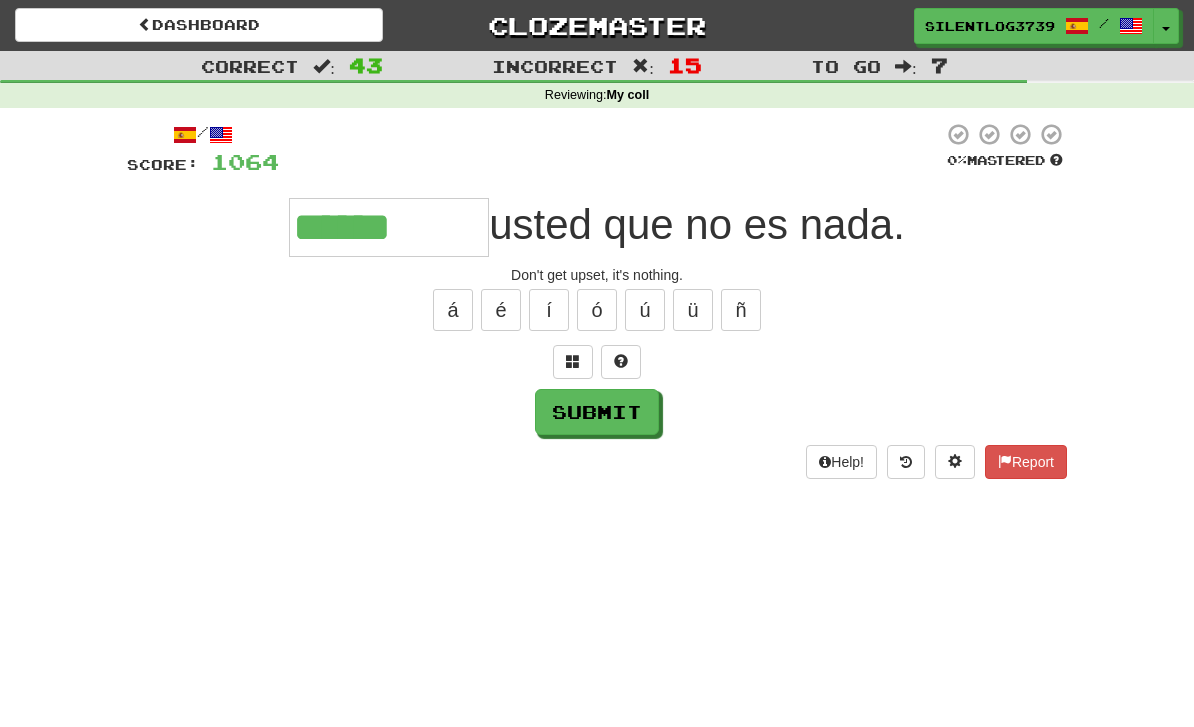 scroll, scrollTop: 0, scrollLeft: 0, axis: both 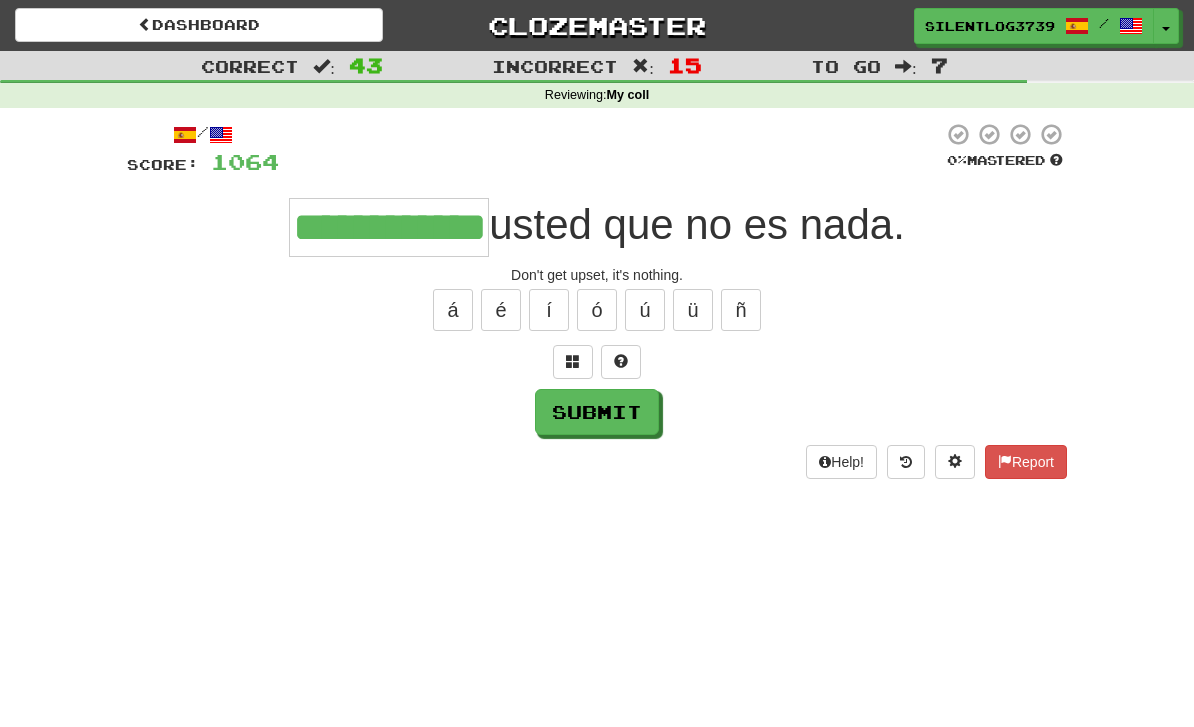 type on "**********" 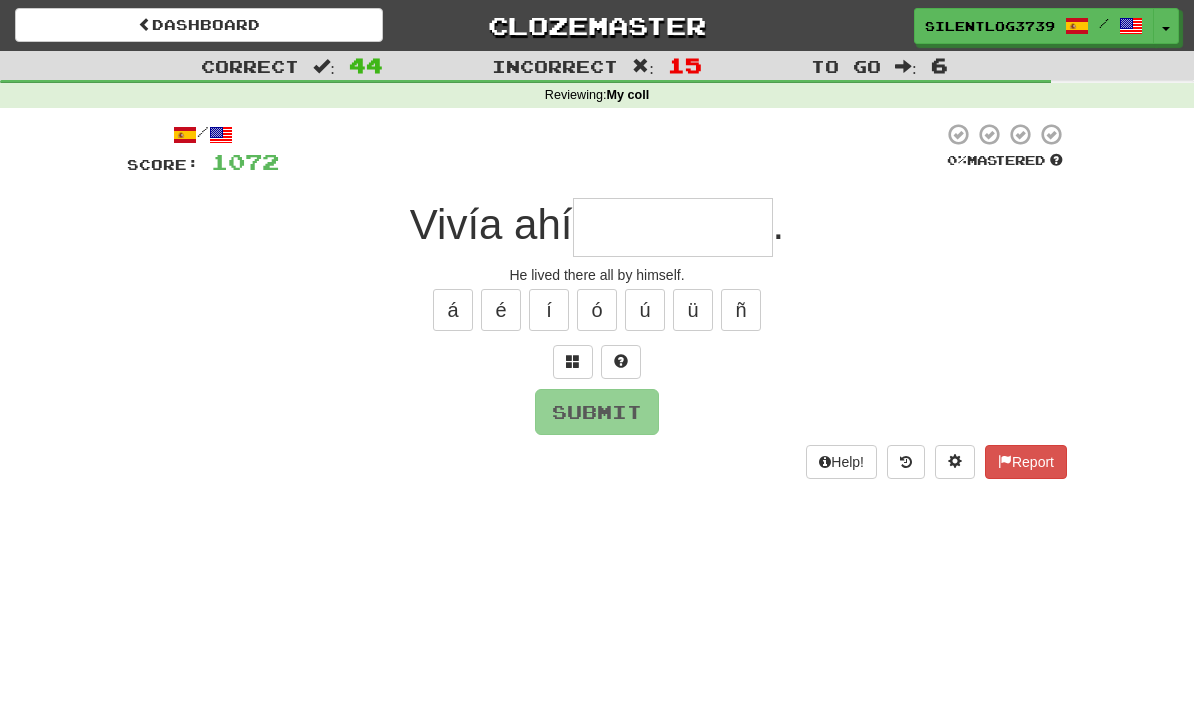 type on "*" 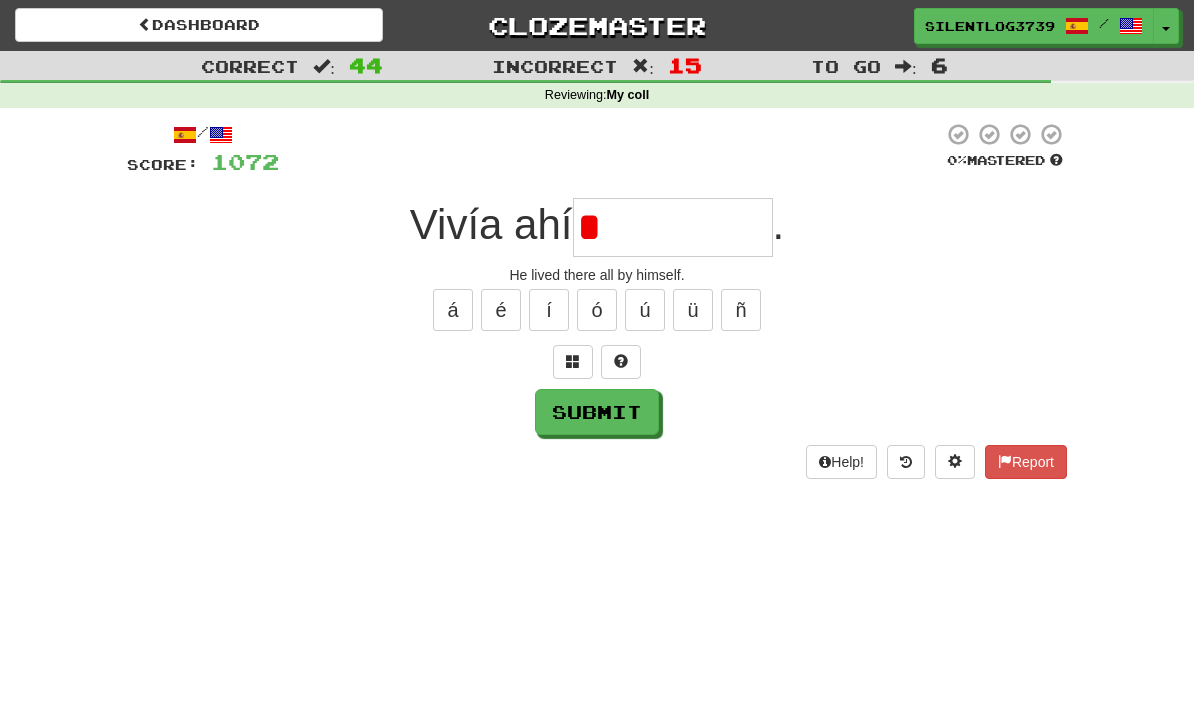 type on "*******" 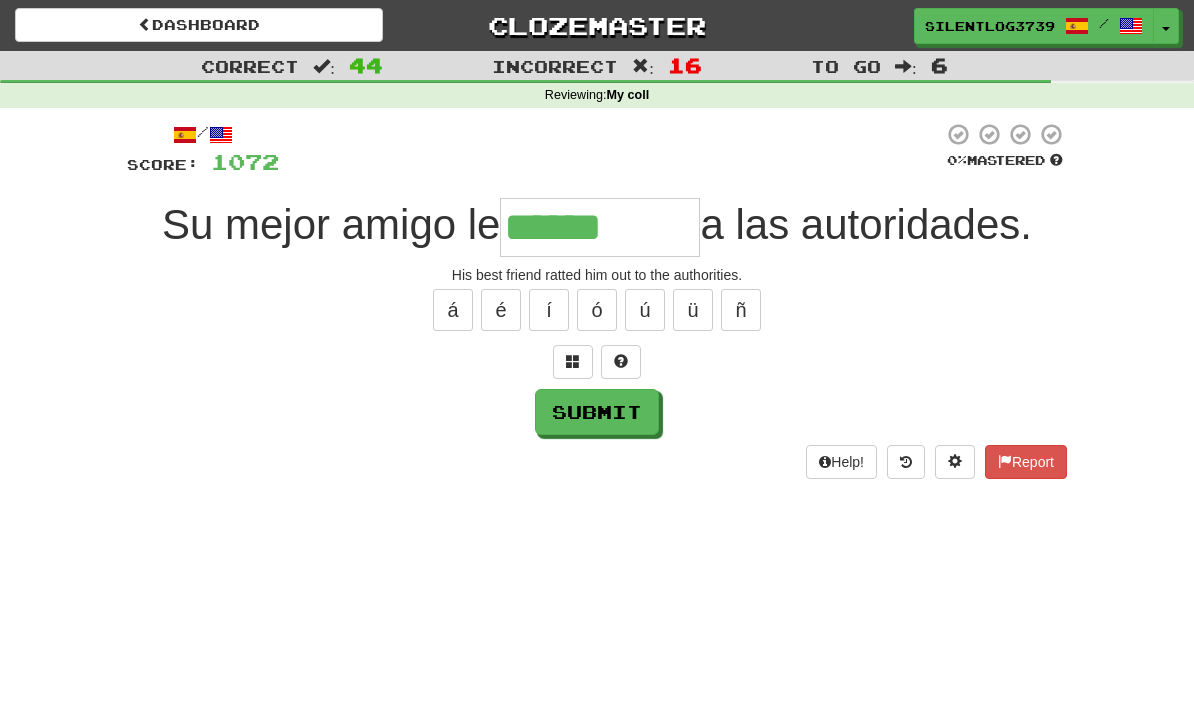 type on "******" 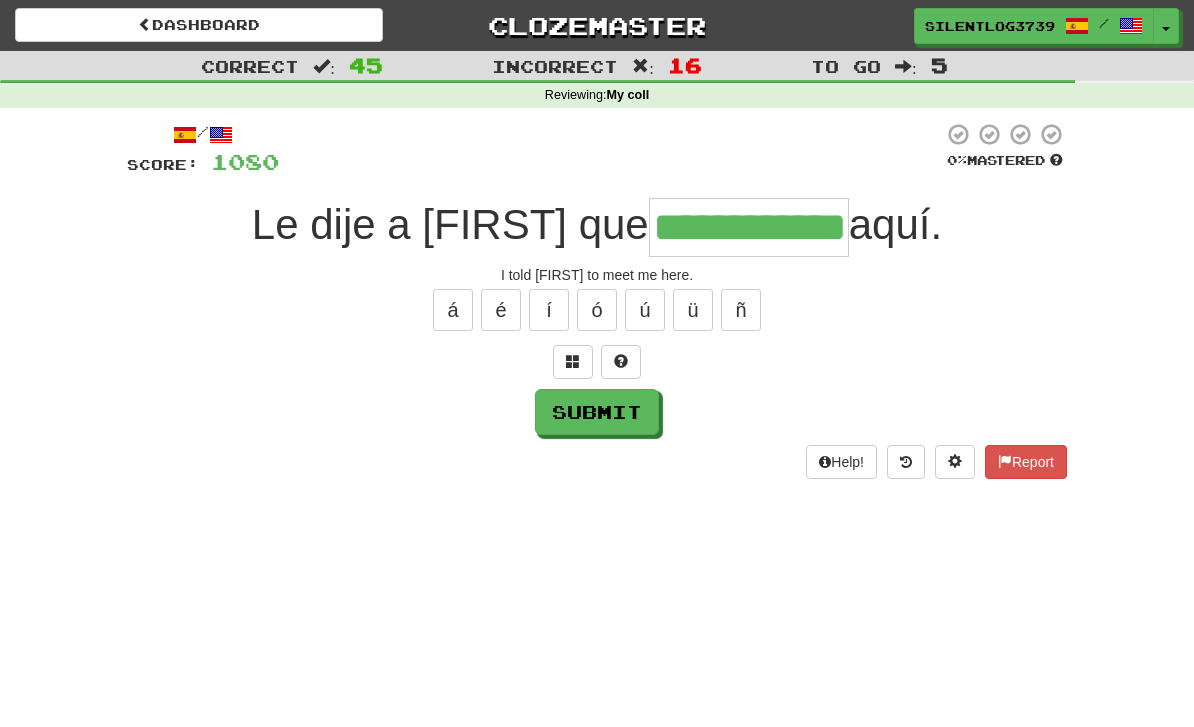 type on "**********" 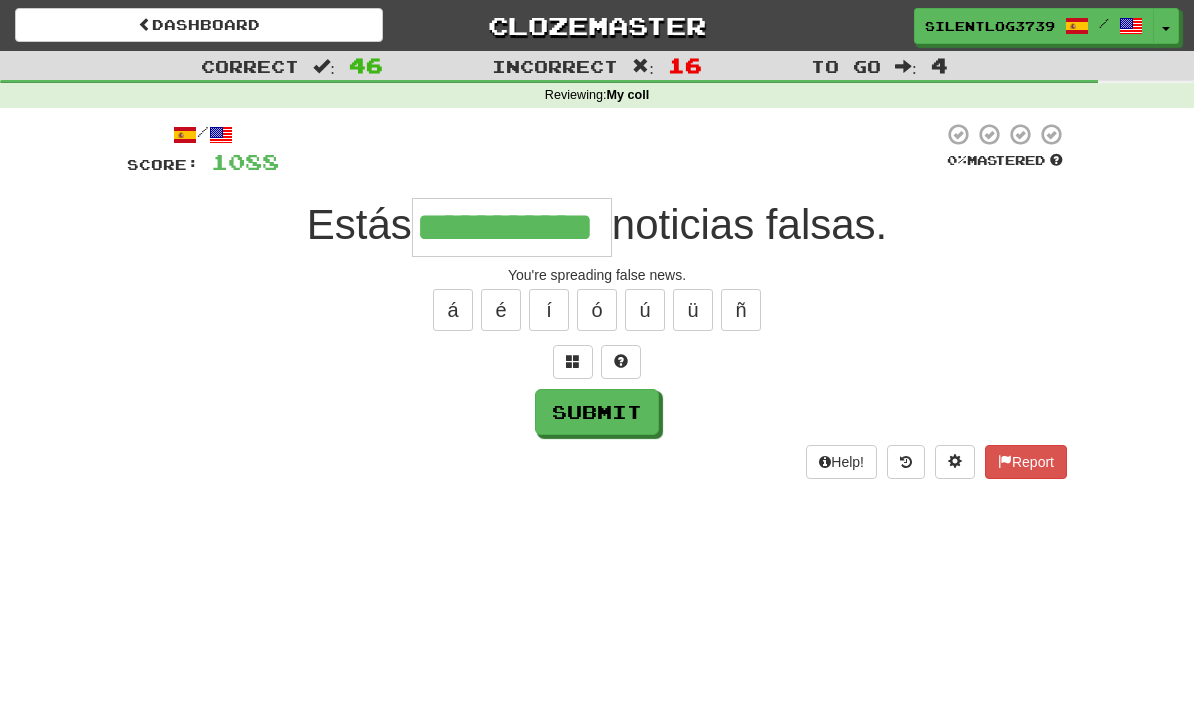 type on "**********" 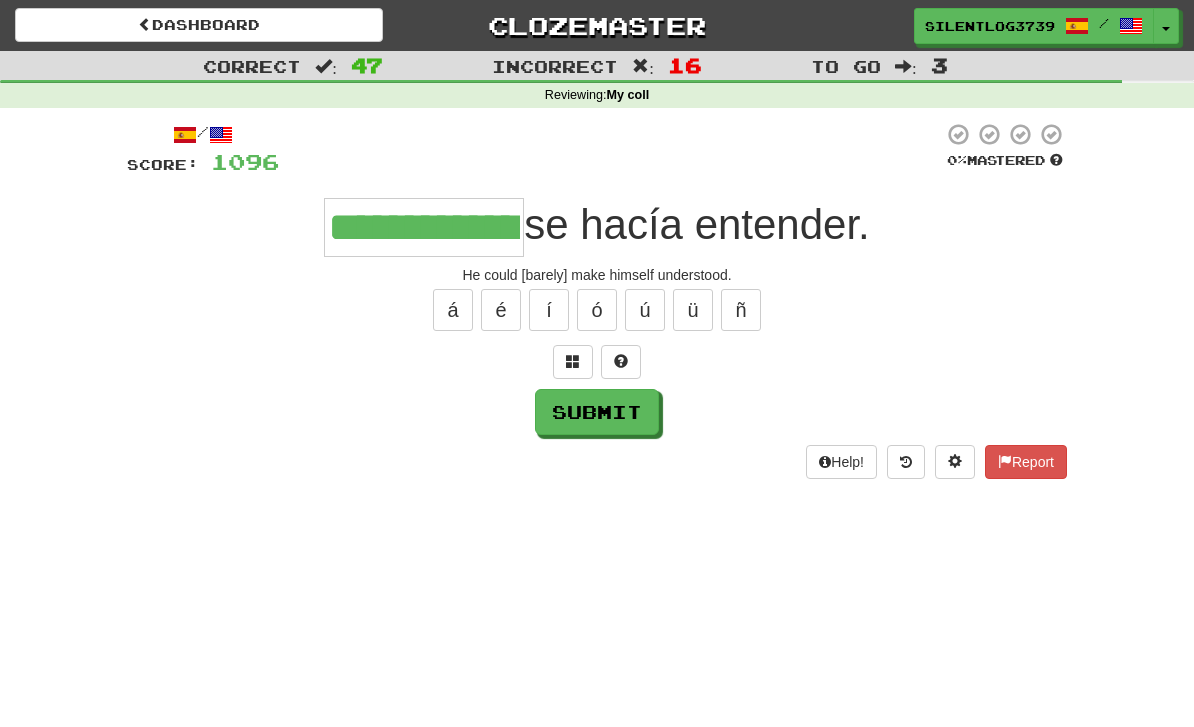 type on "**********" 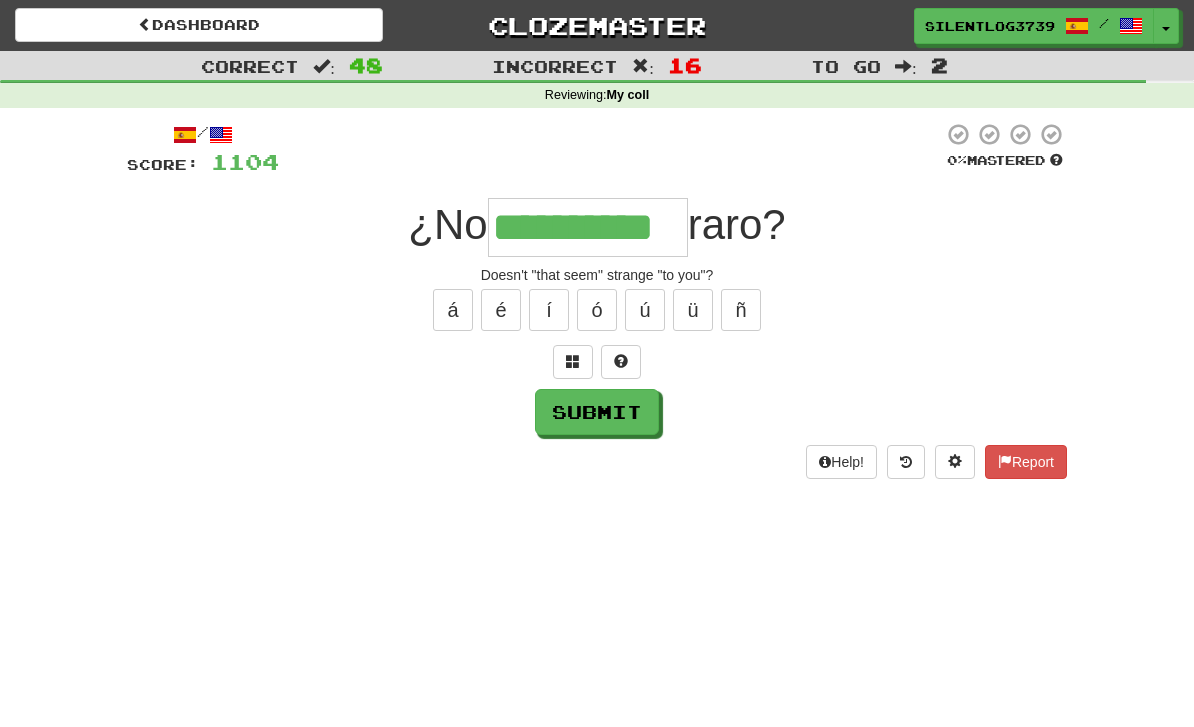 type on "**********" 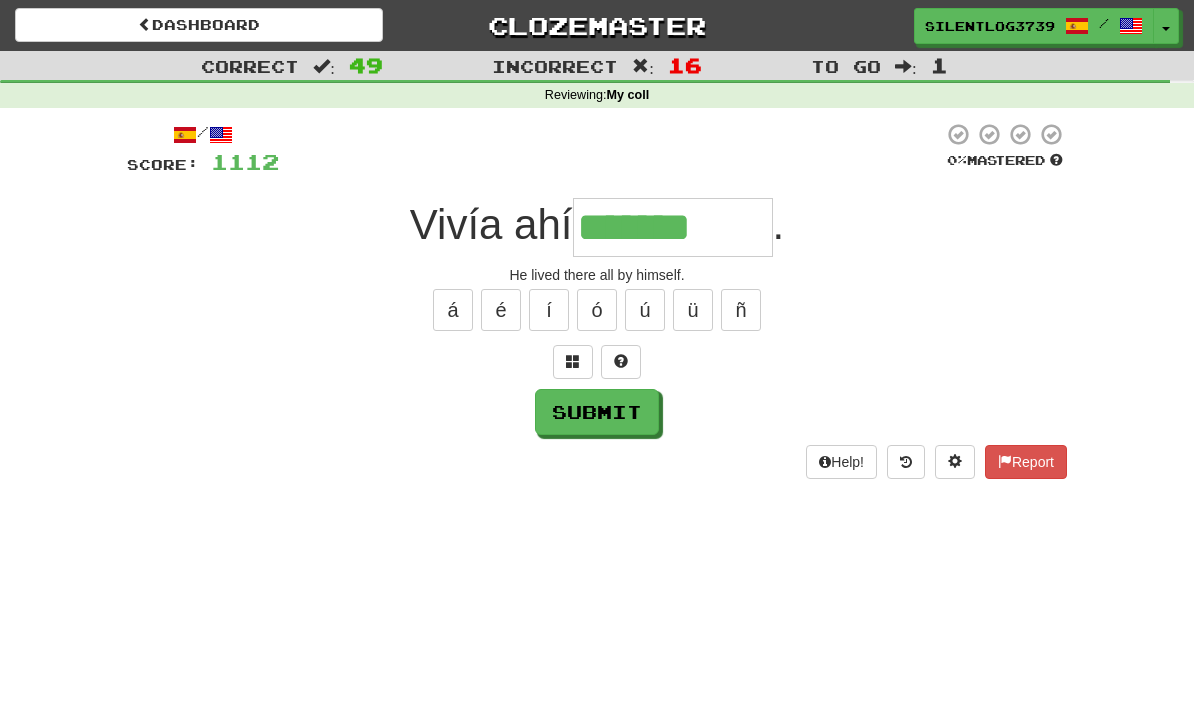 type on "*******" 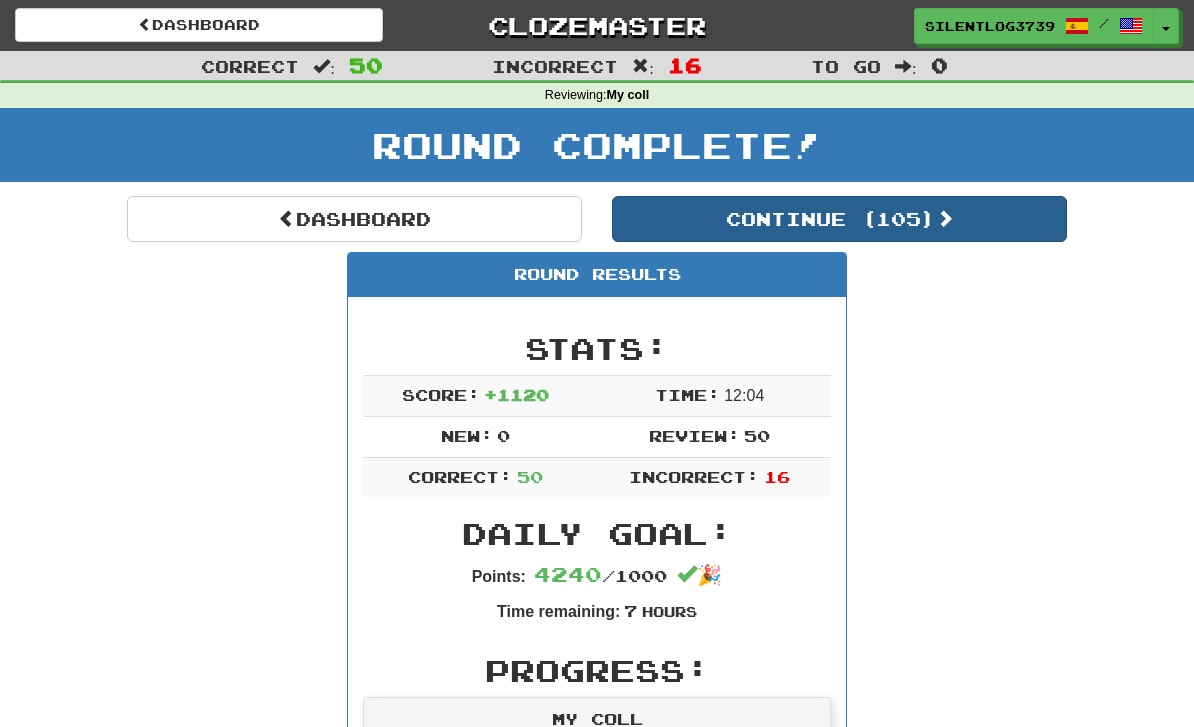 click on "Continue ( 105 )" at bounding box center (839, 219) 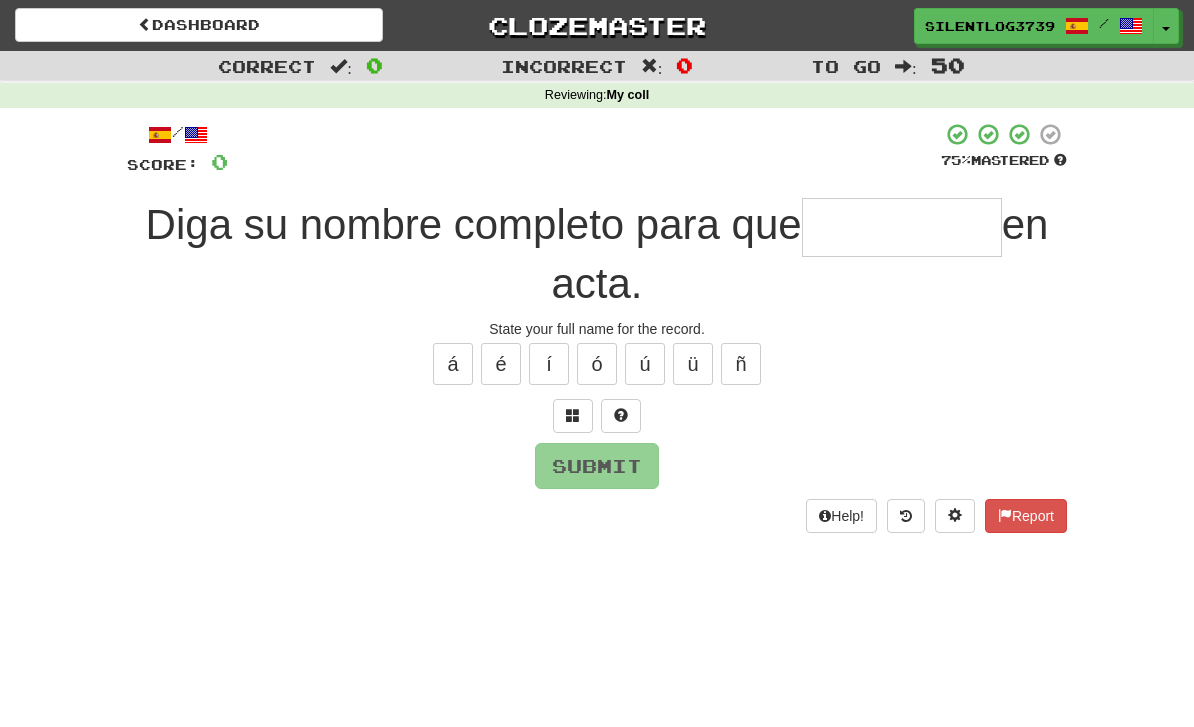 type on "*" 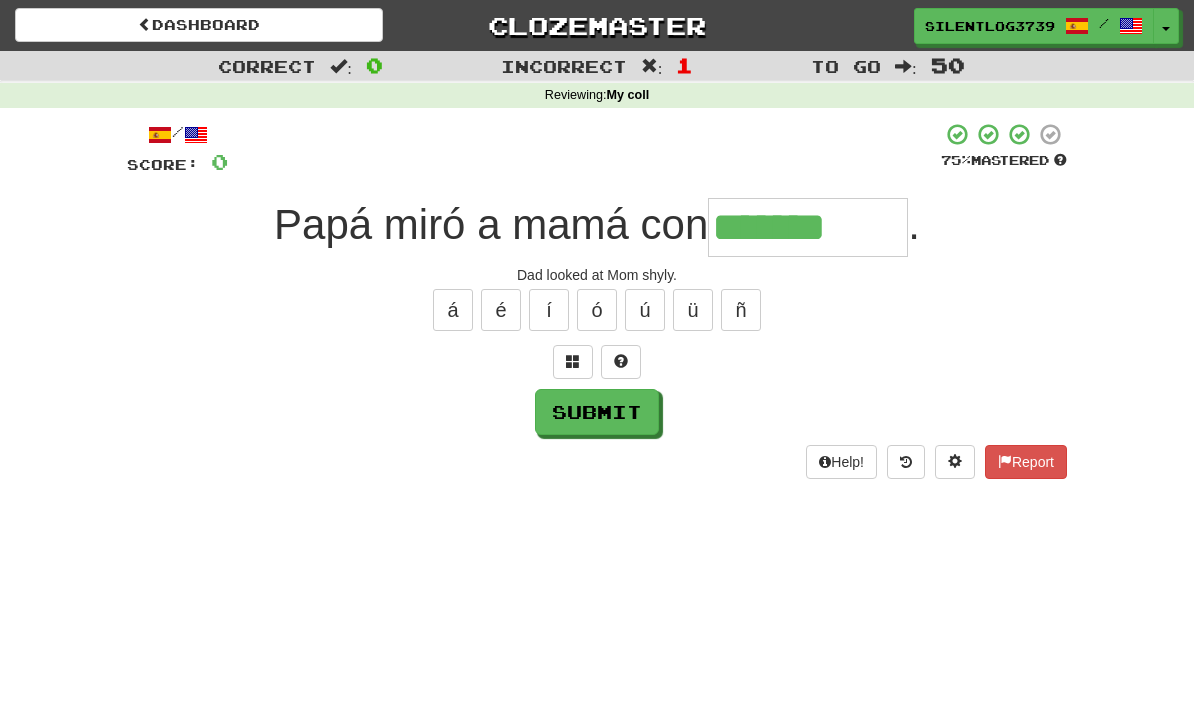 type on "*******" 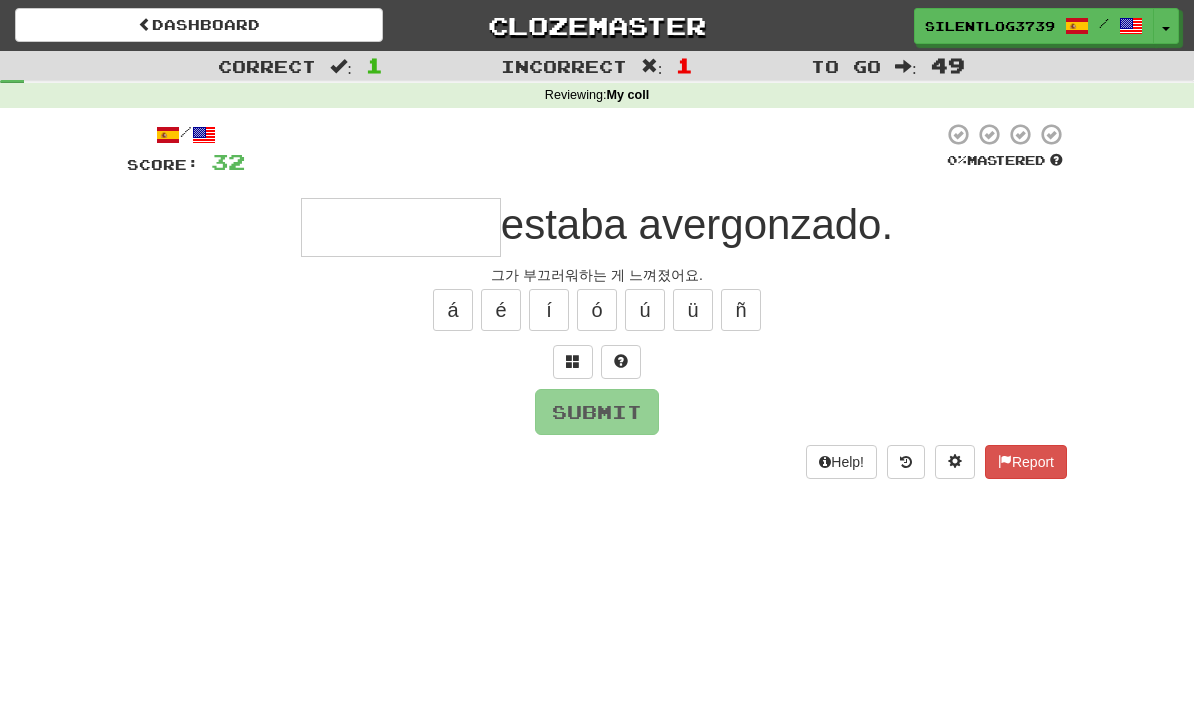 type on "*" 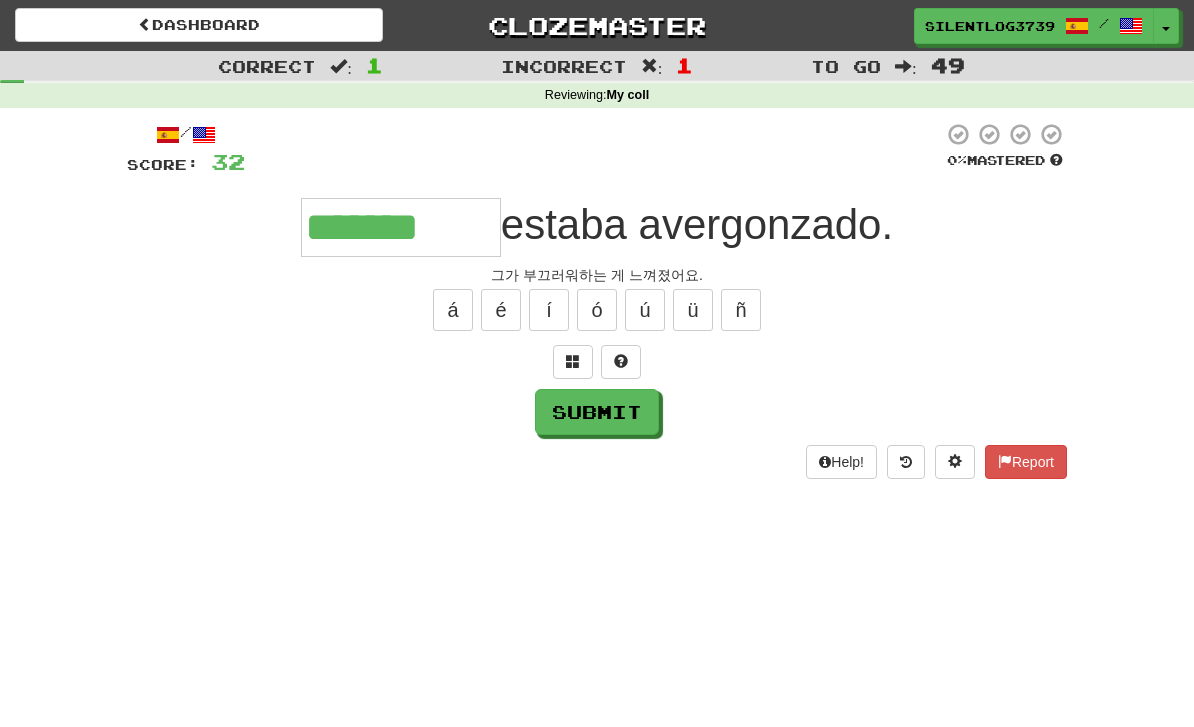type on "**********" 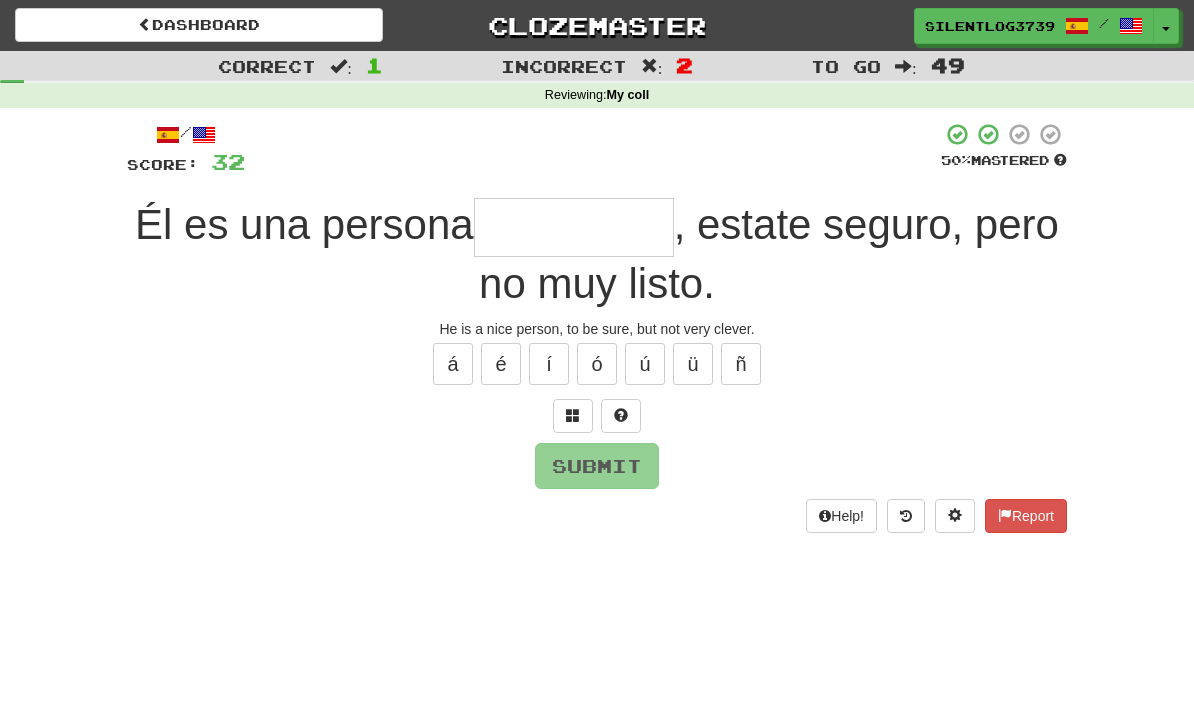 type on "*" 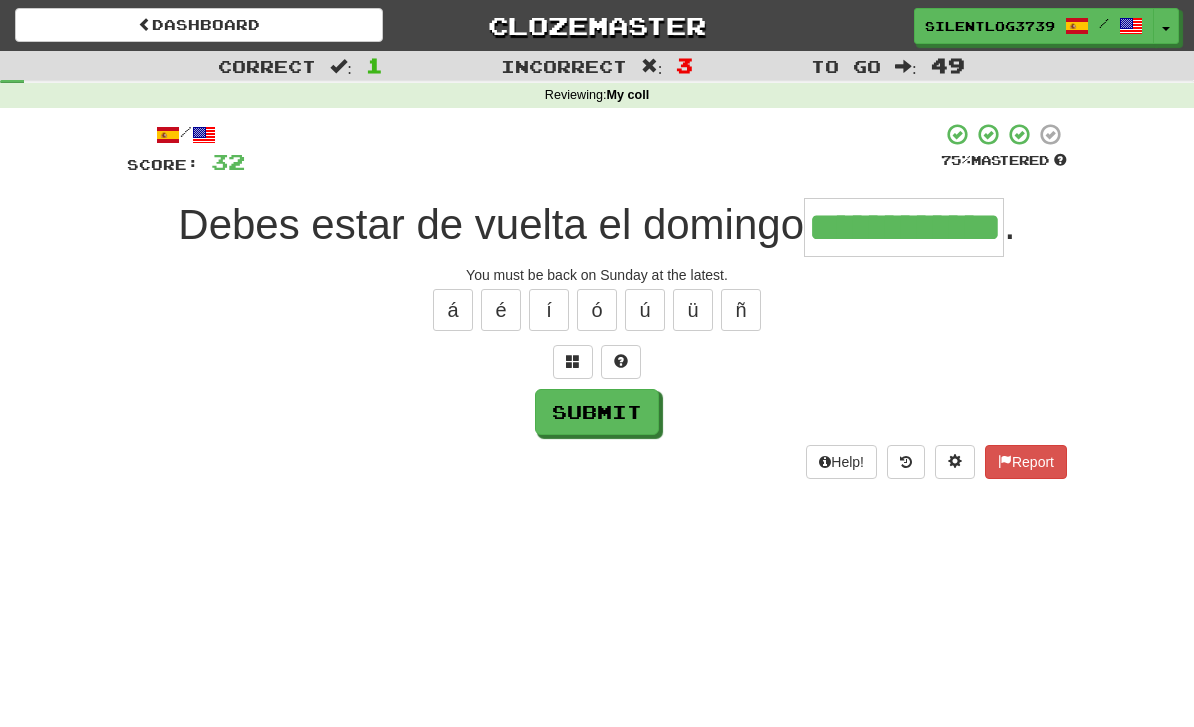 type on "**********" 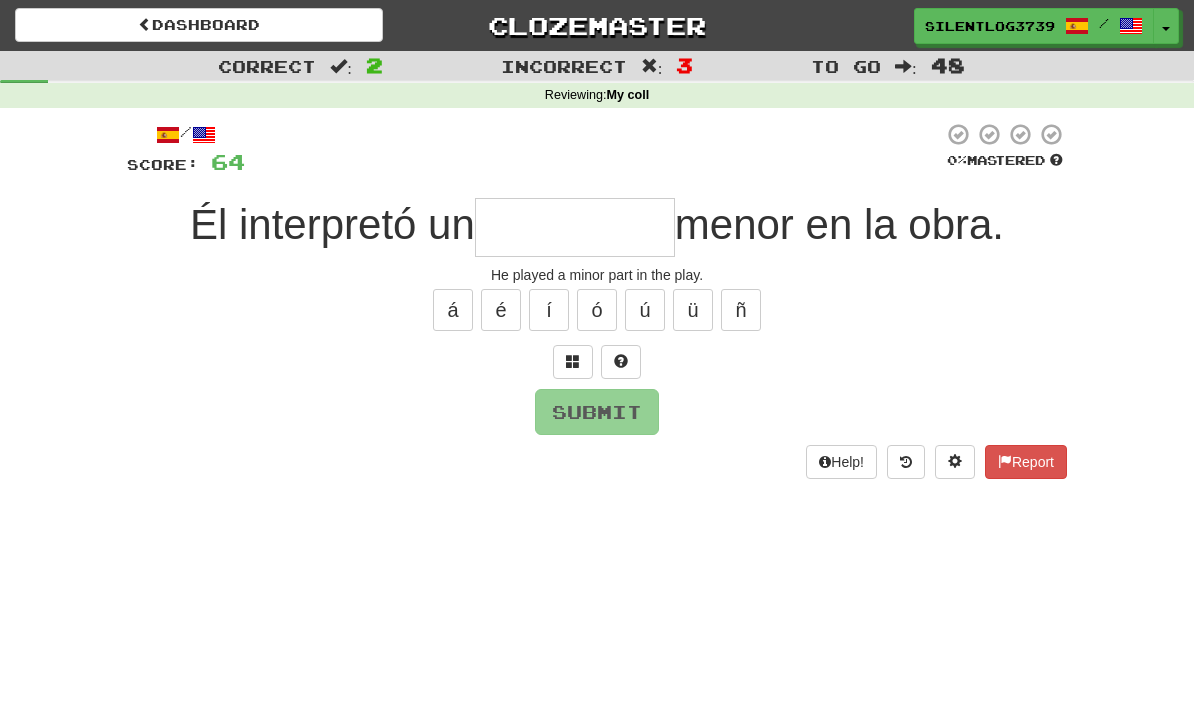 type on "*" 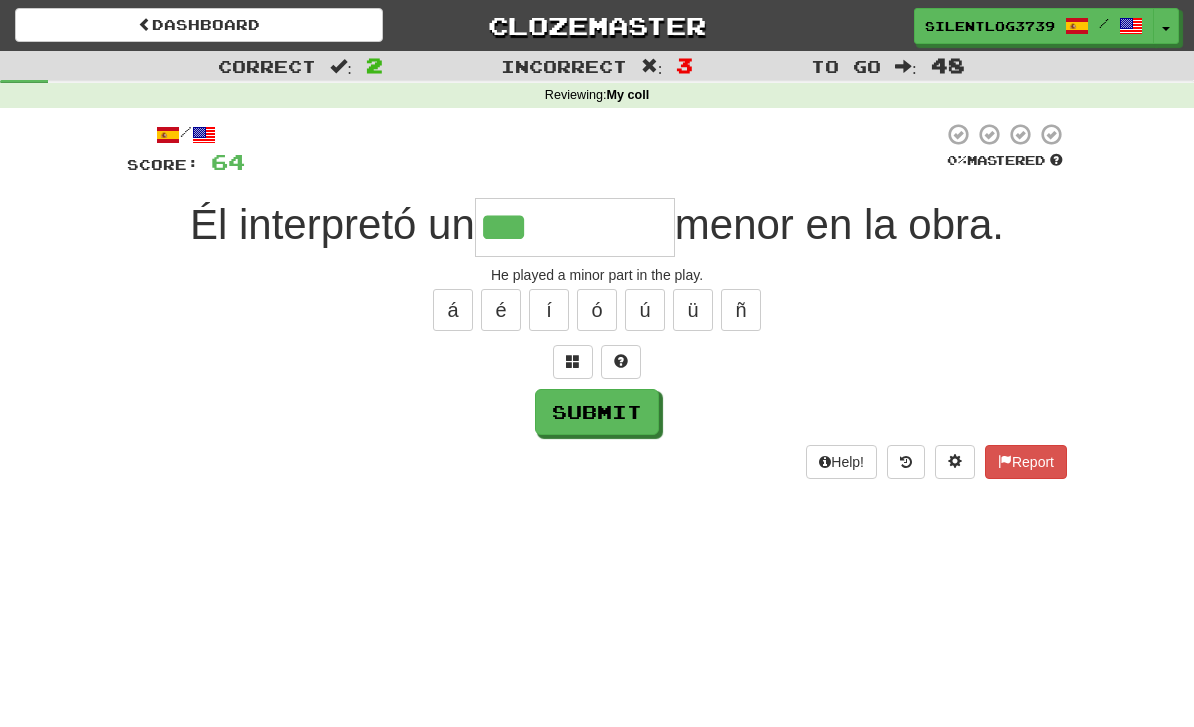 type on "***" 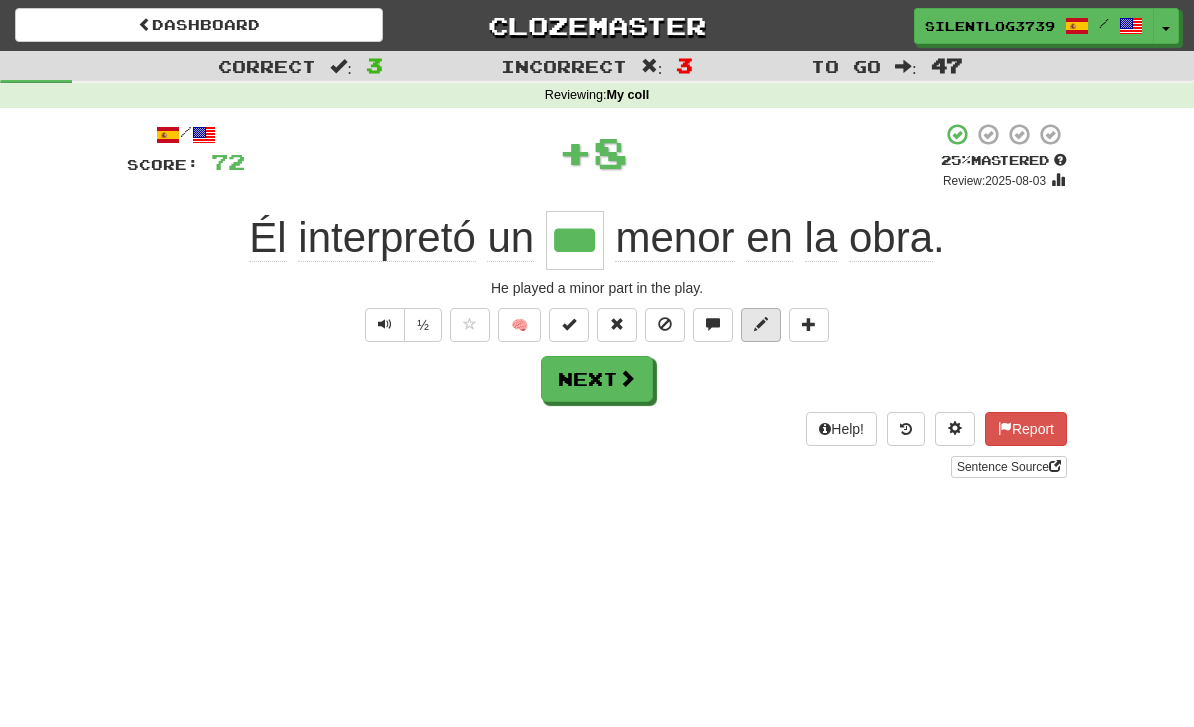 click at bounding box center [761, 325] 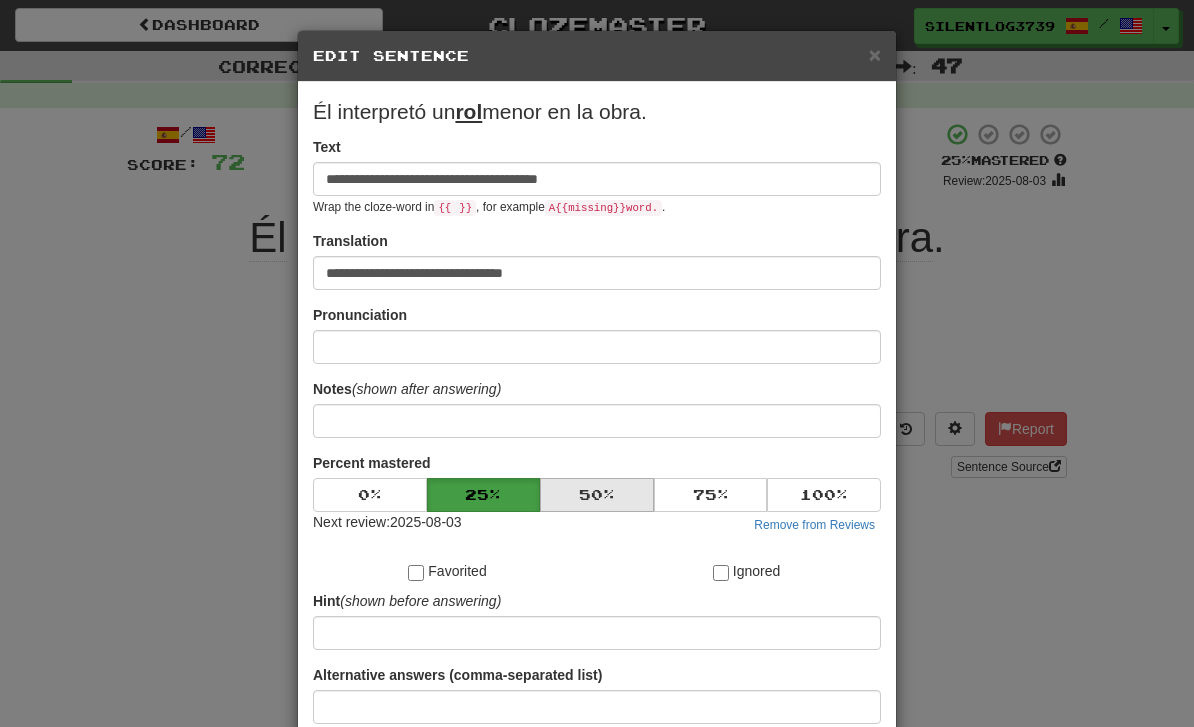 click on "50 %" at bounding box center [597, 495] 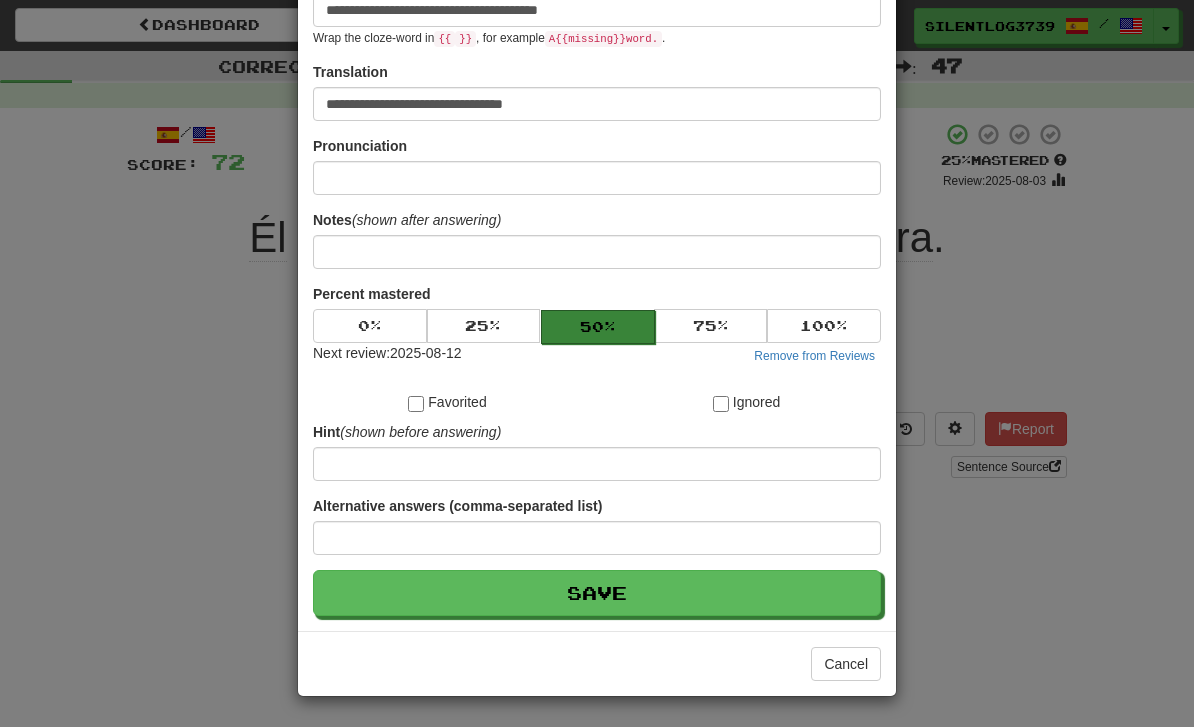 scroll, scrollTop: 170, scrollLeft: 0, axis: vertical 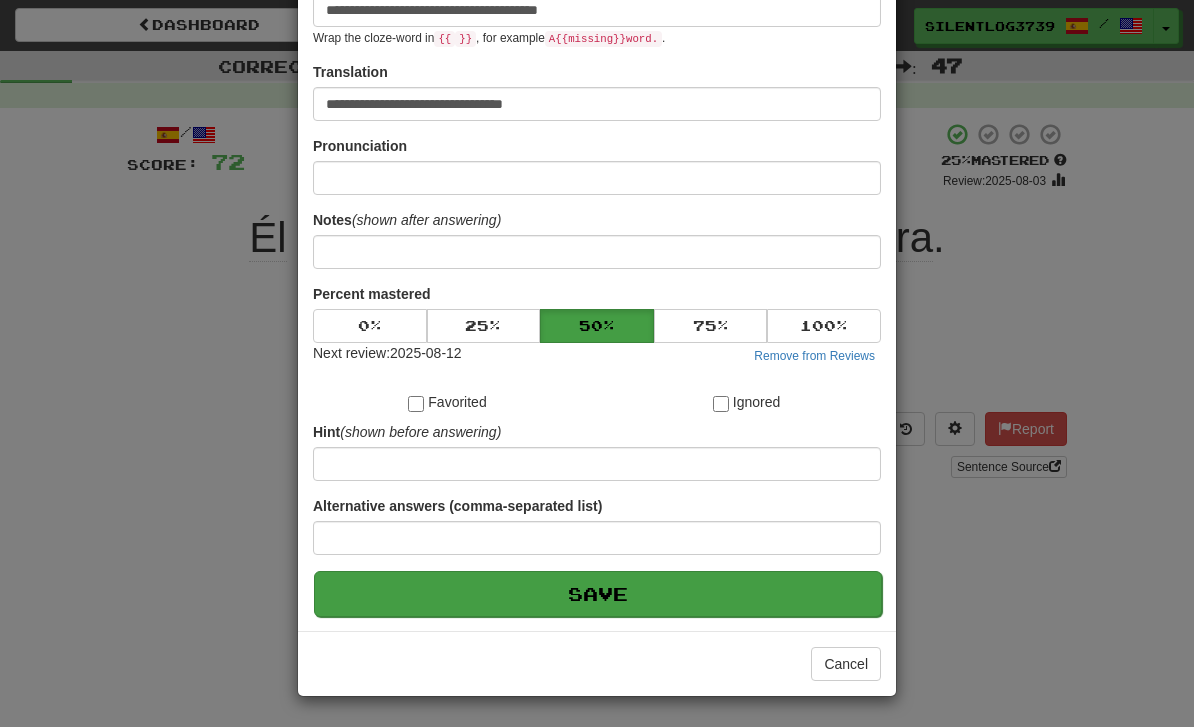 click on "Save" at bounding box center (598, 594) 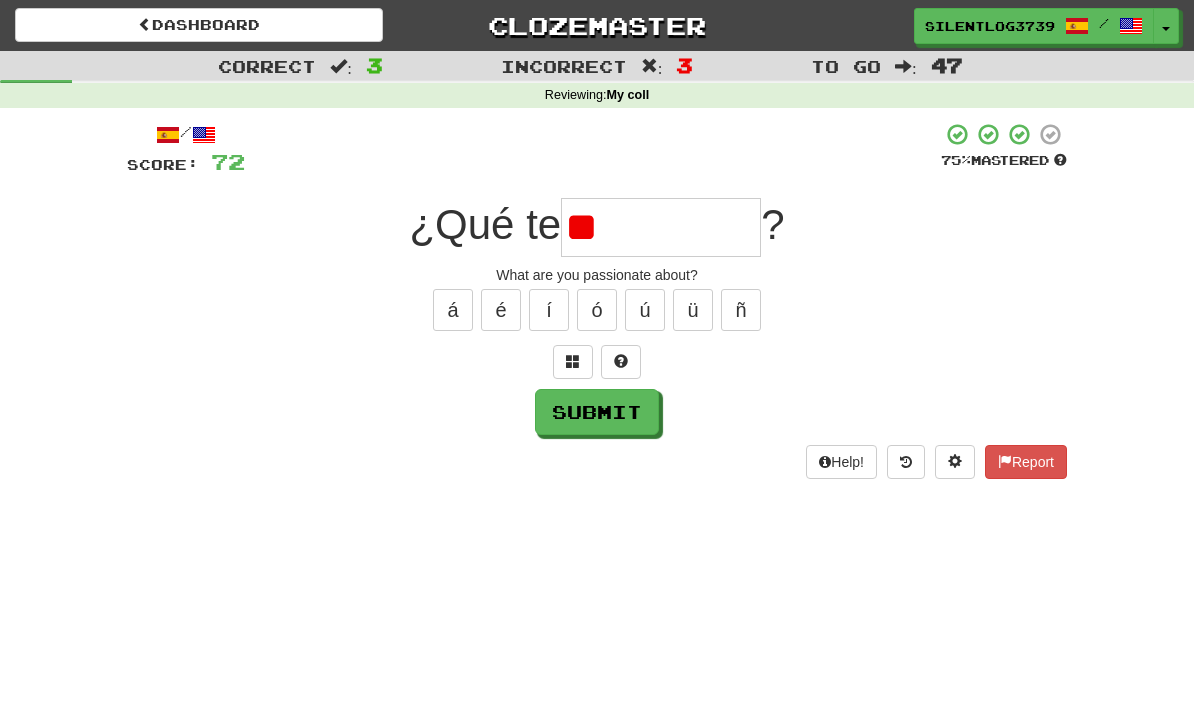 type on "*" 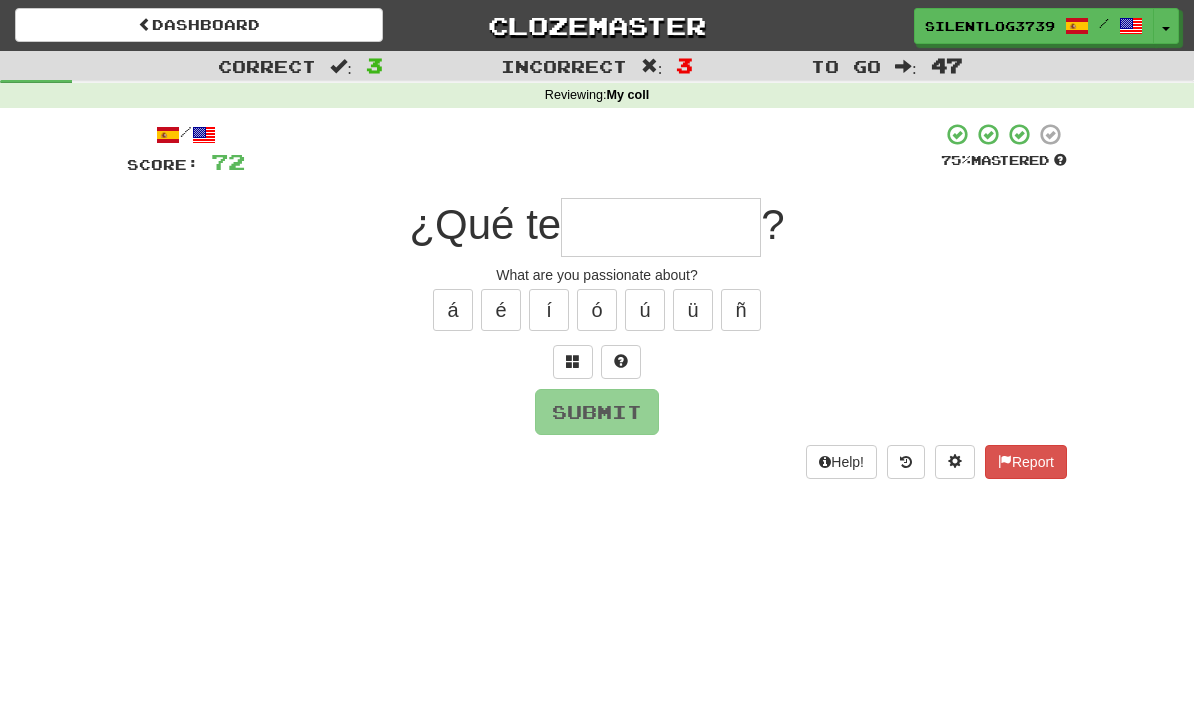 type on "*" 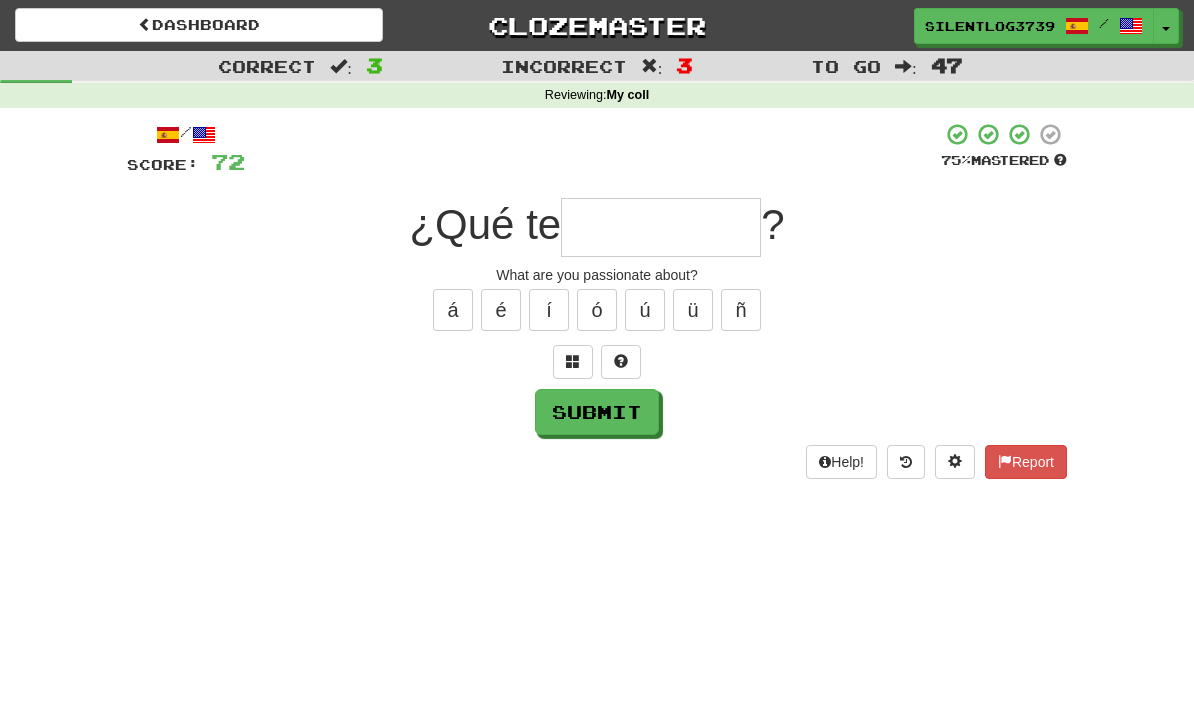 type on "*" 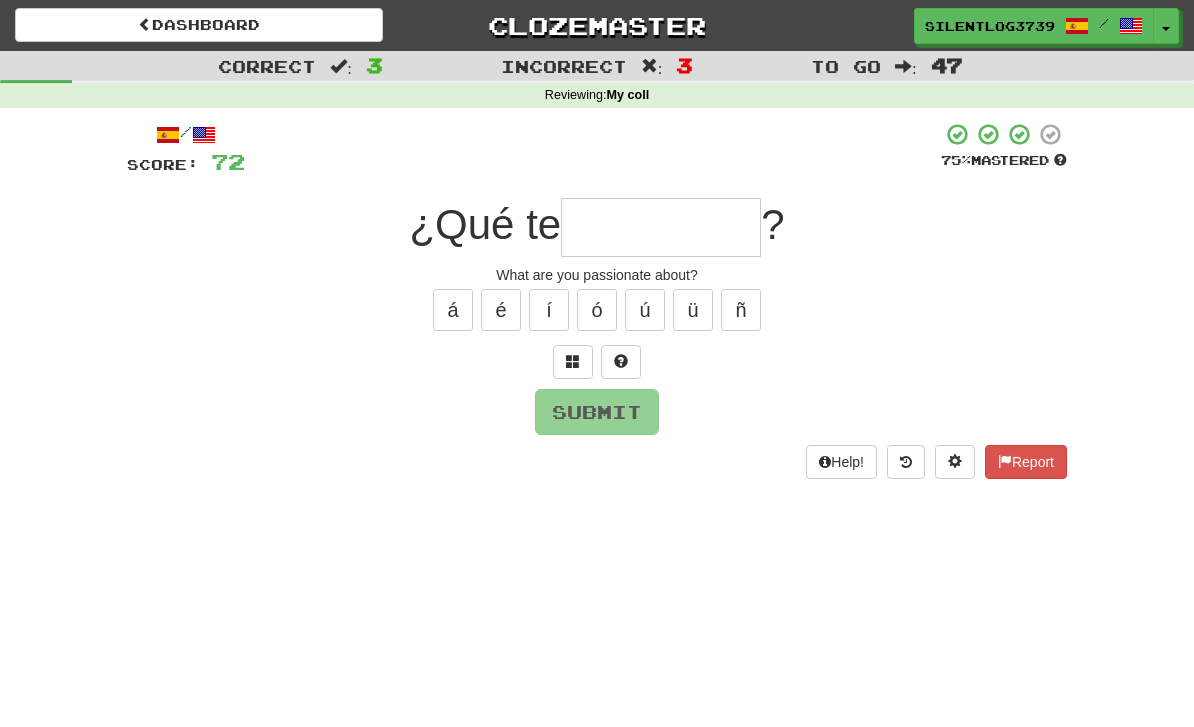 type on "*" 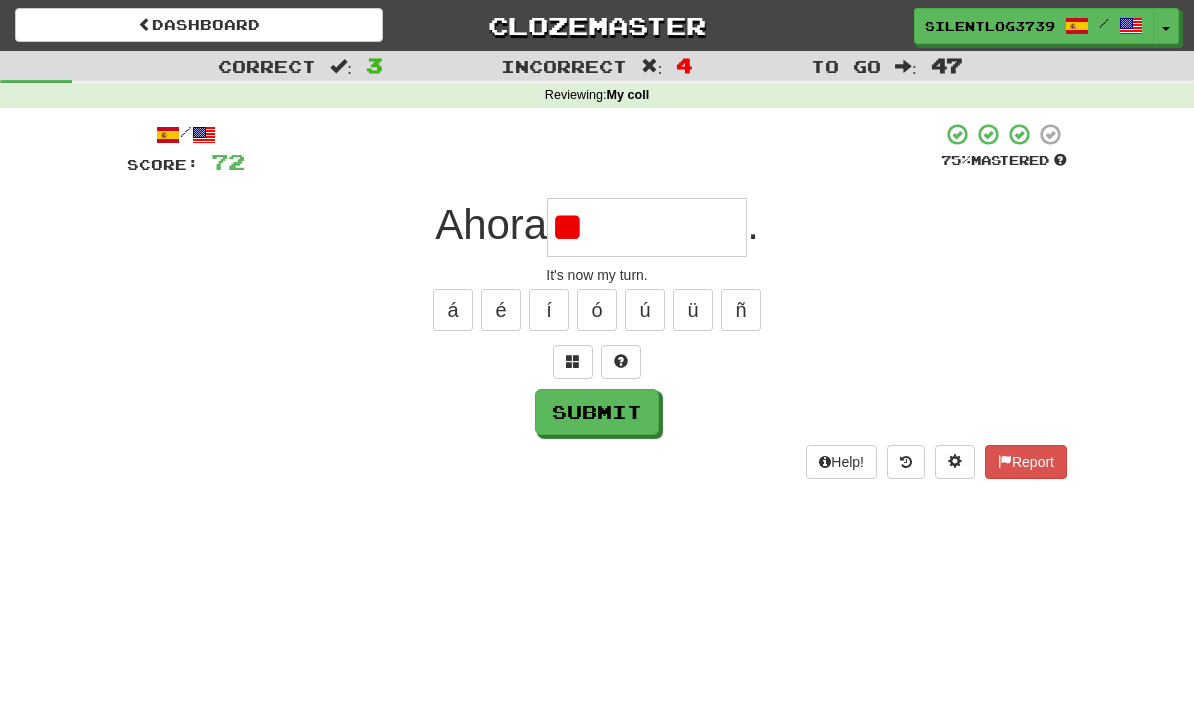 type on "*" 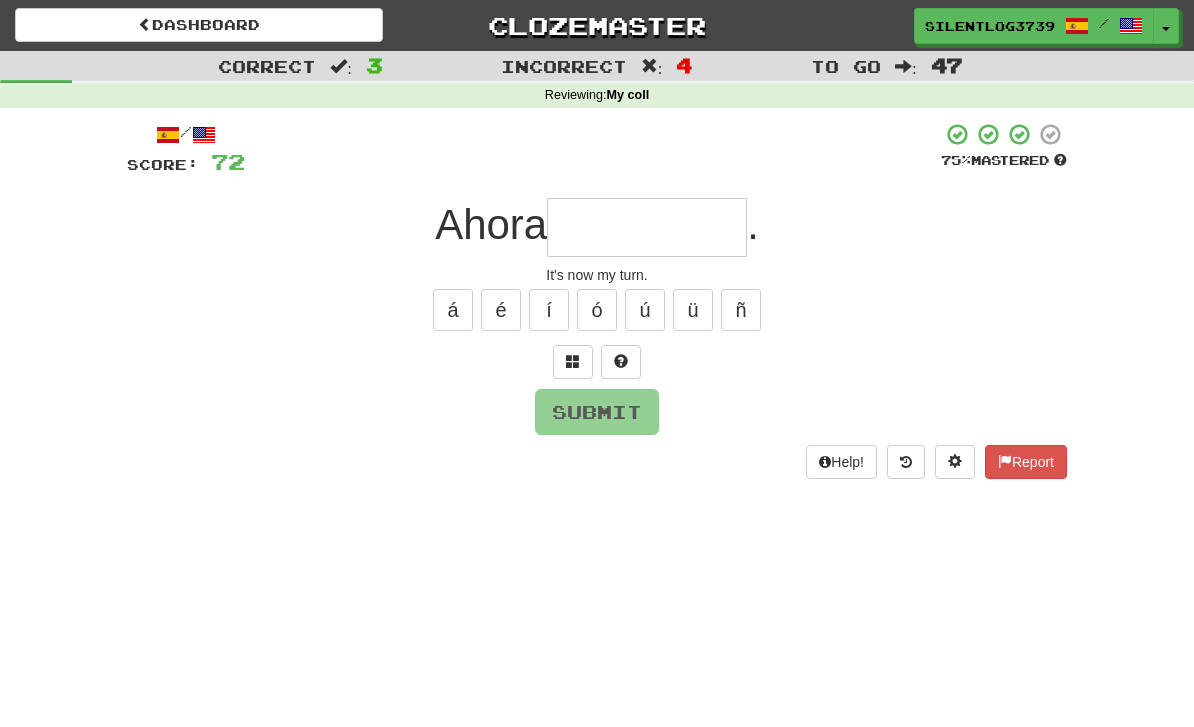 type on "*" 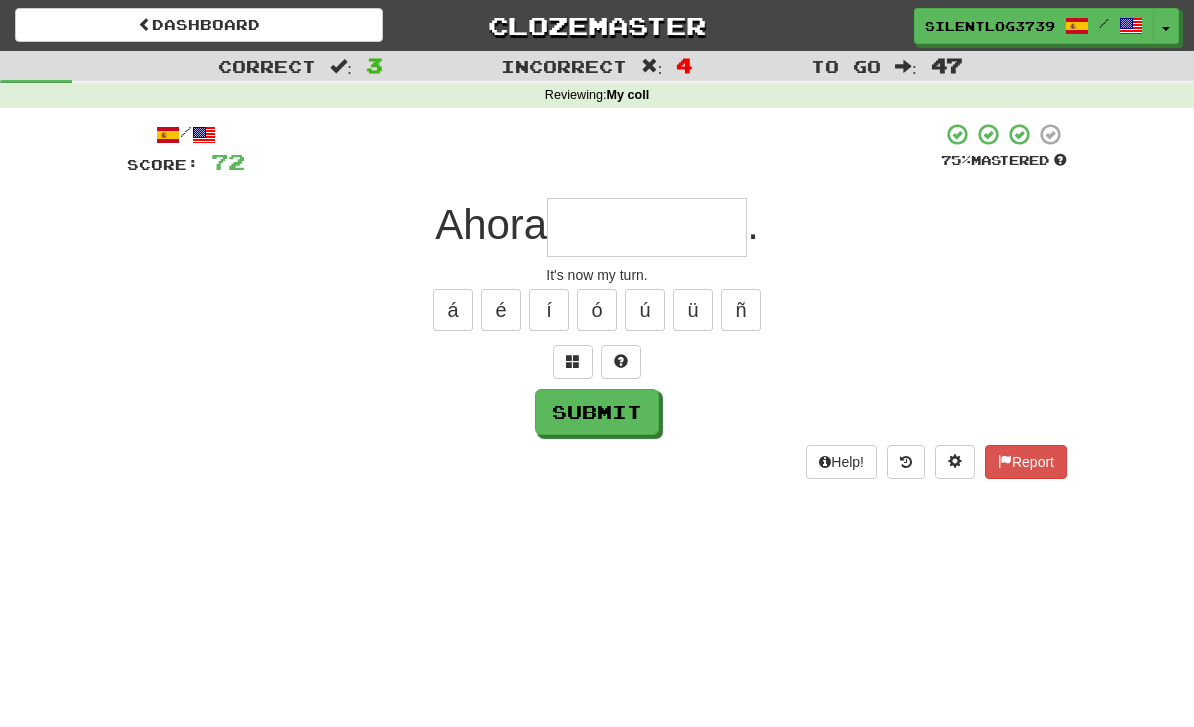 type on "*" 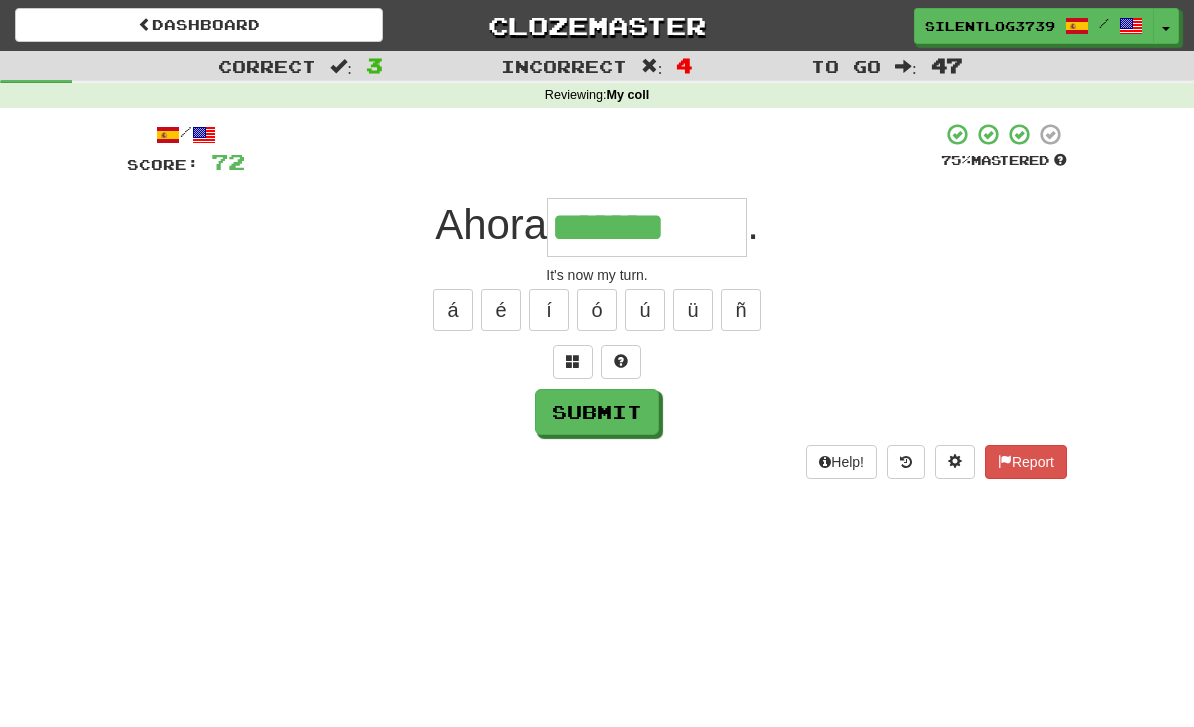 type on "**********" 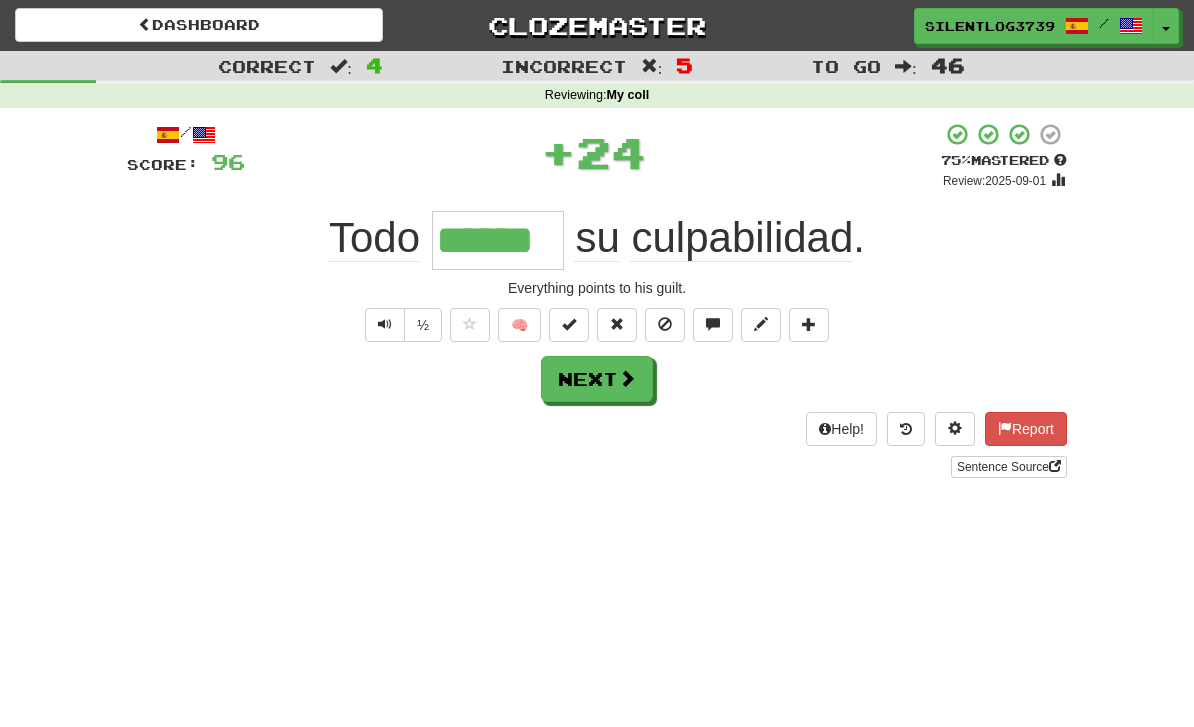 type on "******" 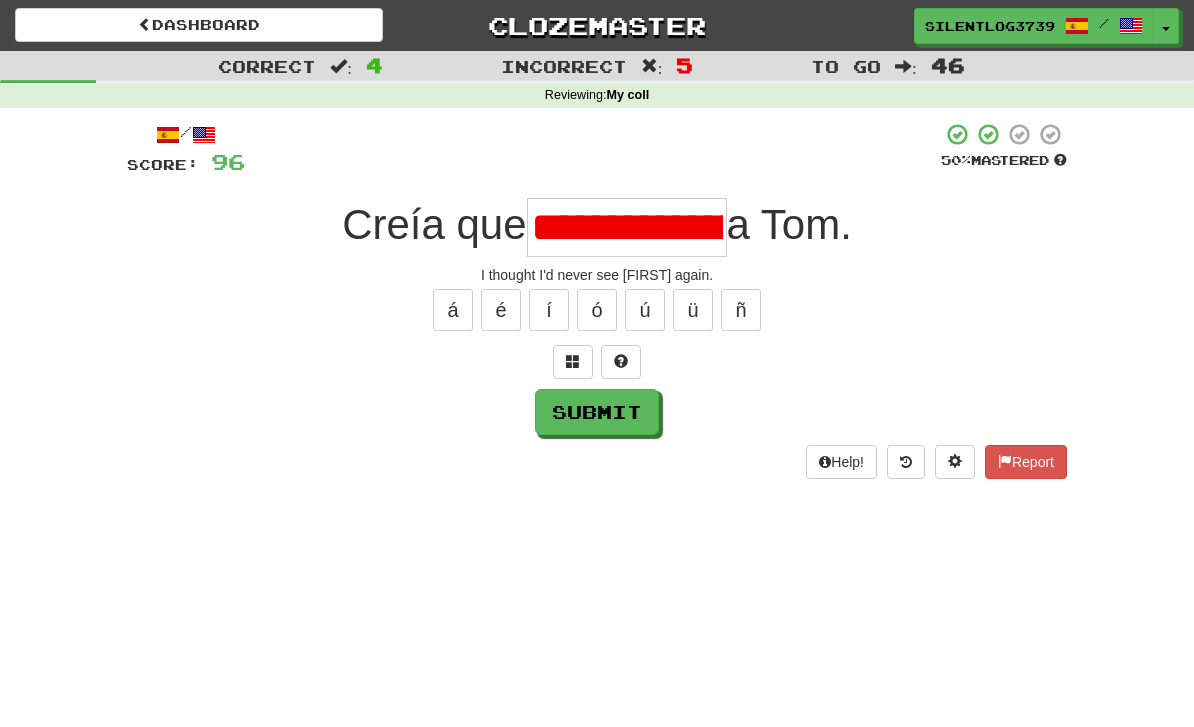 type on "**********" 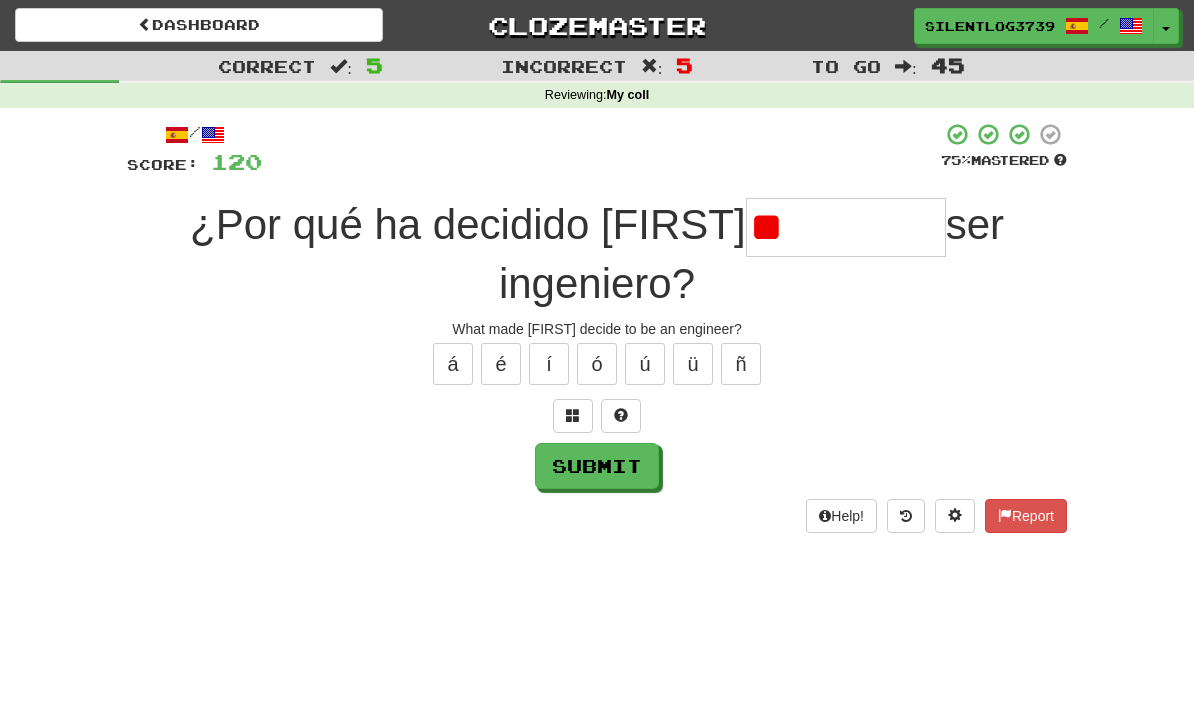 type on "*" 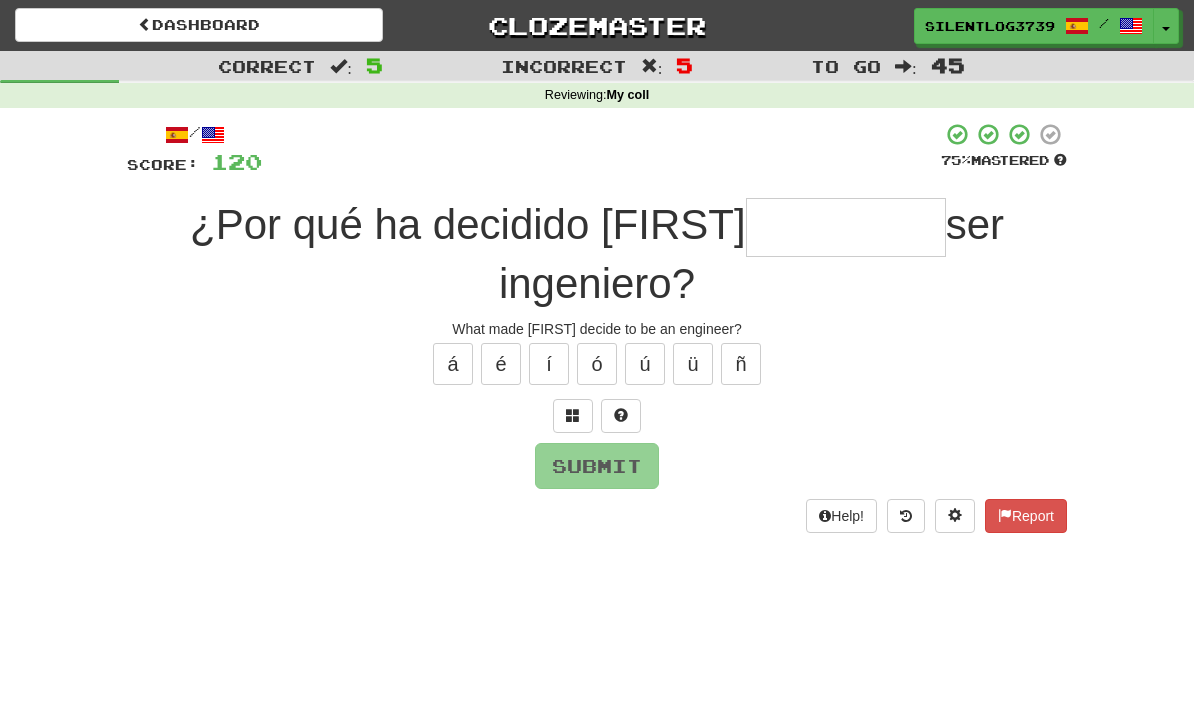 type on "*" 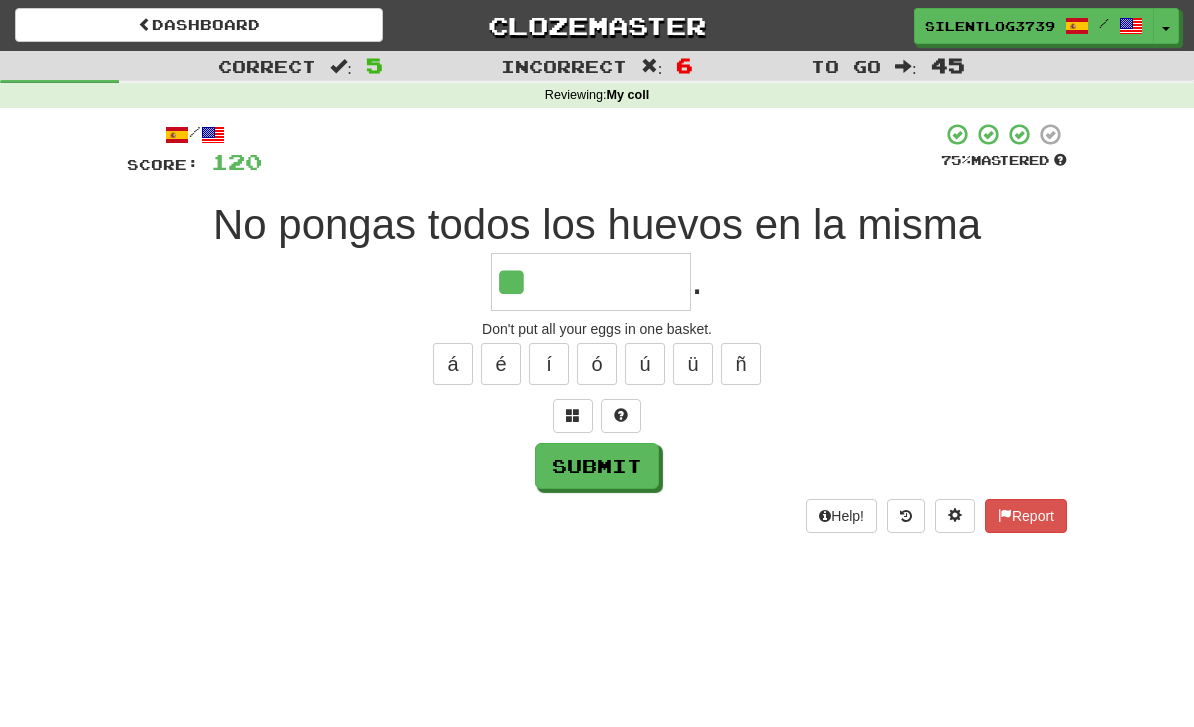 type on "*******" 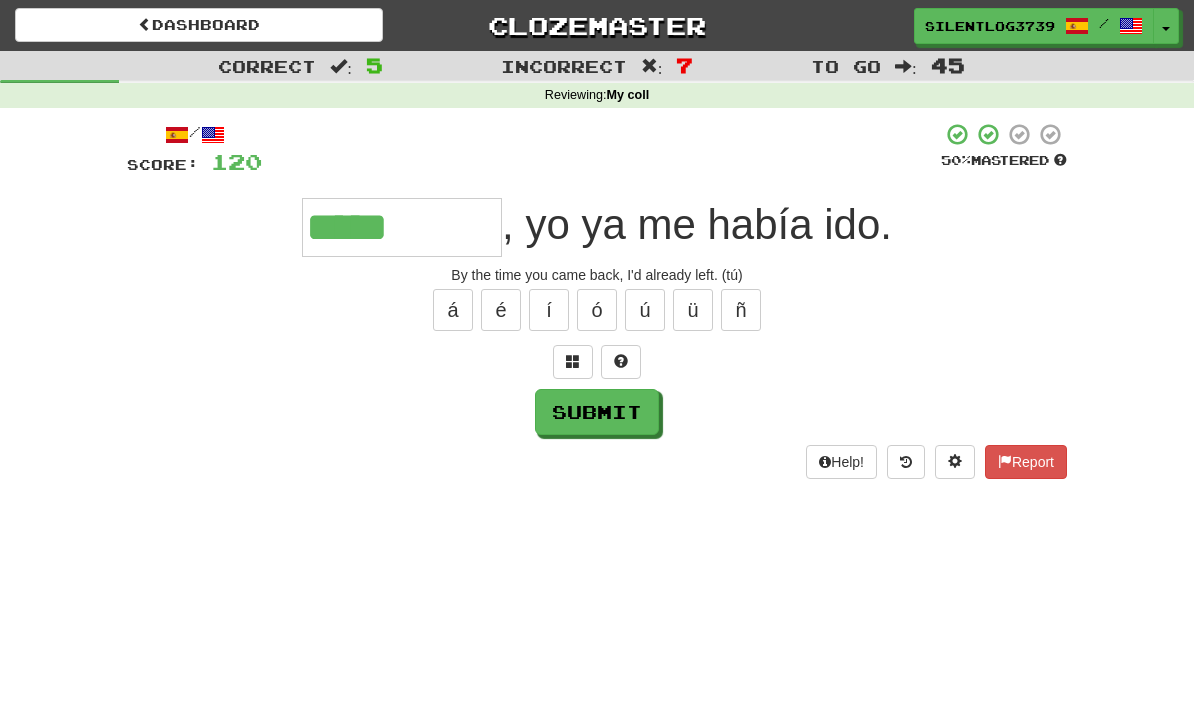 type on "**********" 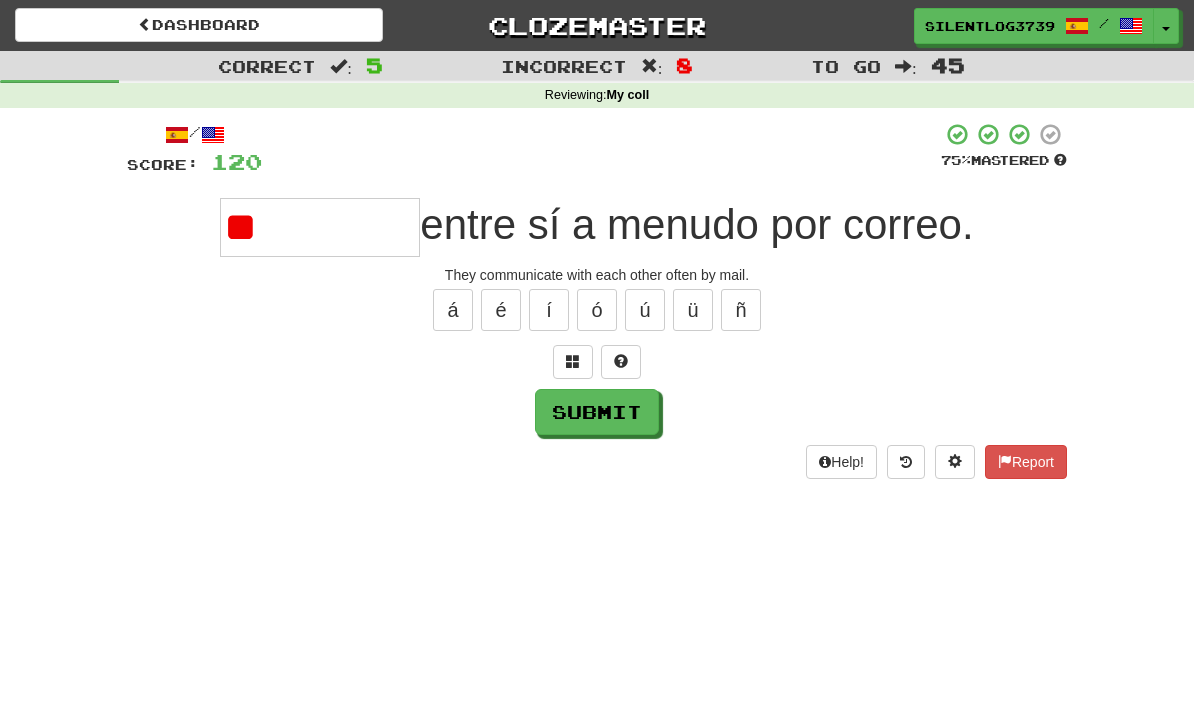 type on "*" 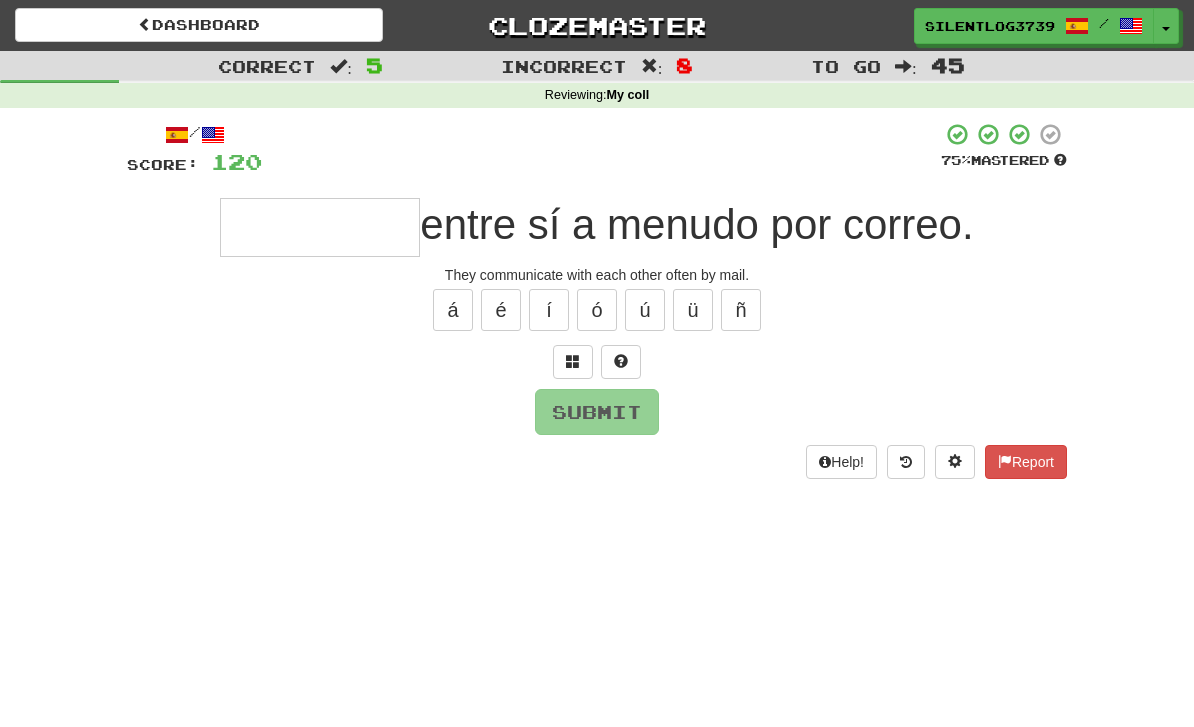 type on "*" 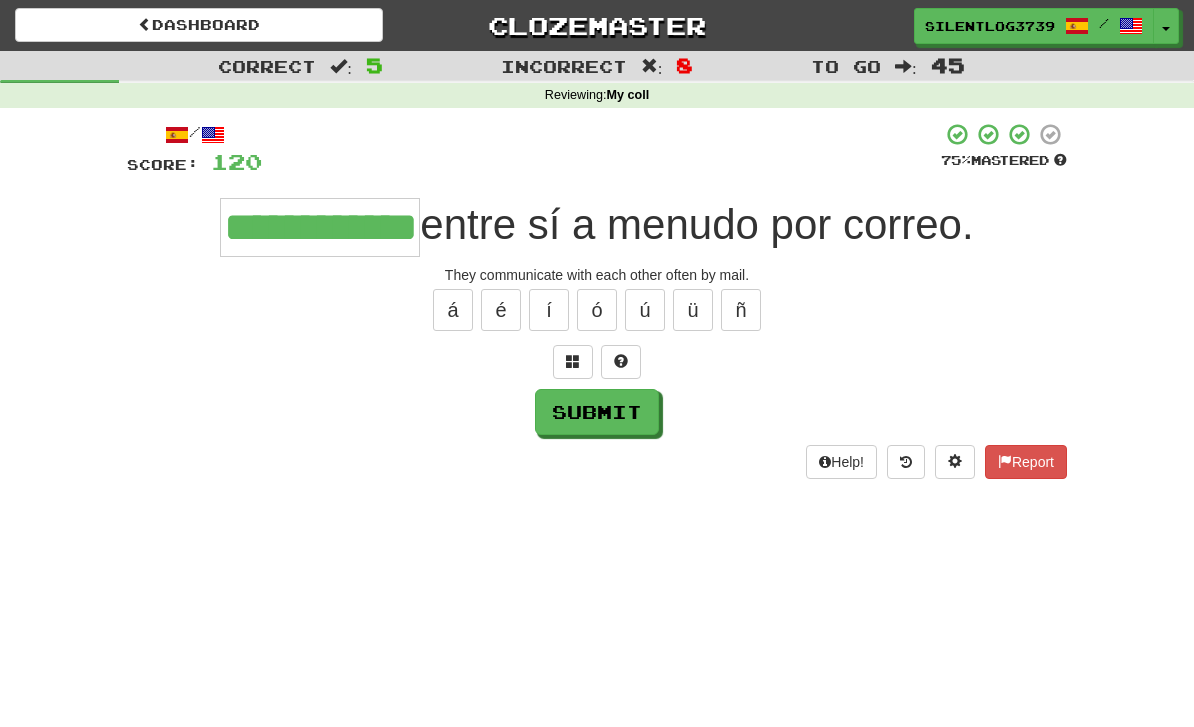 type on "**********" 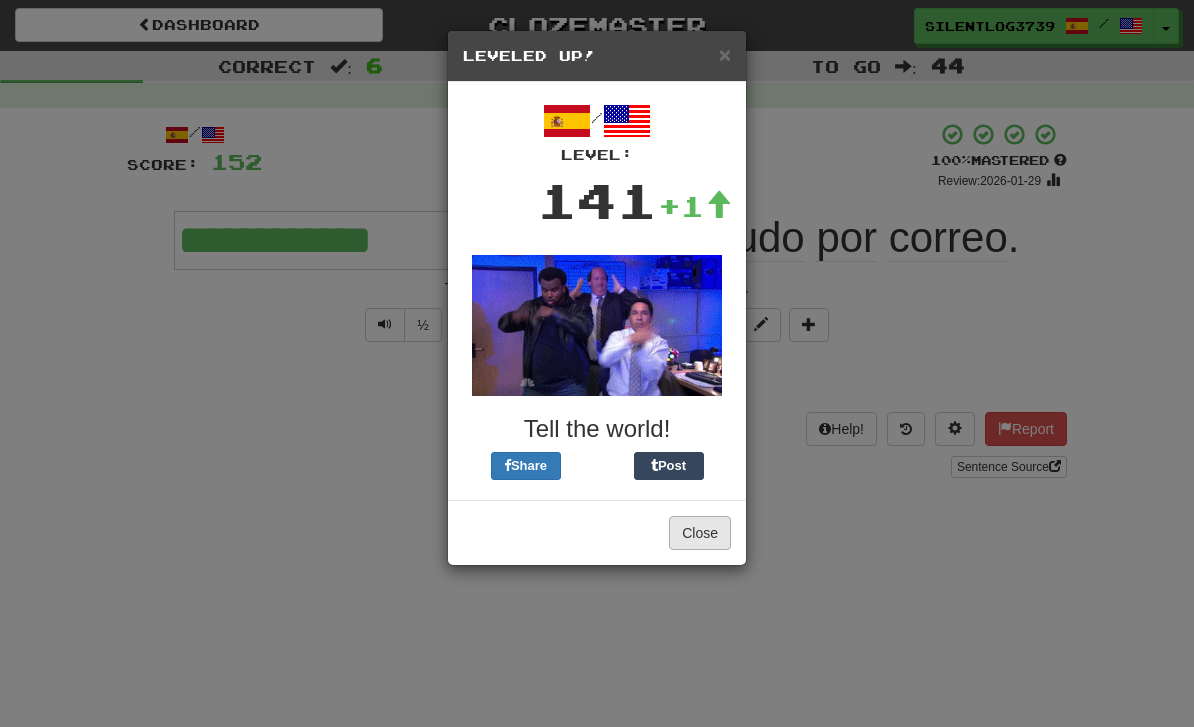 click on "Close" at bounding box center [700, 533] 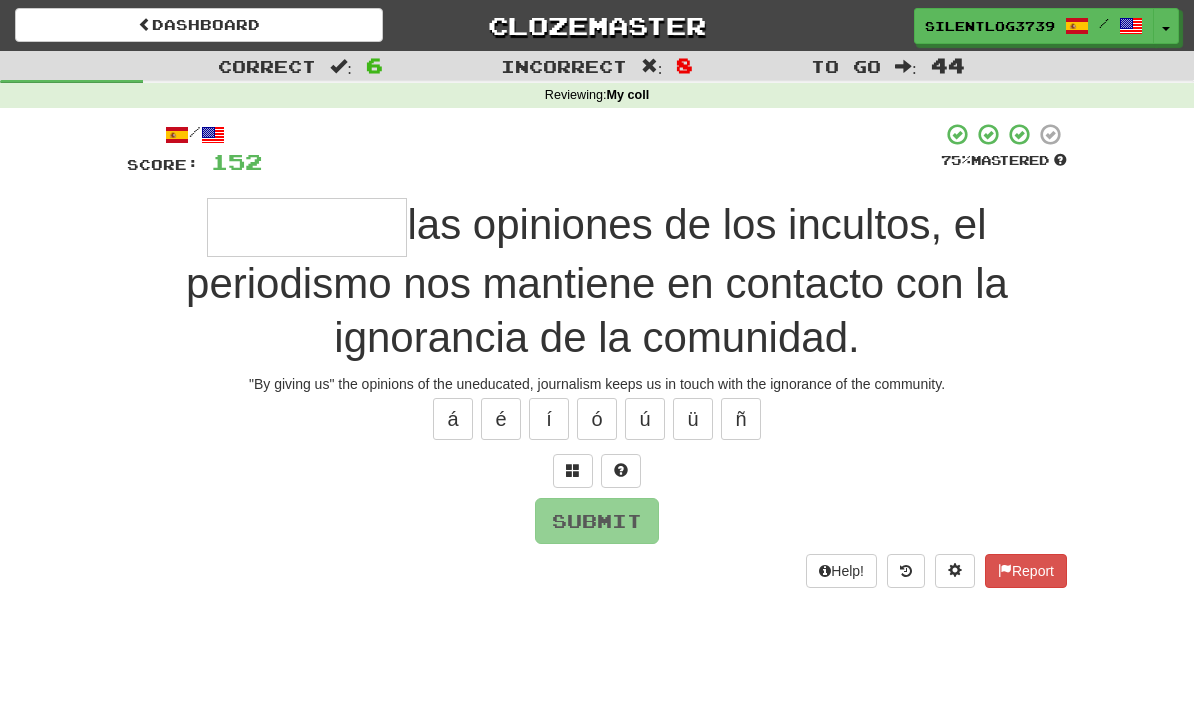 type on "********" 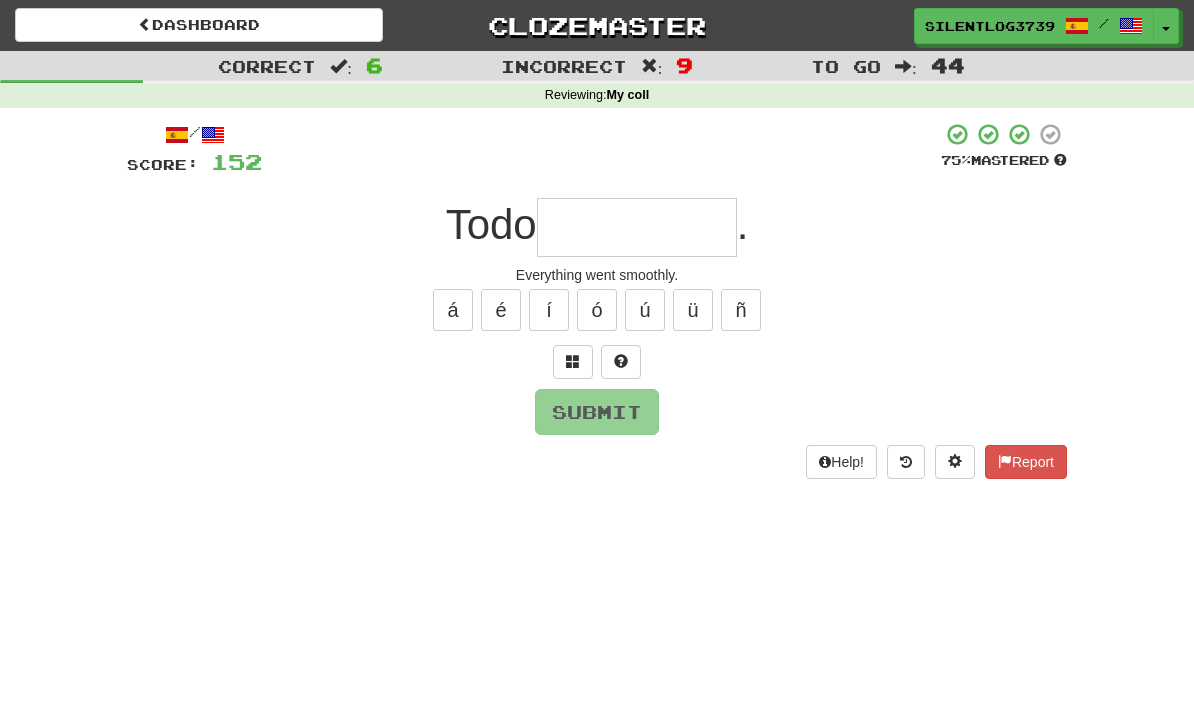 type on "*" 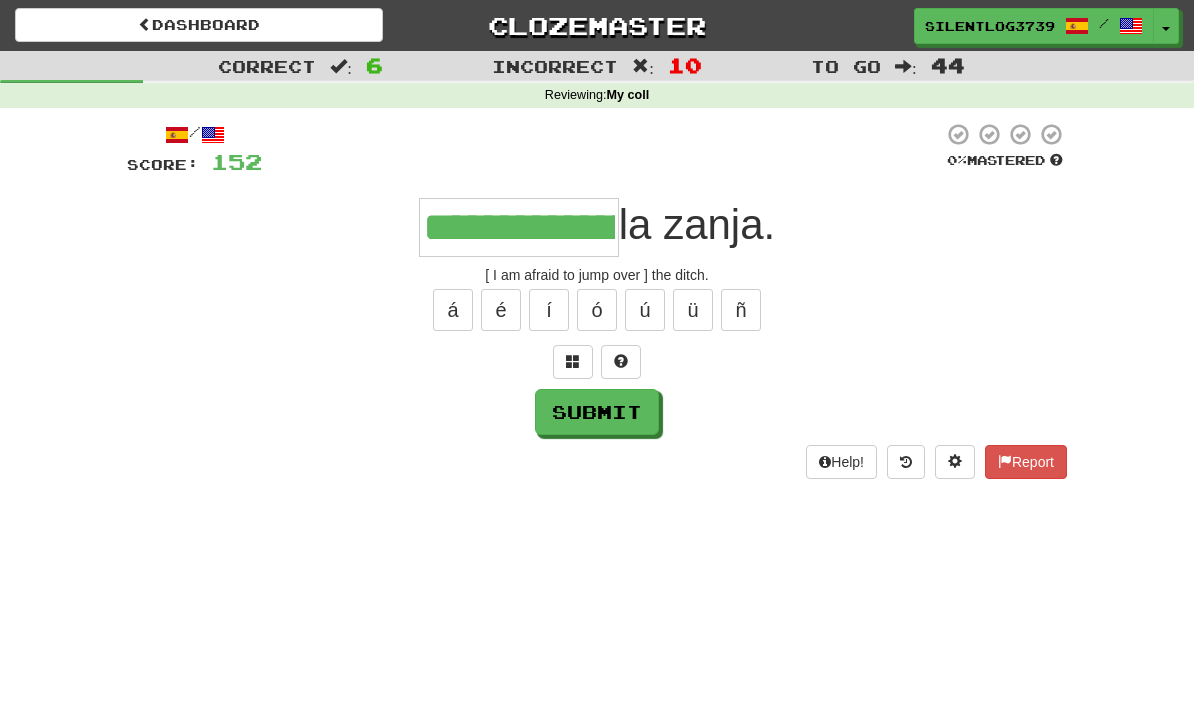 type on "**********" 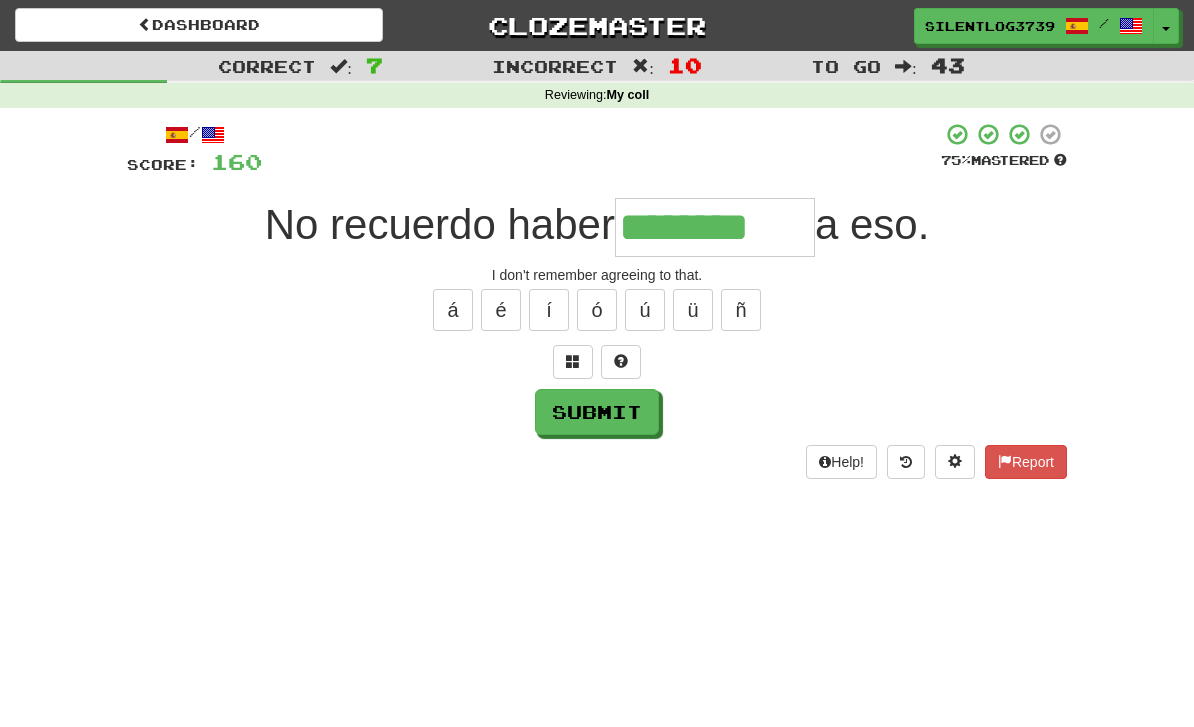 type on "********" 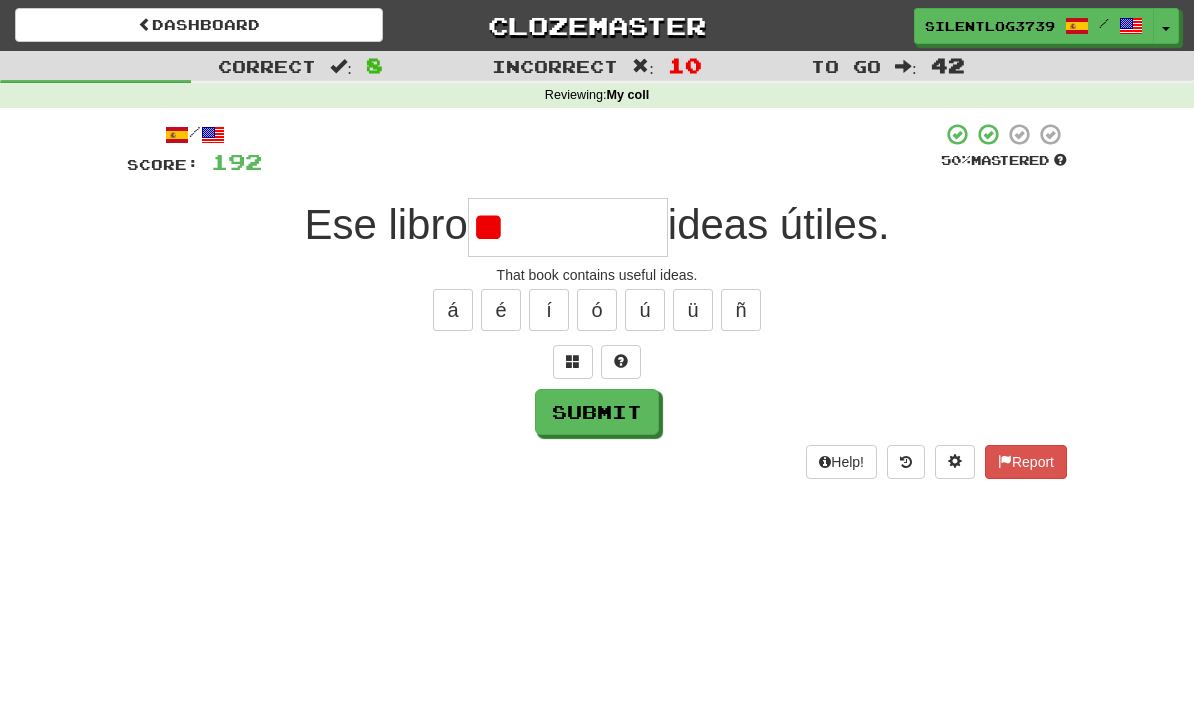 type on "*" 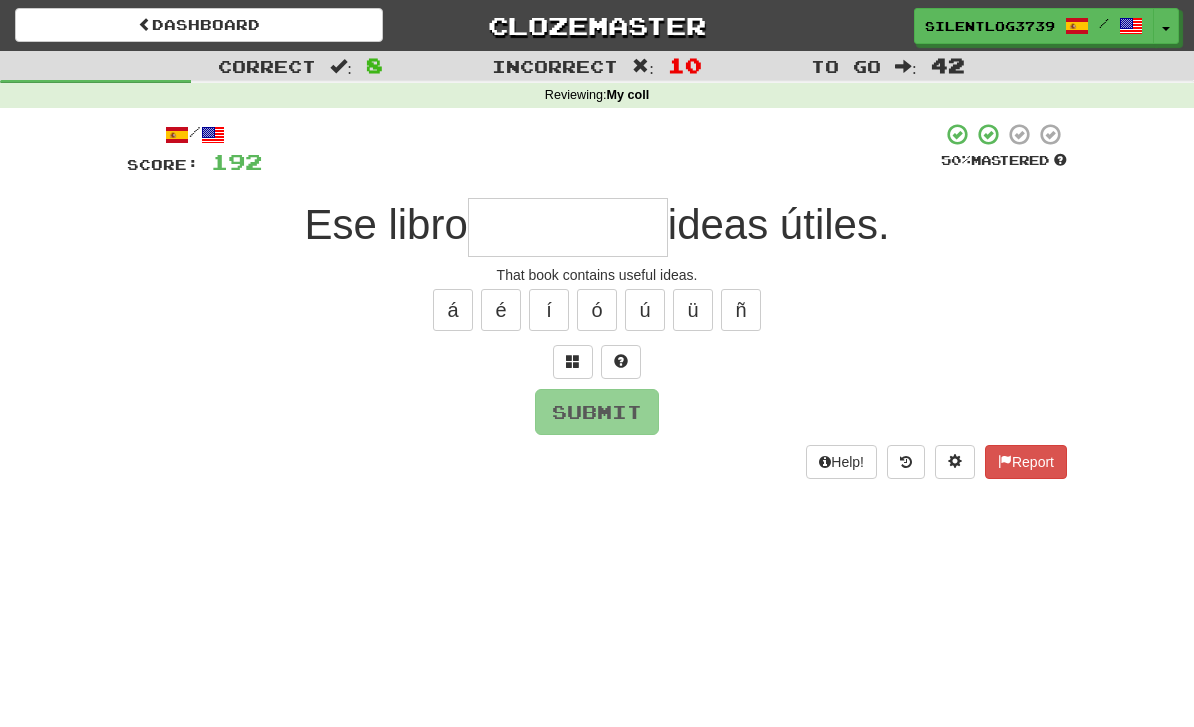 type on "*" 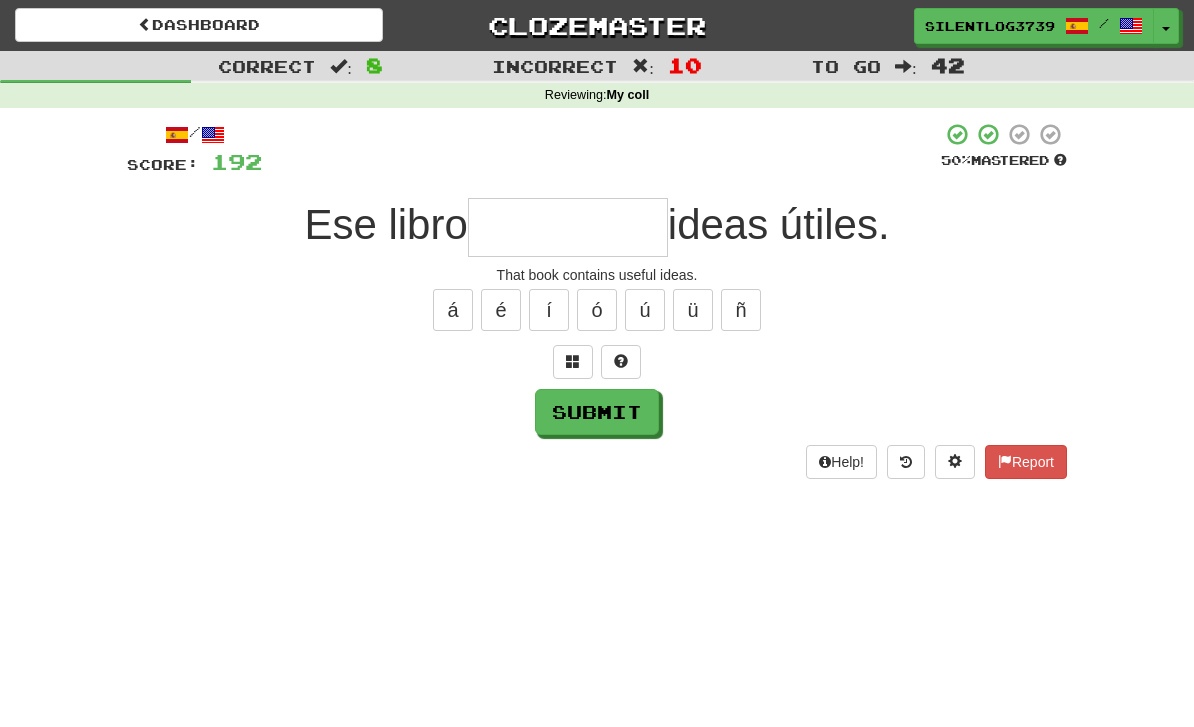 type on "*" 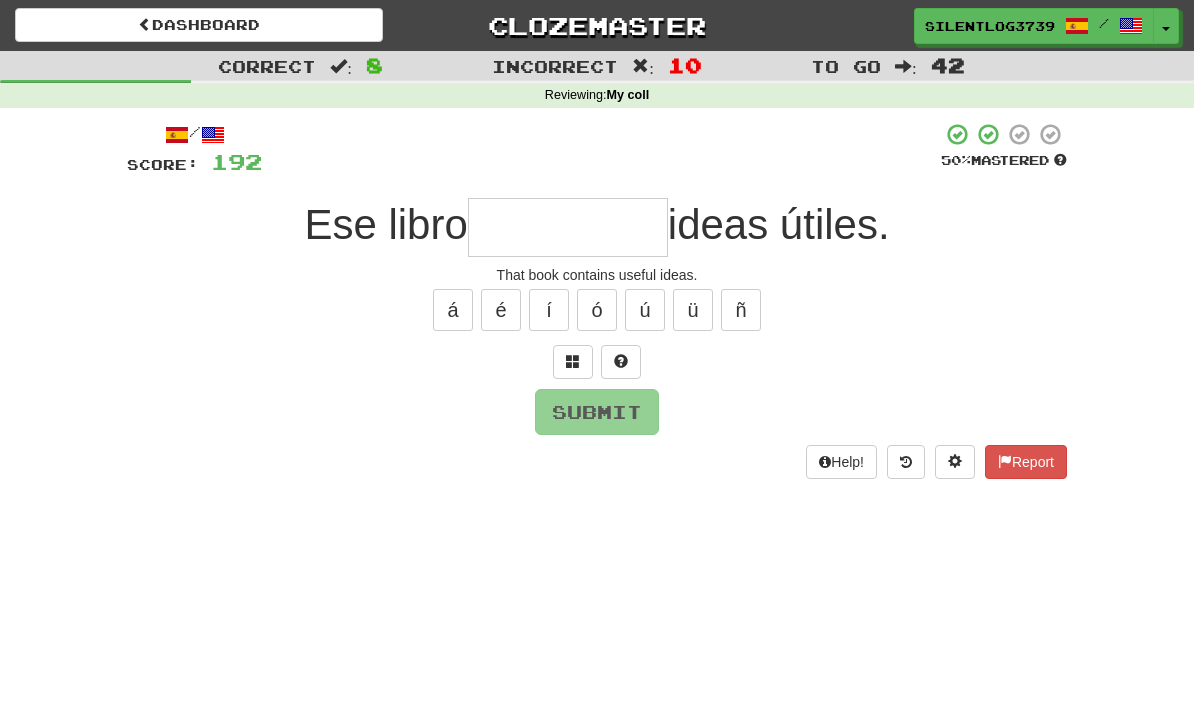 type on "*" 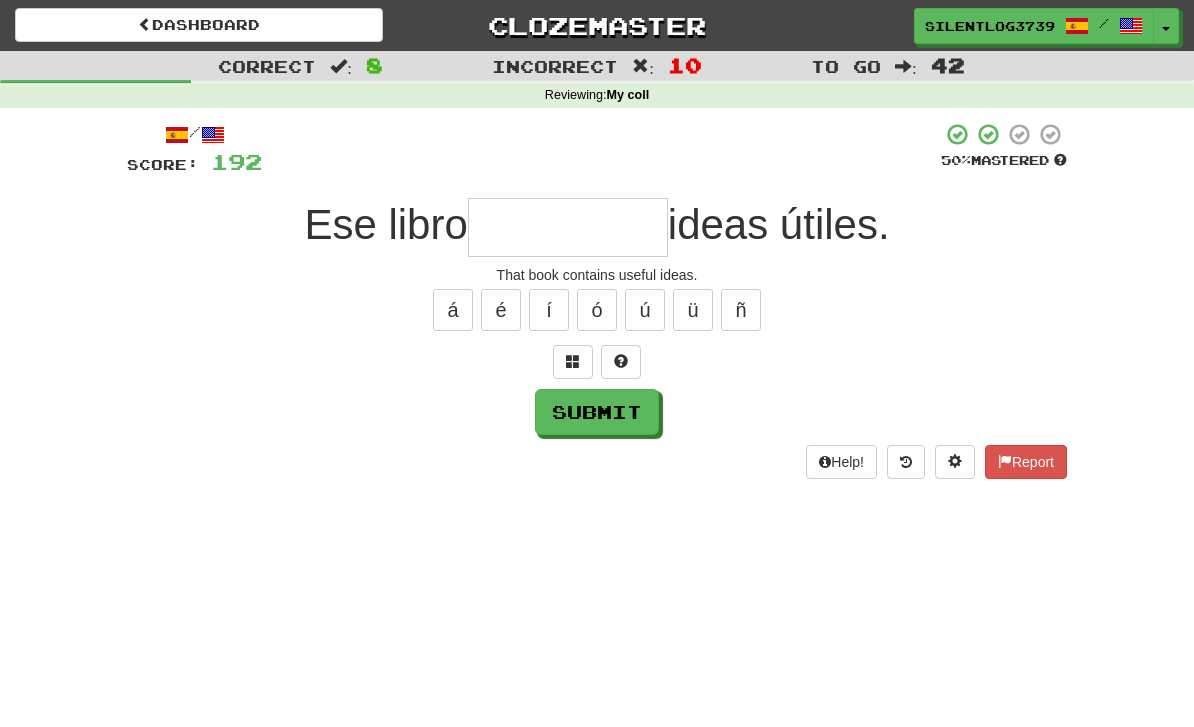 type on "*" 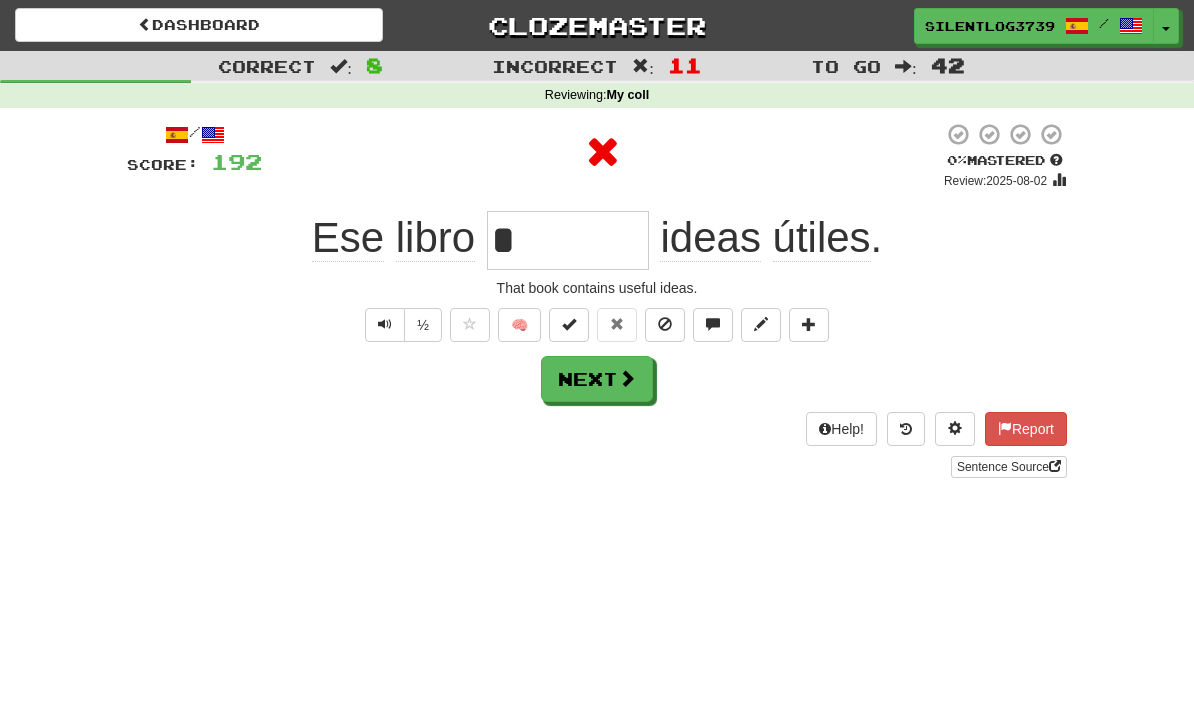 type on "********" 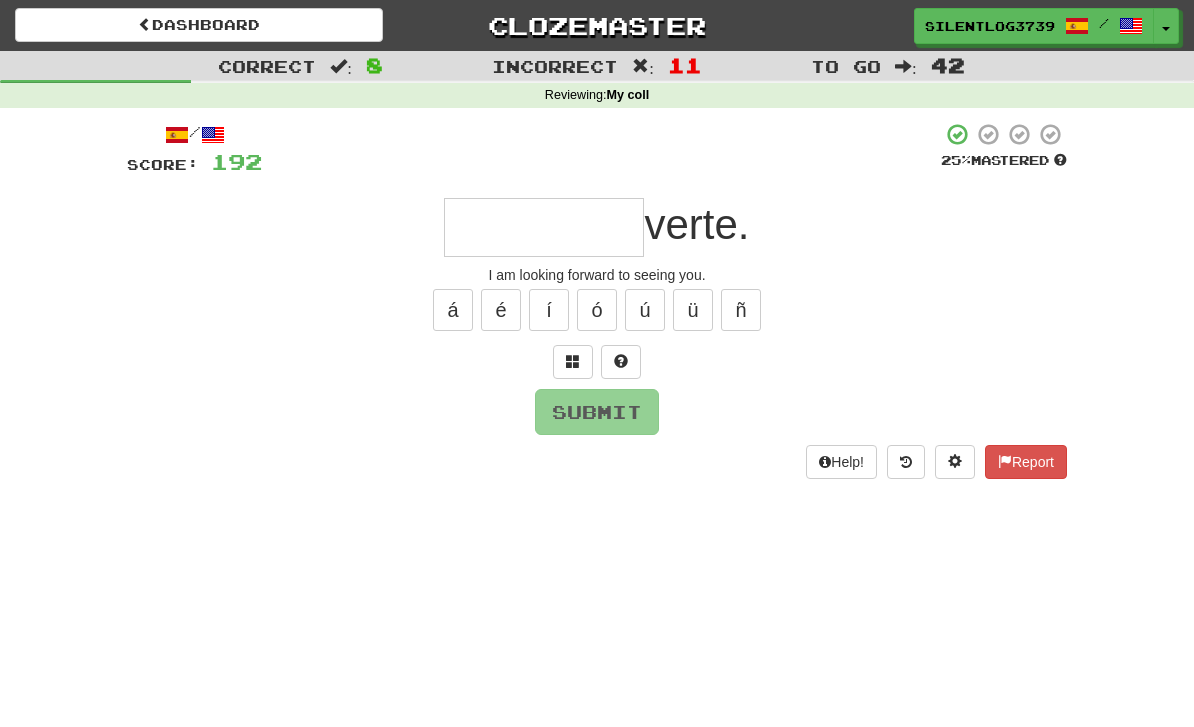 type on "*" 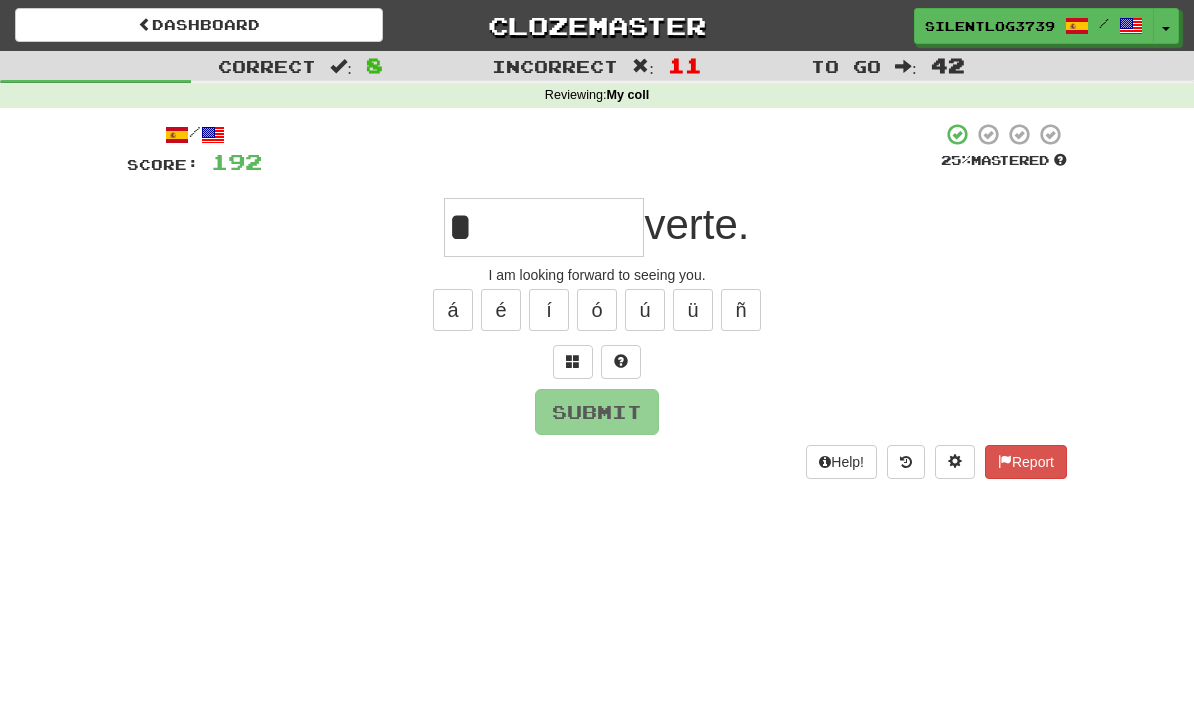 type on "*" 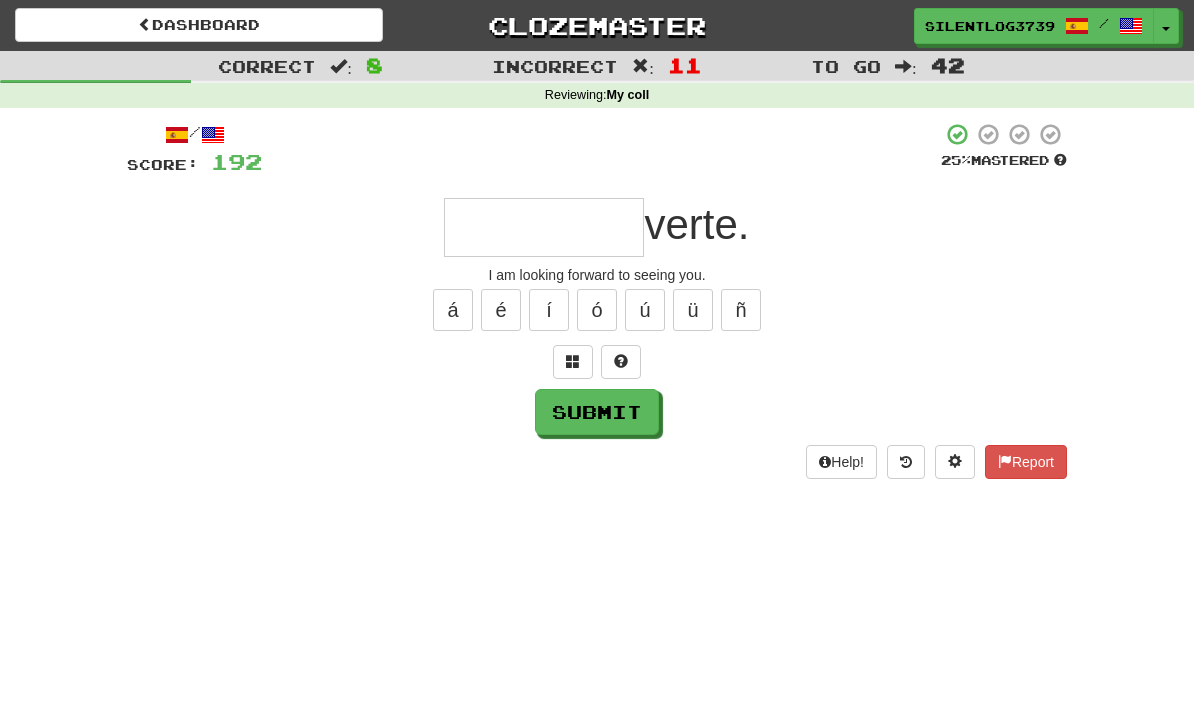 type on "*" 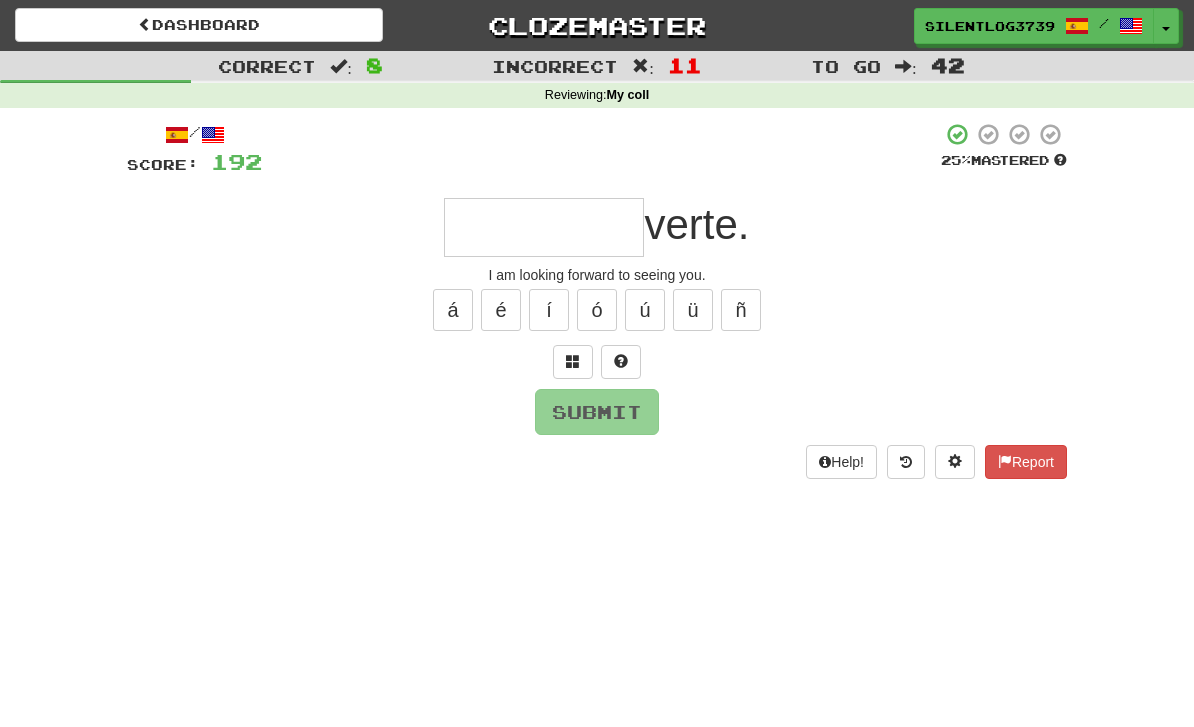 type on "**********" 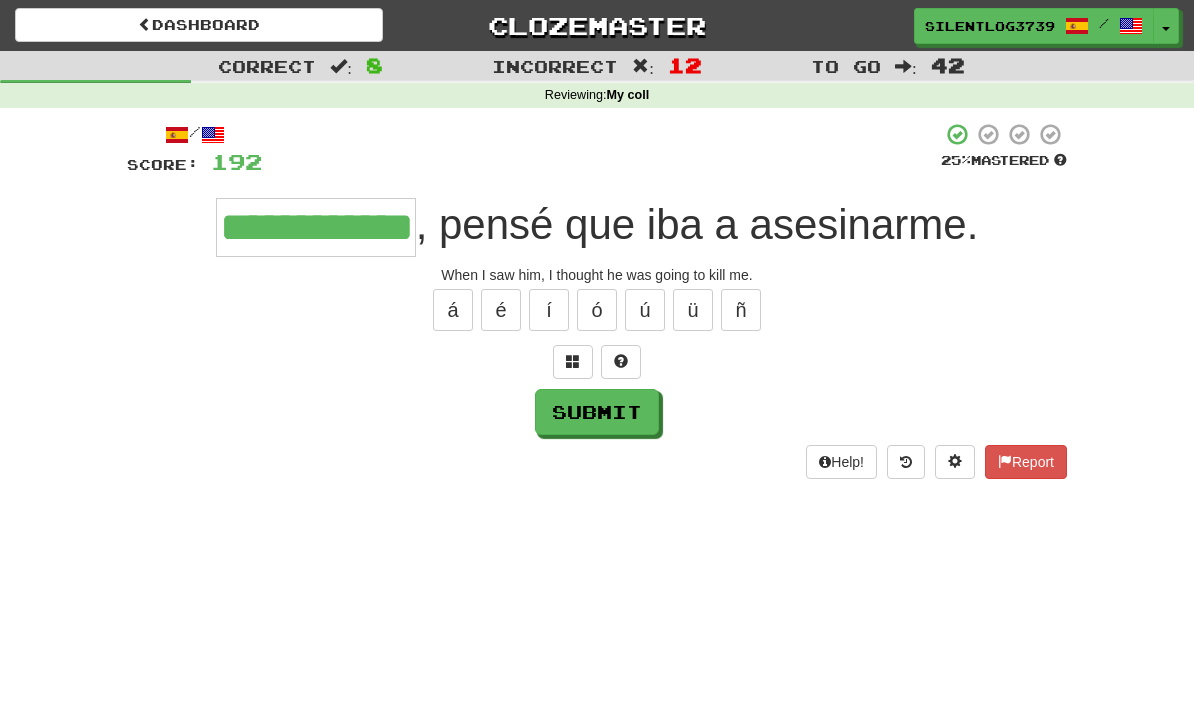 type on "**********" 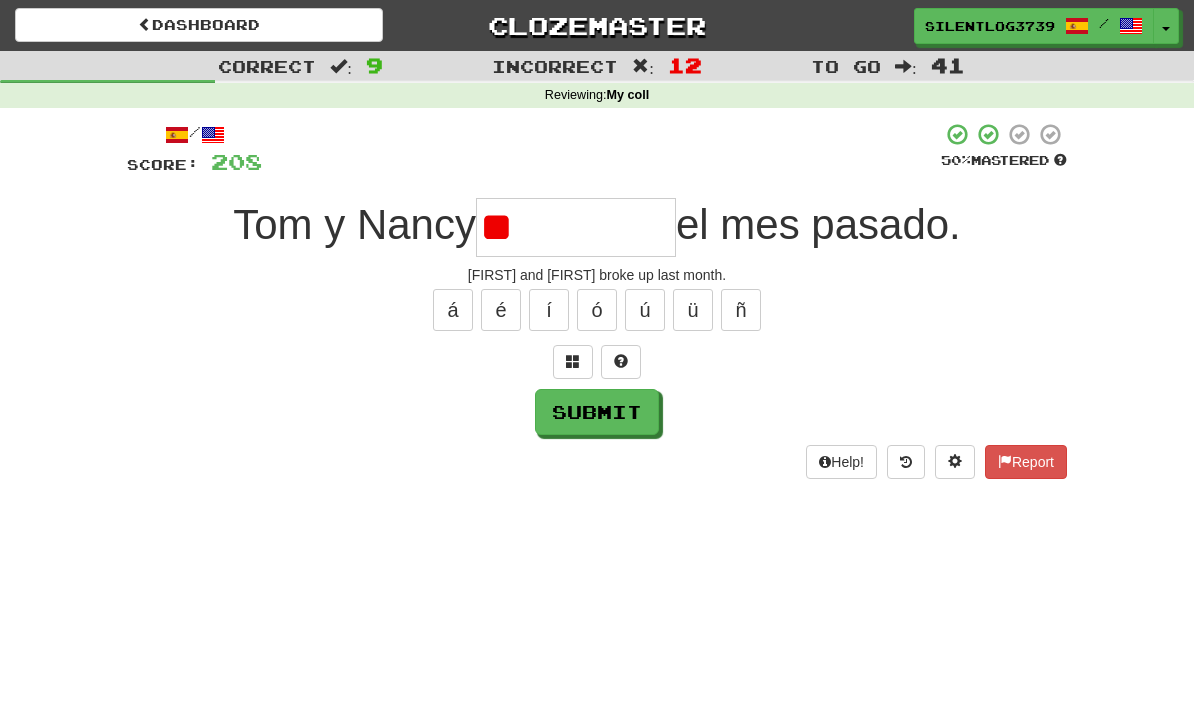 type on "*" 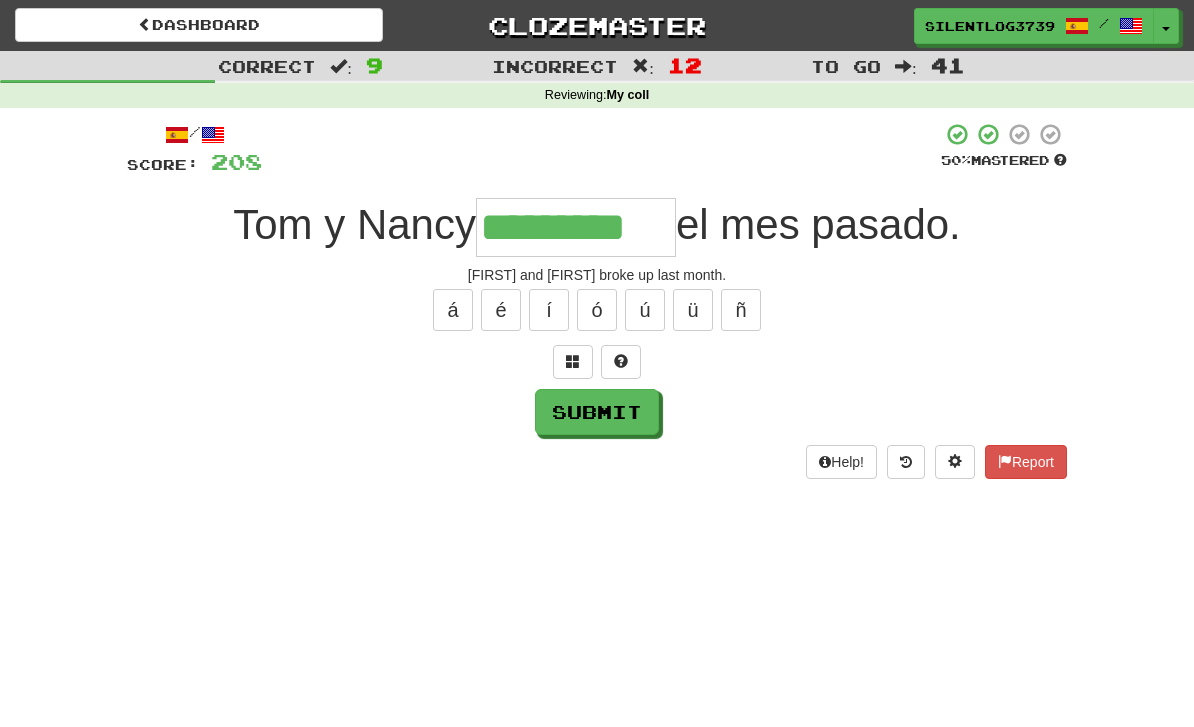 type on "*********" 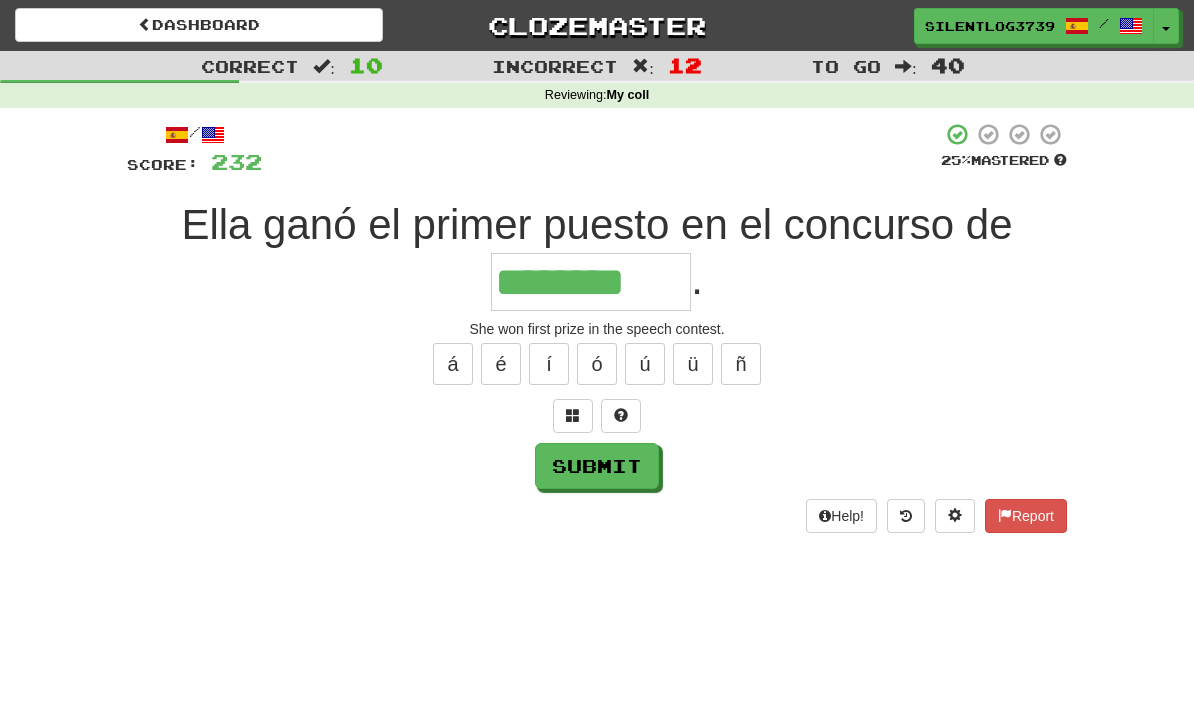 type on "********" 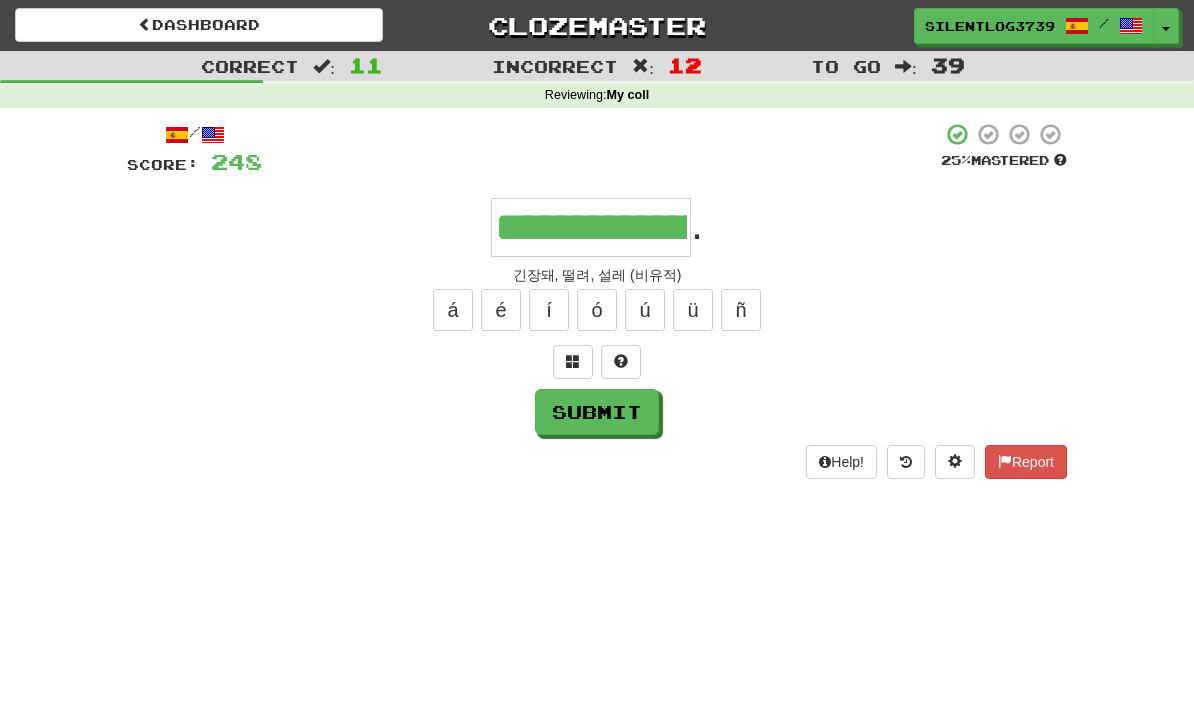type on "**********" 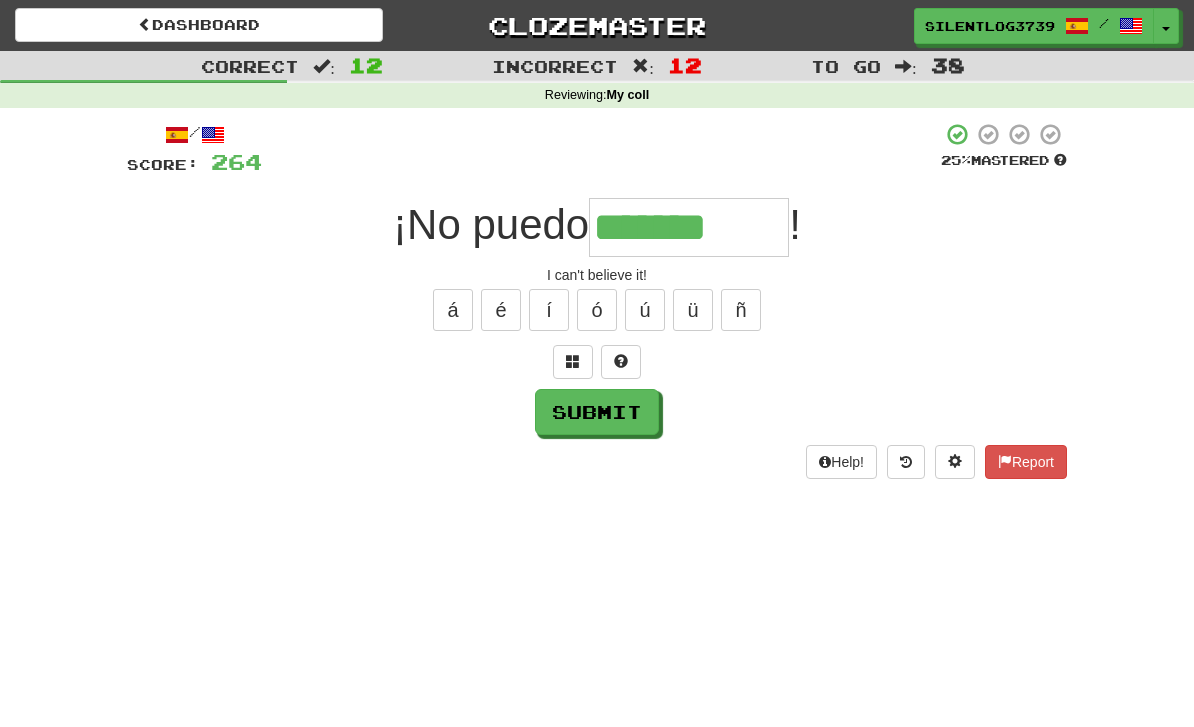 type on "*******" 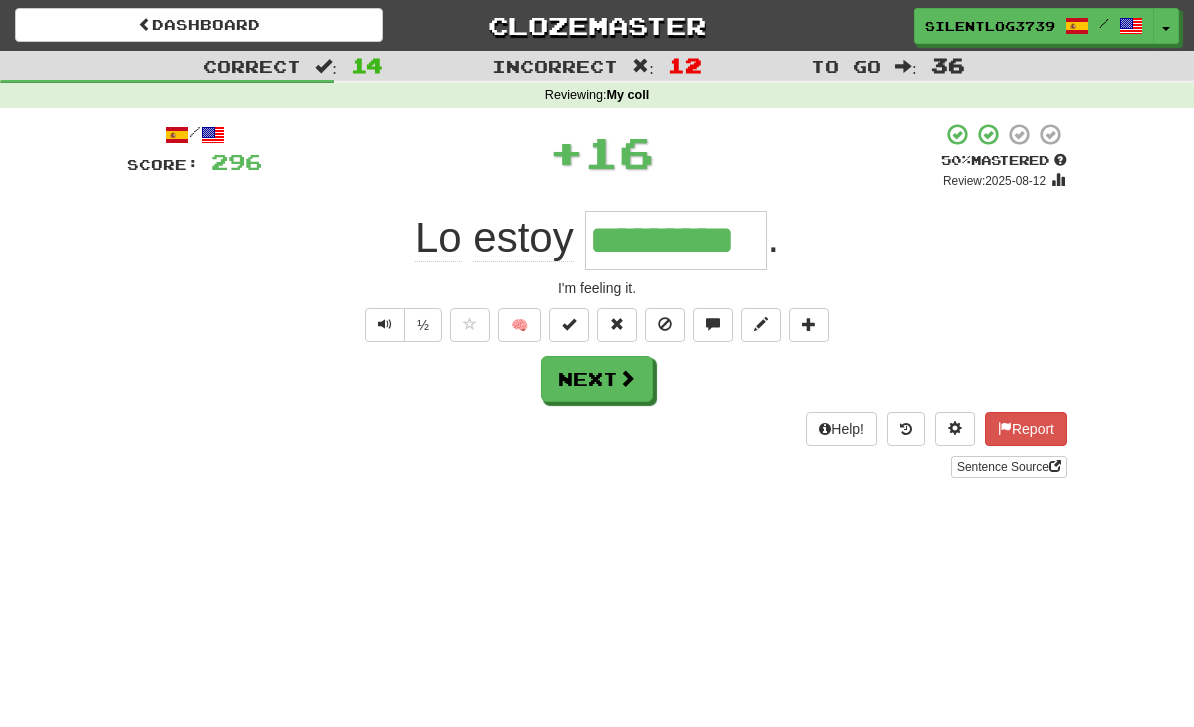 type on "*********" 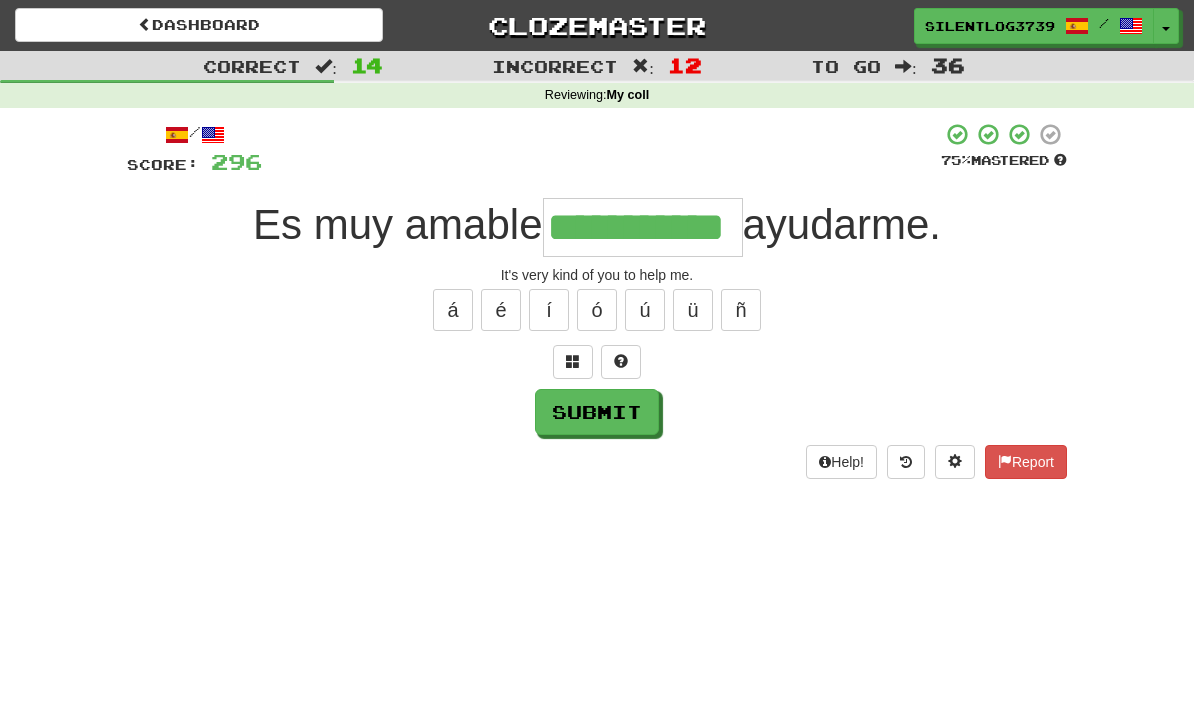 type on "**********" 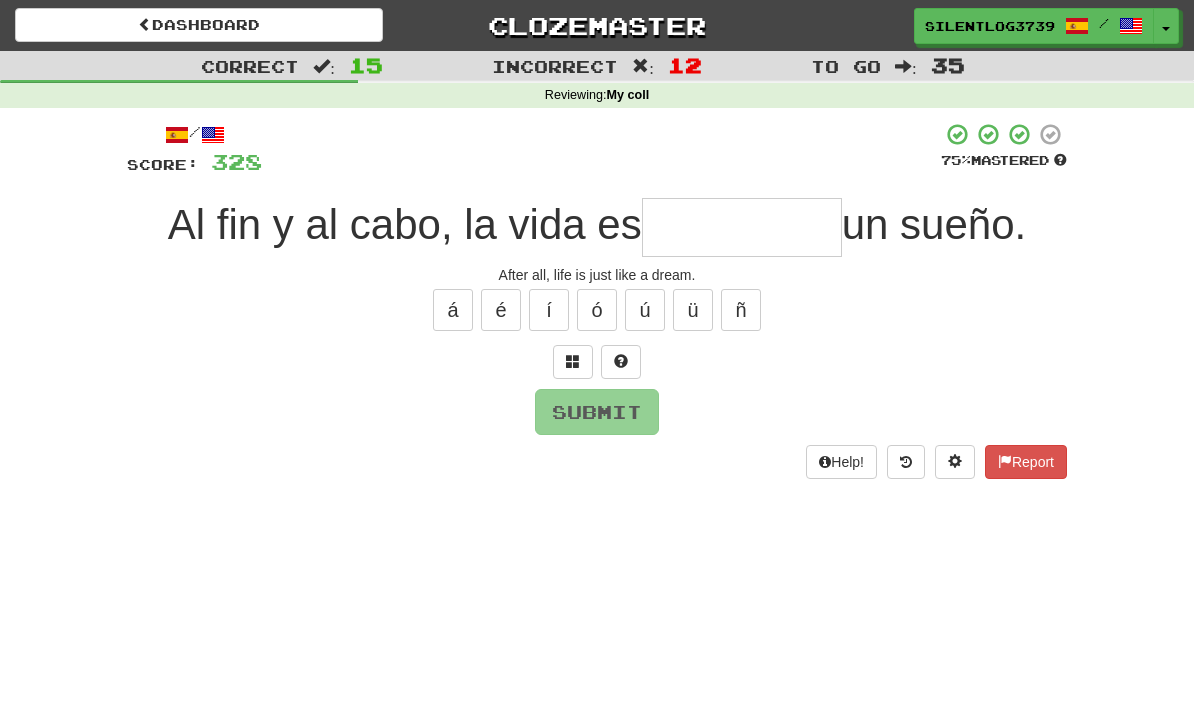 type on "*" 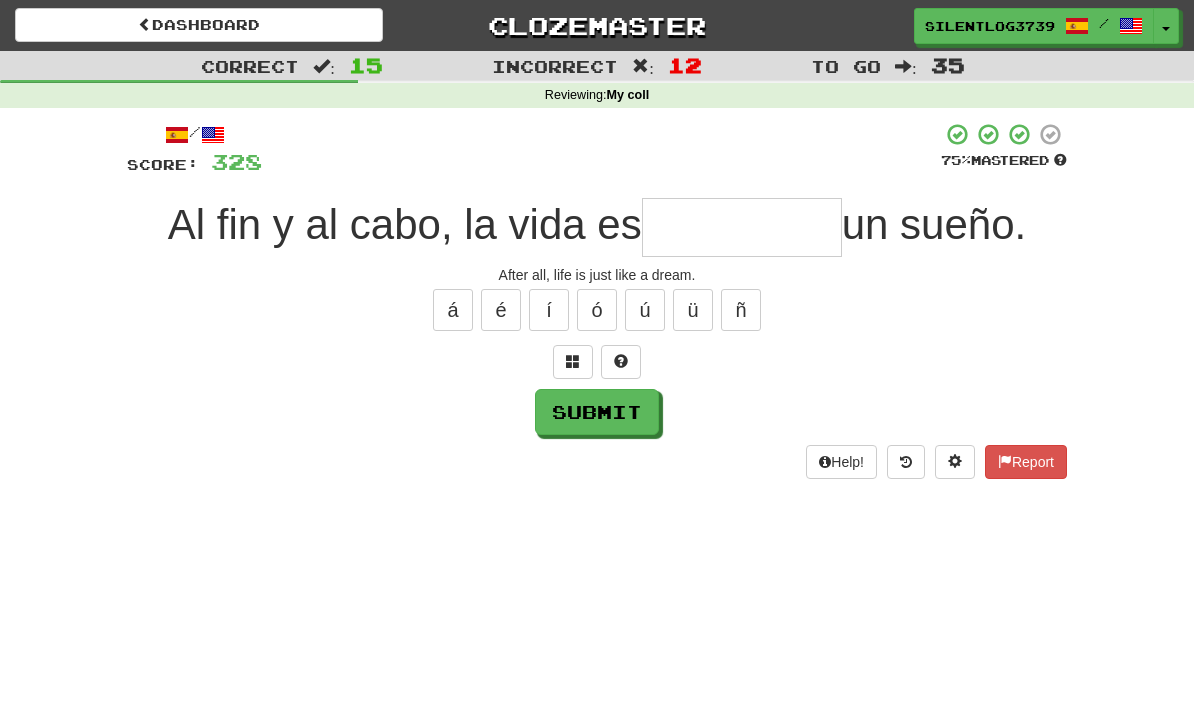 type on "*" 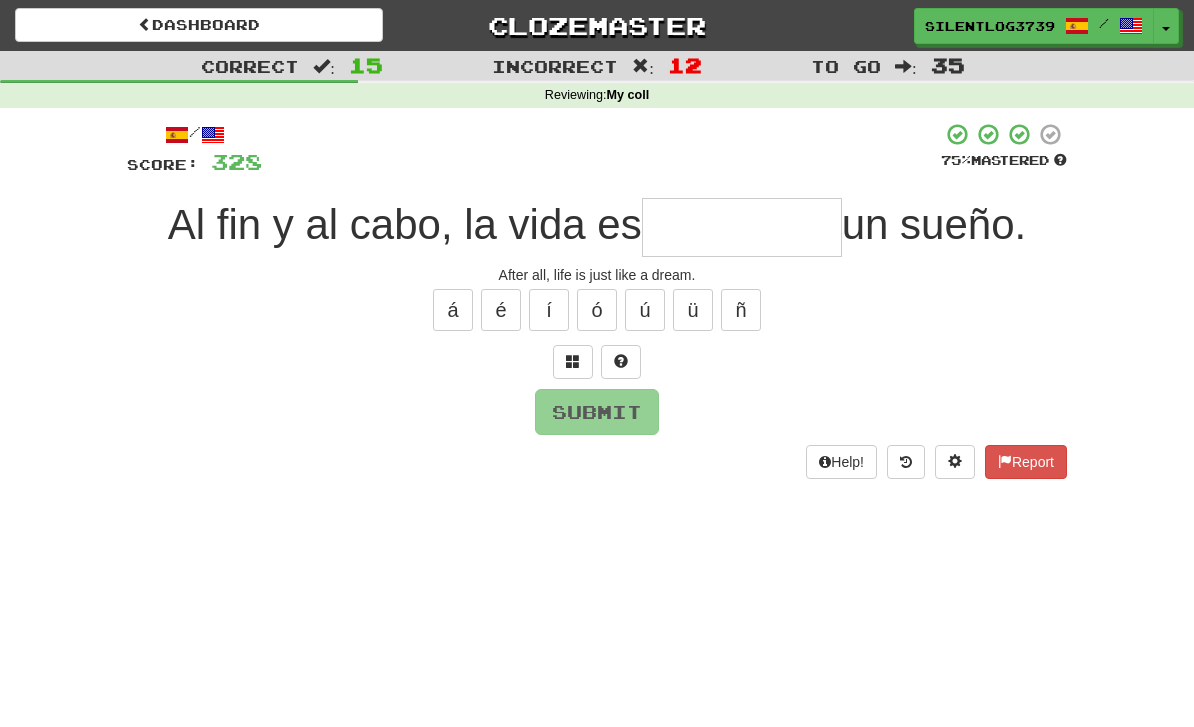 type on "*" 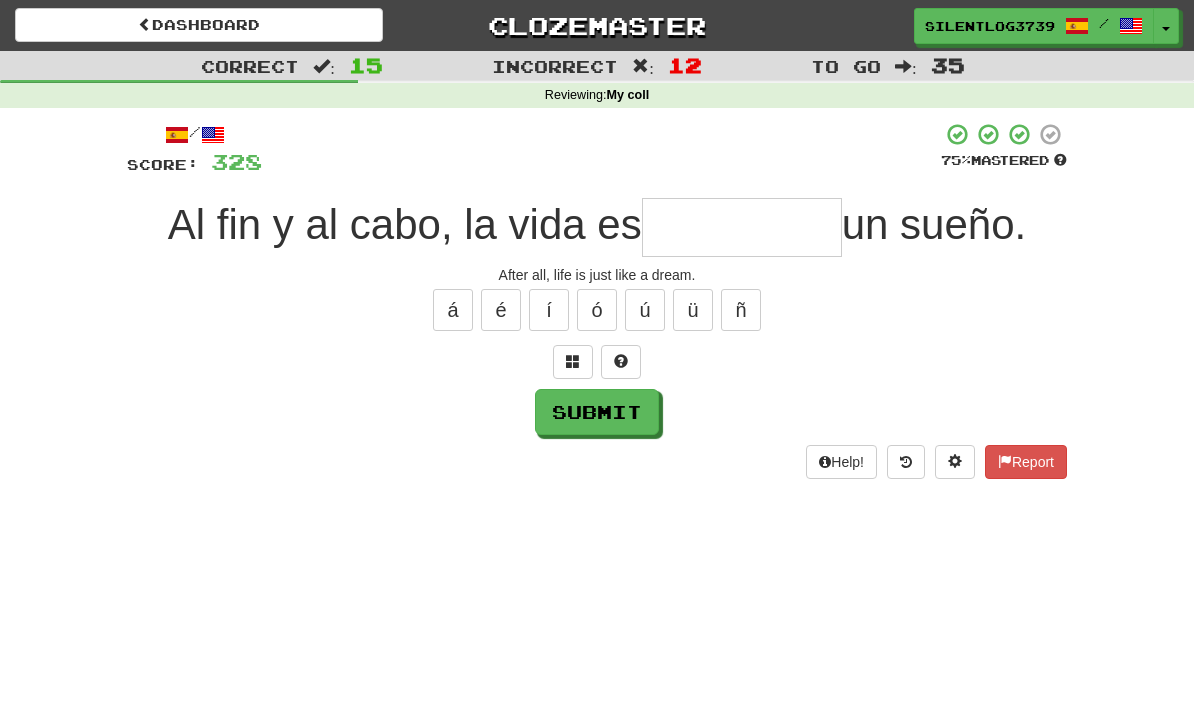 type on "*" 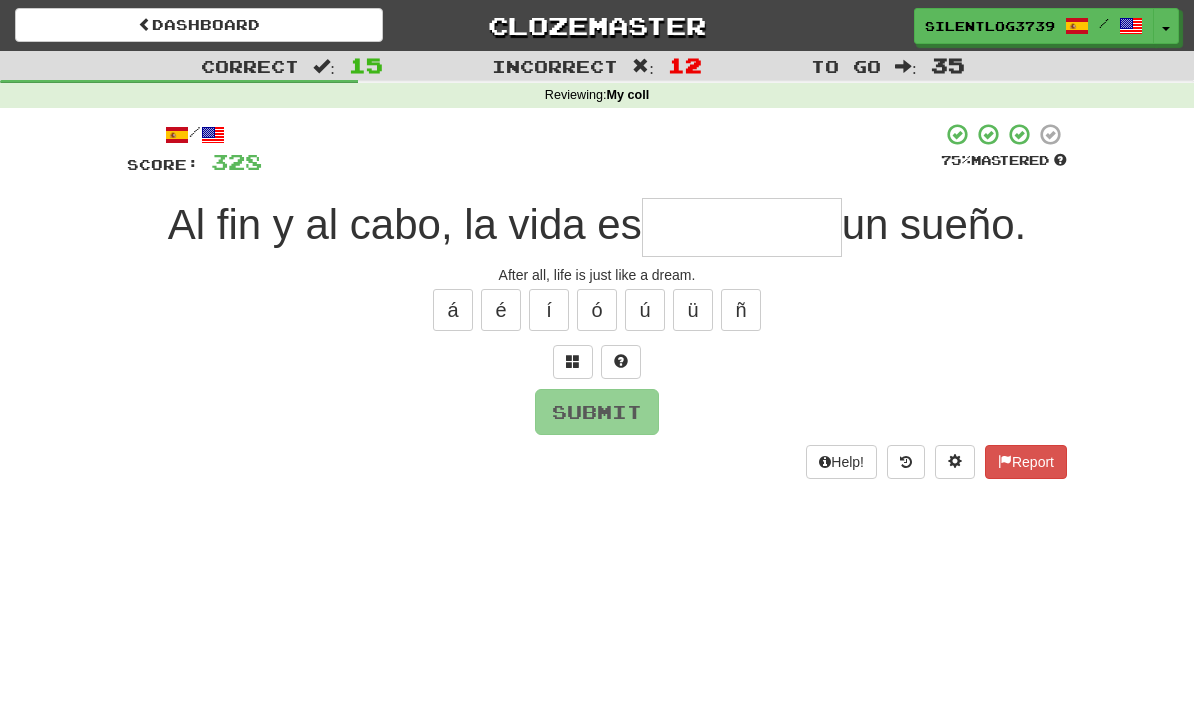type on "*" 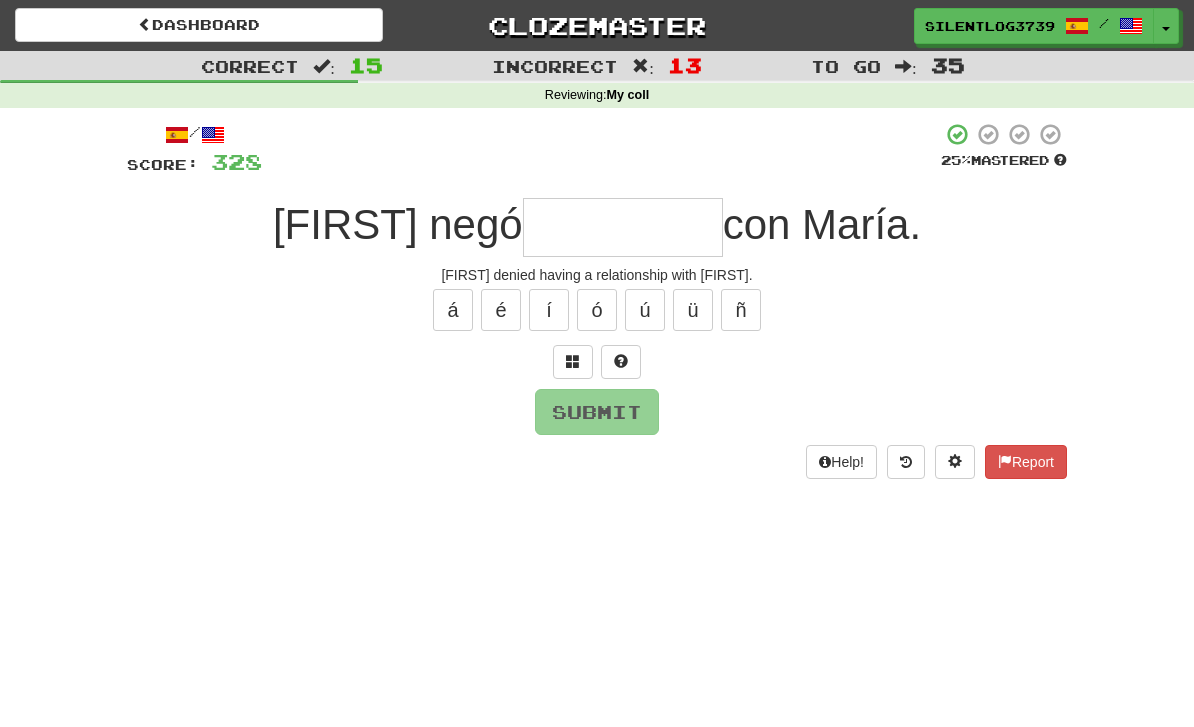 type on "*" 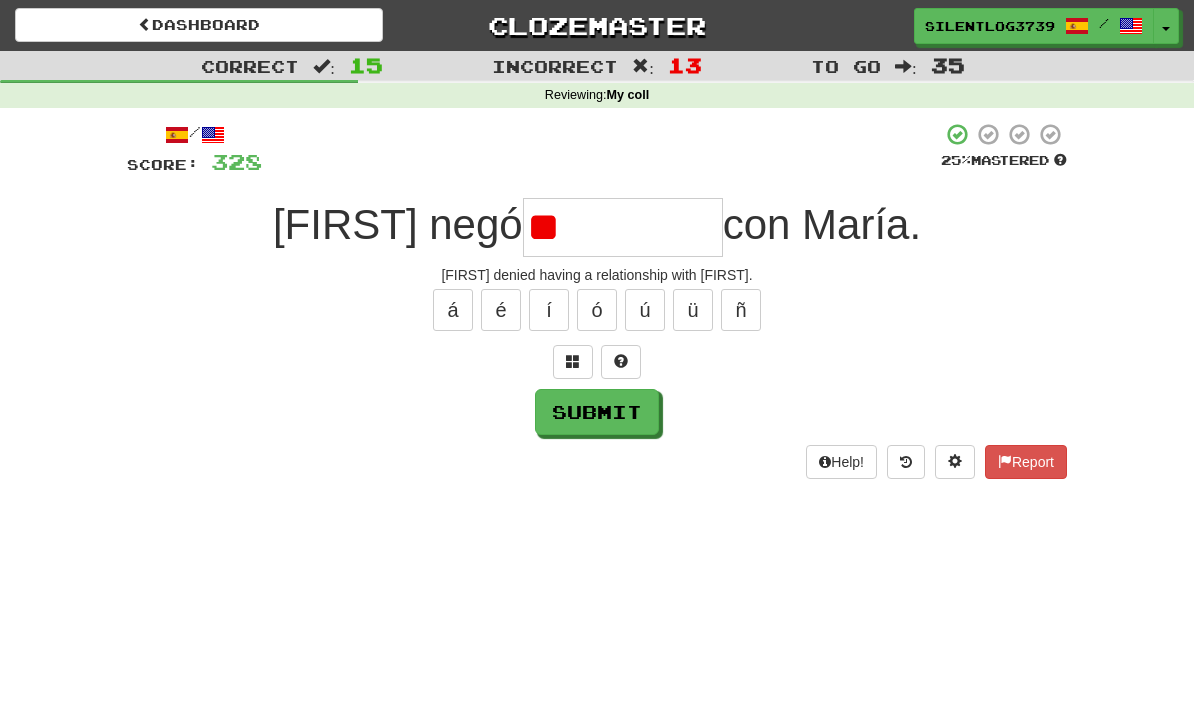 type on "*" 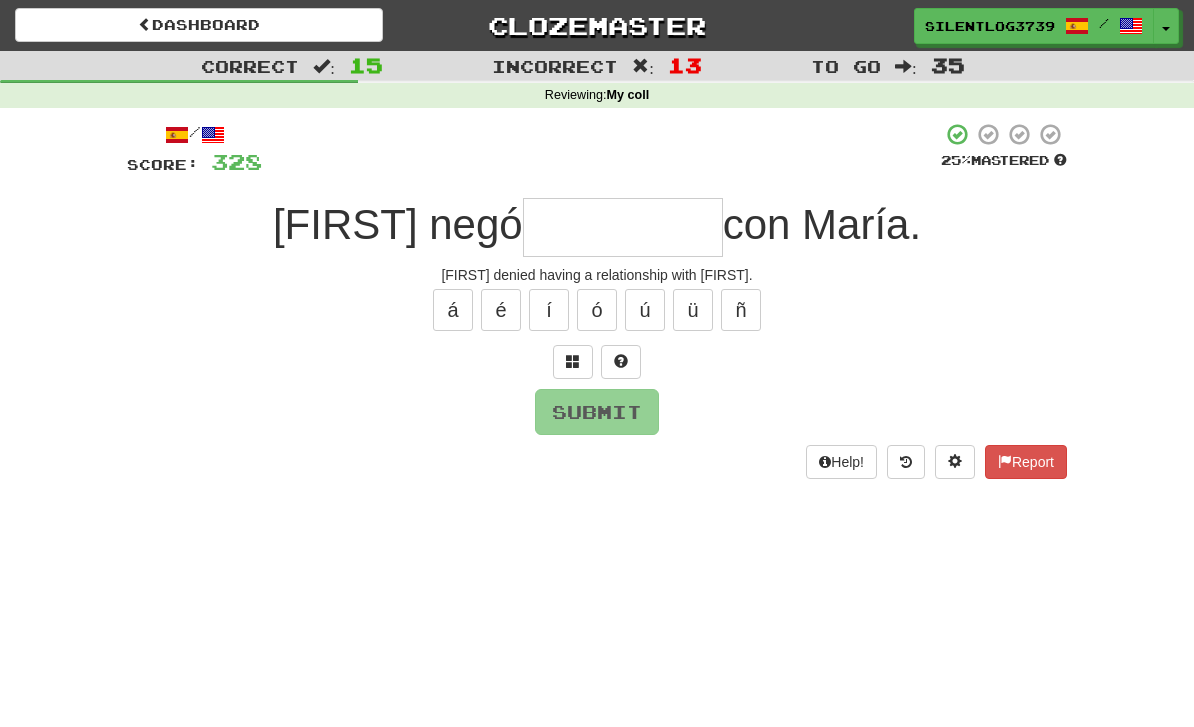 type on "*" 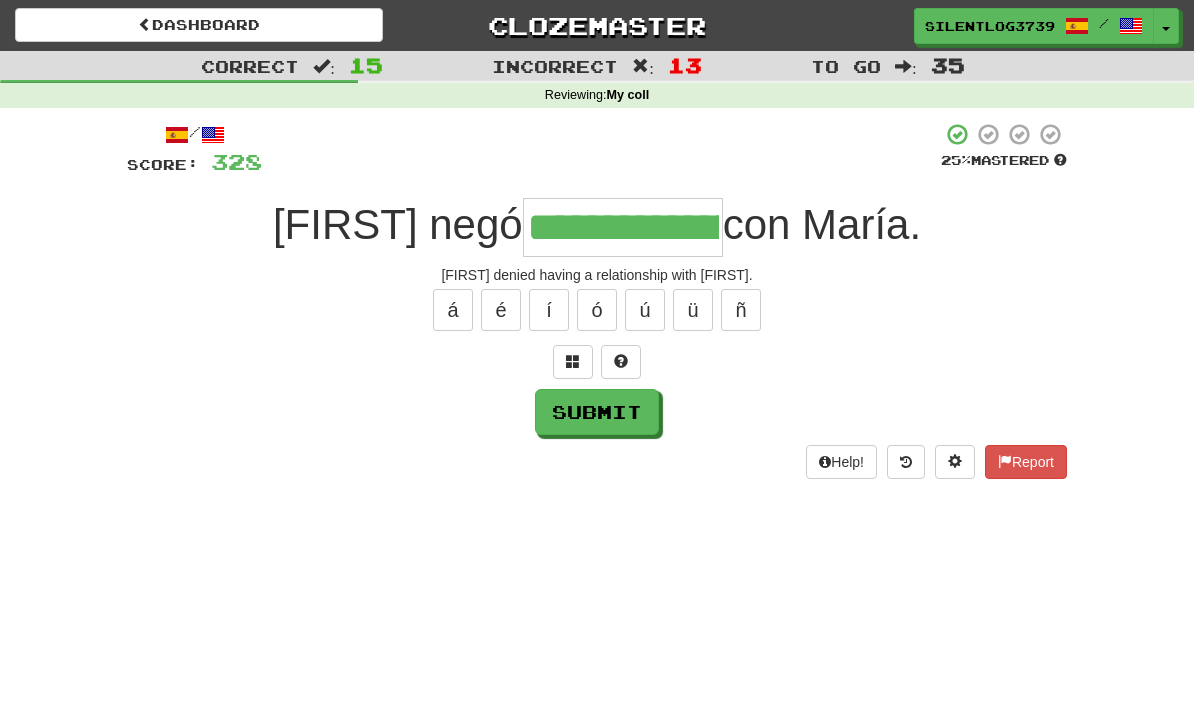 type on "**********" 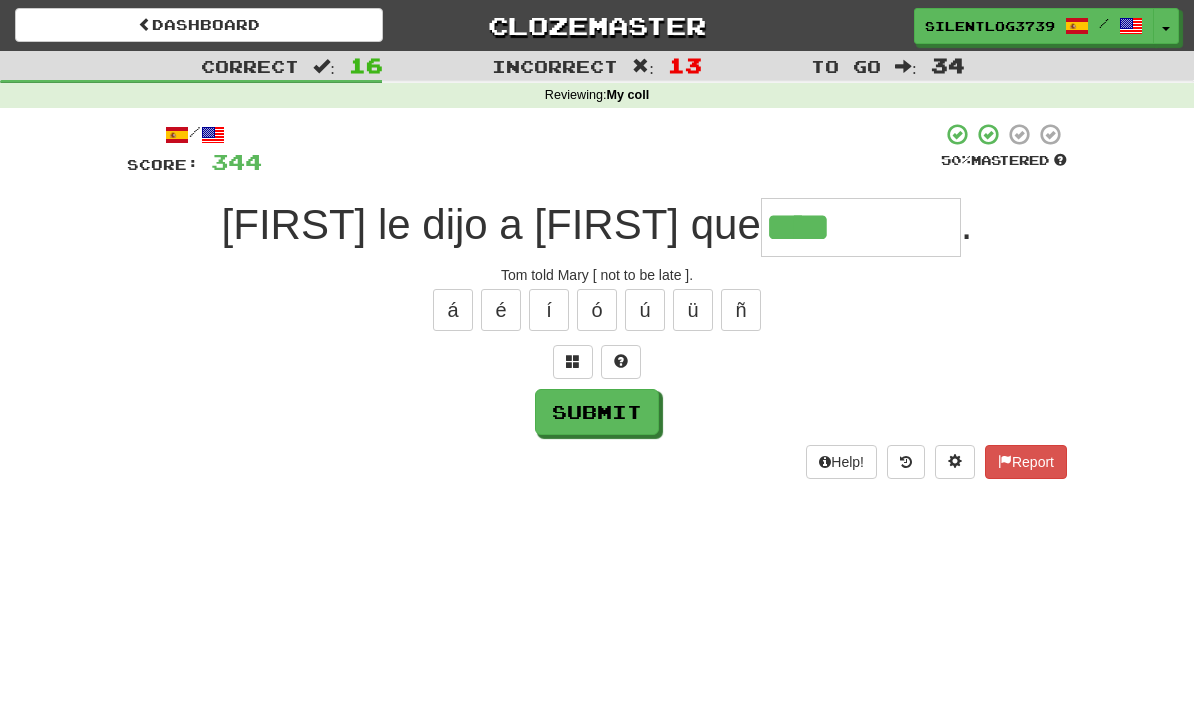 type on "**********" 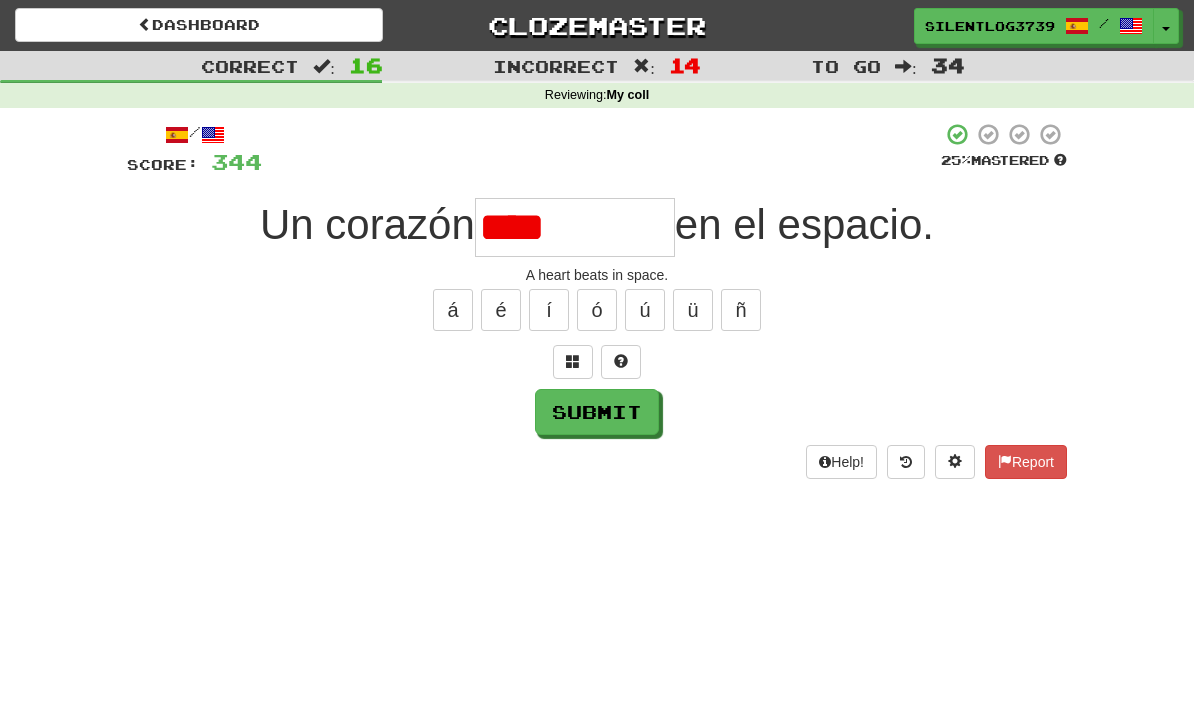 type on "****" 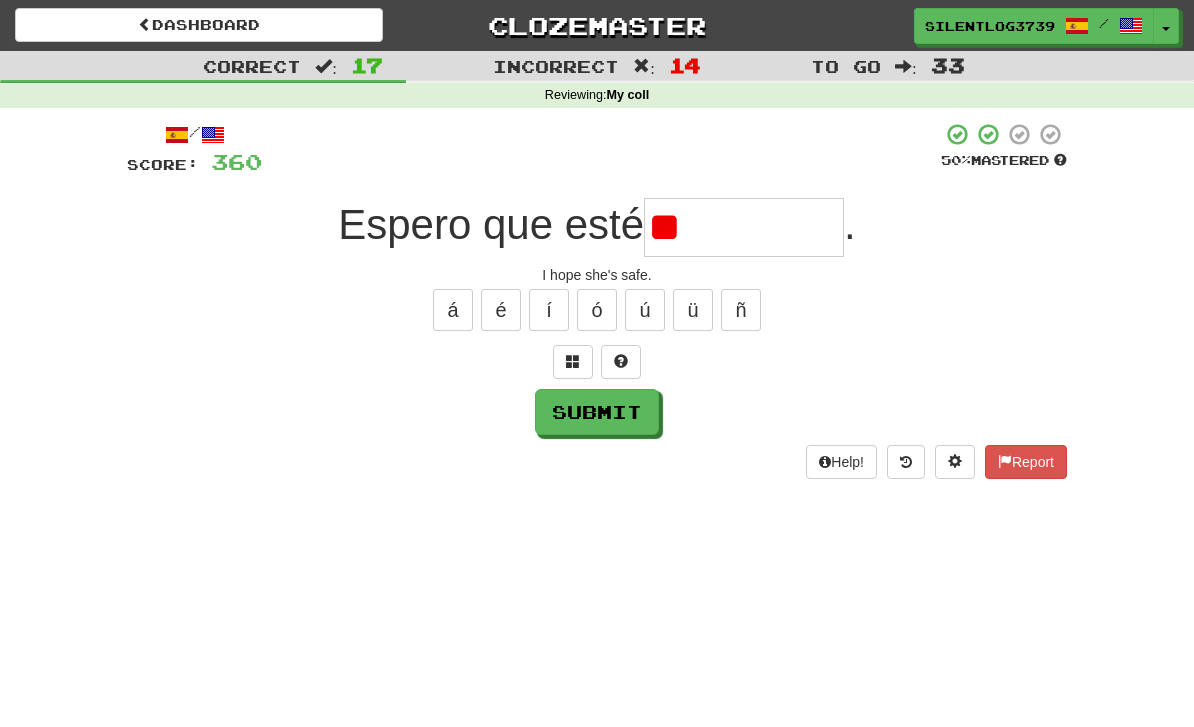 type on "*" 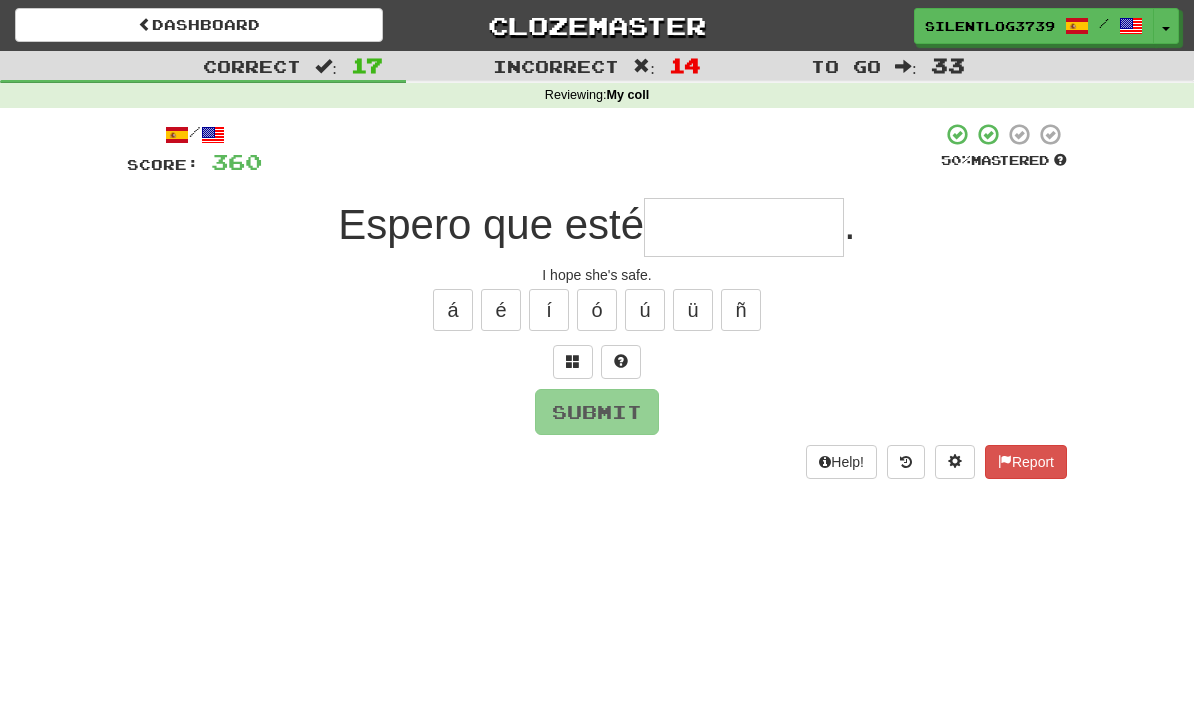 type on "*" 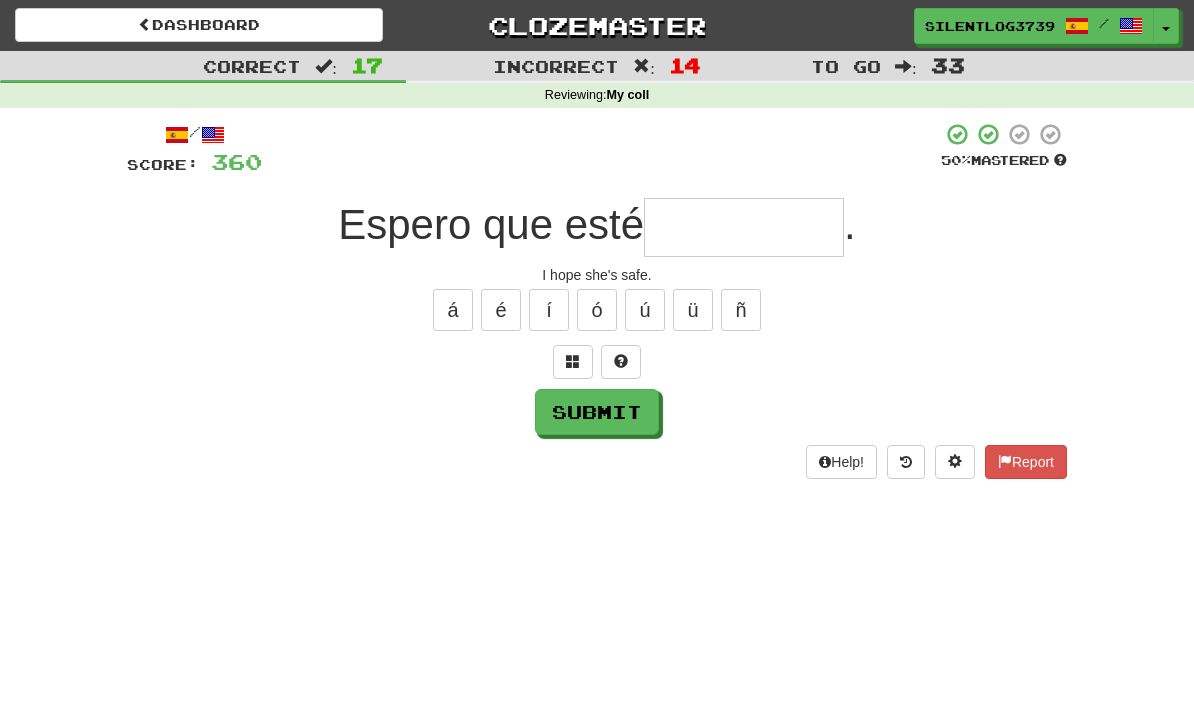 type on "*" 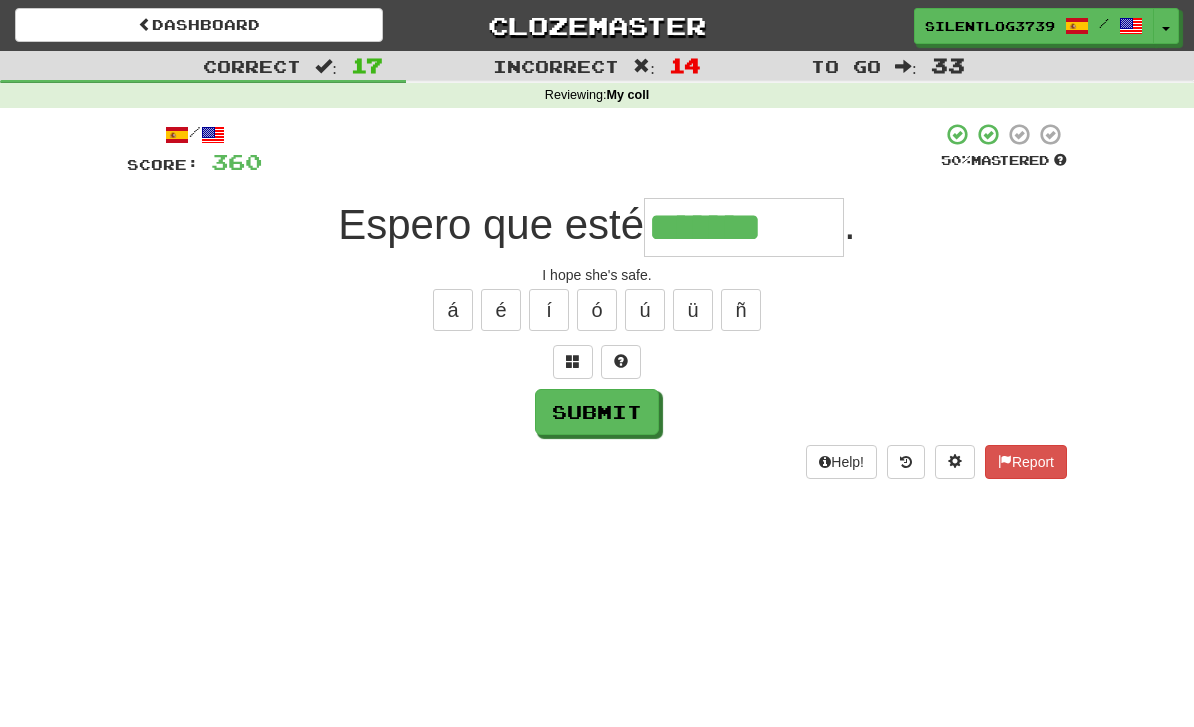 type on "*******" 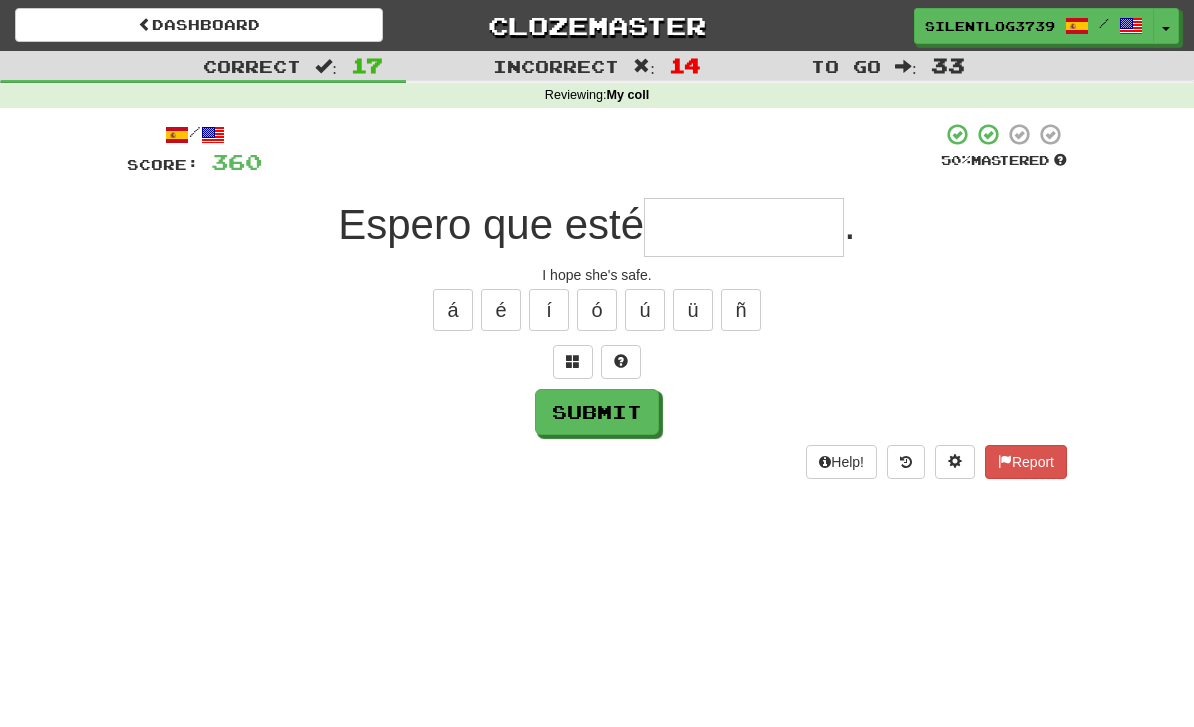 type on "*" 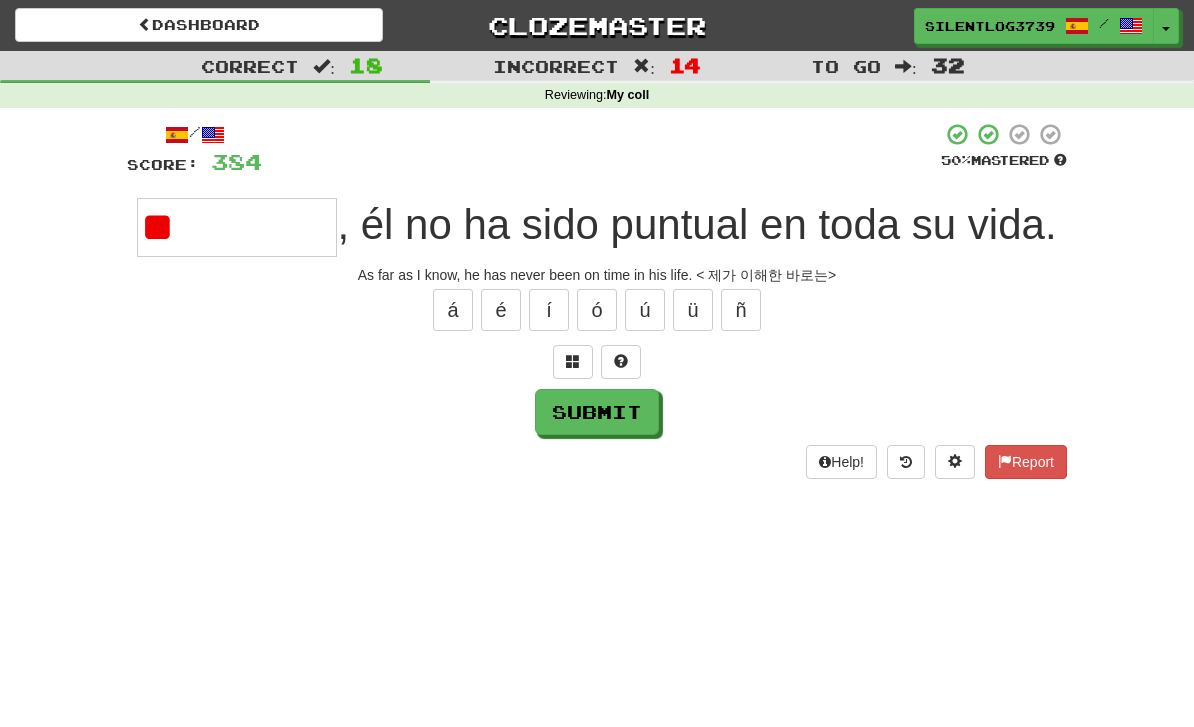type on "*" 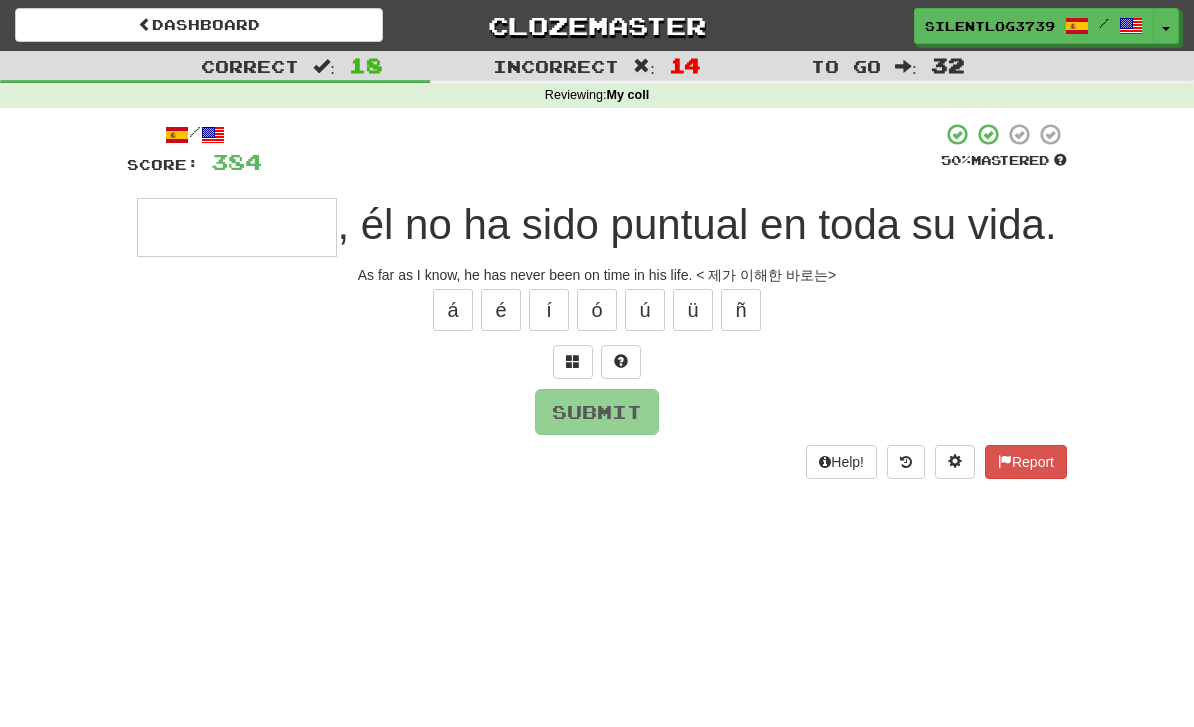 type on "*" 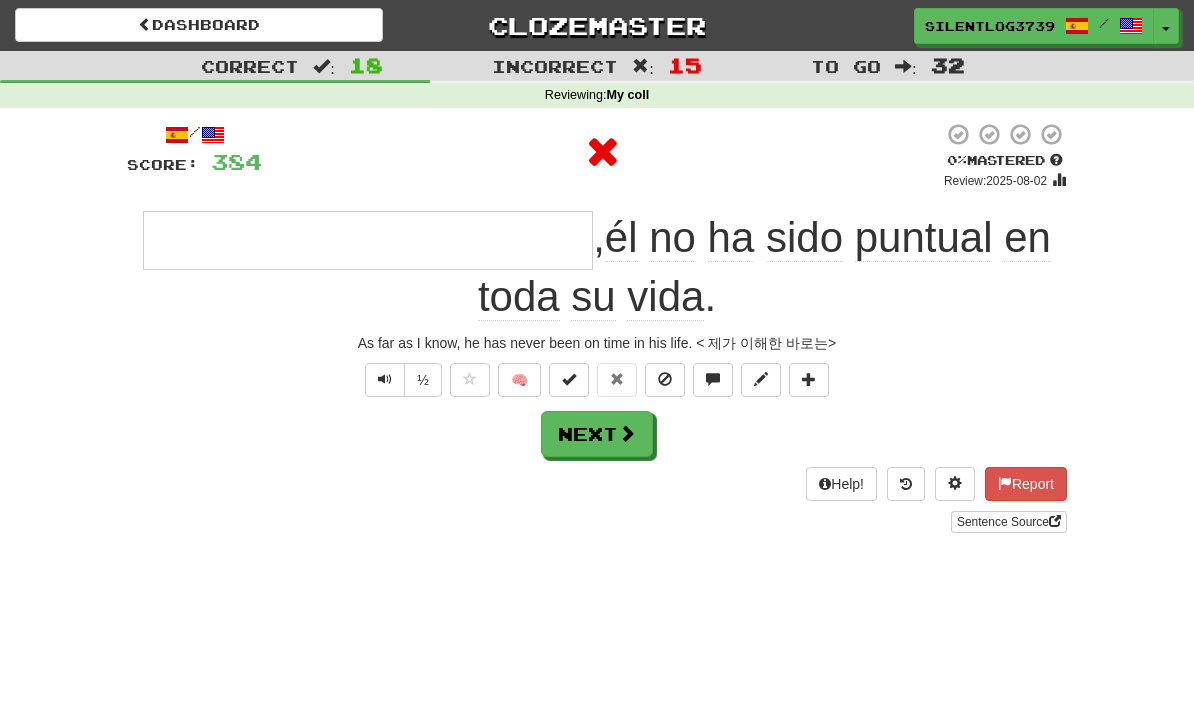 type on "**********" 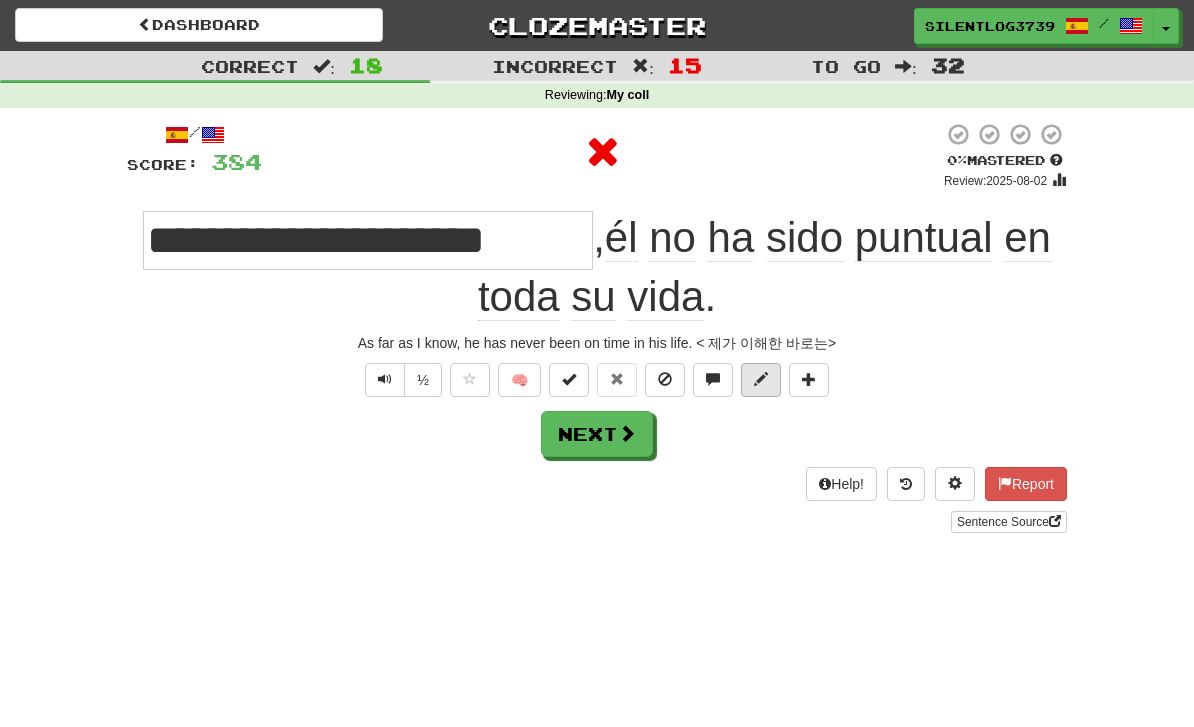 click at bounding box center (761, 380) 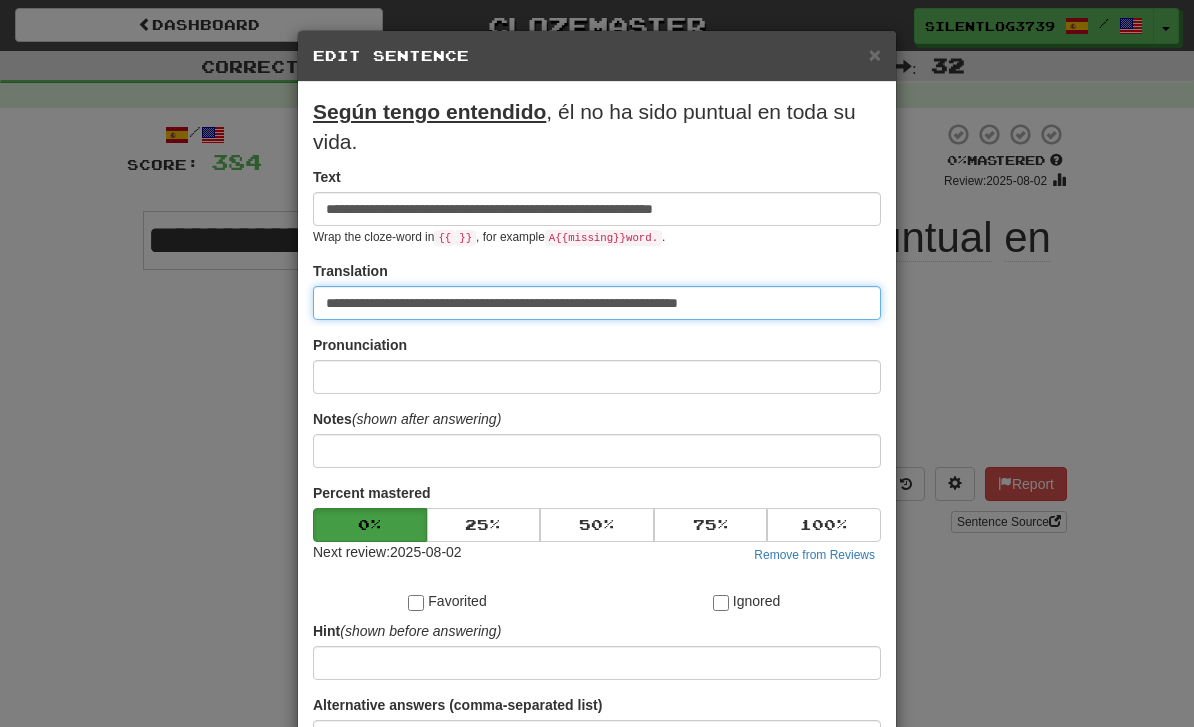 click on "**********" at bounding box center [597, 303] 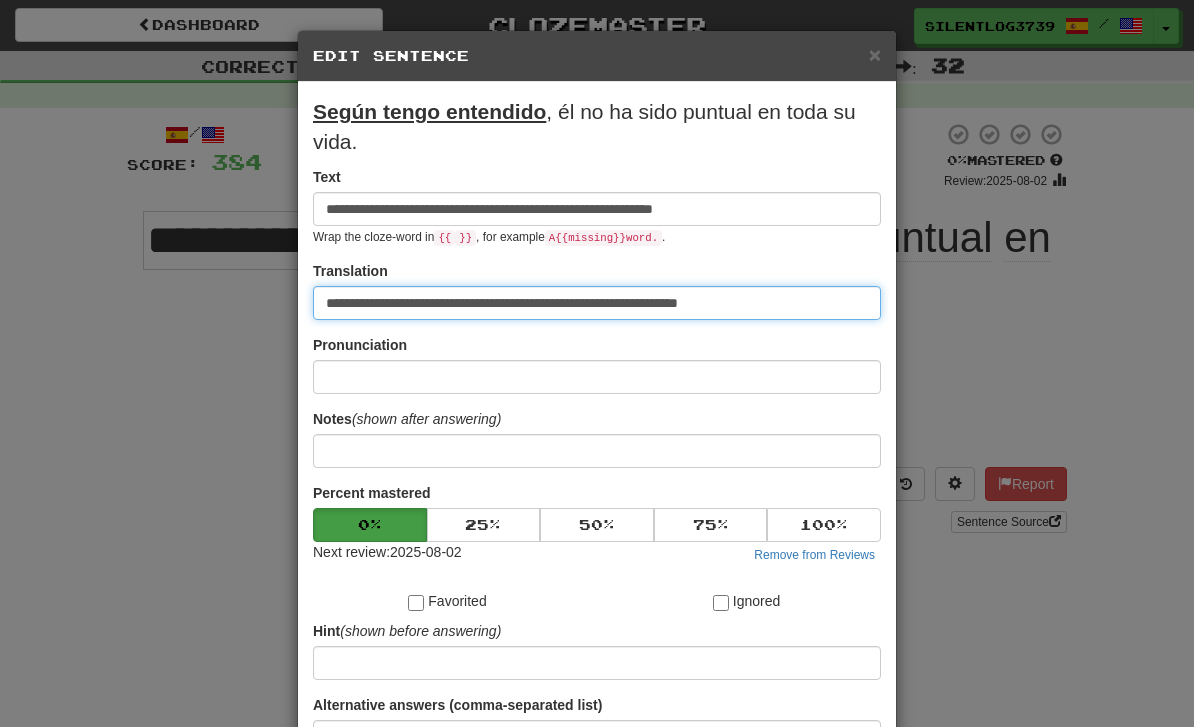 click on "**********" at bounding box center [597, 303] 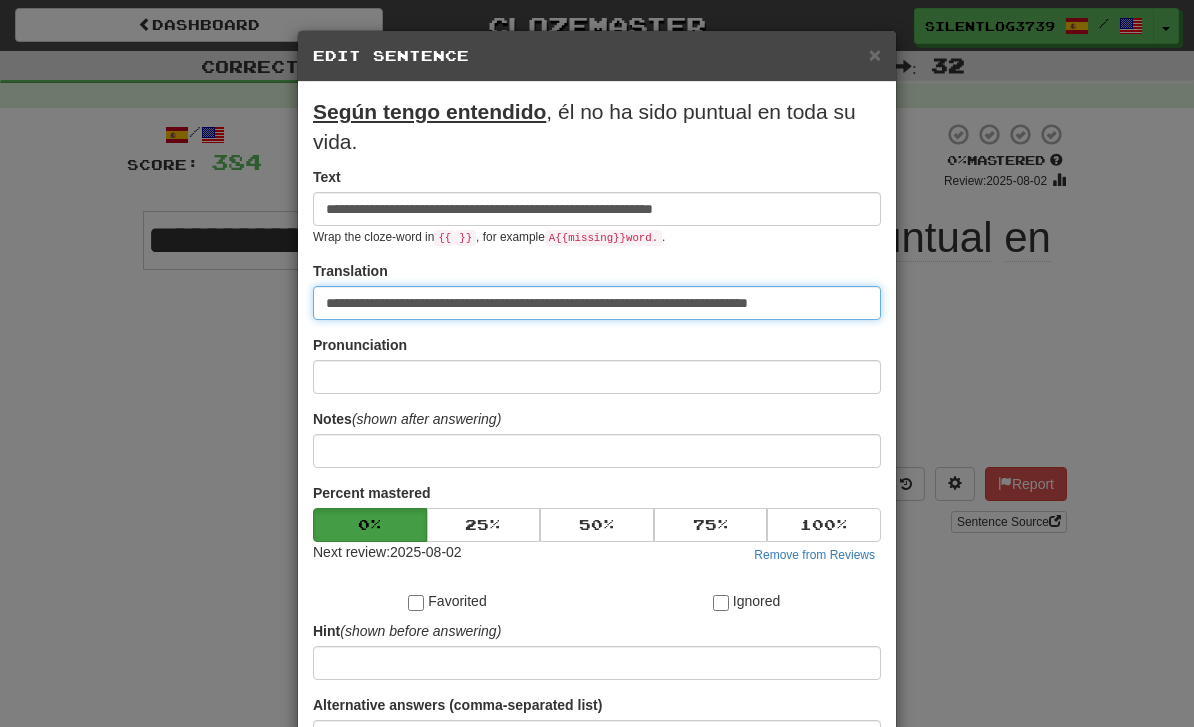 type on "**********" 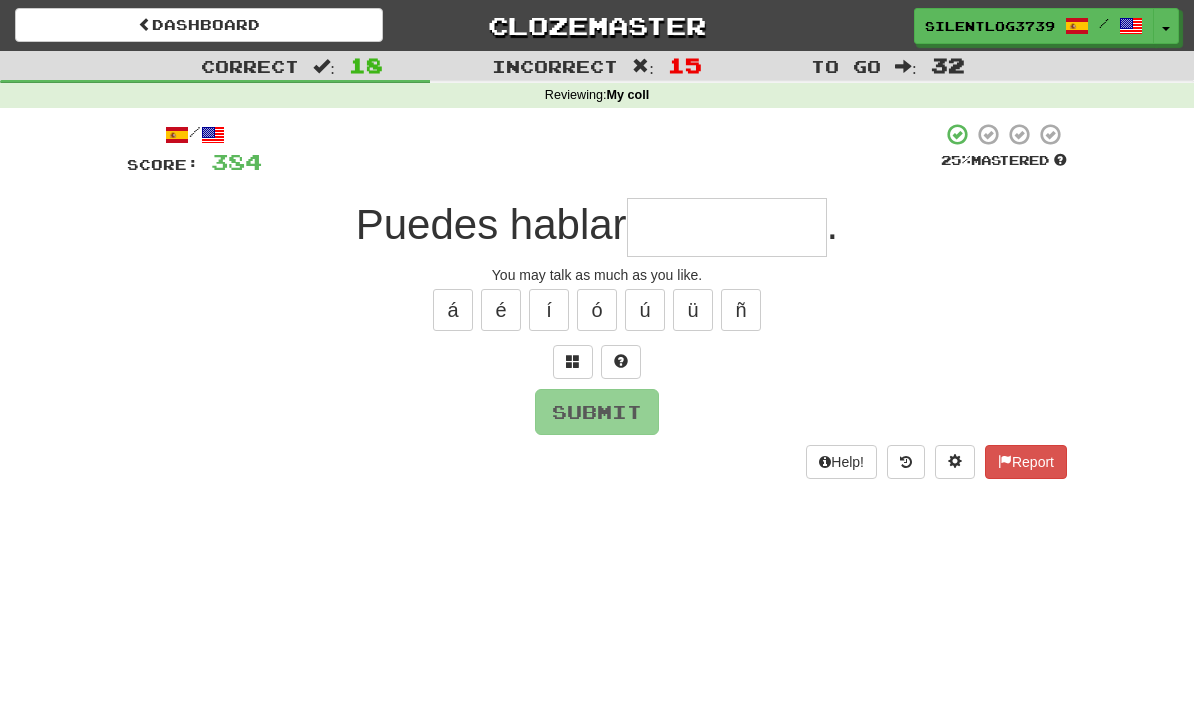 type on "*" 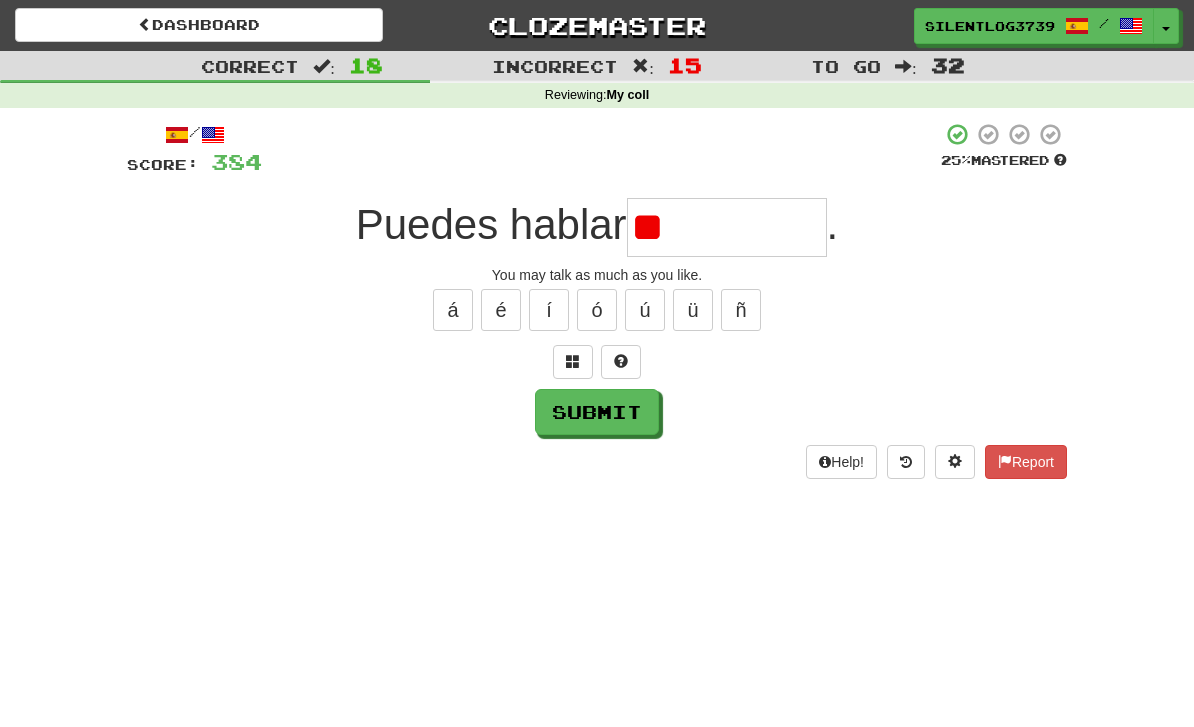 type on "*" 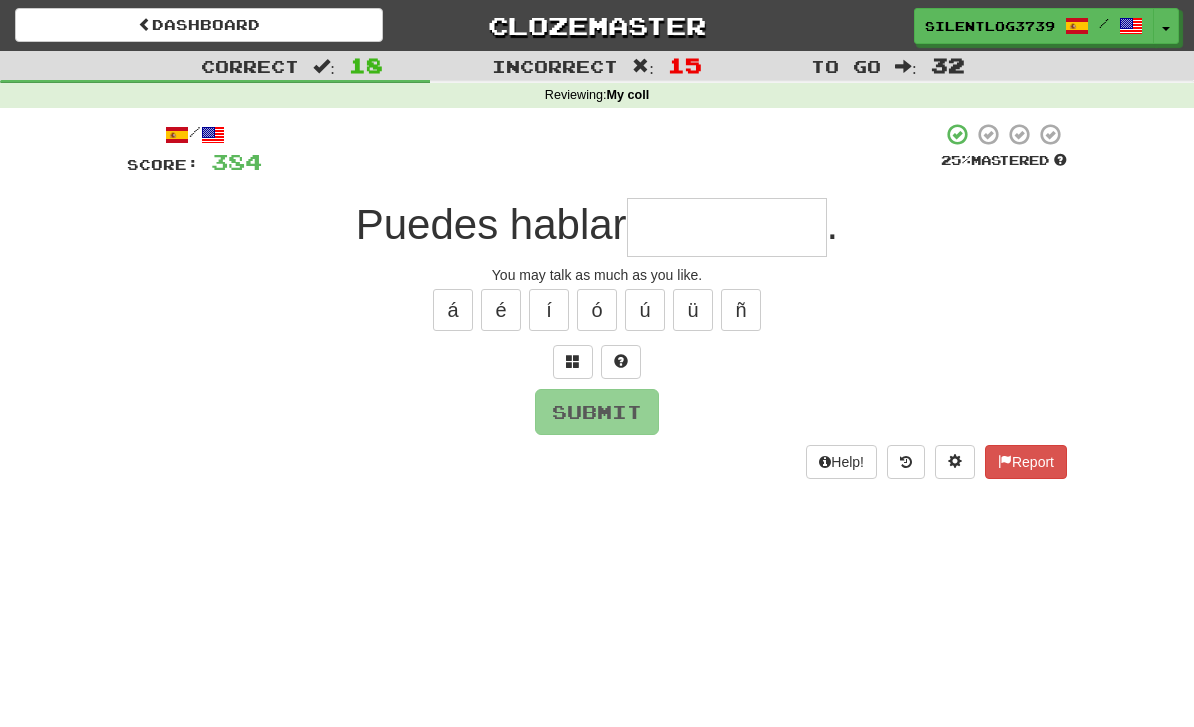 type on "*" 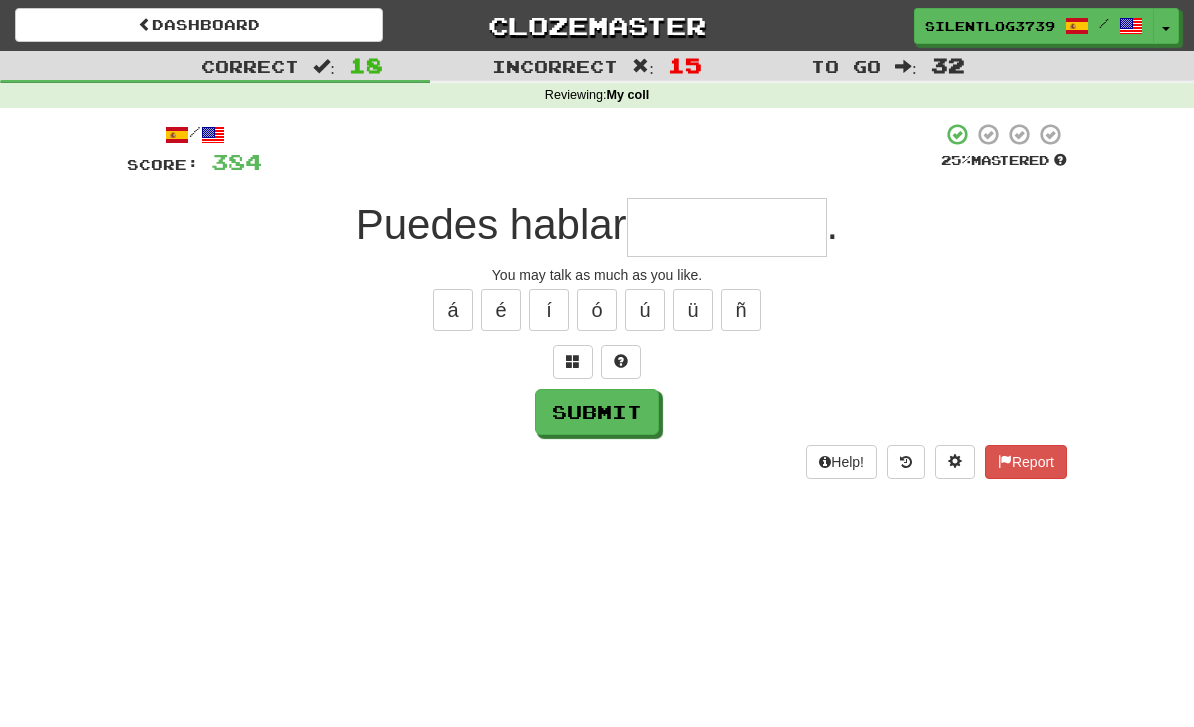 type on "*" 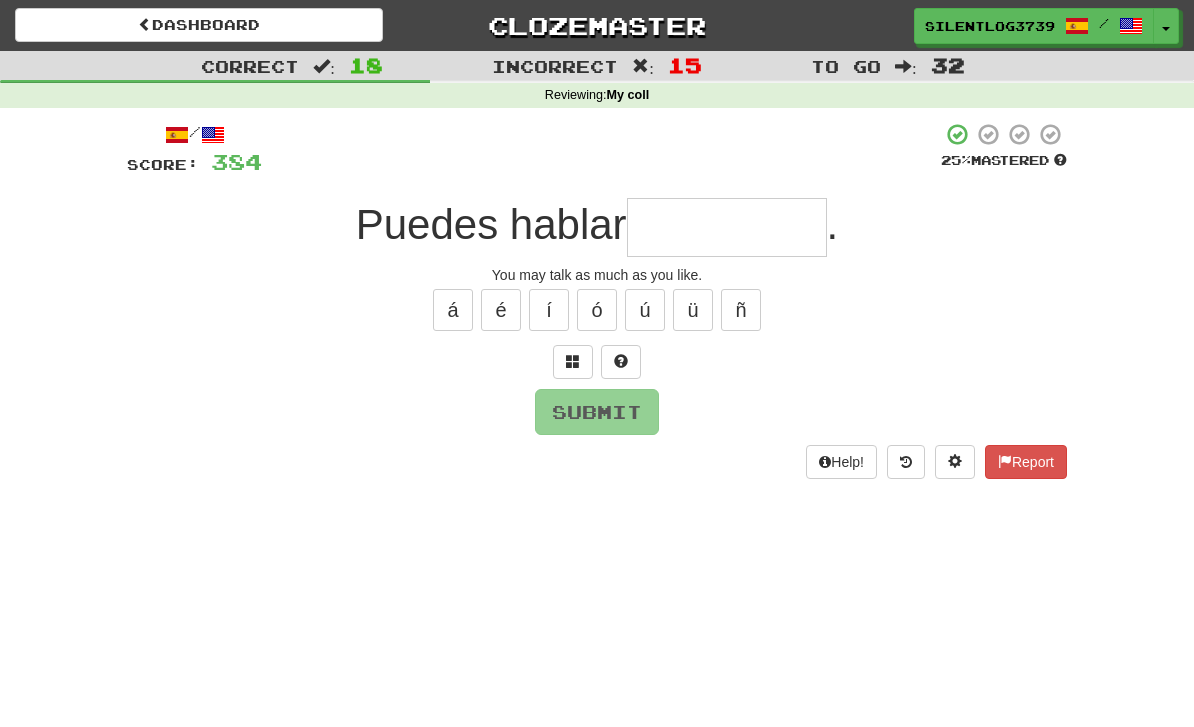 type on "*" 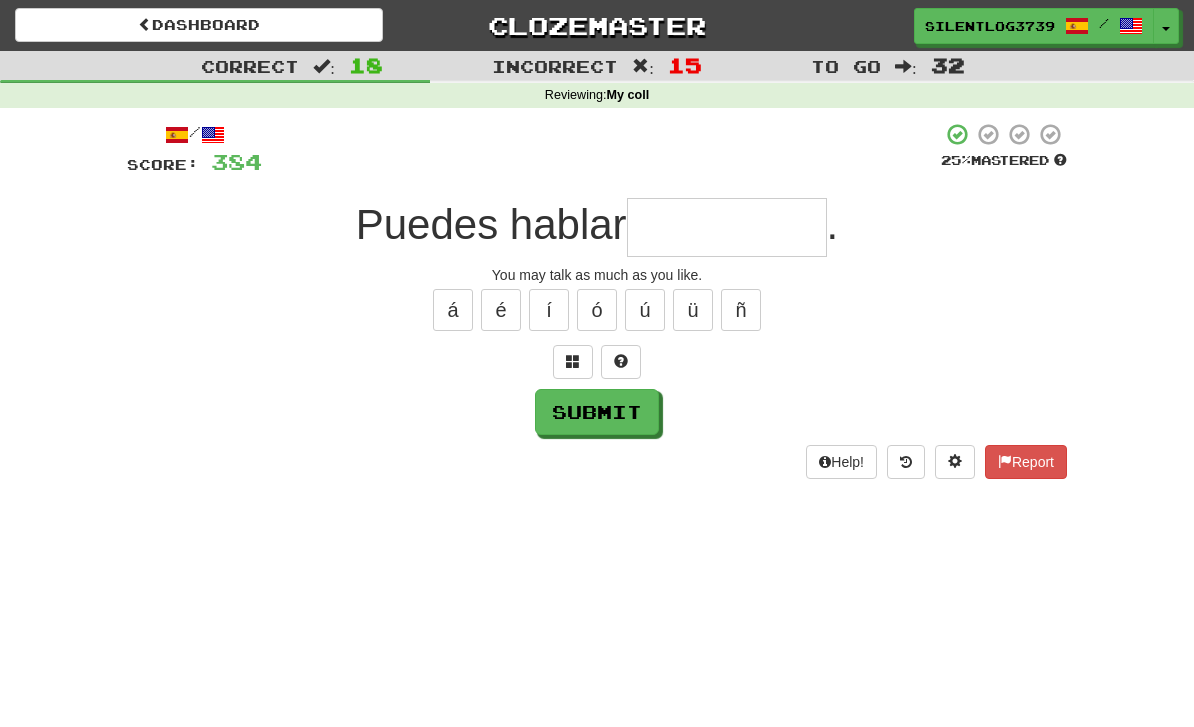 type on "**********" 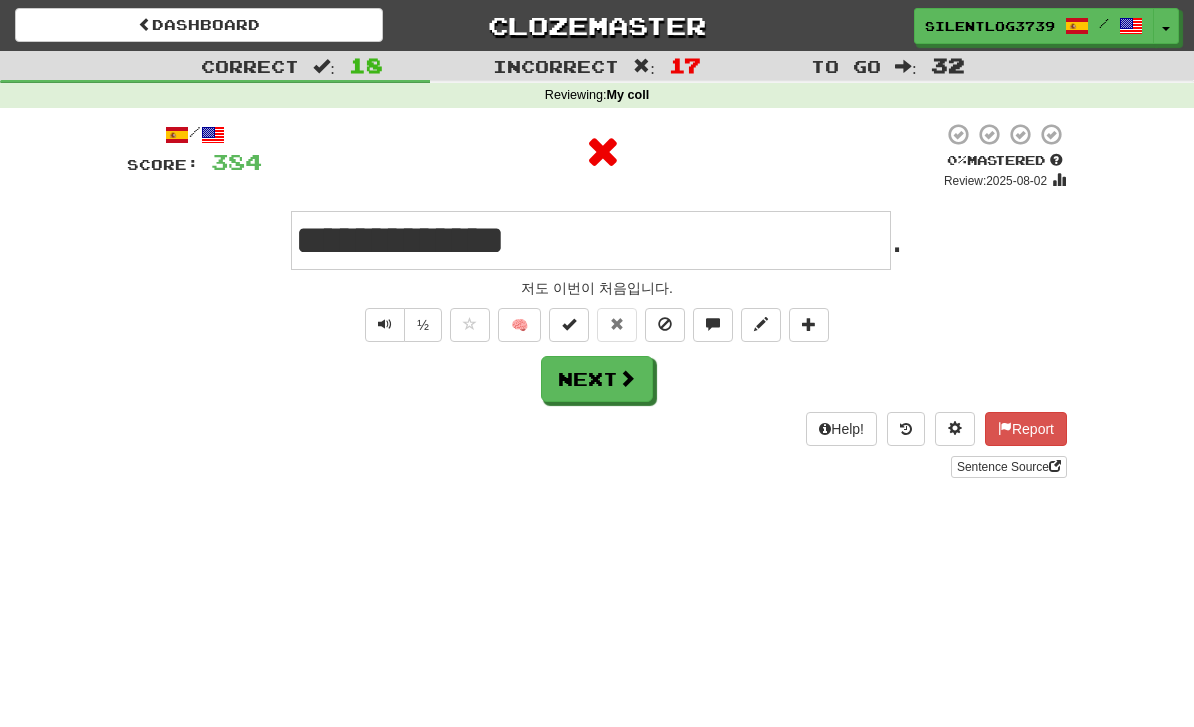 type on "**********" 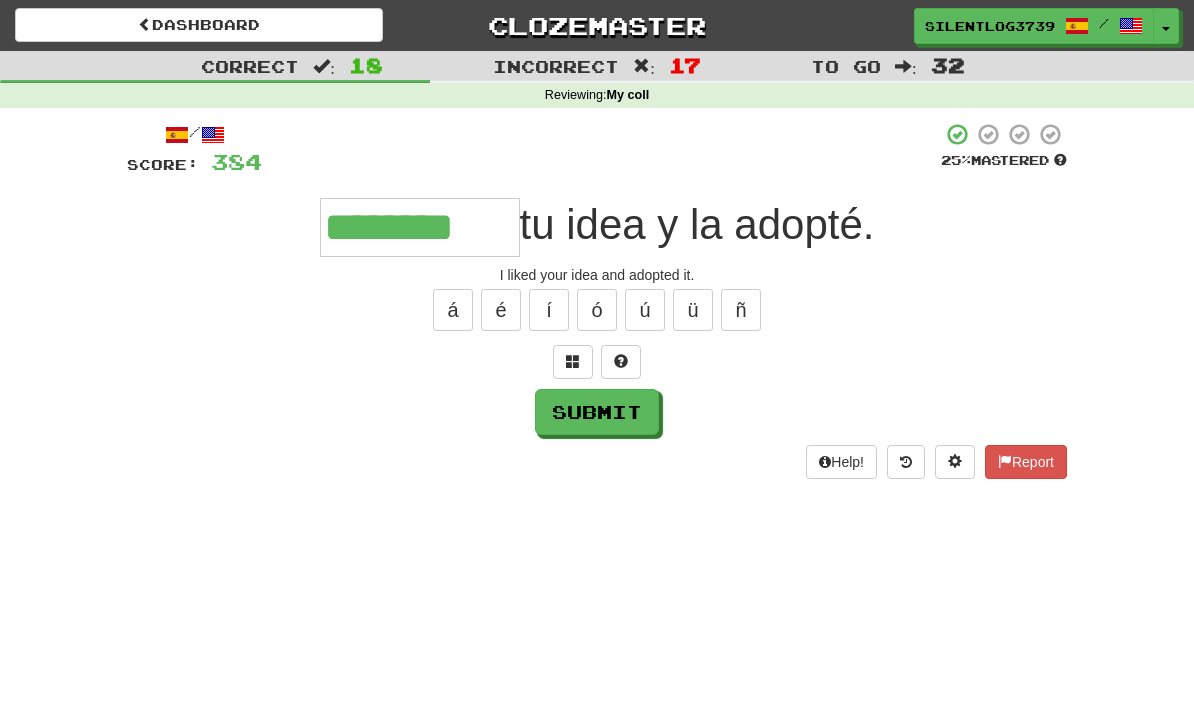 type on "********" 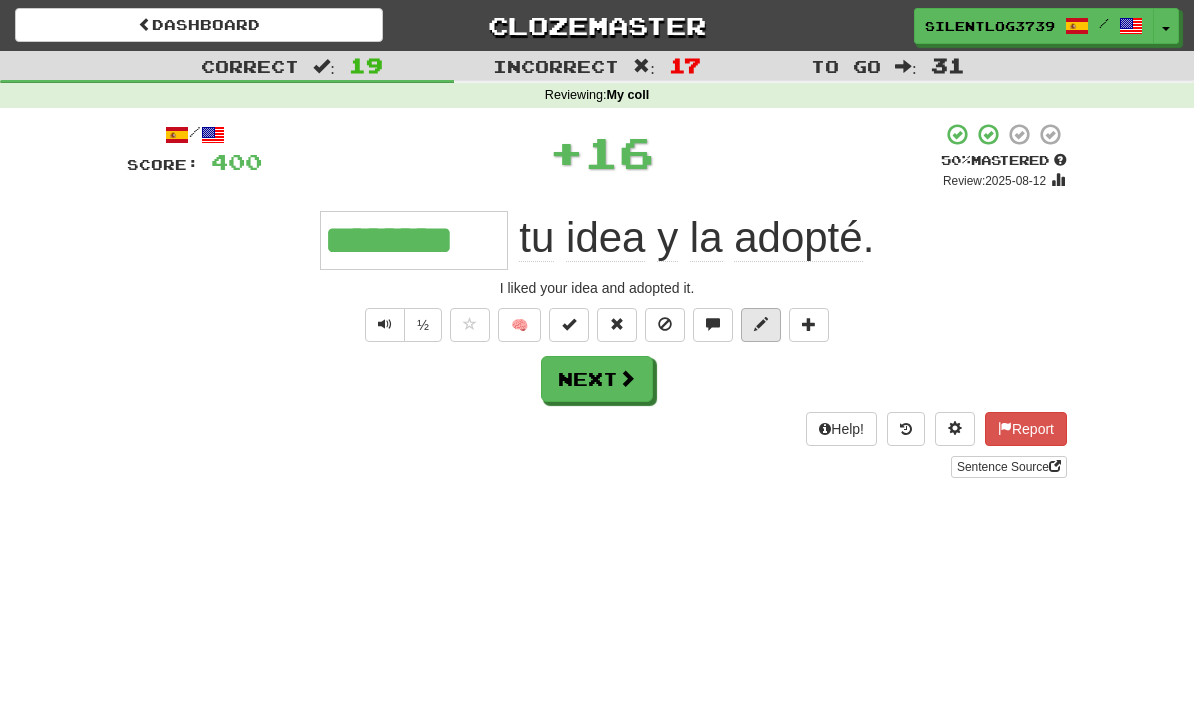 click at bounding box center (761, 325) 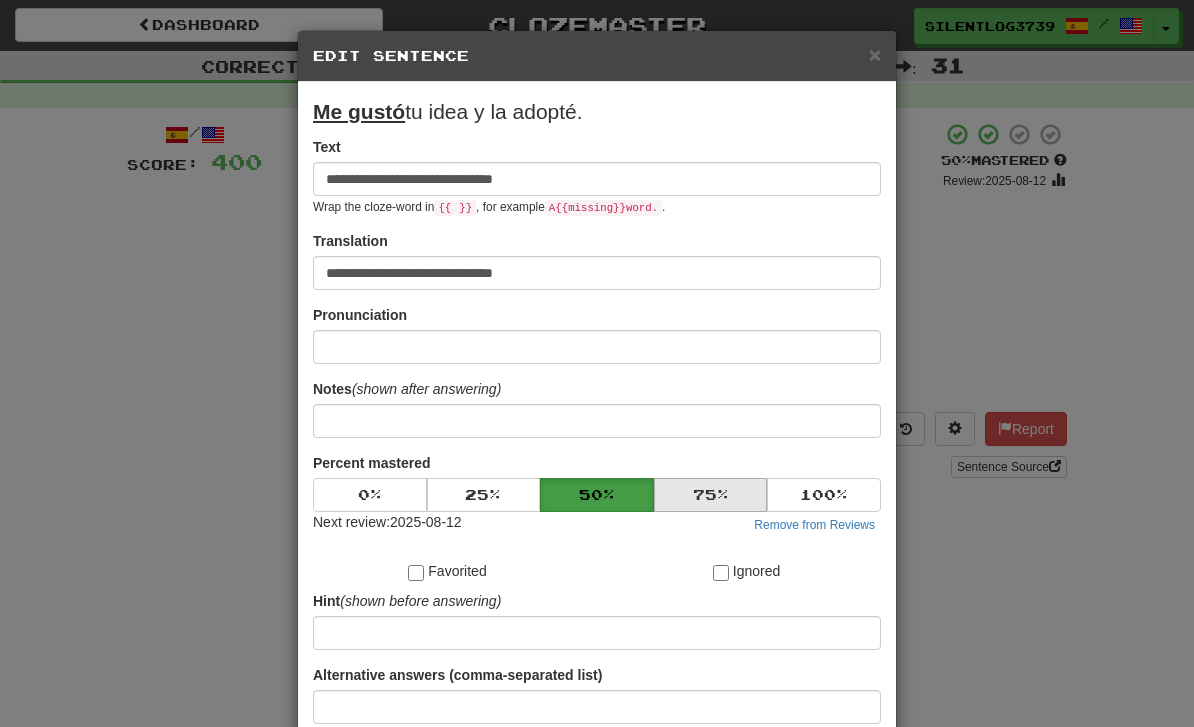 click on "75 %" at bounding box center (711, 495) 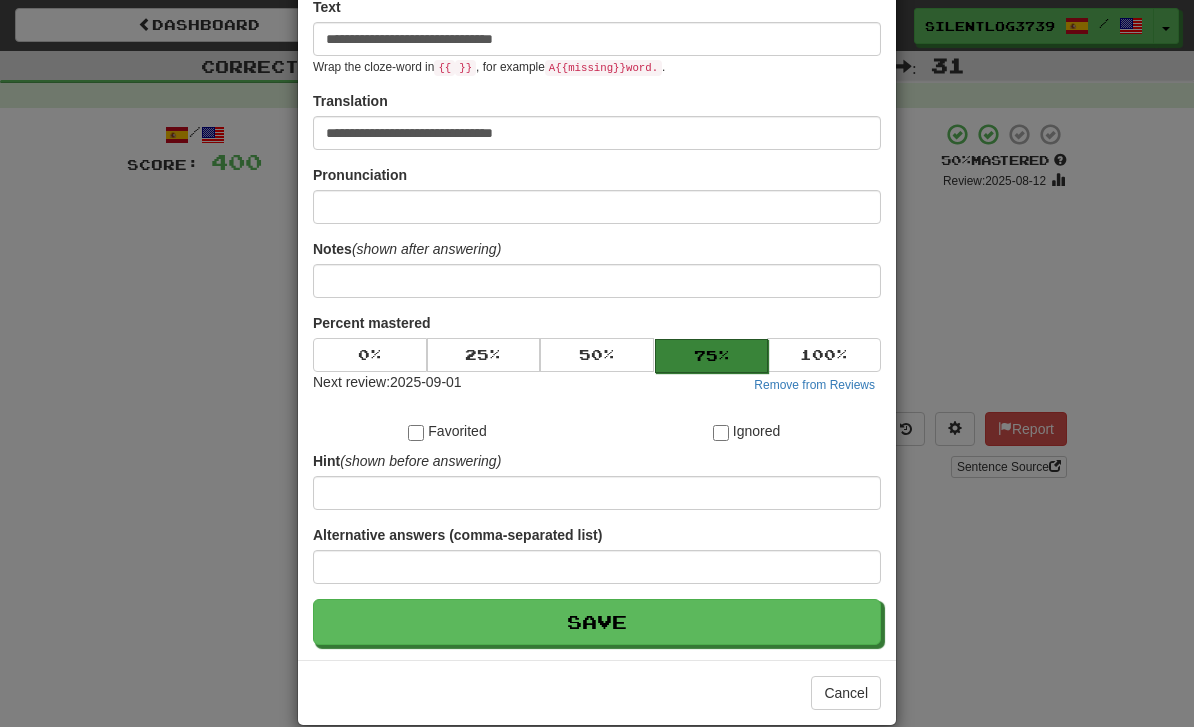 scroll, scrollTop: 137, scrollLeft: 0, axis: vertical 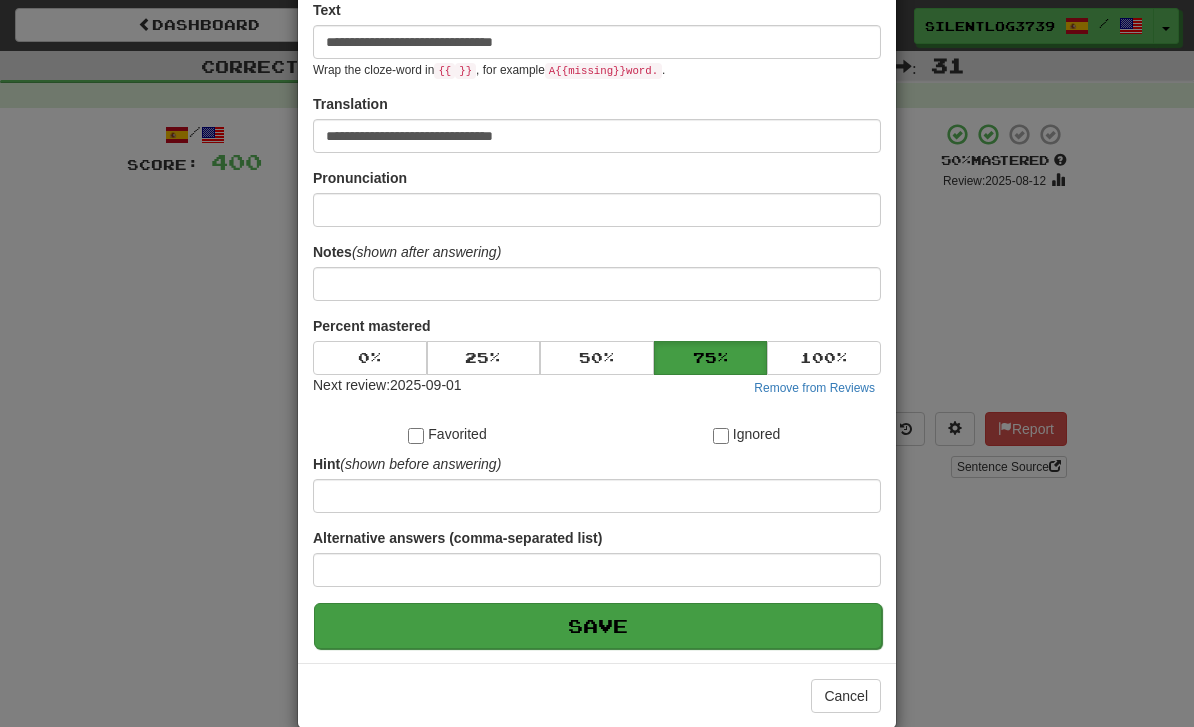 click on "Save" at bounding box center [598, 626] 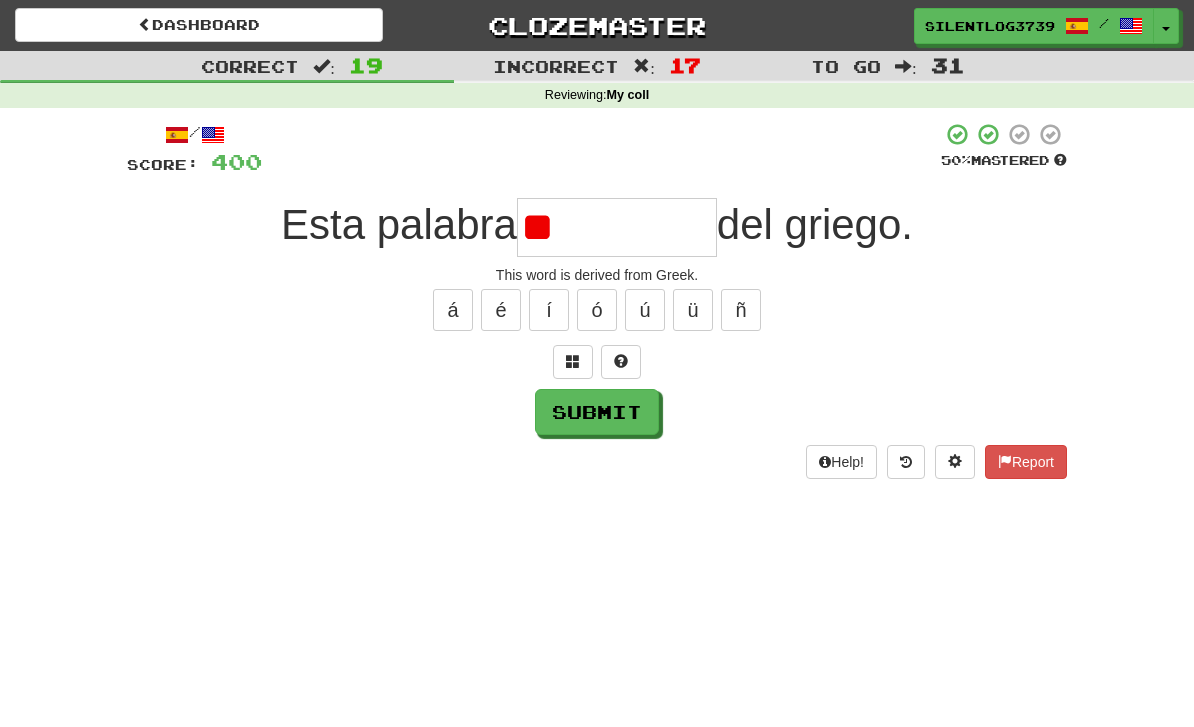 type on "*" 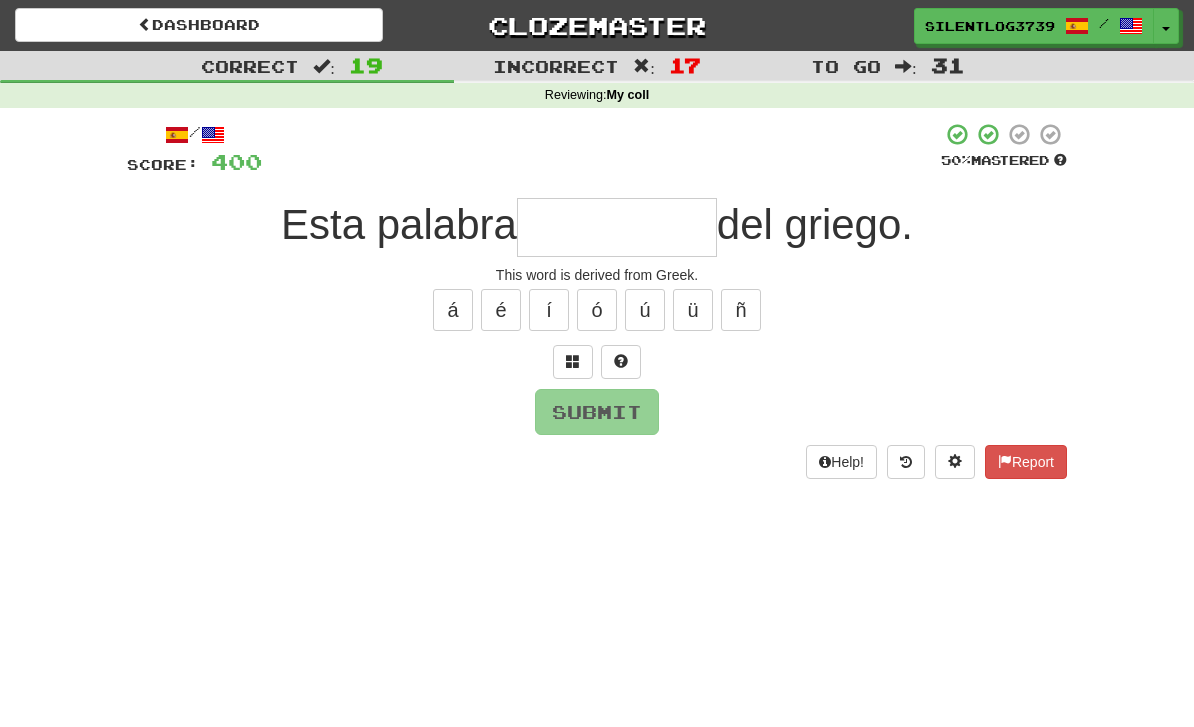 type on "*" 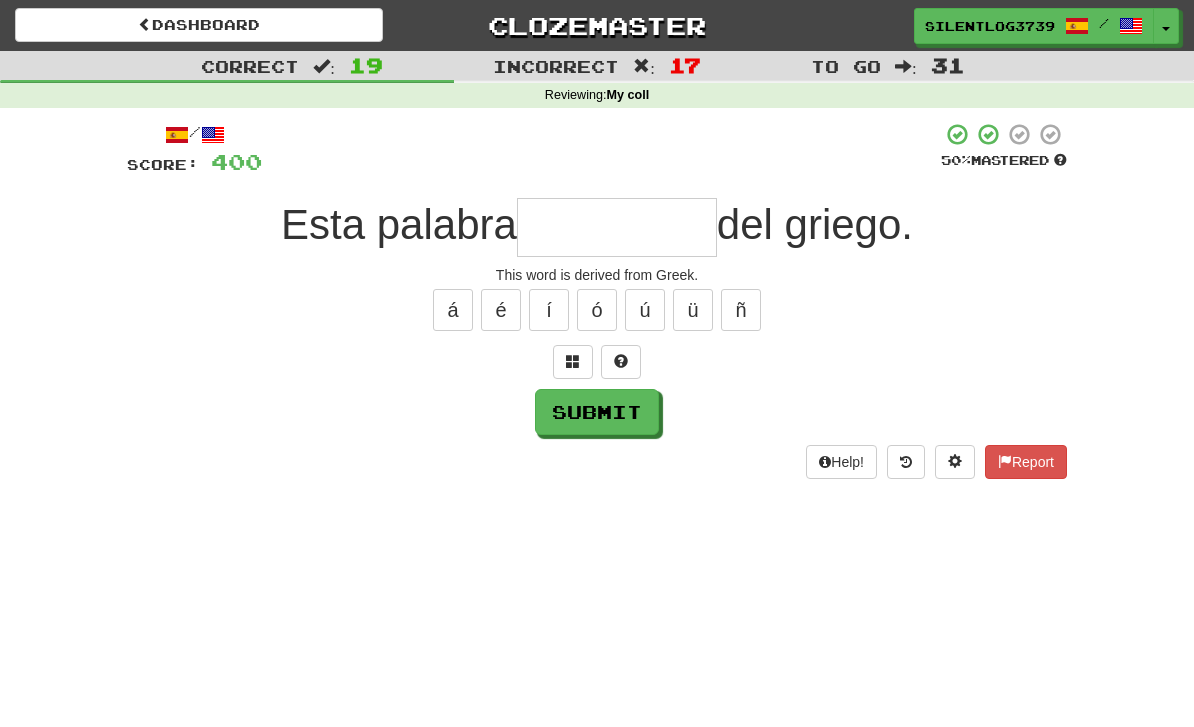 type on "********" 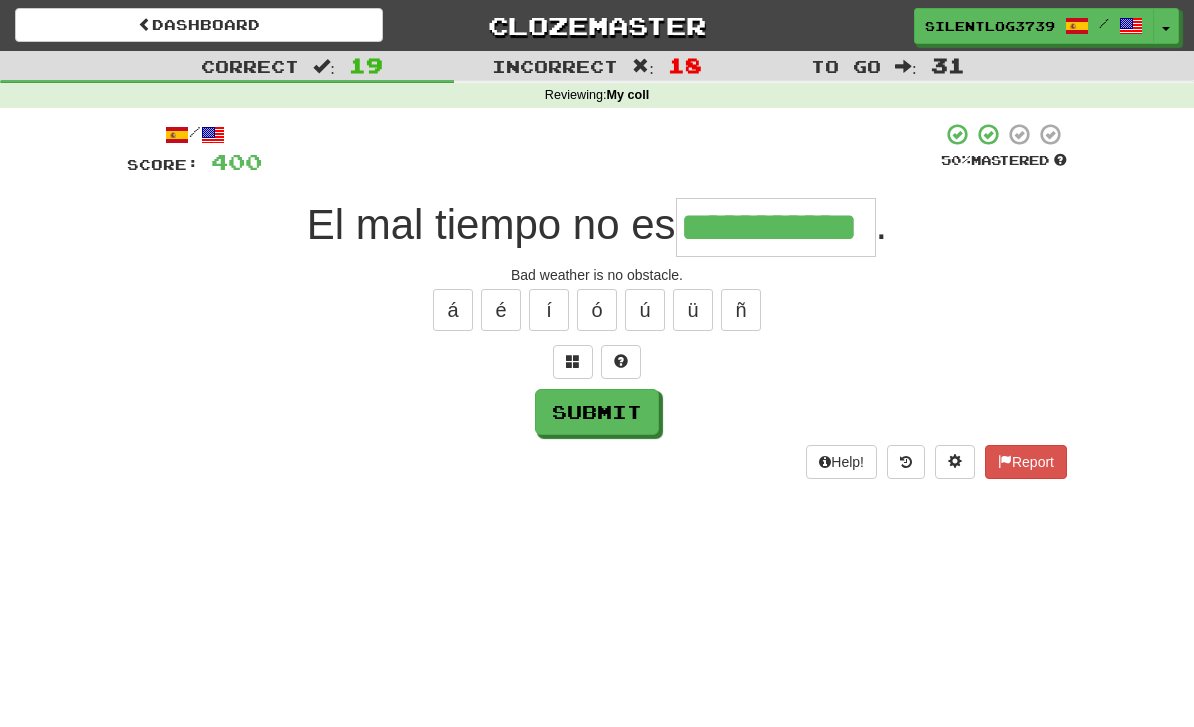 type on "**********" 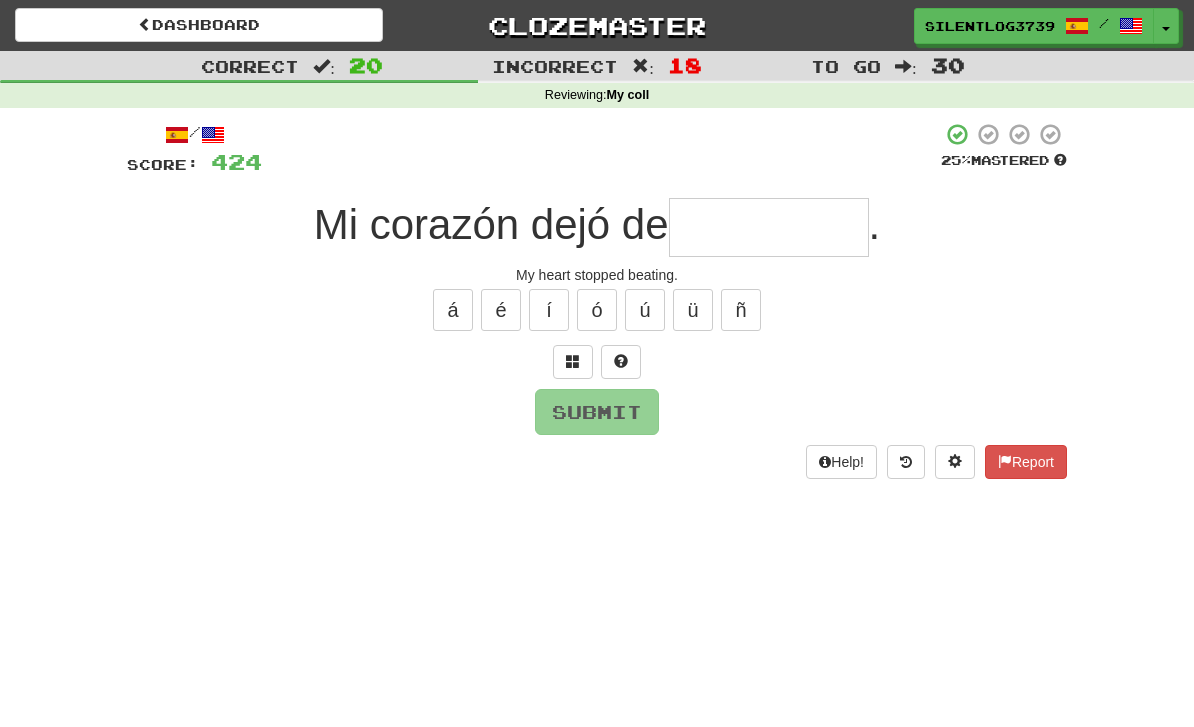type on "*" 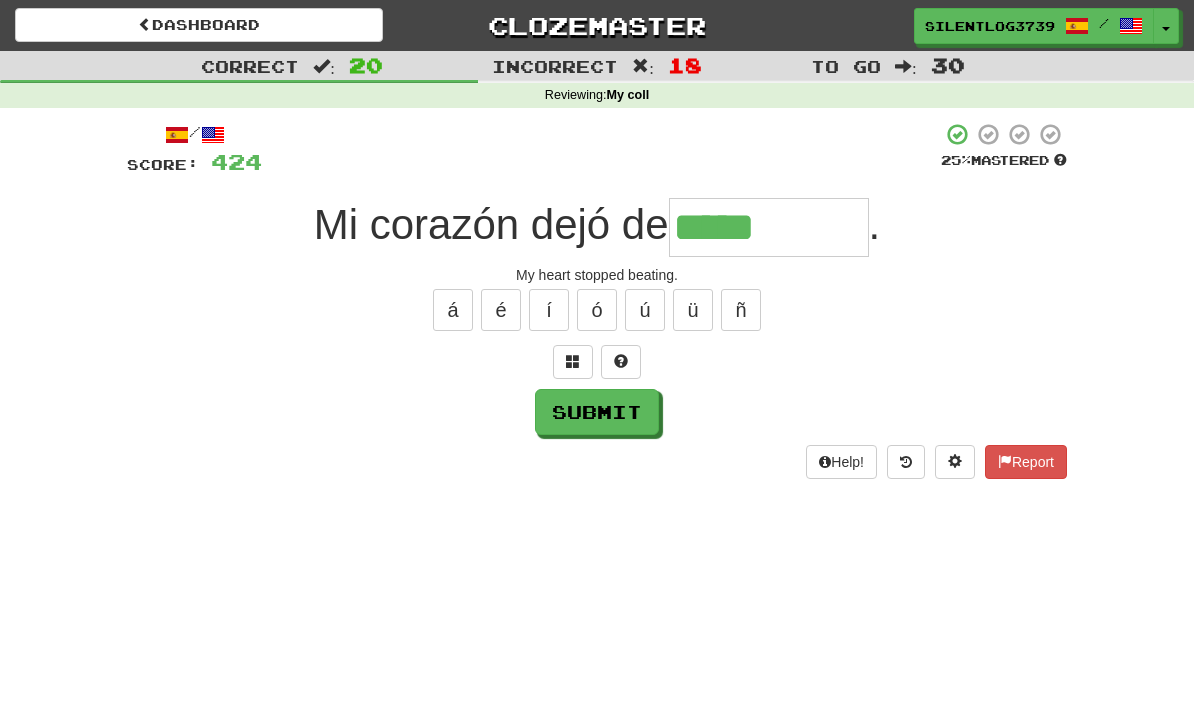 type on "*****" 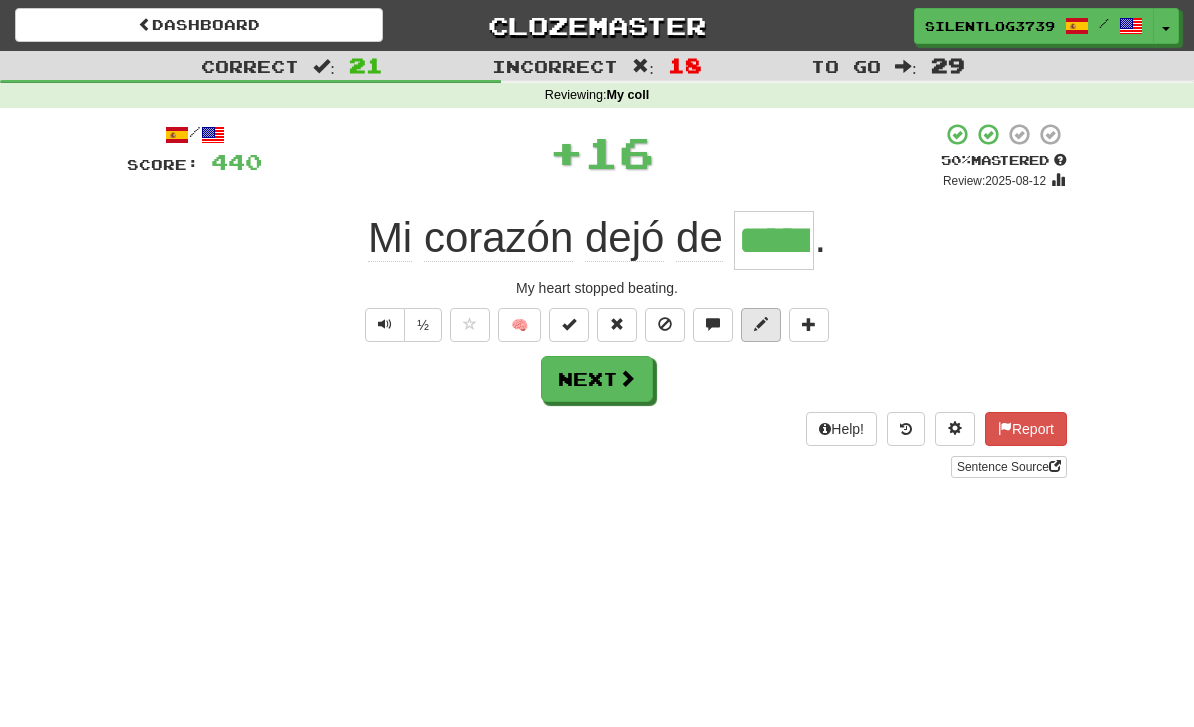 click at bounding box center [761, 325] 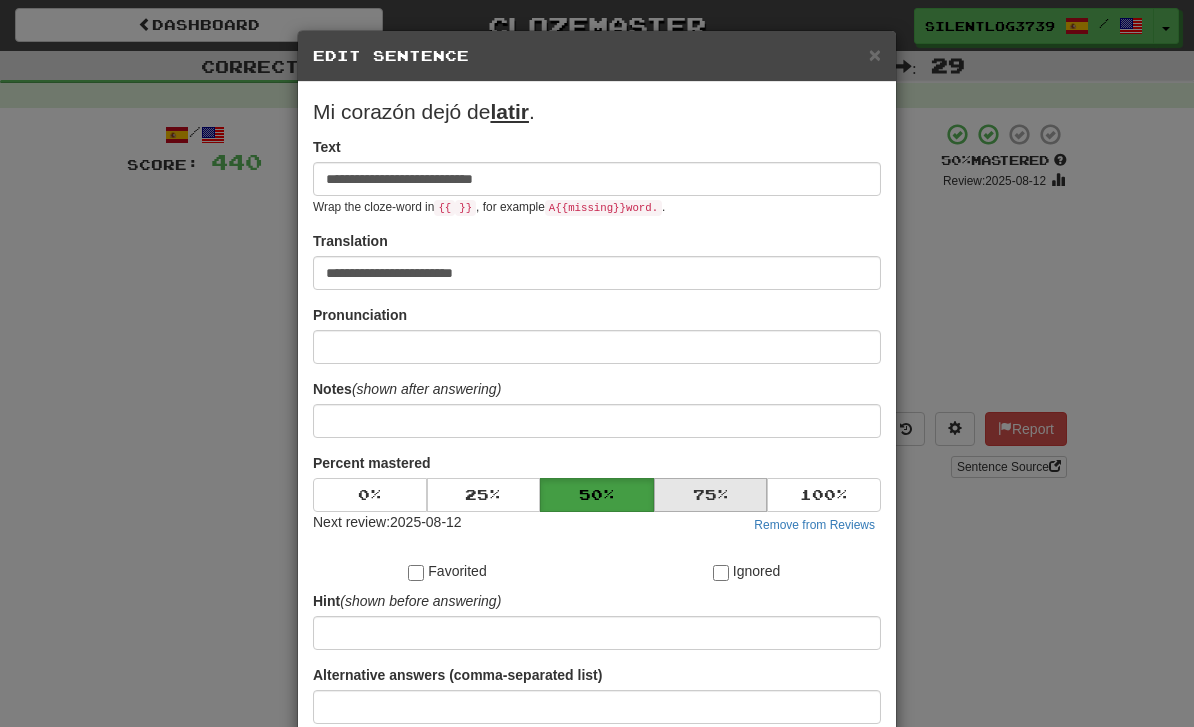 click on "75 %" at bounding box center (711, 495) 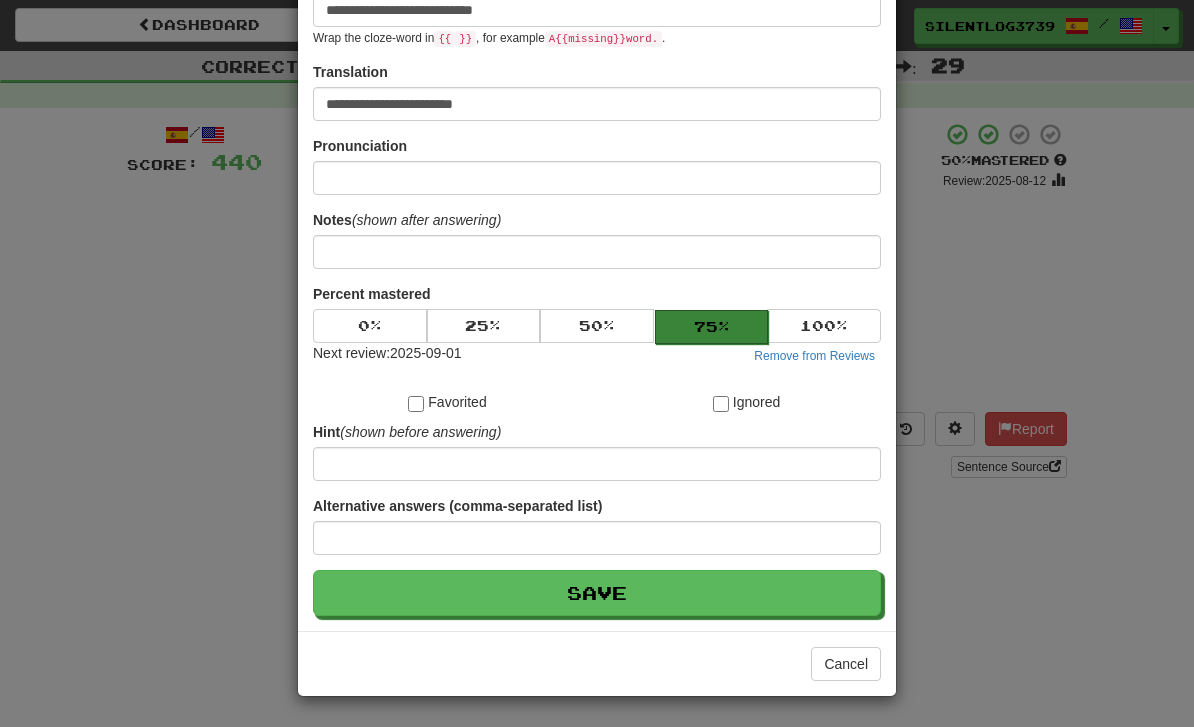 scroll, scrollTop: 170, scrollLeft: 0, axis: vertical 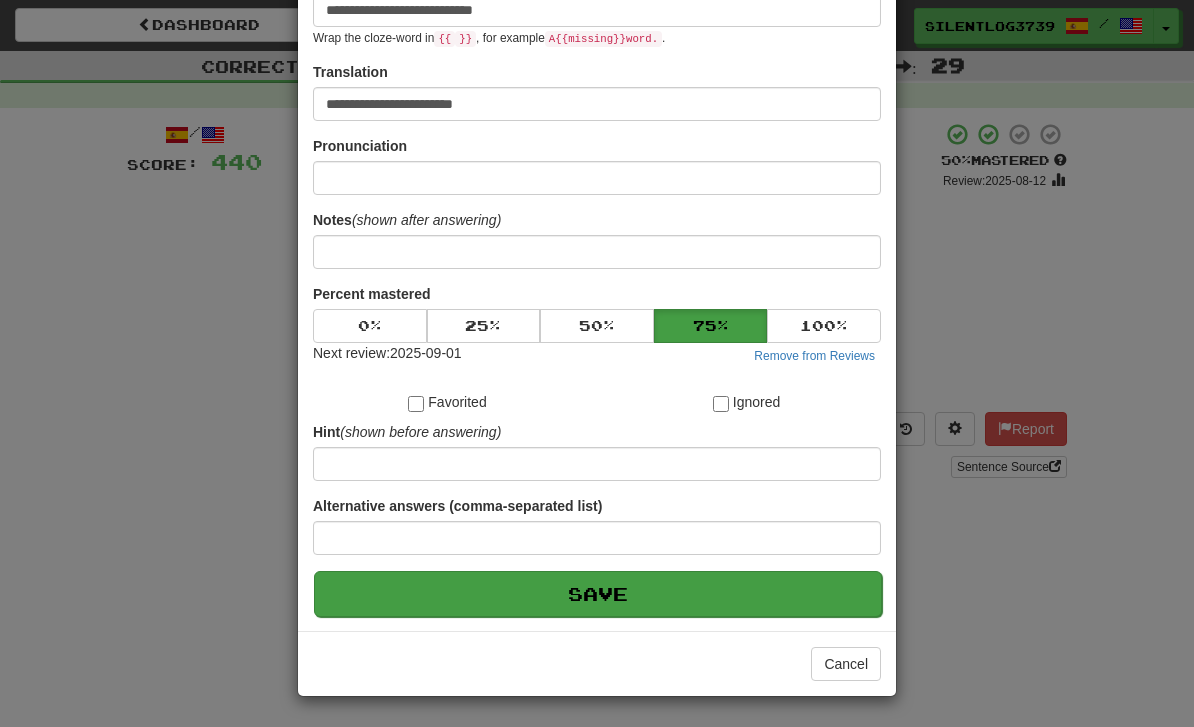 click on "Save" at bounding box center [598, 594] 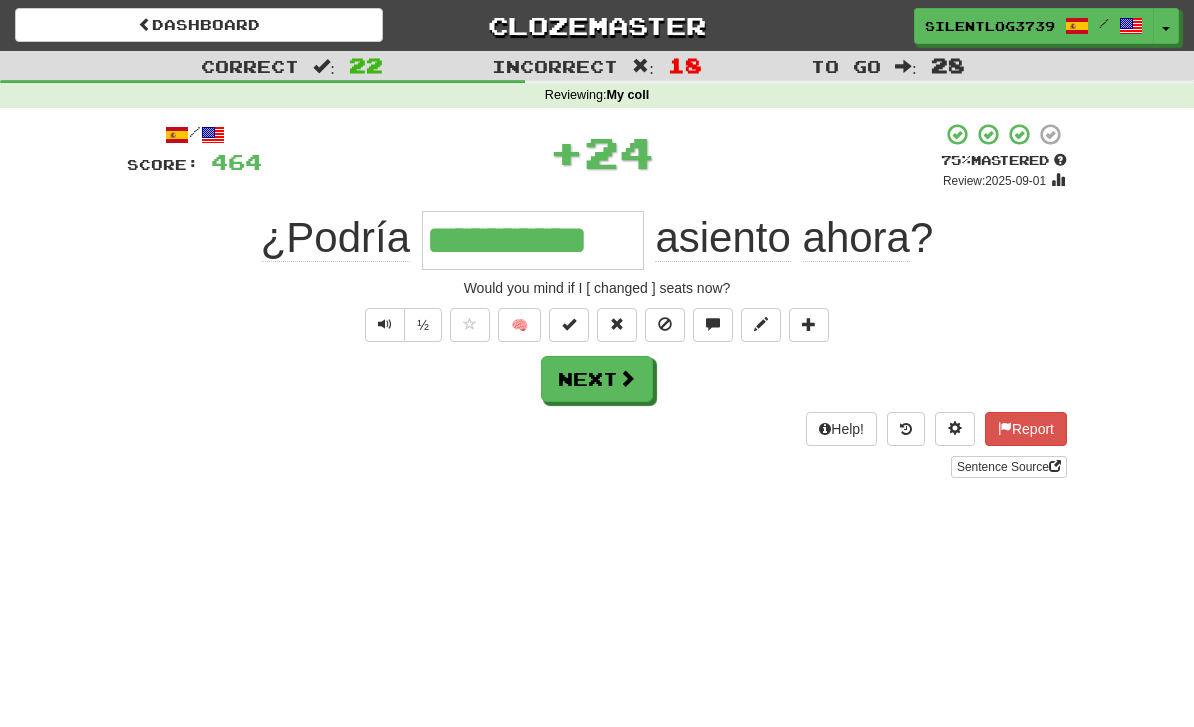 type on "**********" 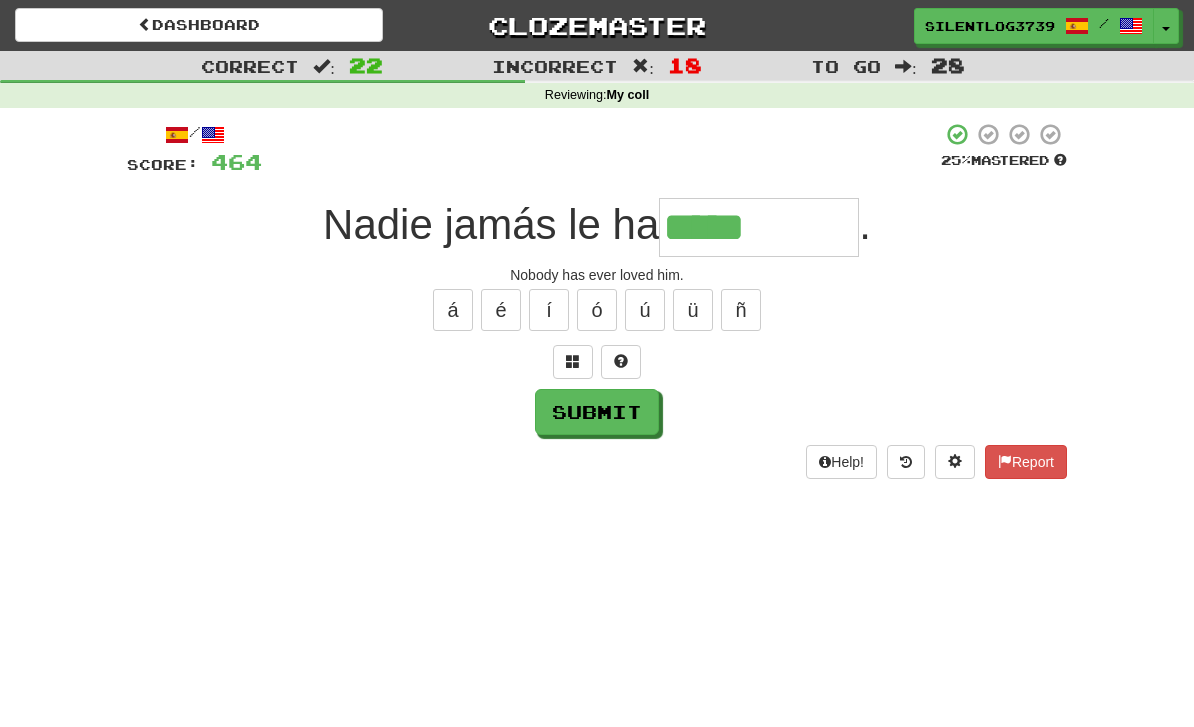 type on "*****" 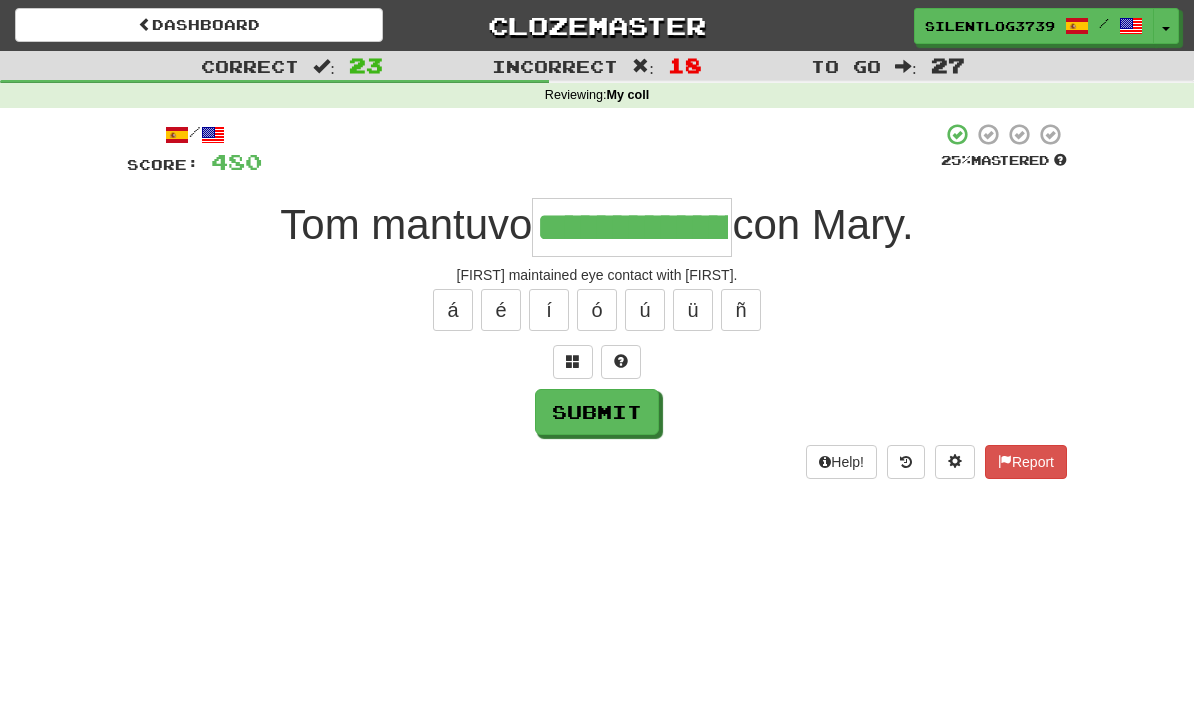 type on "**********" 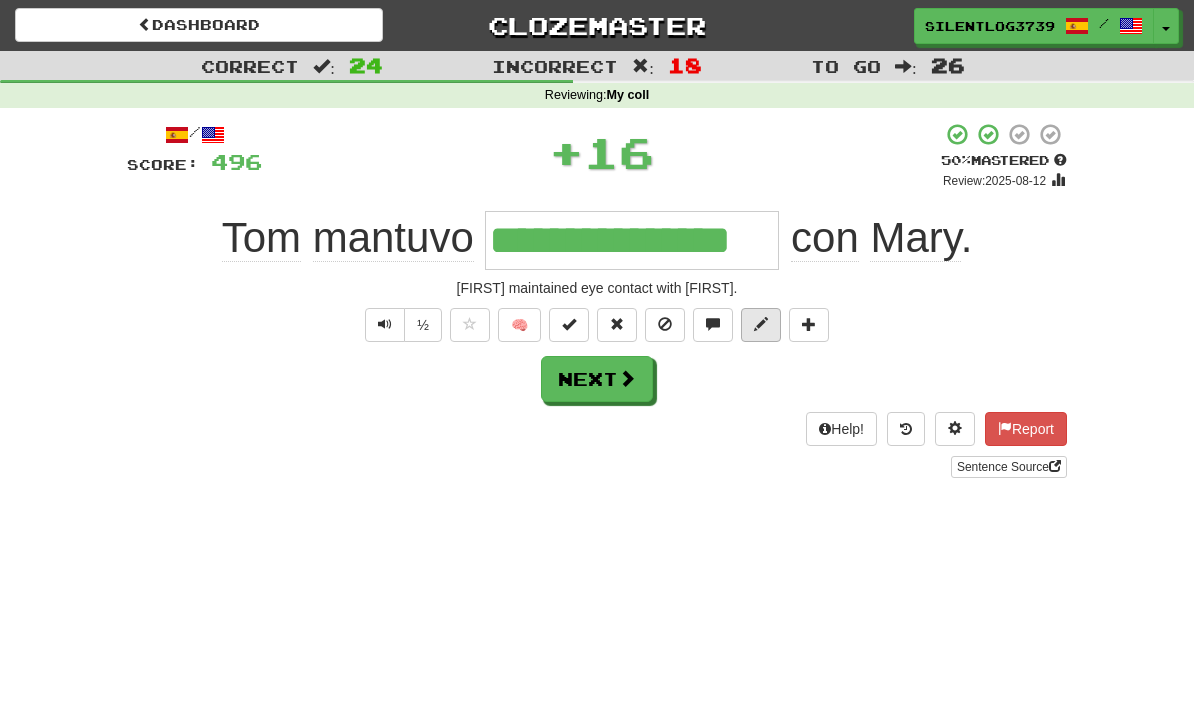click at bounding box center (761, 324) 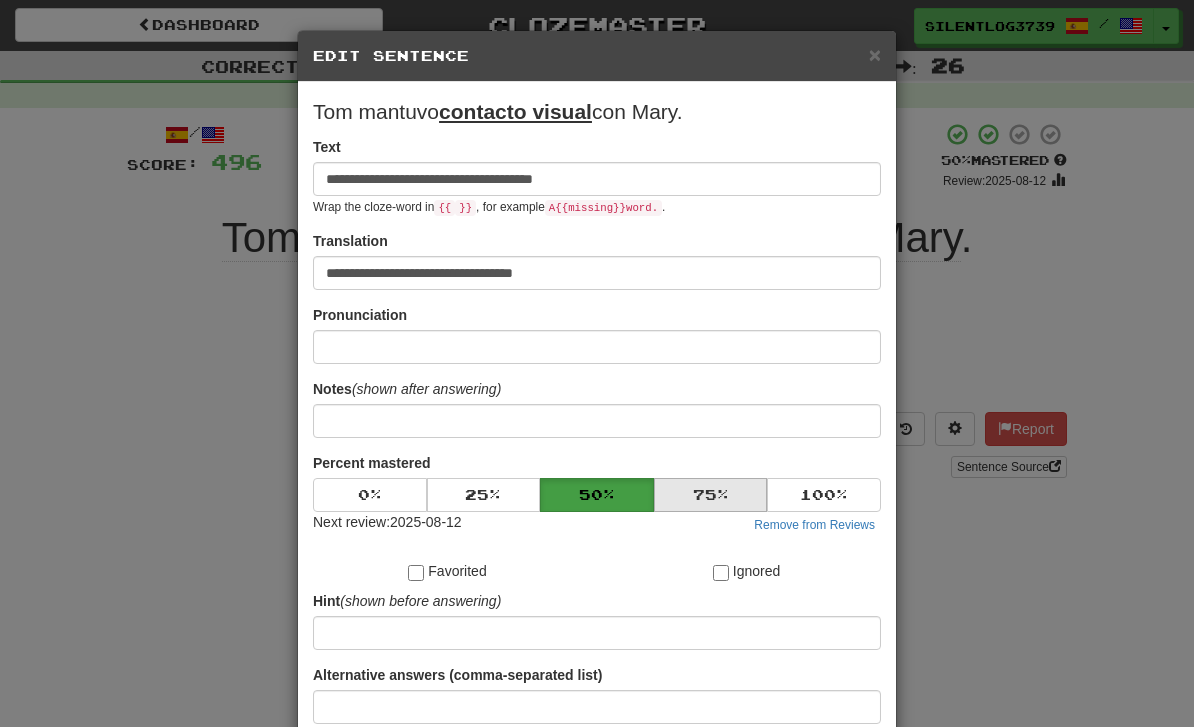 click on "75 %" at bounding box center [711, 495] 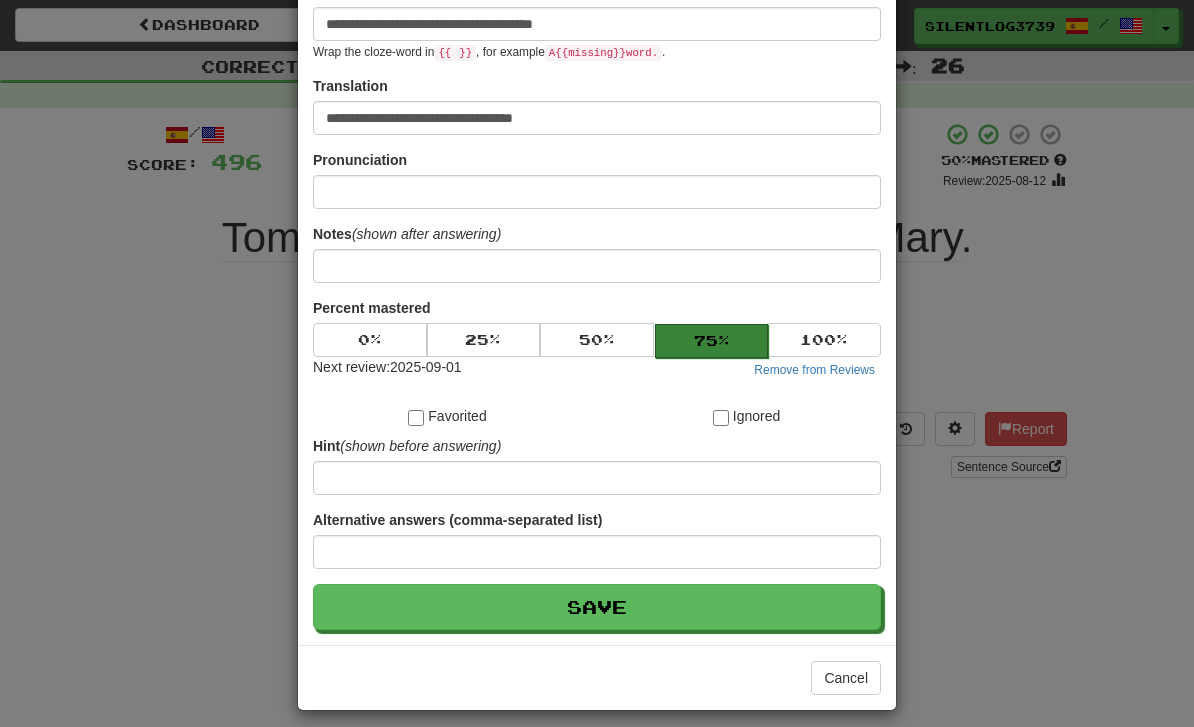 scroll, scrollTop: 154, scrollLeft: 0, axis: vertical 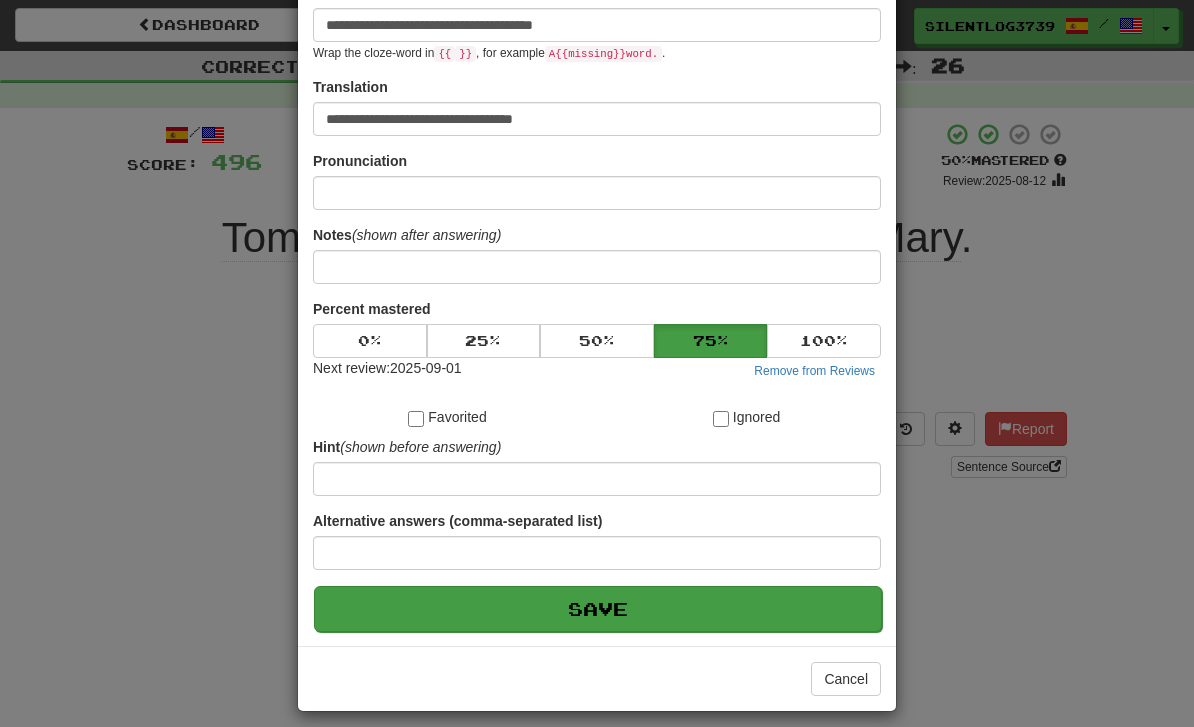 click on "Save" at bounding box center [598, 609] 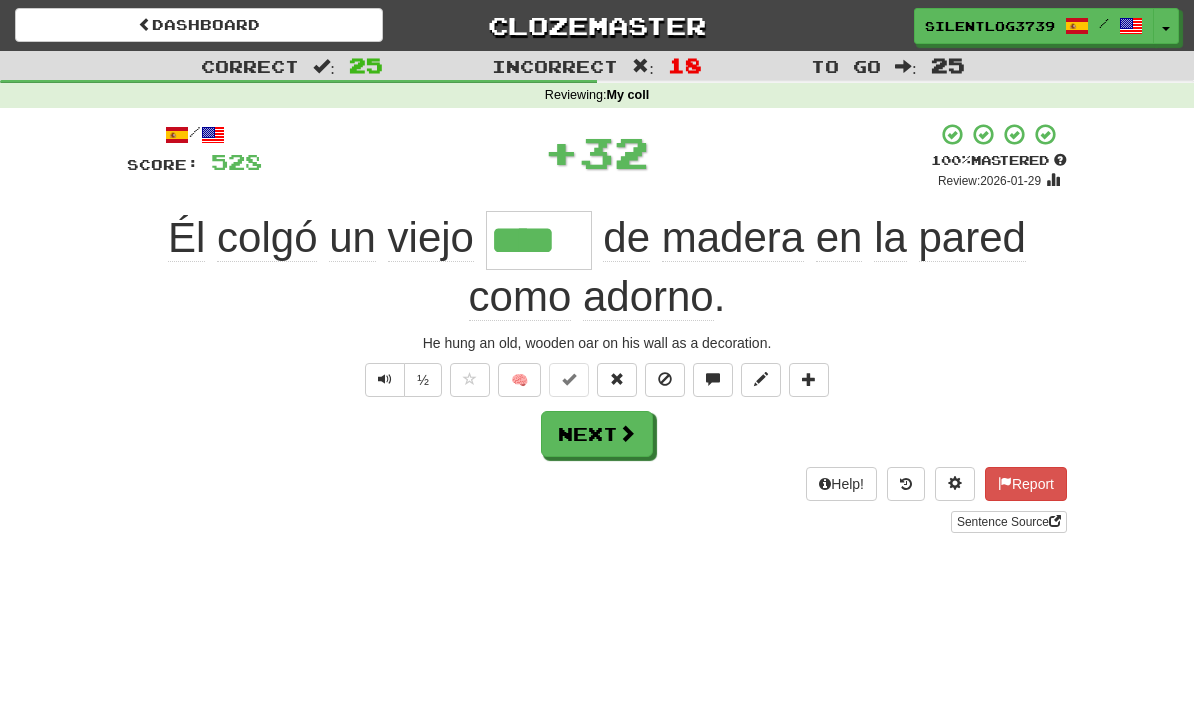 type on "****" 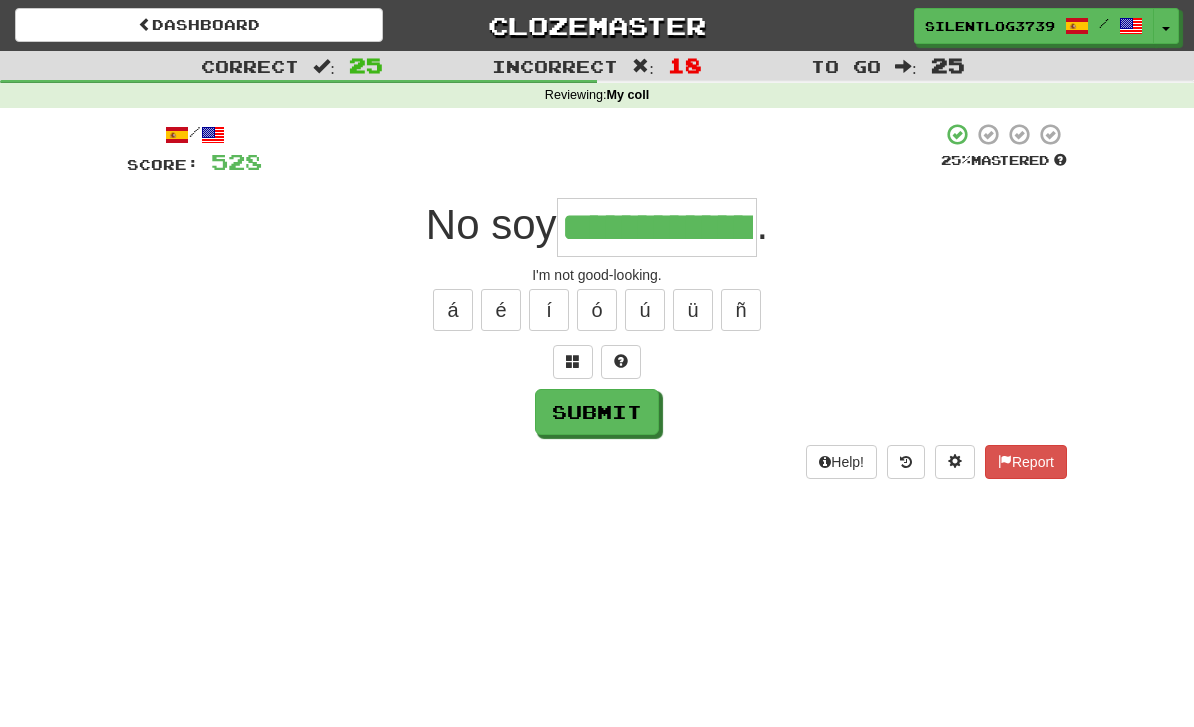 type on "**********" 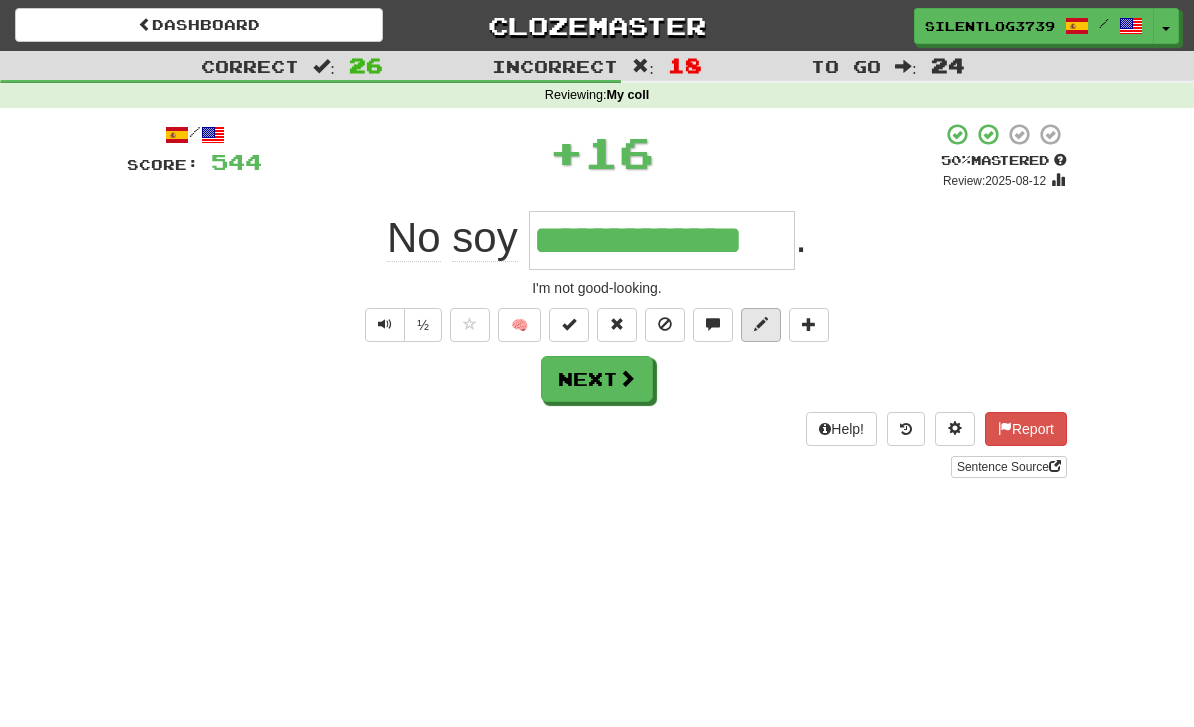 click at bounding box center [761, 325] 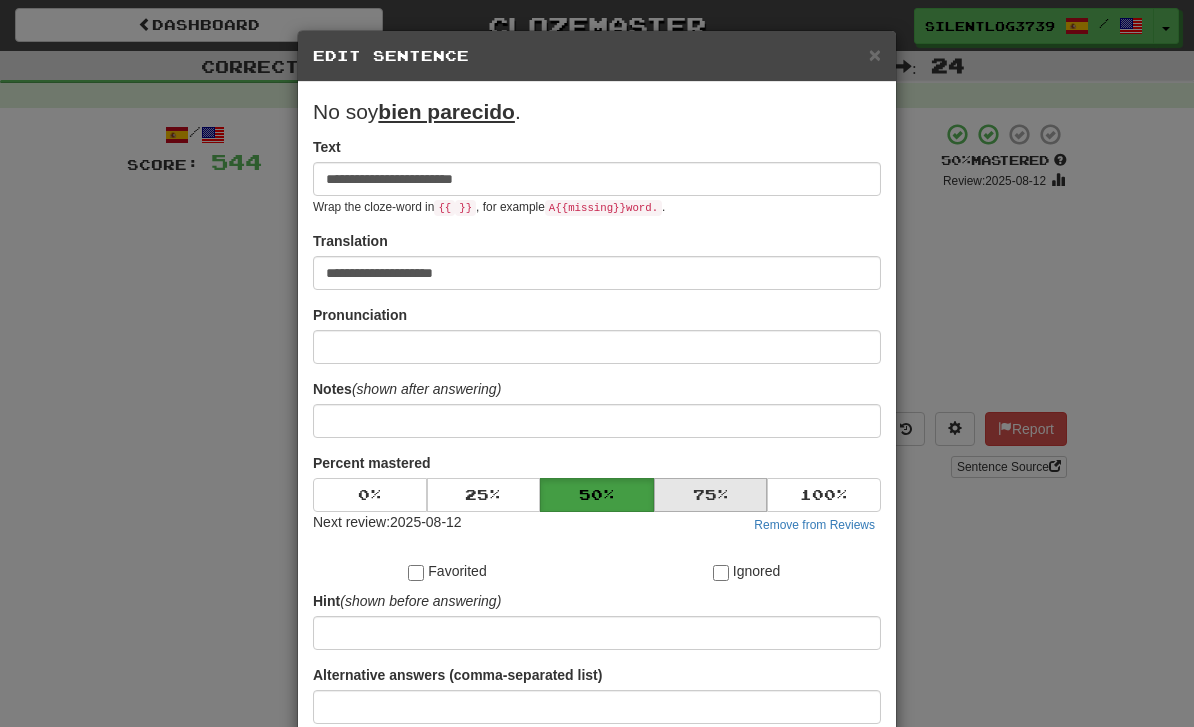 click on "75 %" at bounding box center [711, 495] 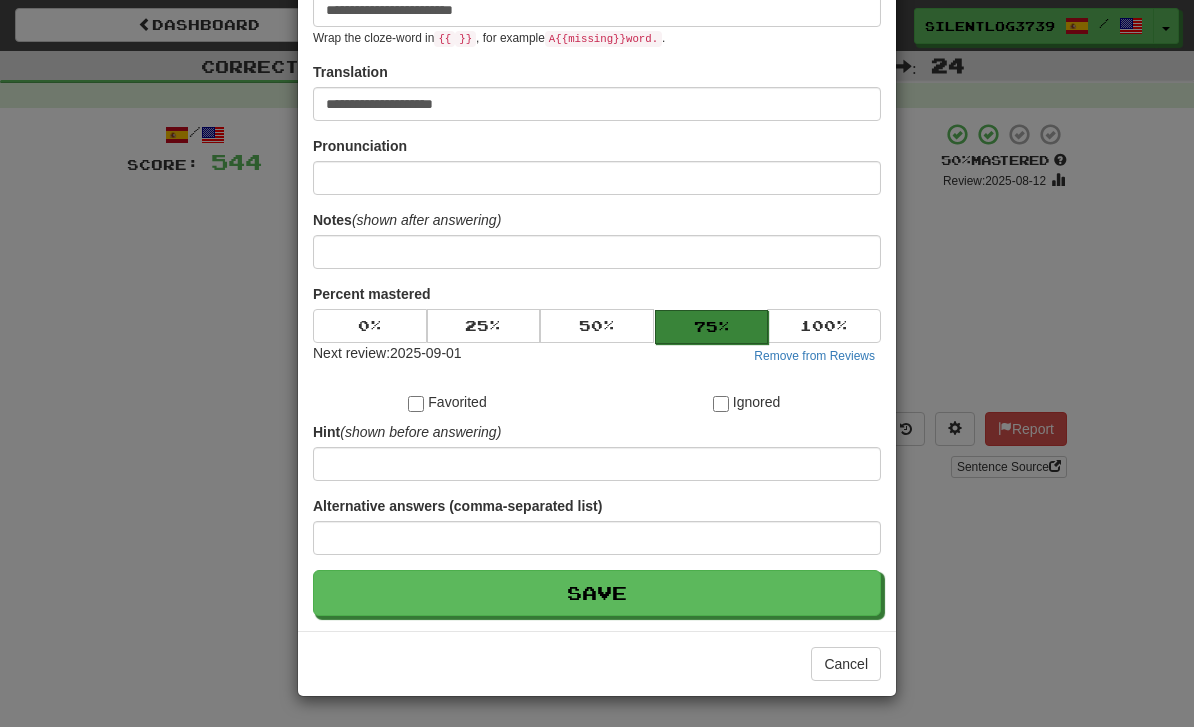 scroll, scrollTop: 170, scrollLeft: 0, axis: vertical 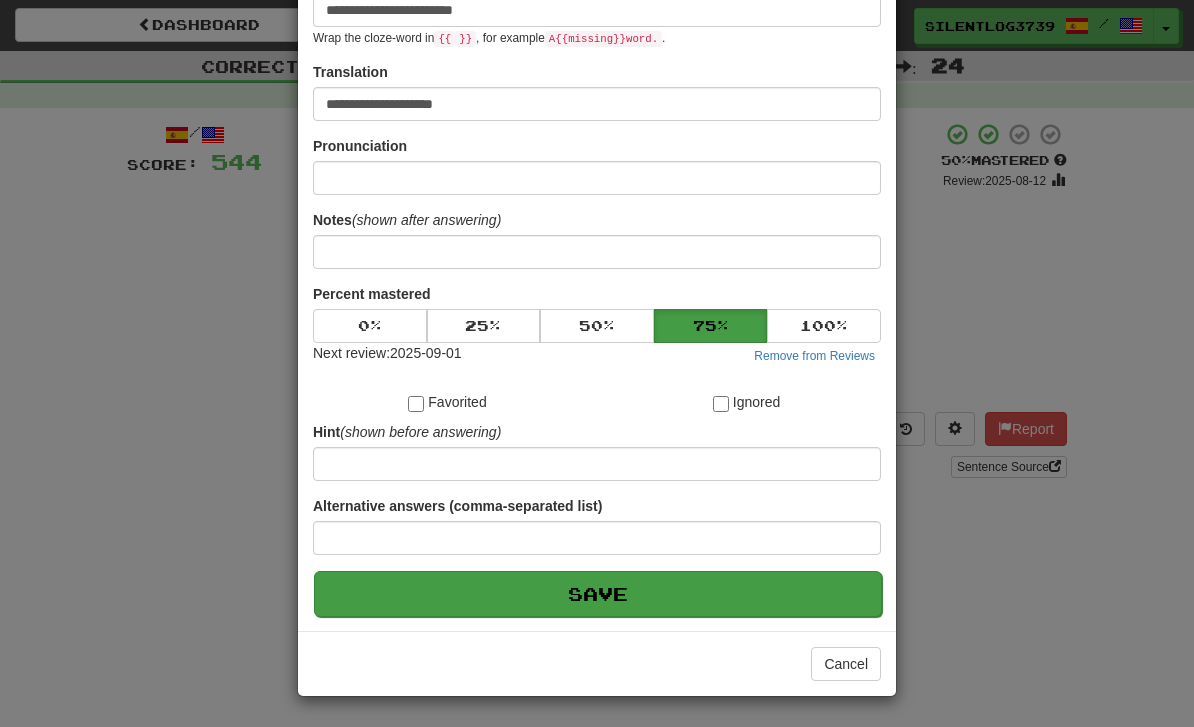 click on "Save" at bounding box center (598, 594) 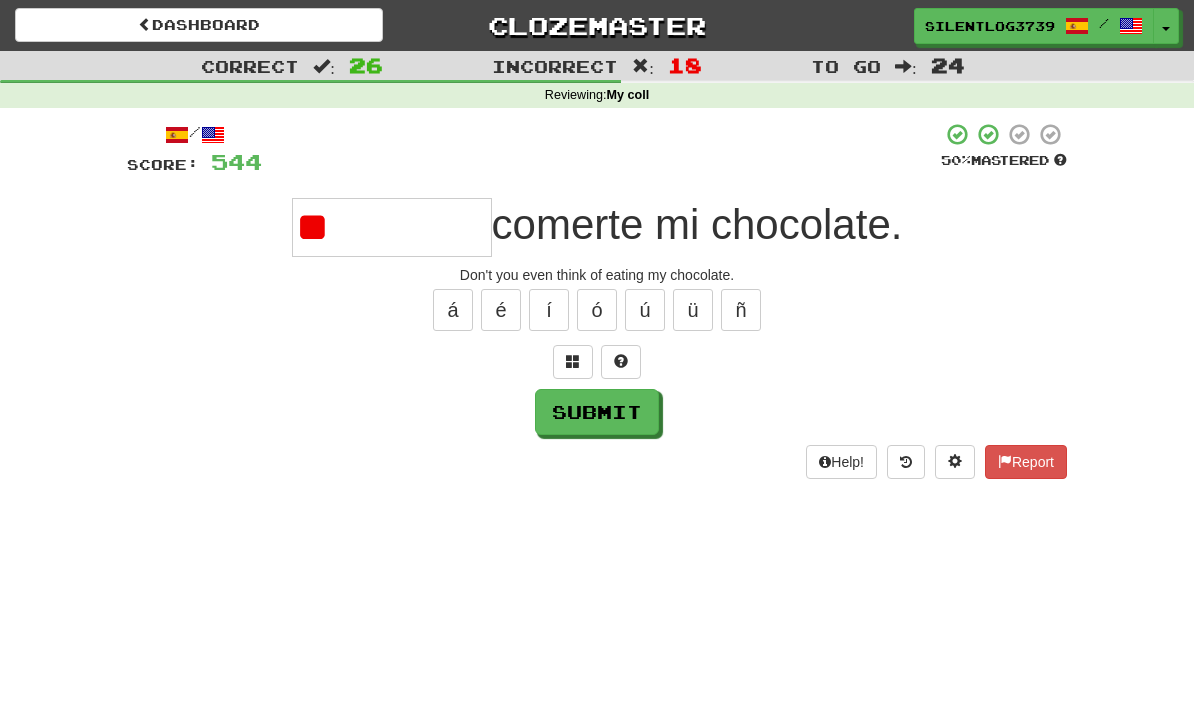 type on "*" 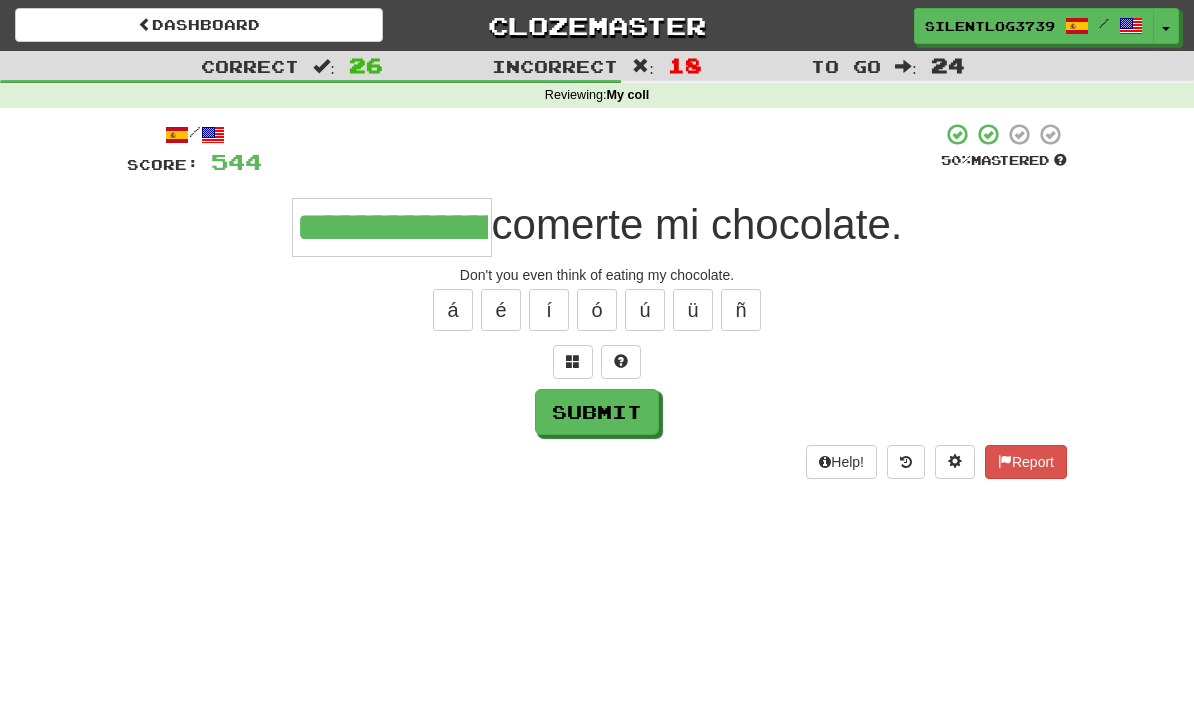 type on "**********" 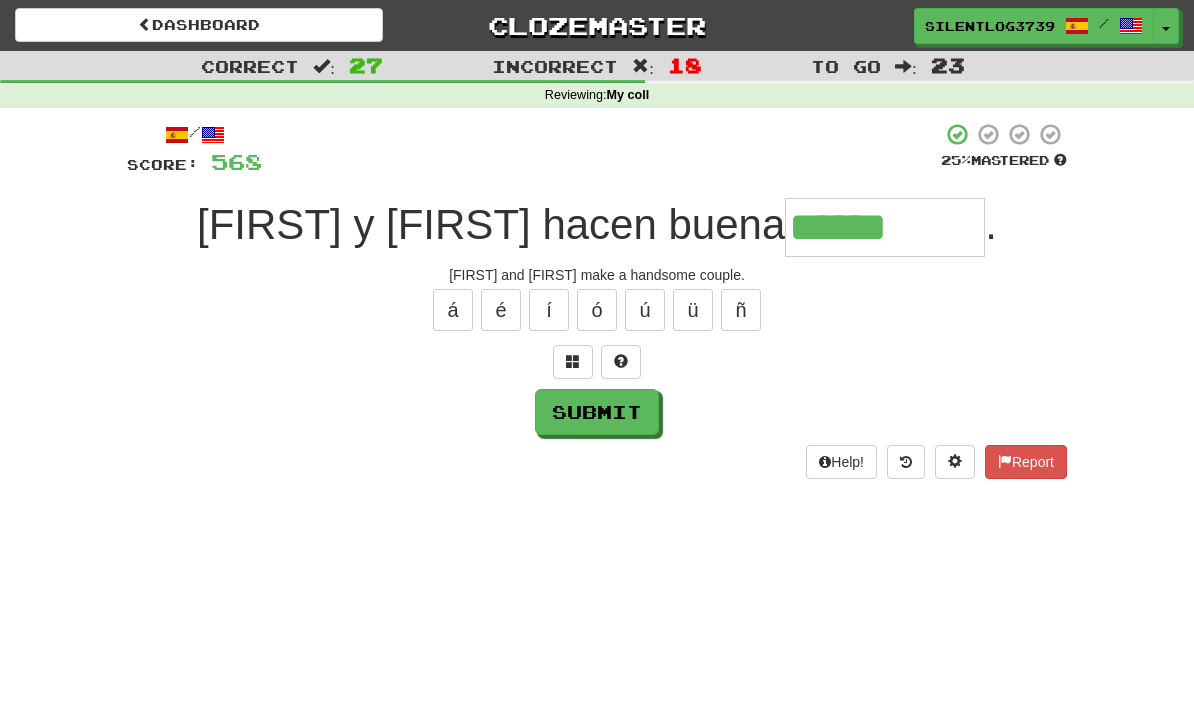 type on "******" 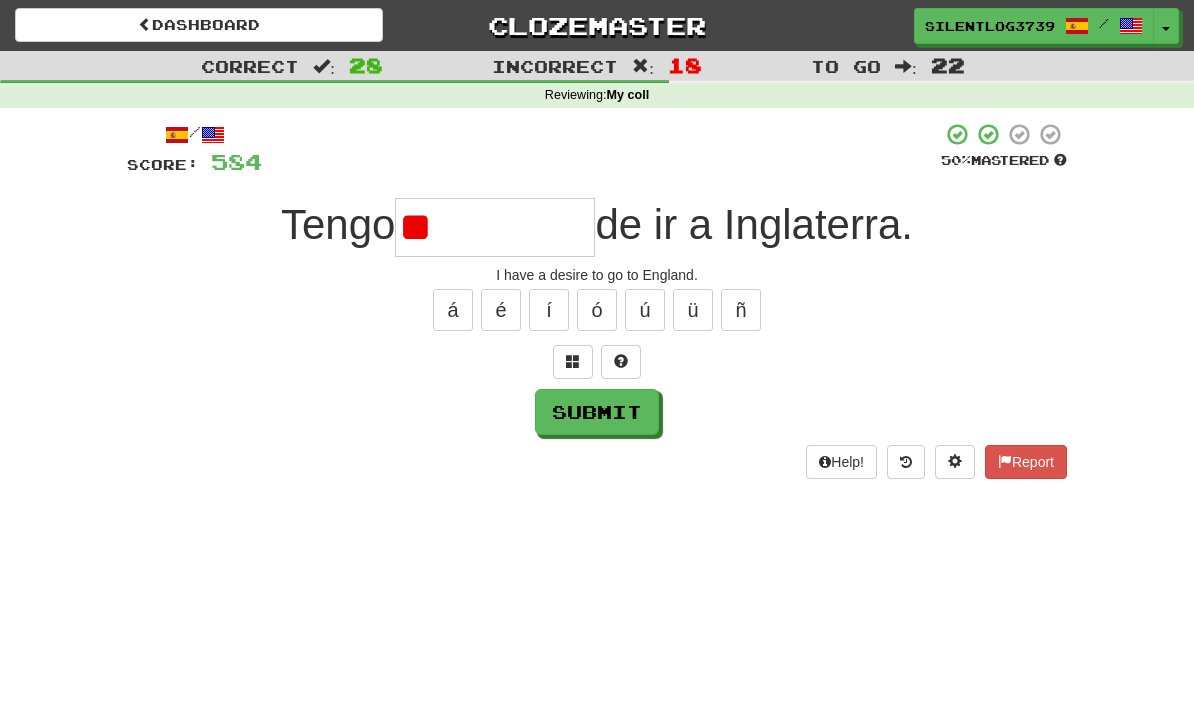 type on "*" 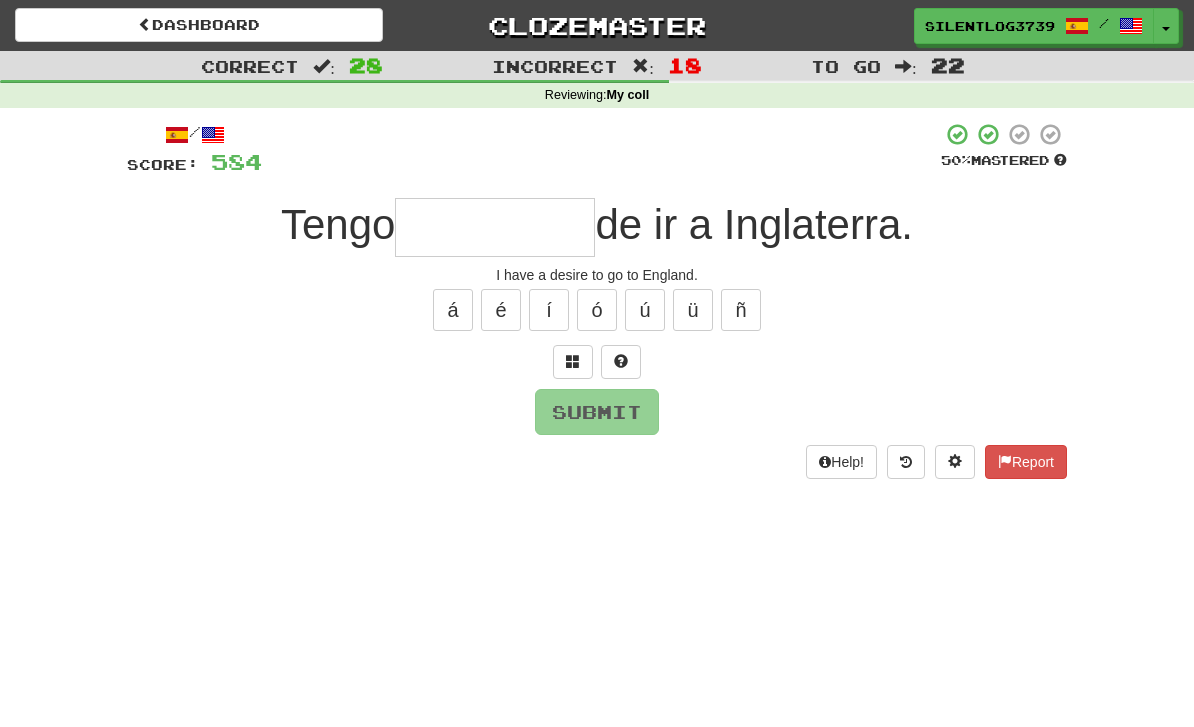 type on "*" 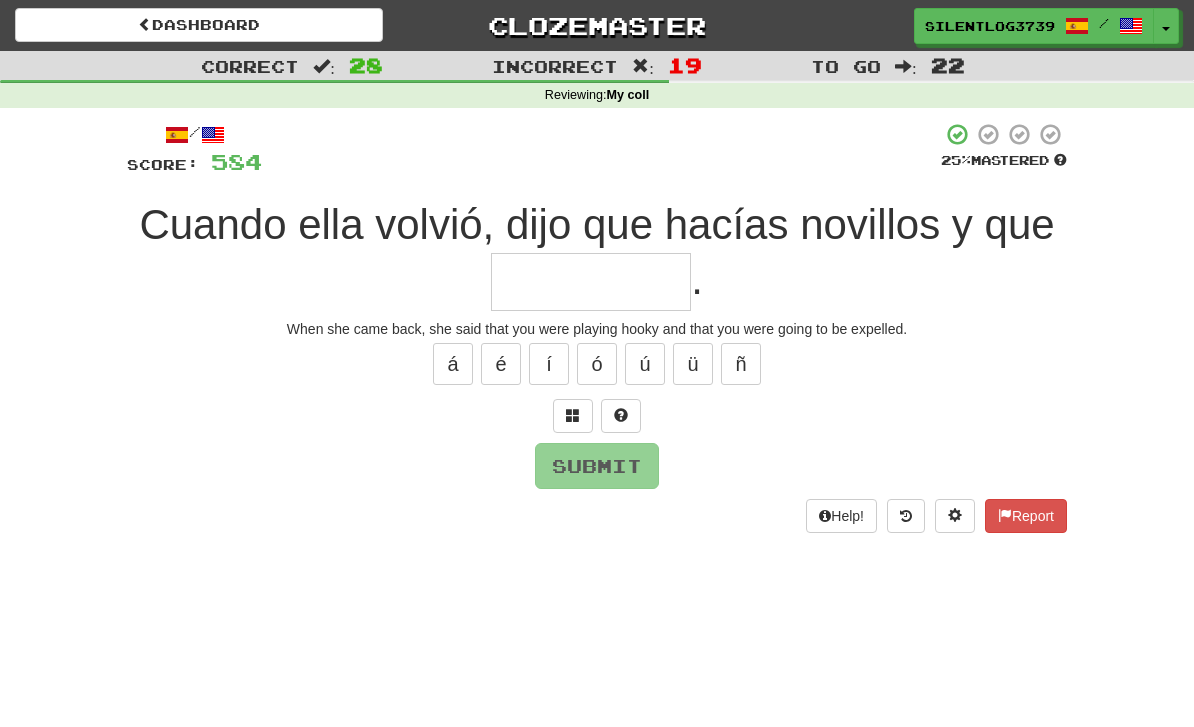 type on "*" 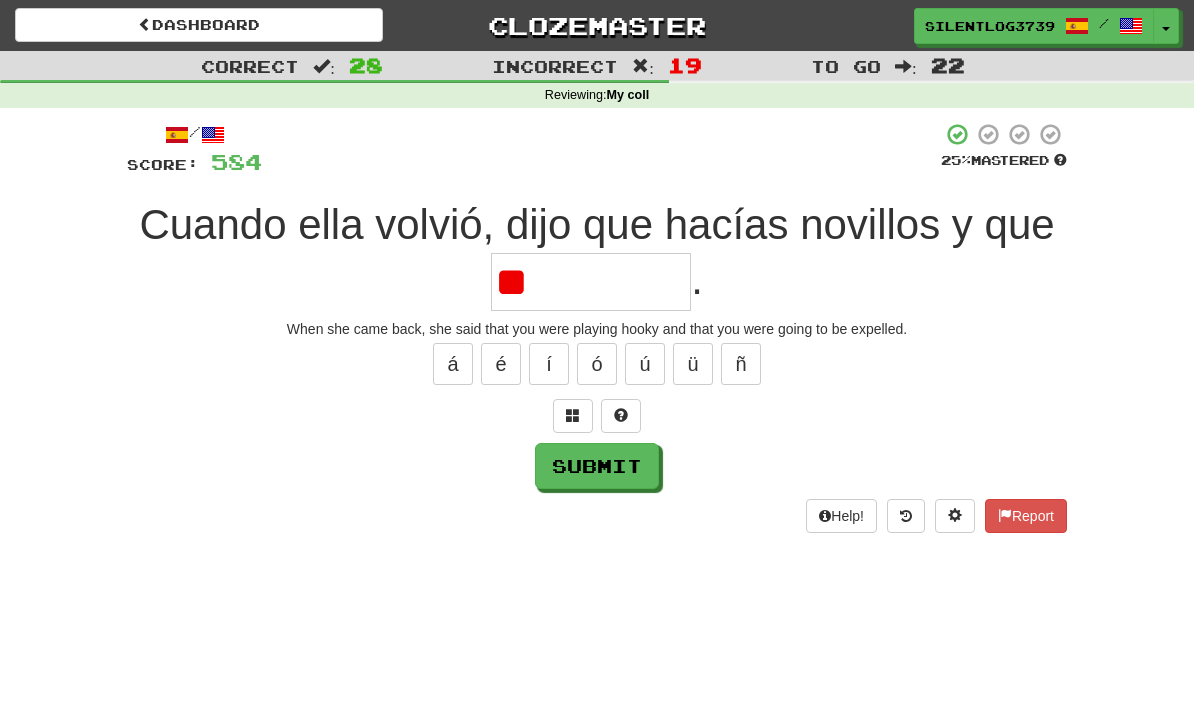 type on "*" 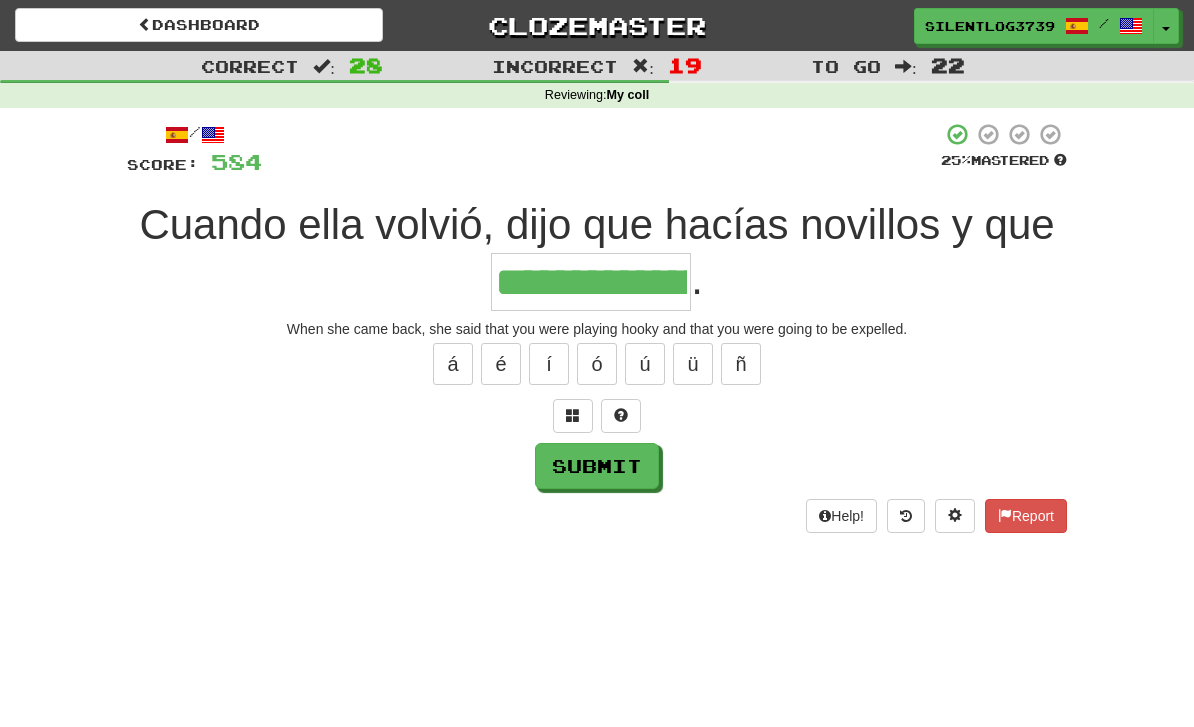 type on "**********" 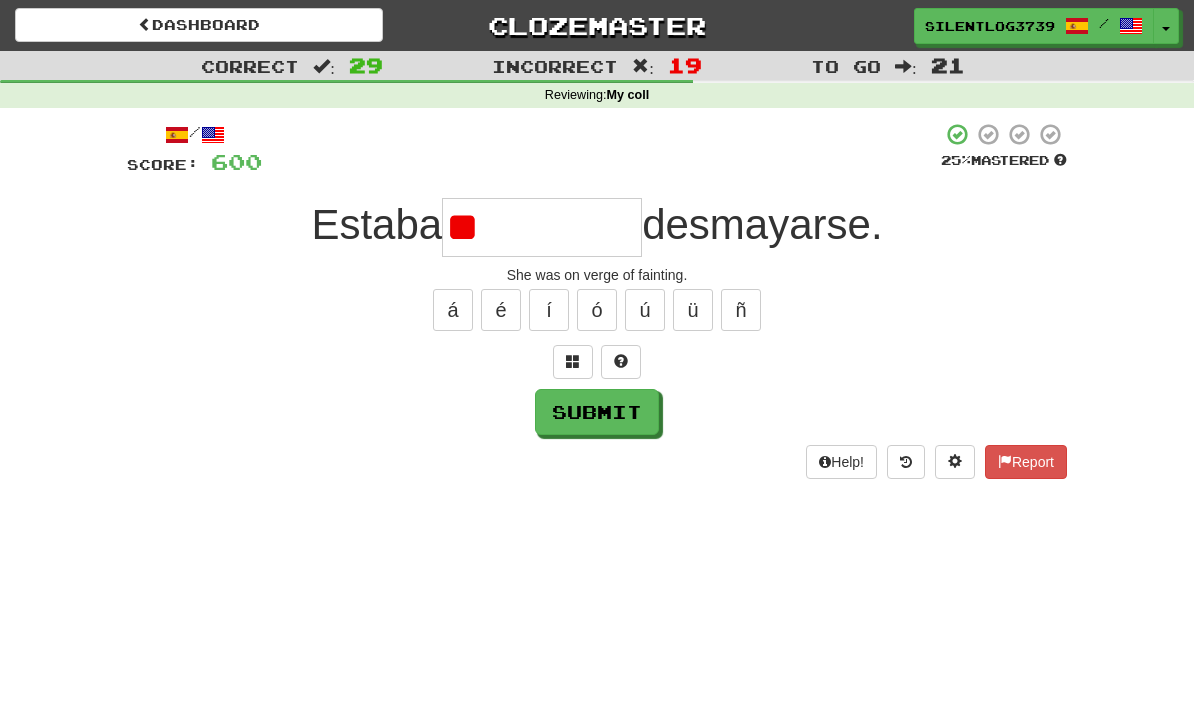 type on "*" 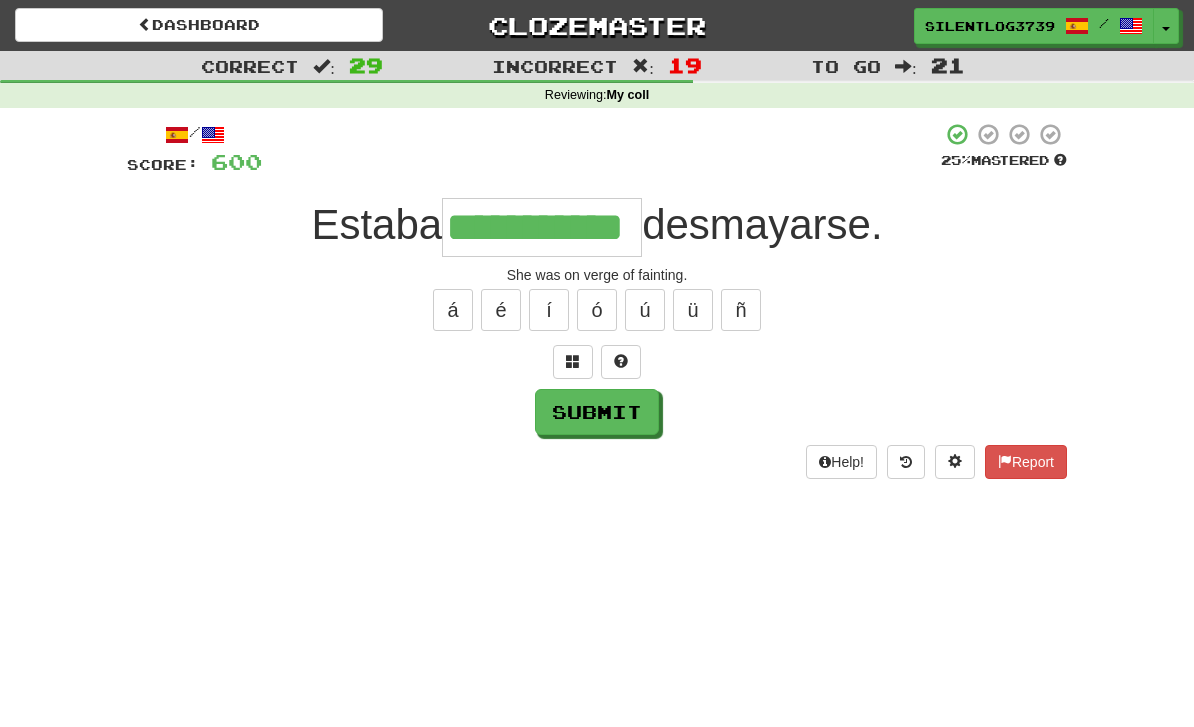 type on "**********" 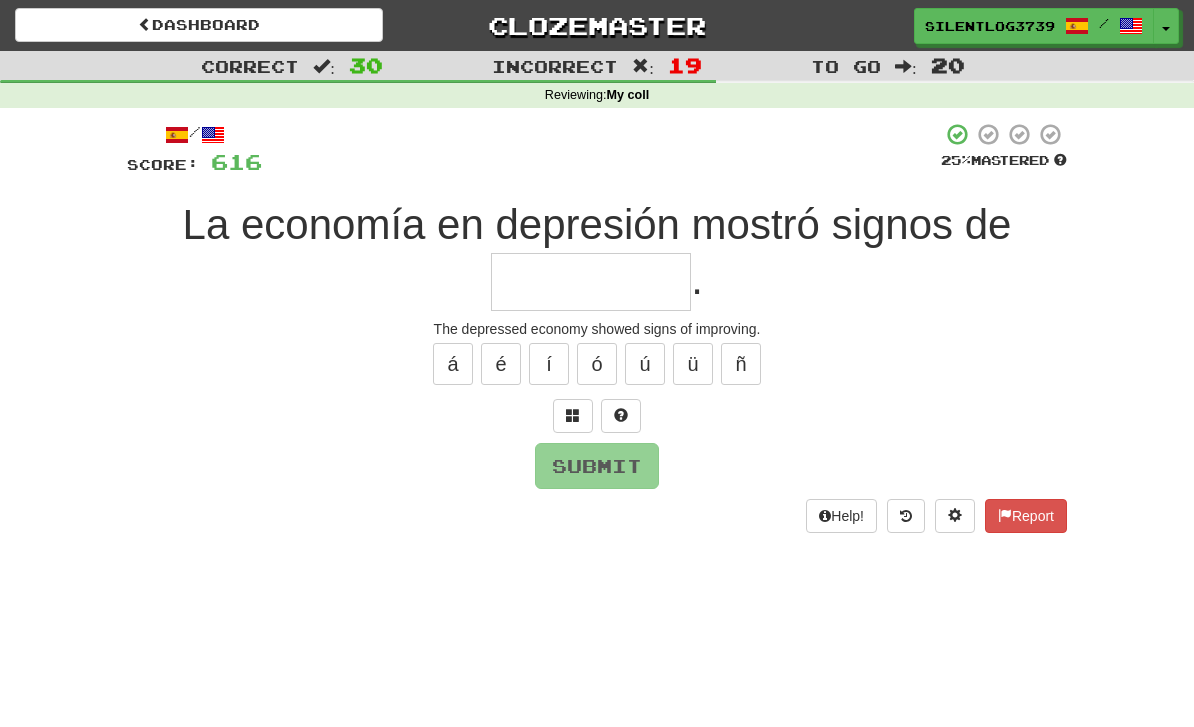 type on "*" 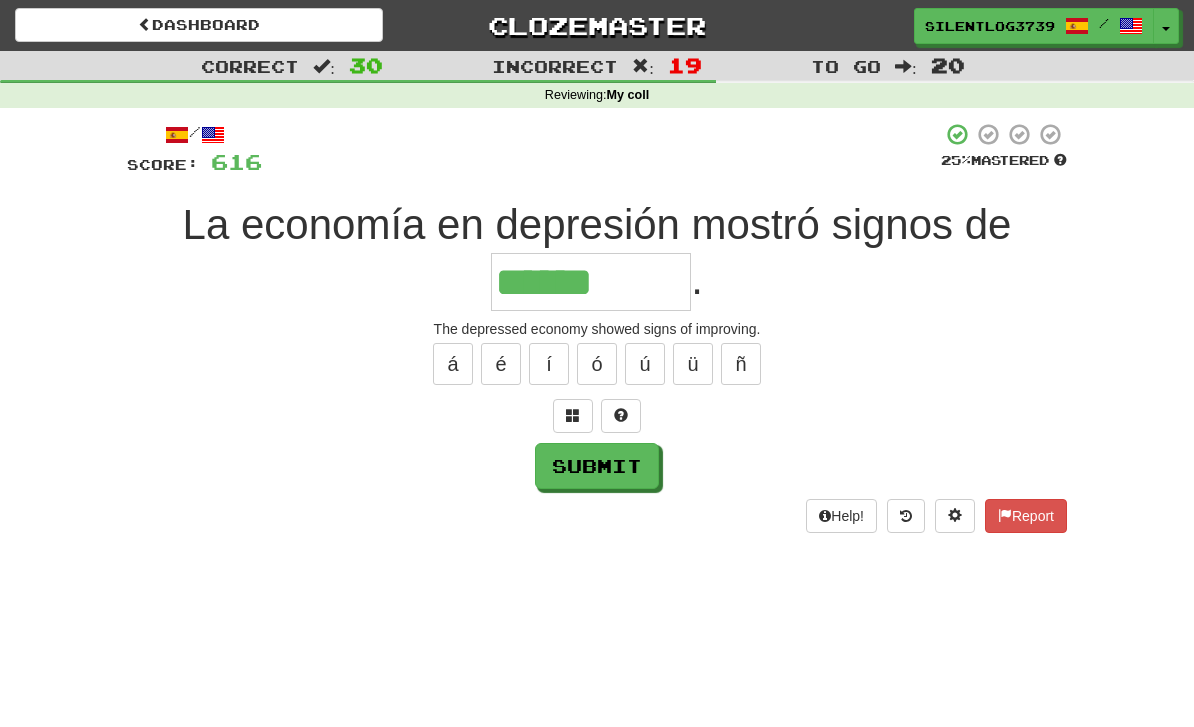 type on "******" 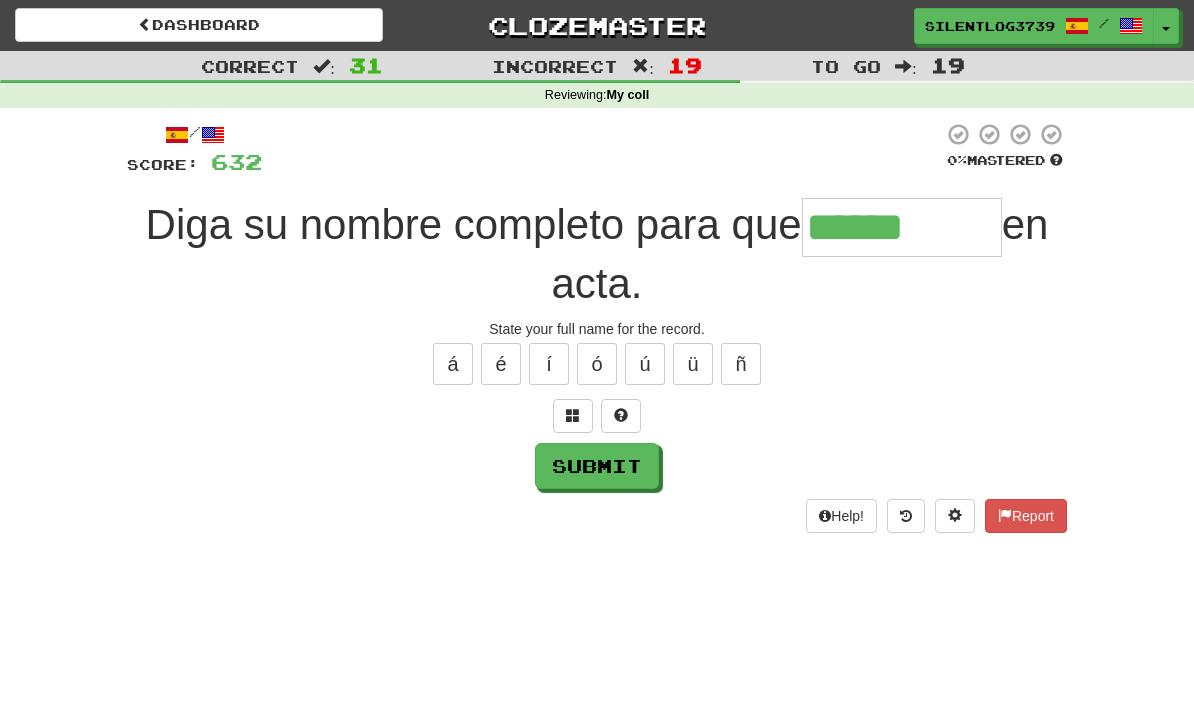 type on "******" 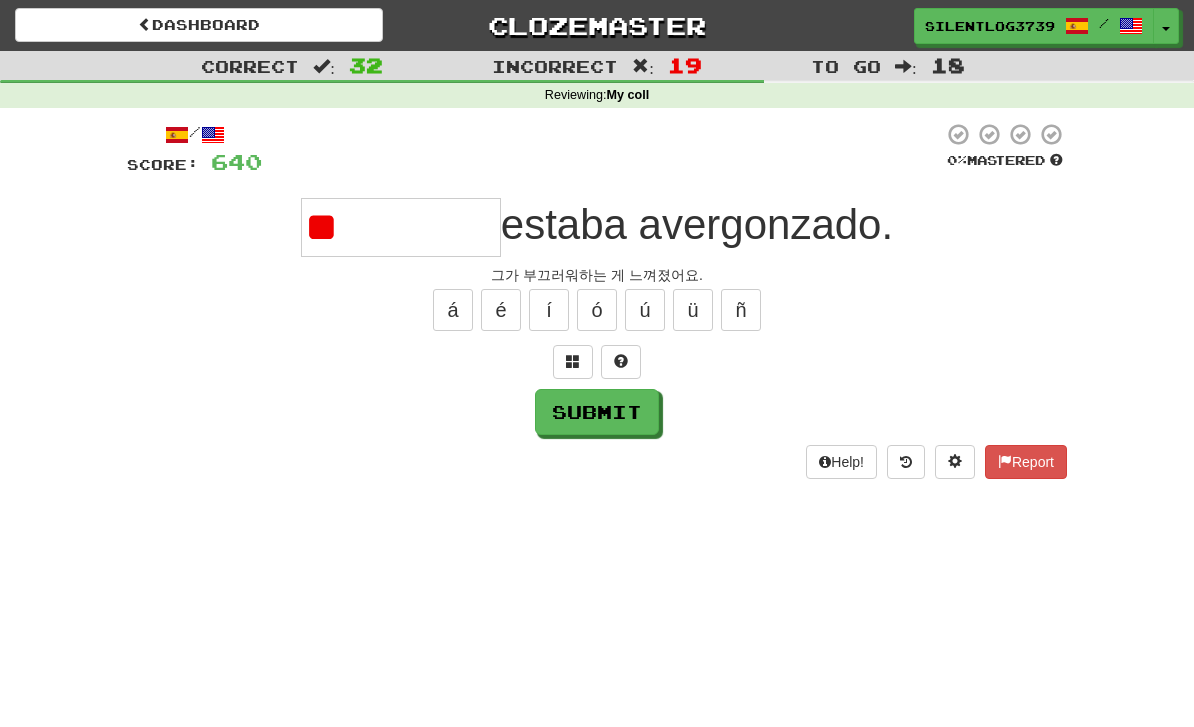 type on "*" 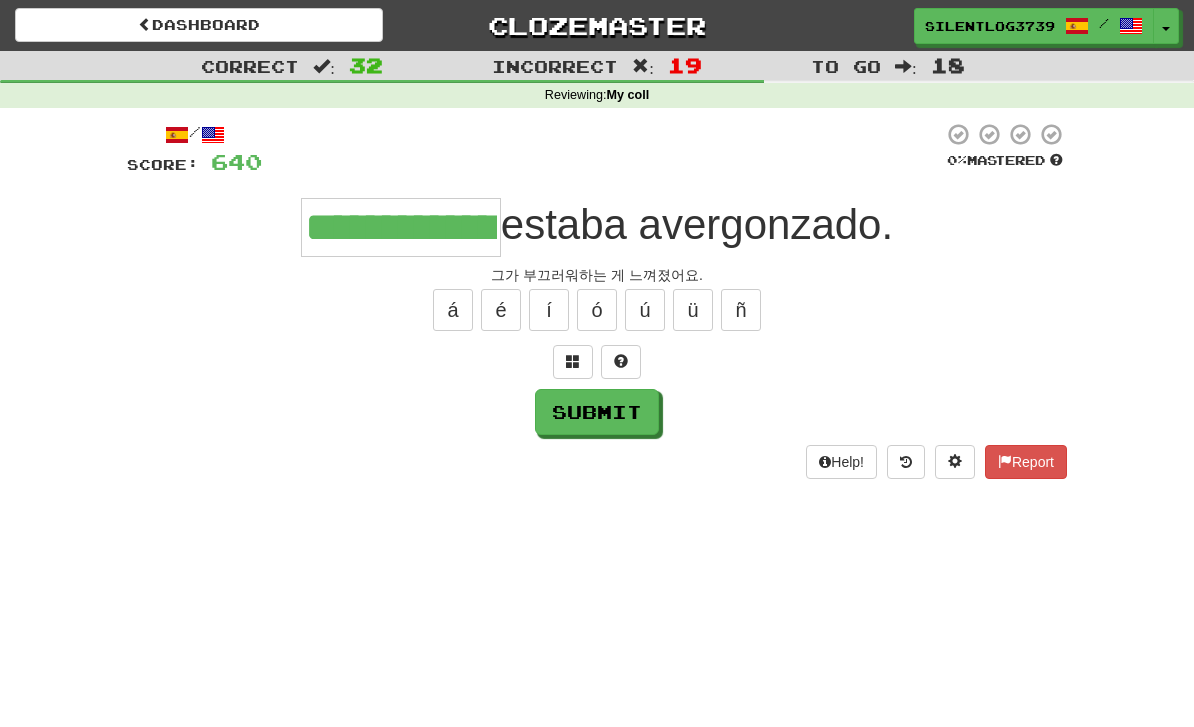 type on "**********" 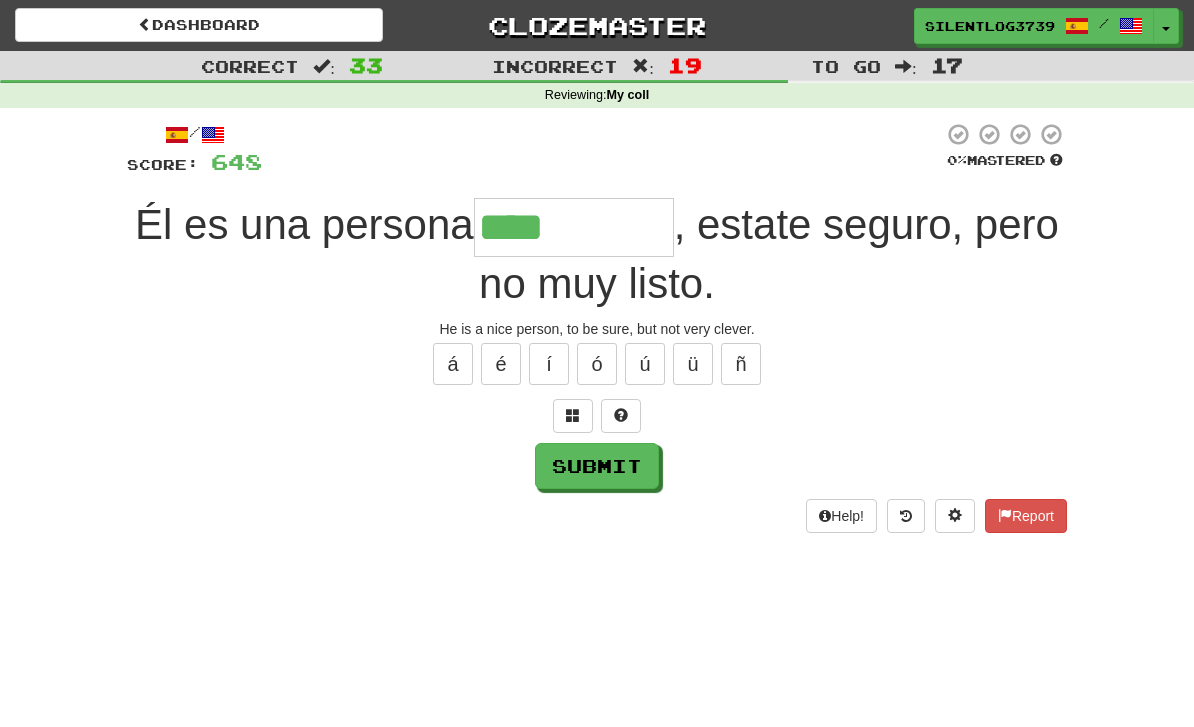 type on "****" 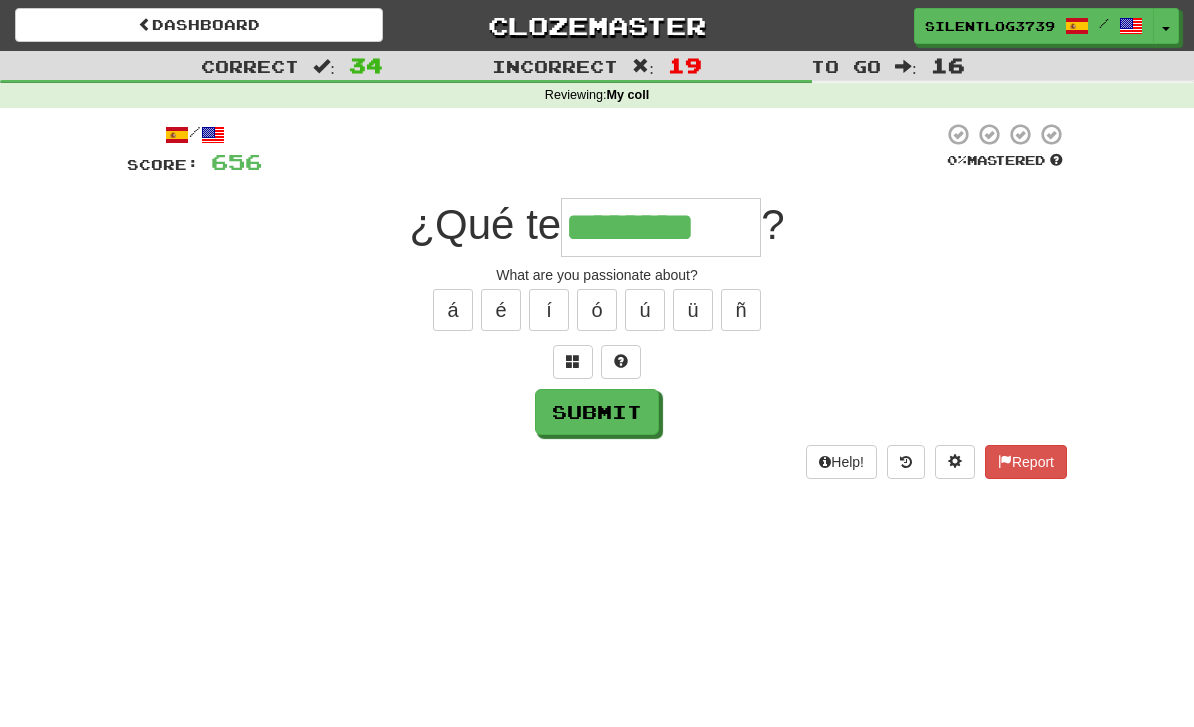 type on "********" 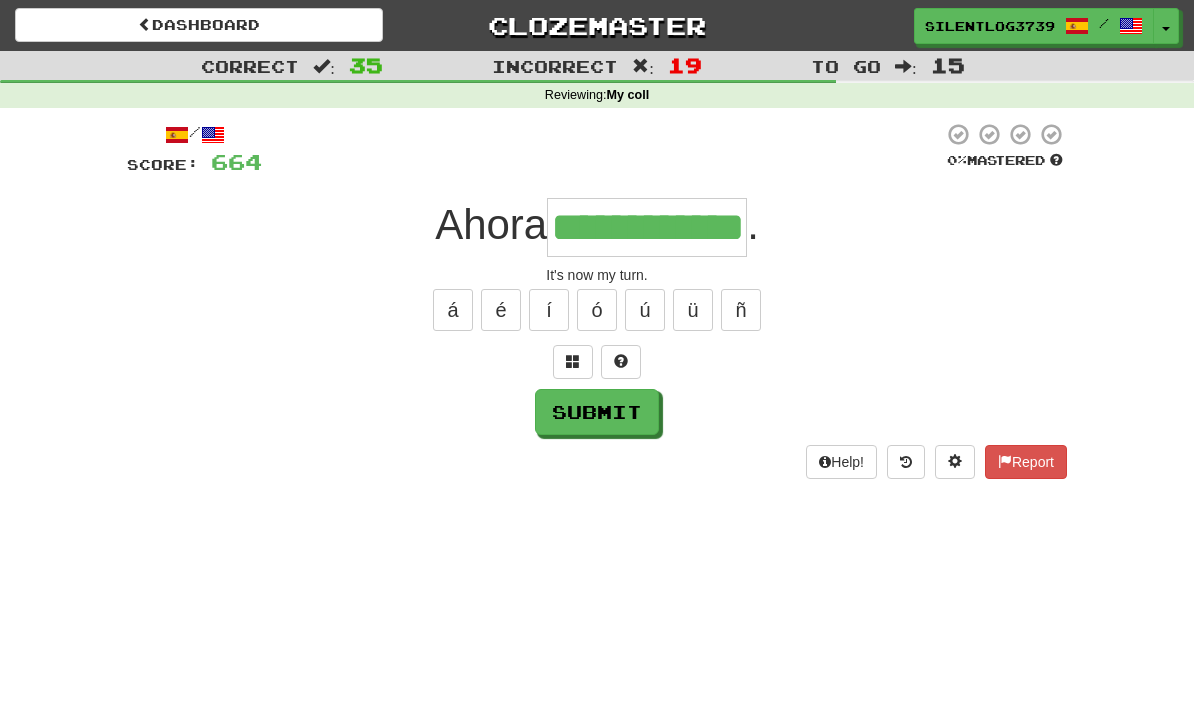 type on "**********" 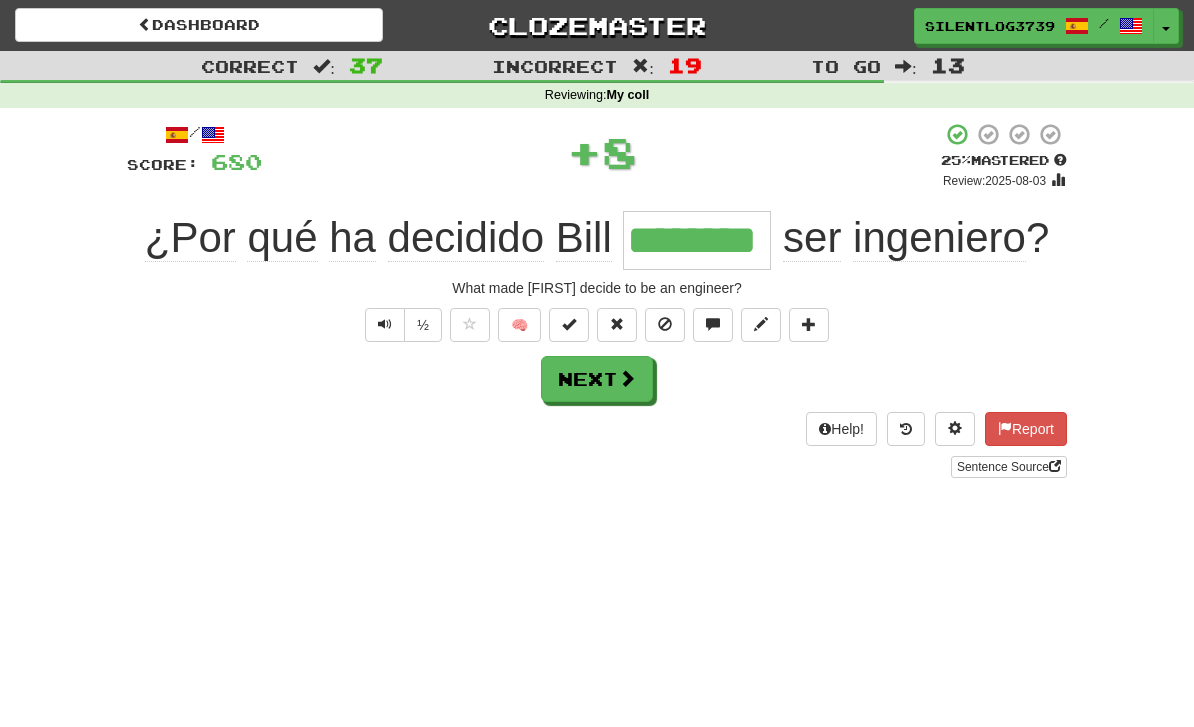 type on "********" 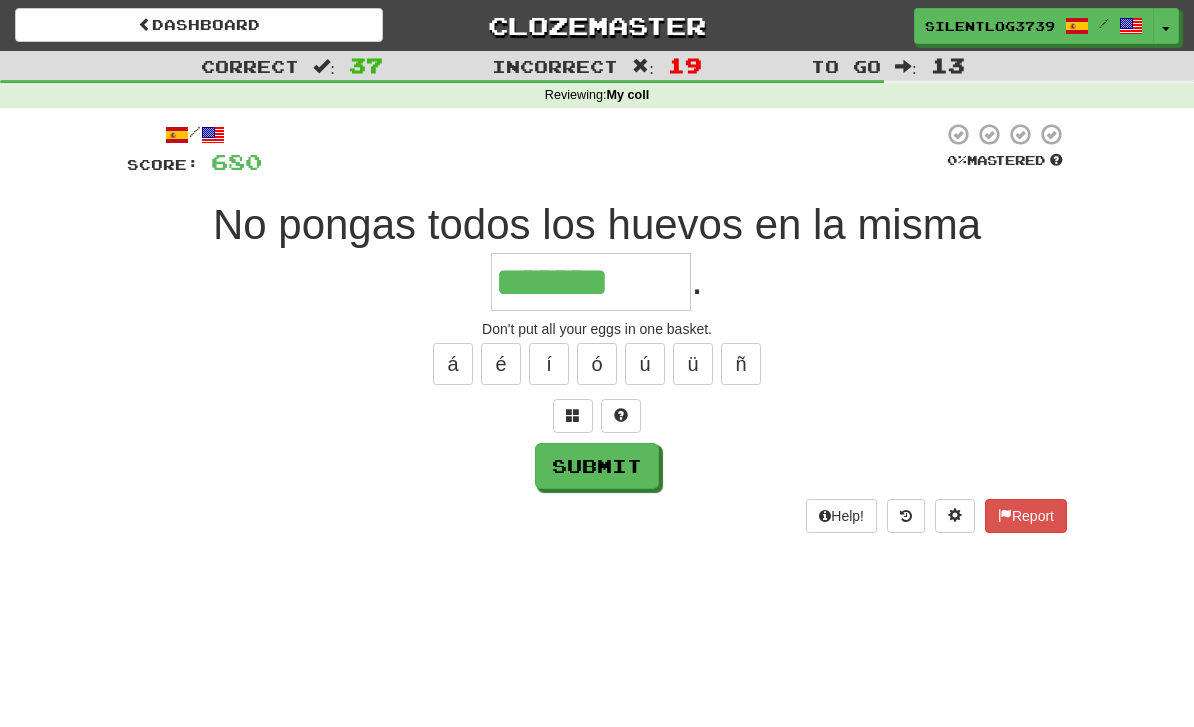 type on "*******" 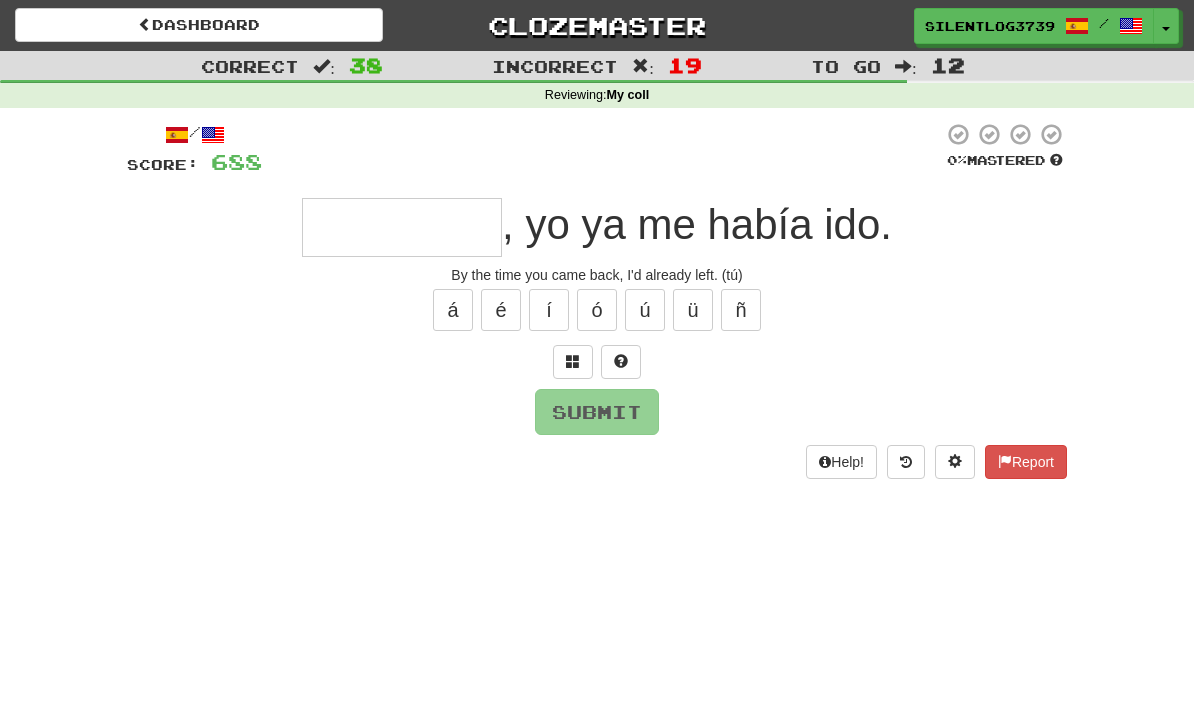 type on "*" 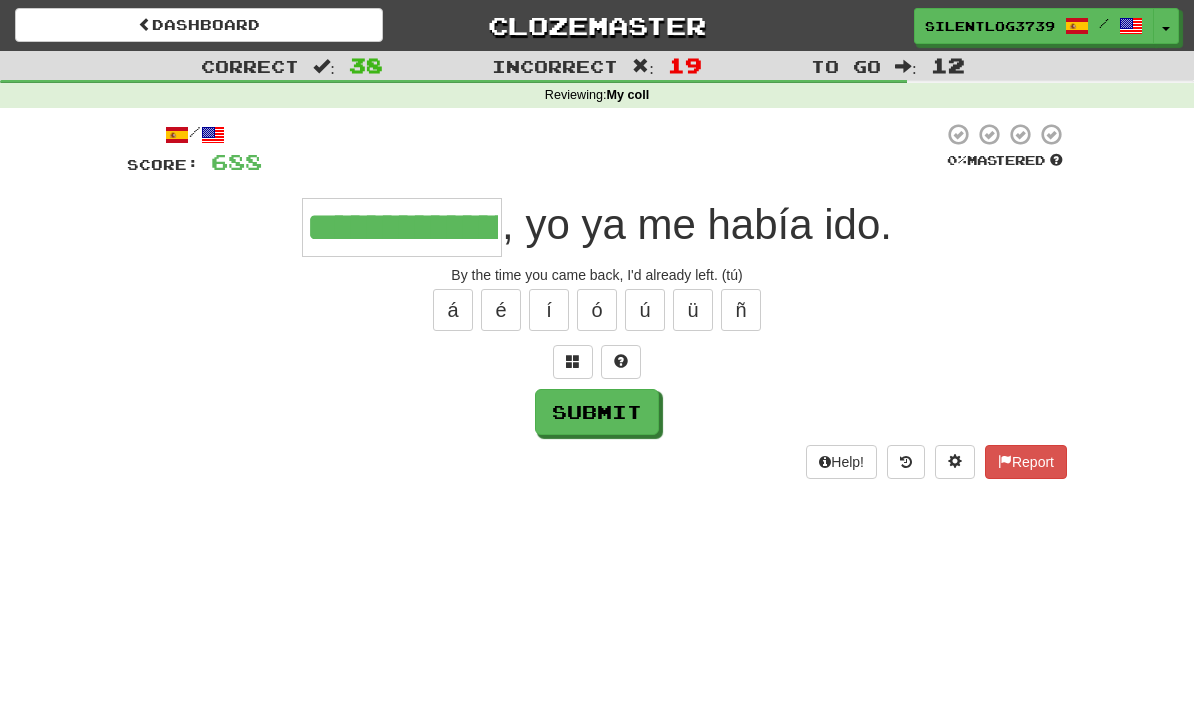 type on "**********" 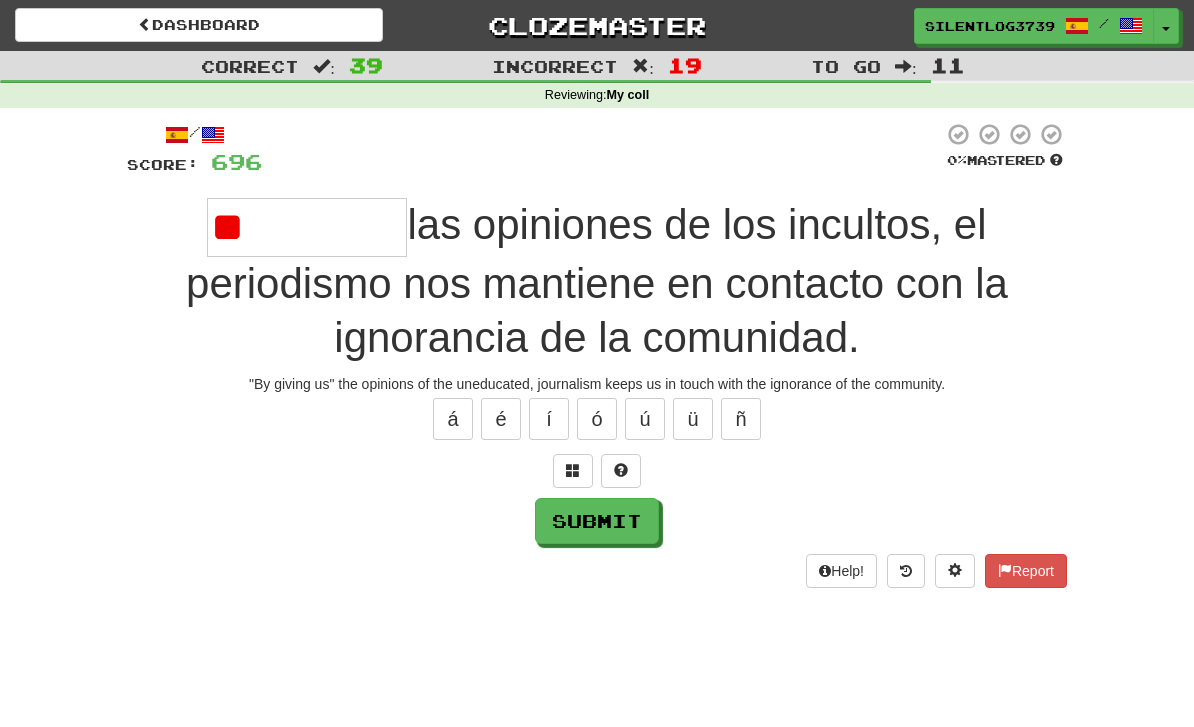 type on "*" 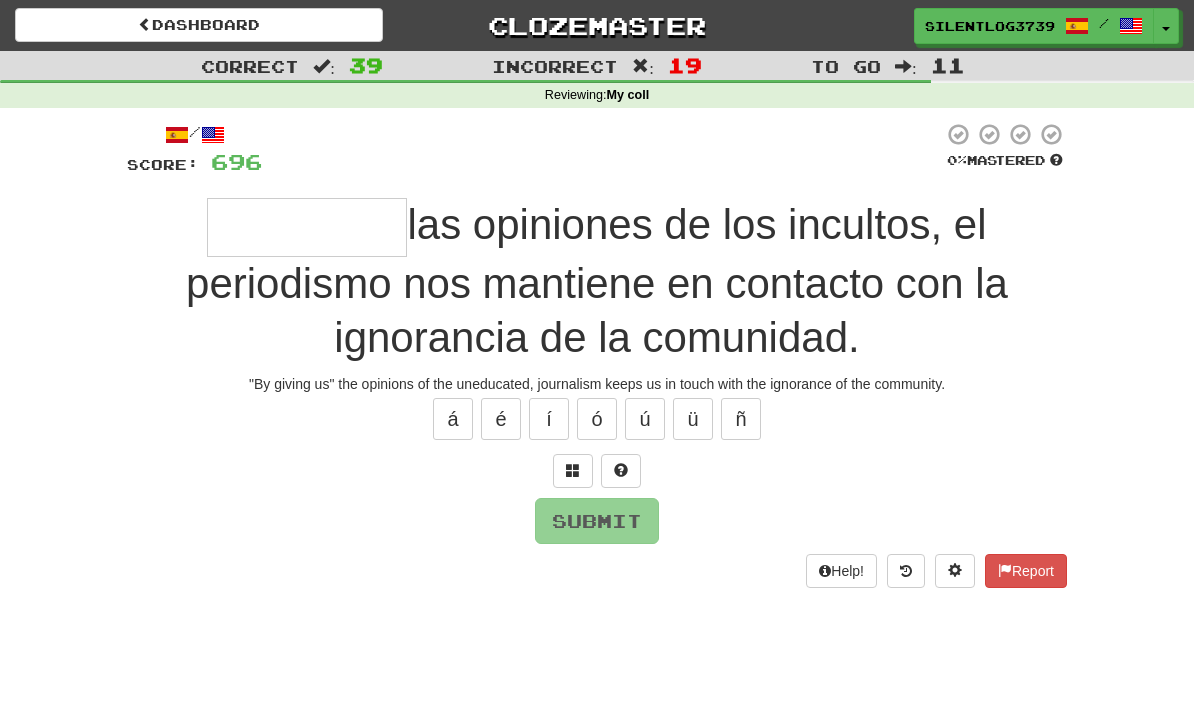 type on "*" 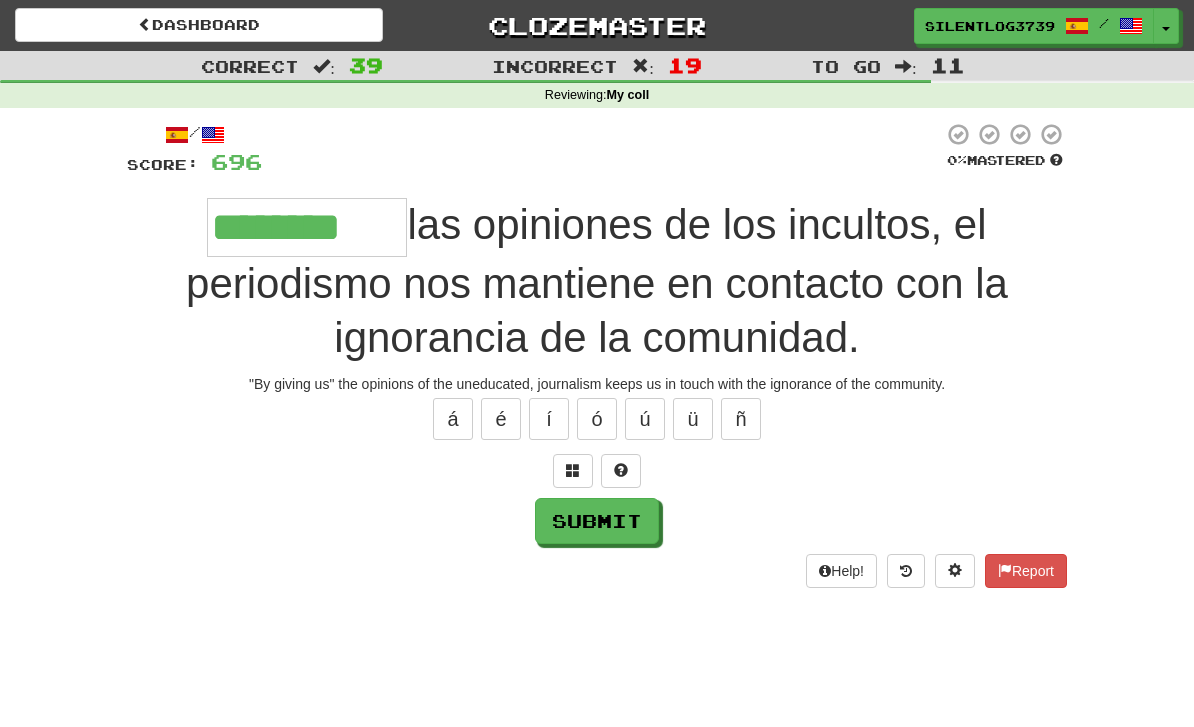 type on "********" 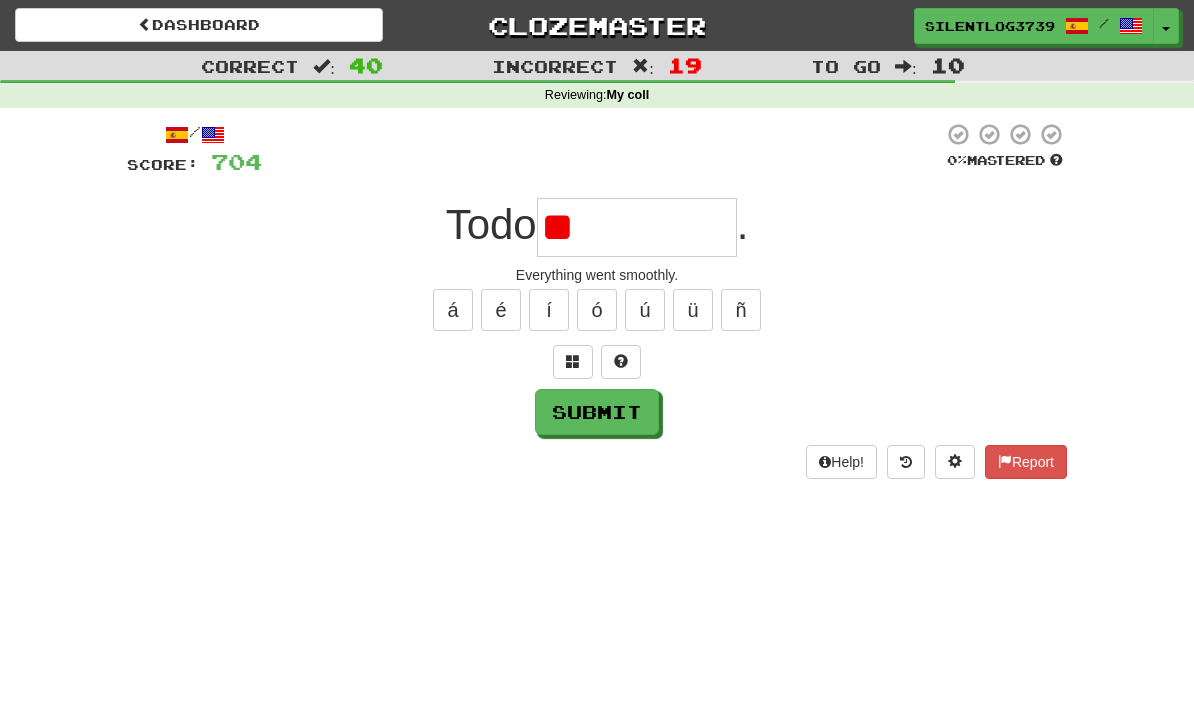 type on "*" 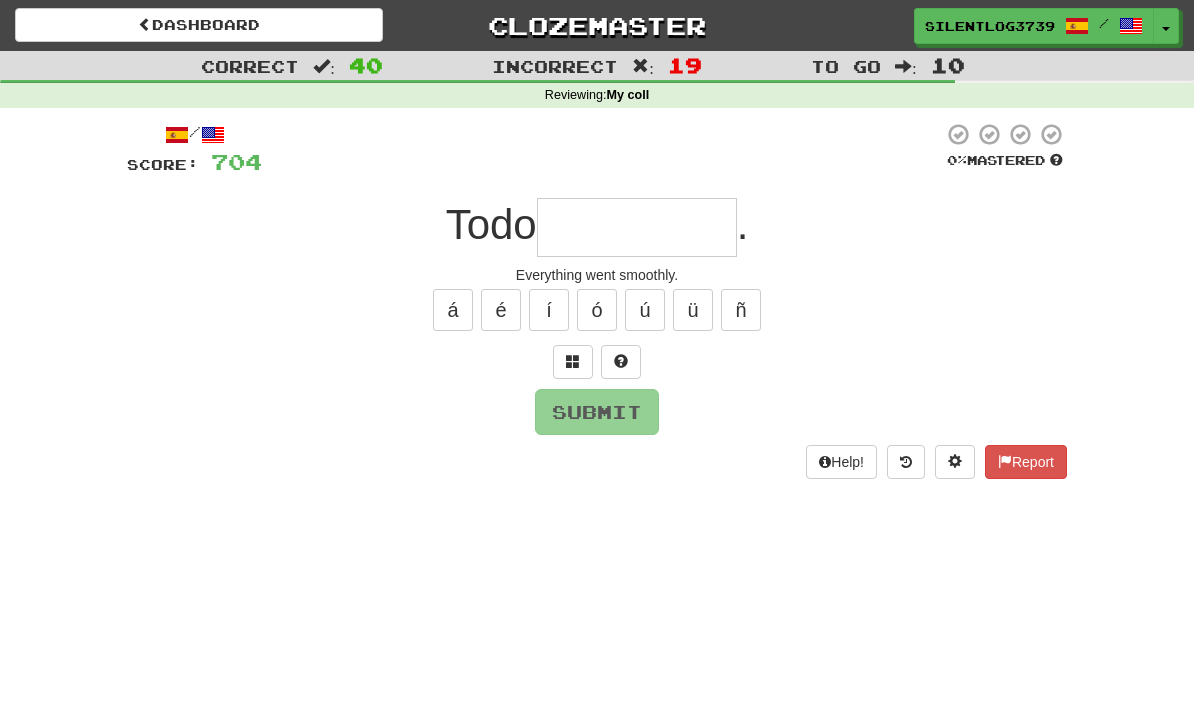type on "*" 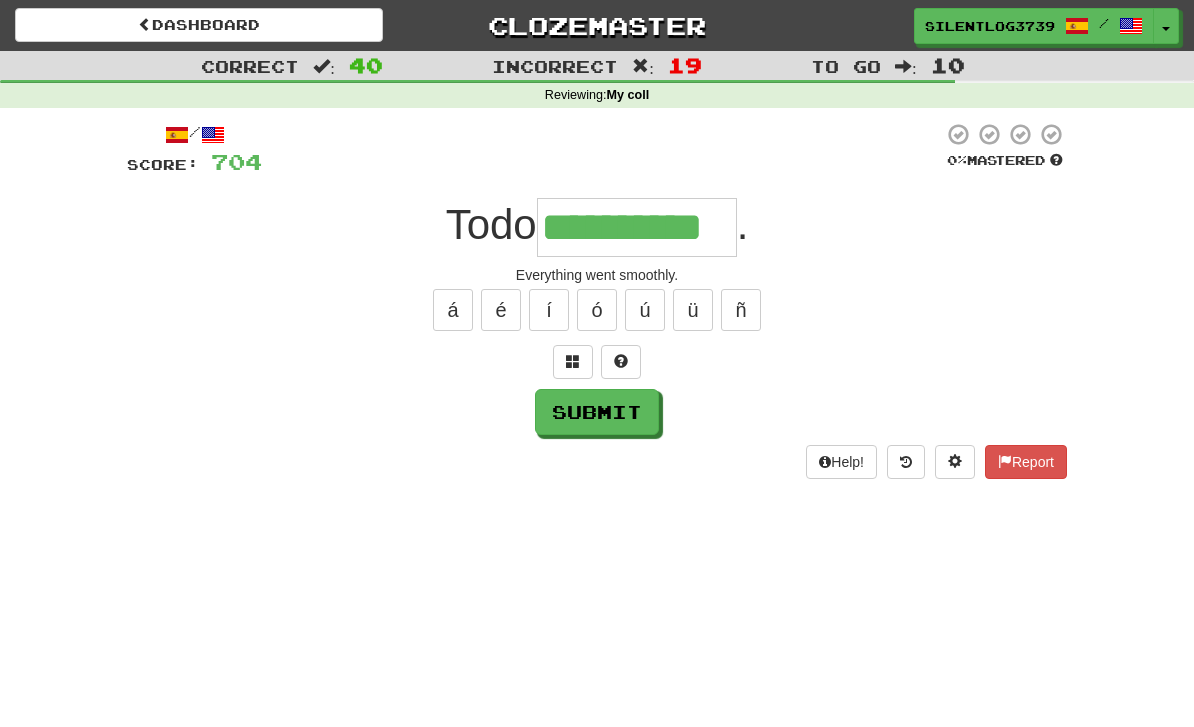 type on "**********" 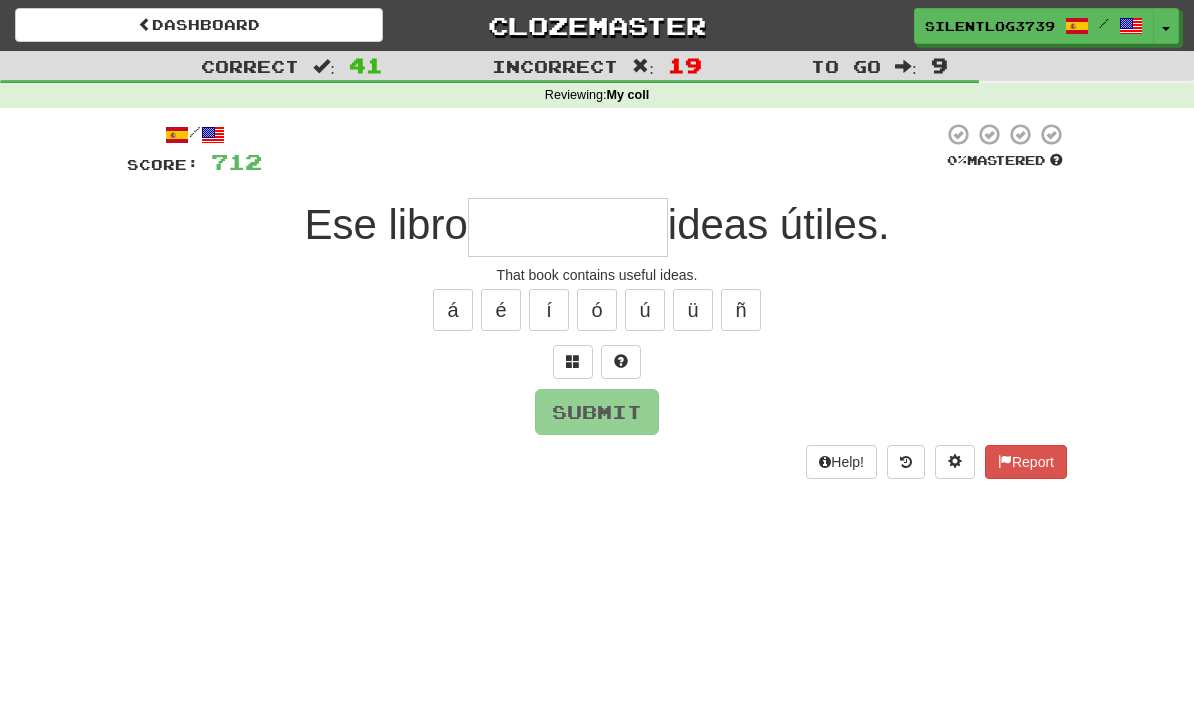 type on "*" 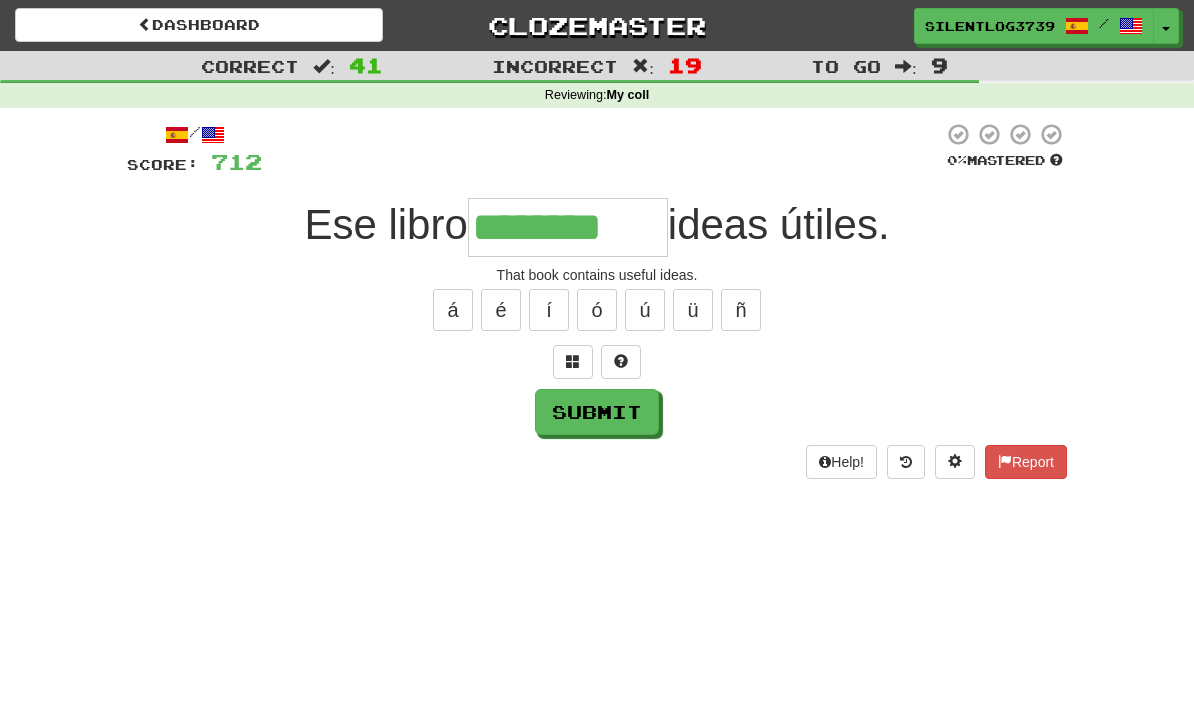 type on "********" 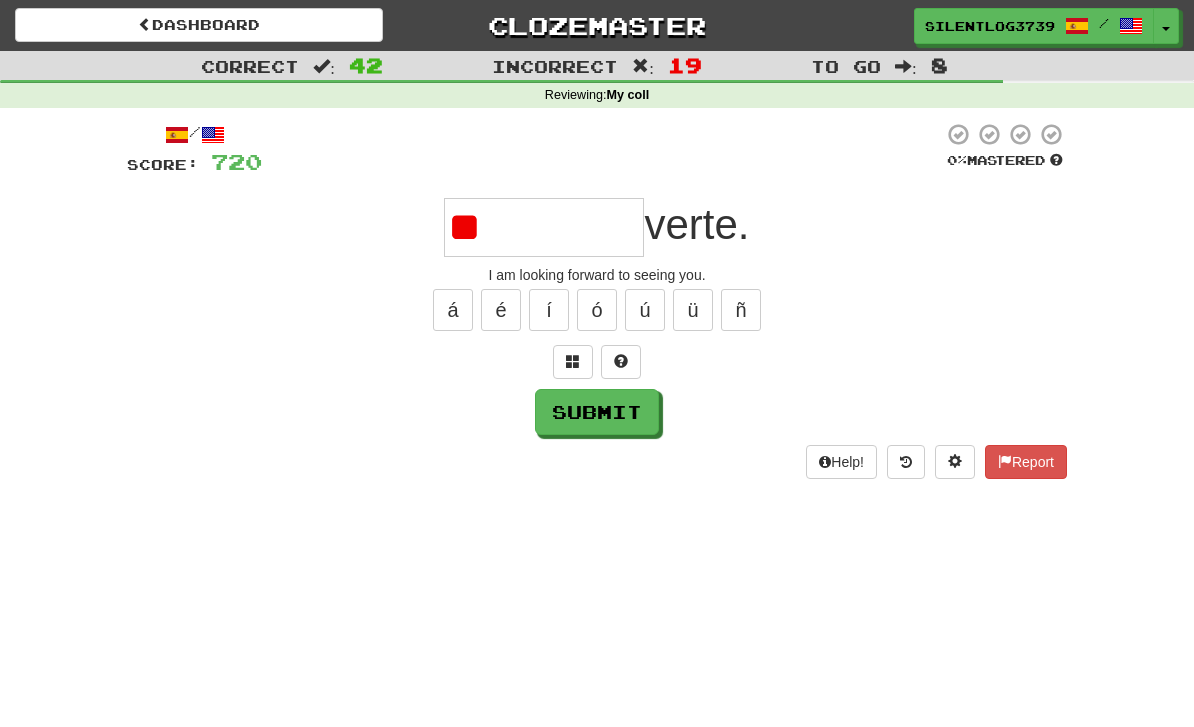 type on "*" 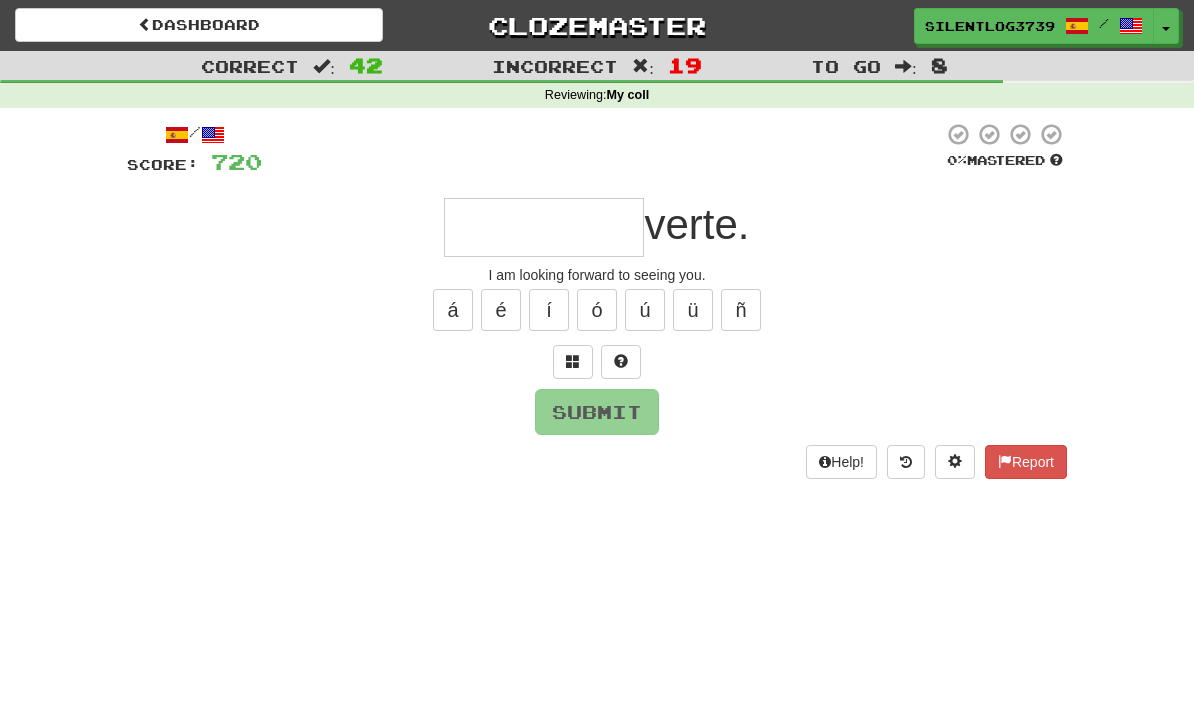 type on "**********" 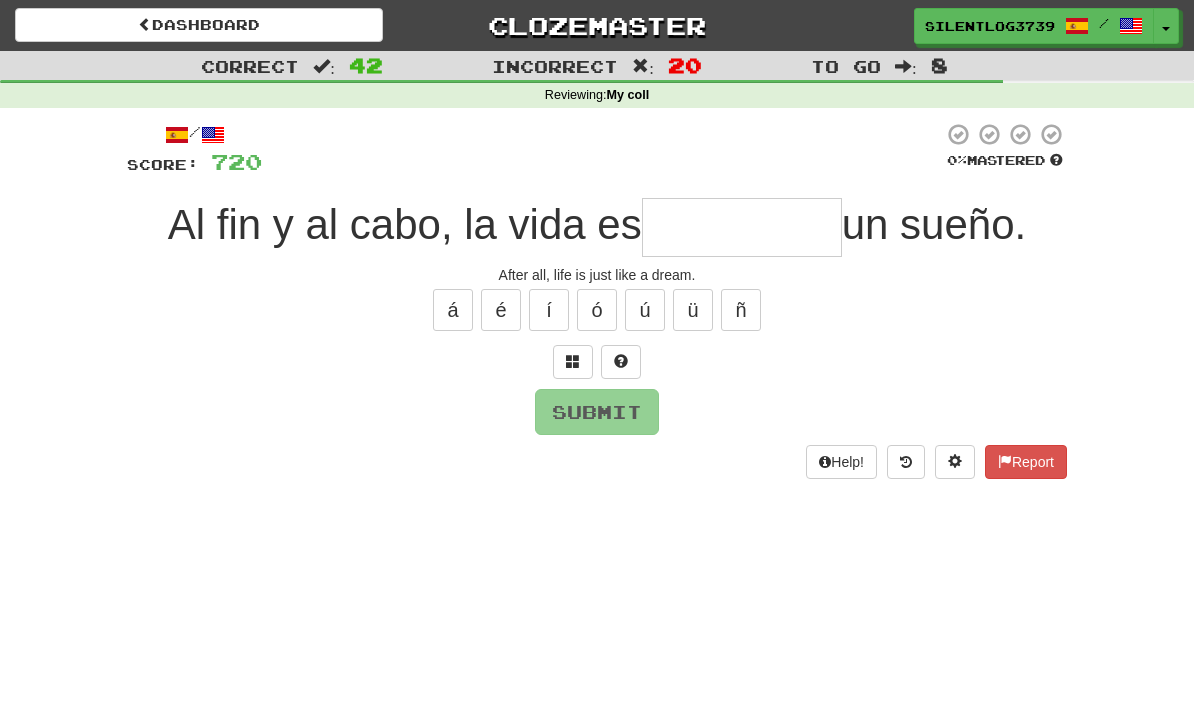 type on "*" 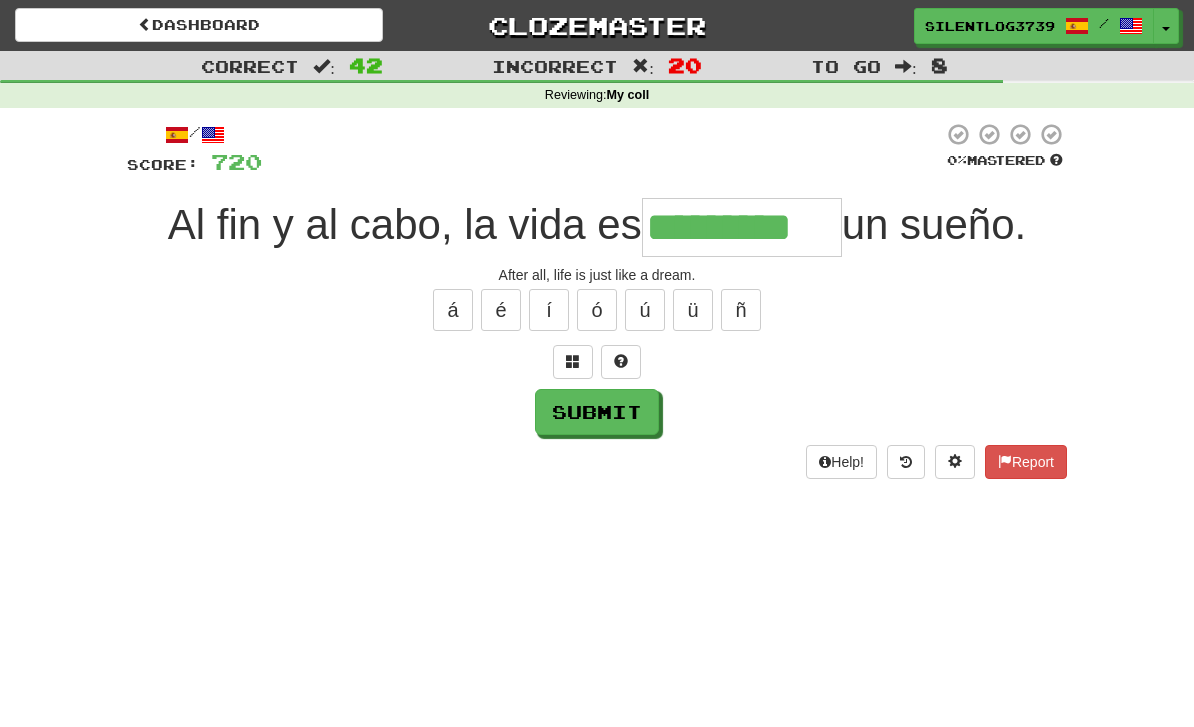 type on "*********" 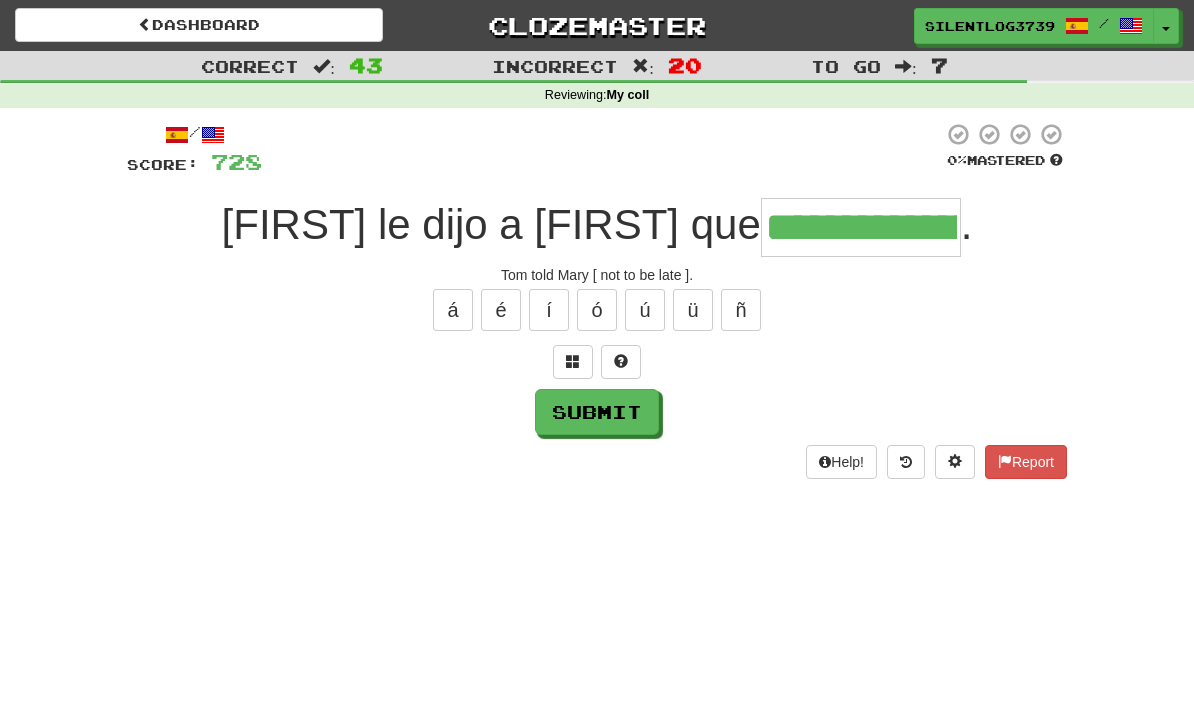 type on "**********" 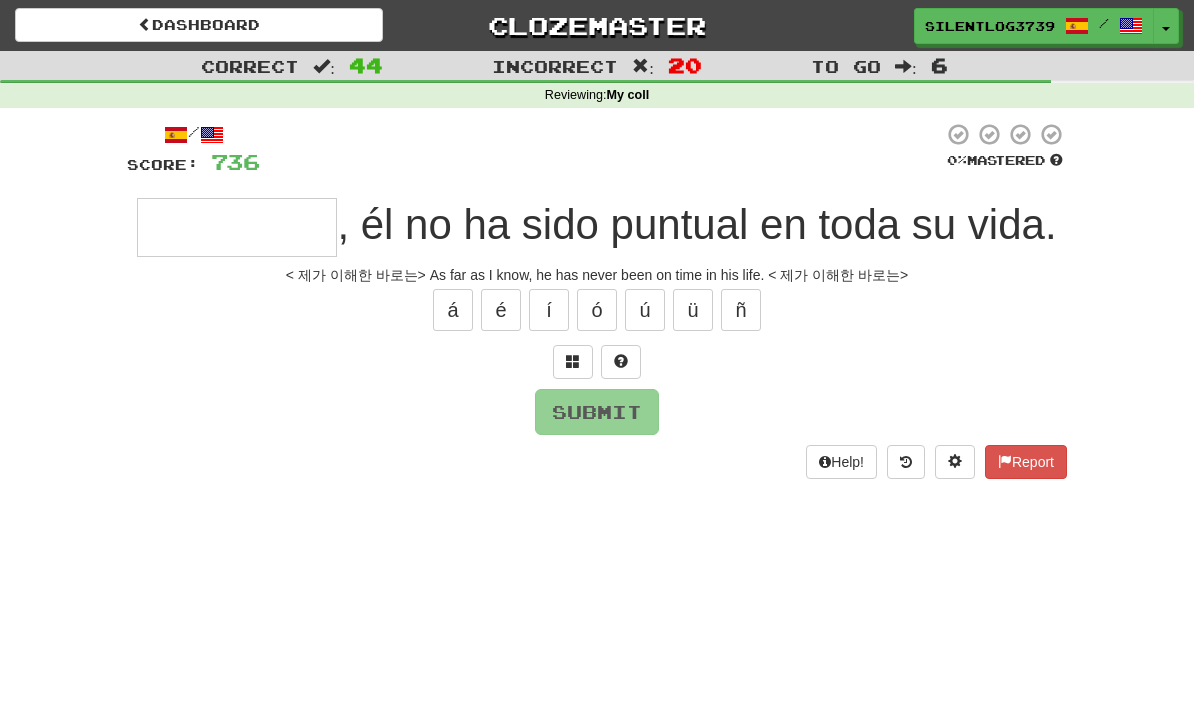 type on "*" 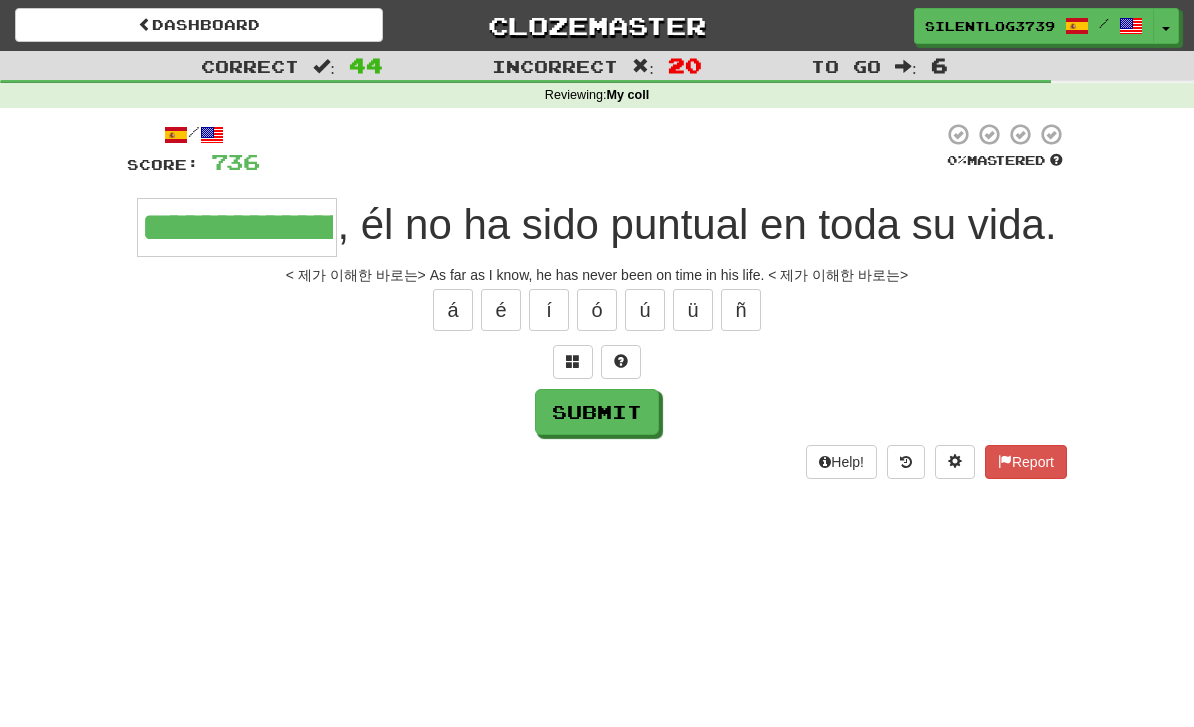 type on "**********" 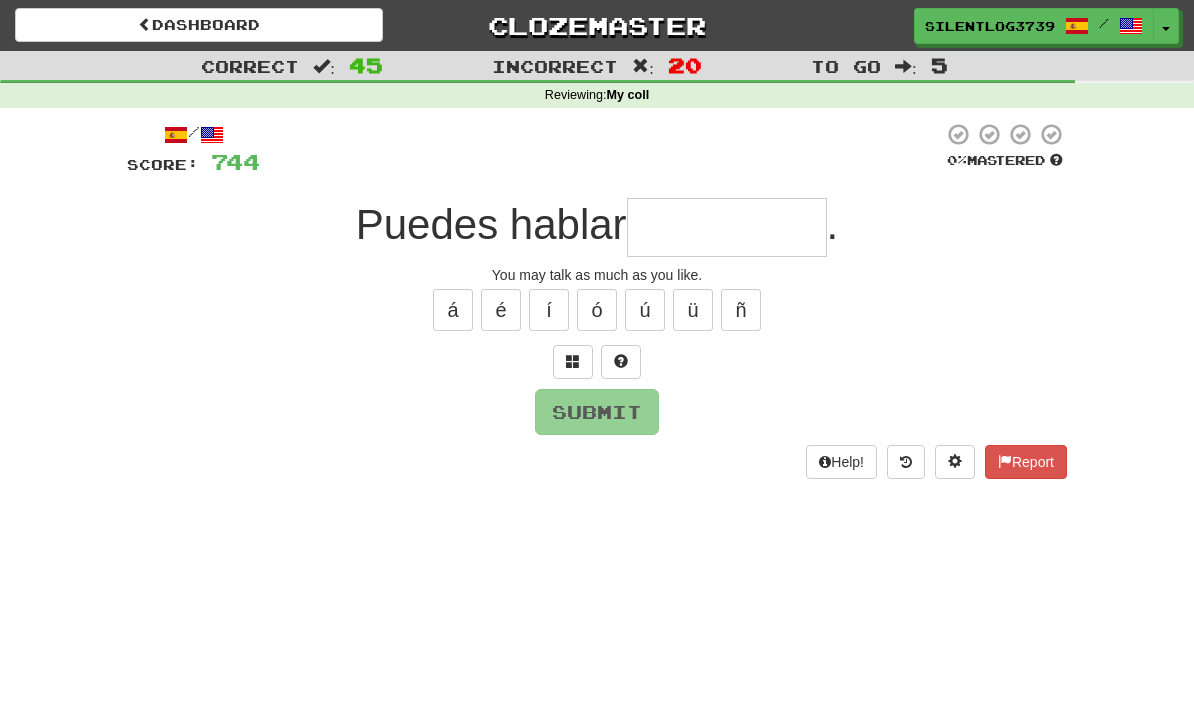 type on "**********" 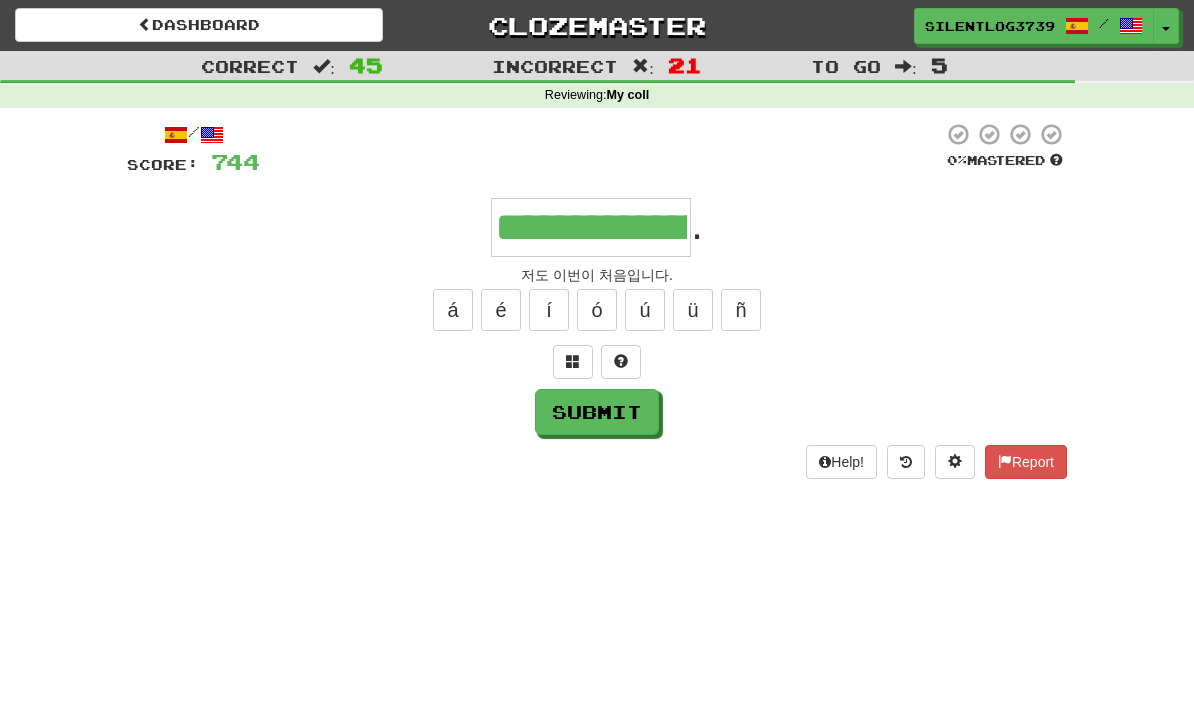 type on "**********" 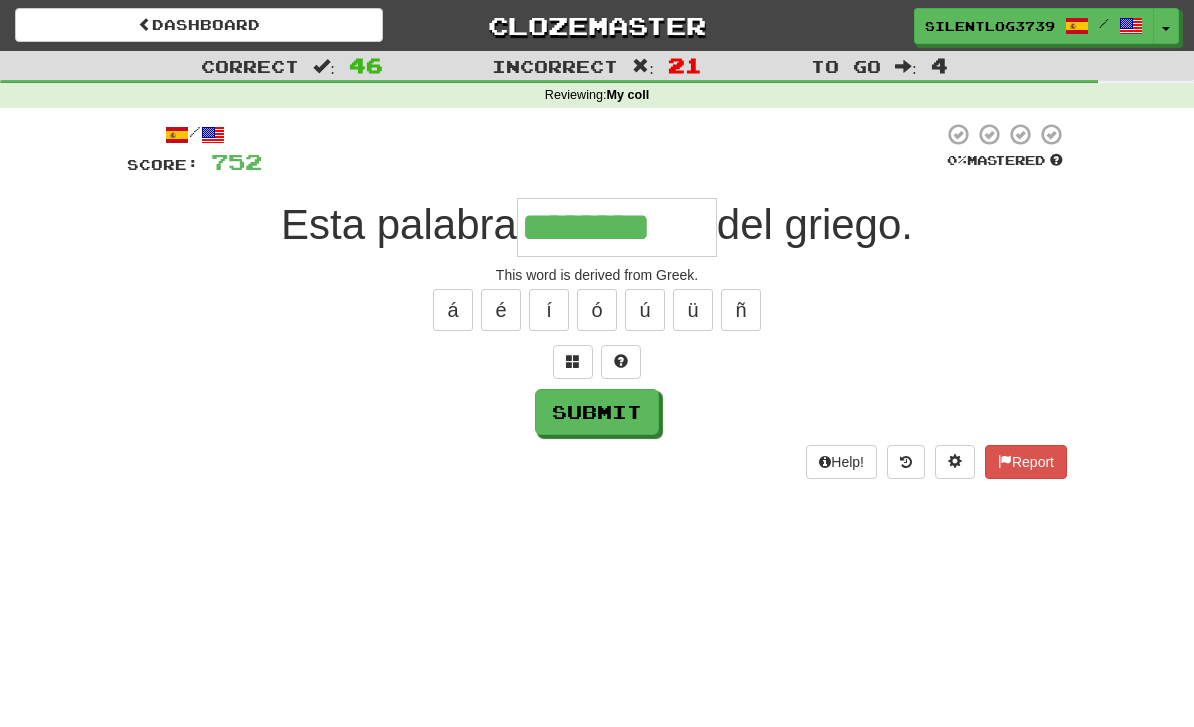 type on "********" 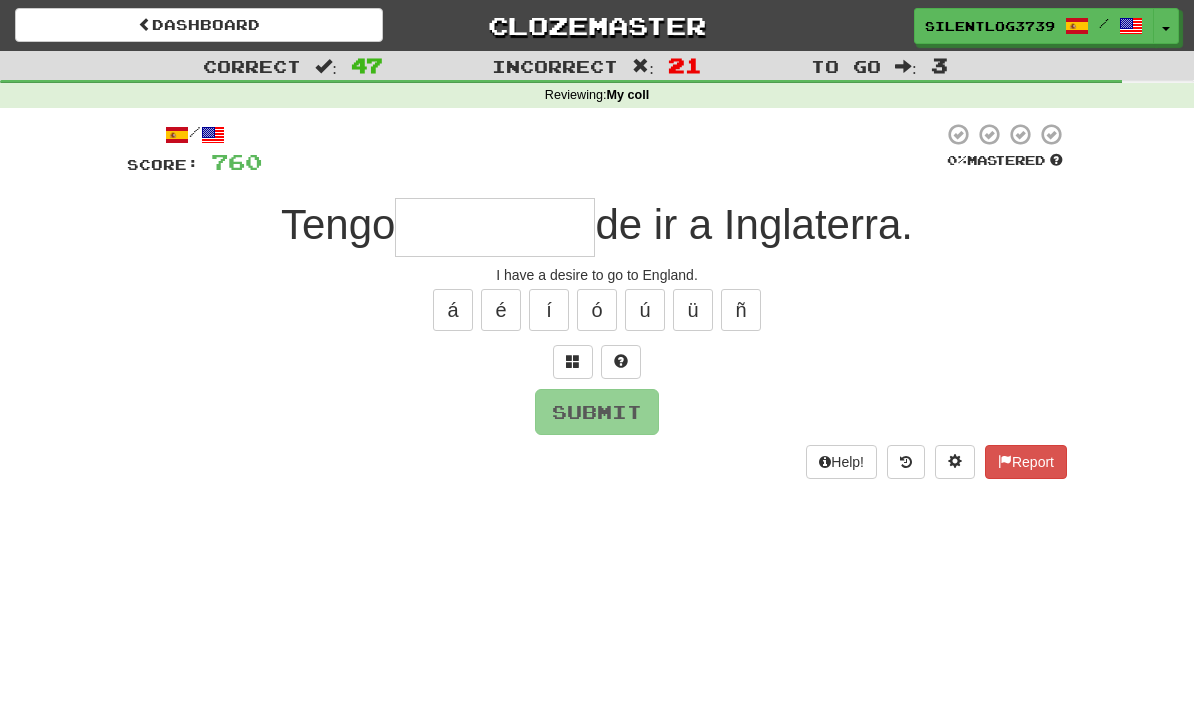 type on "*" 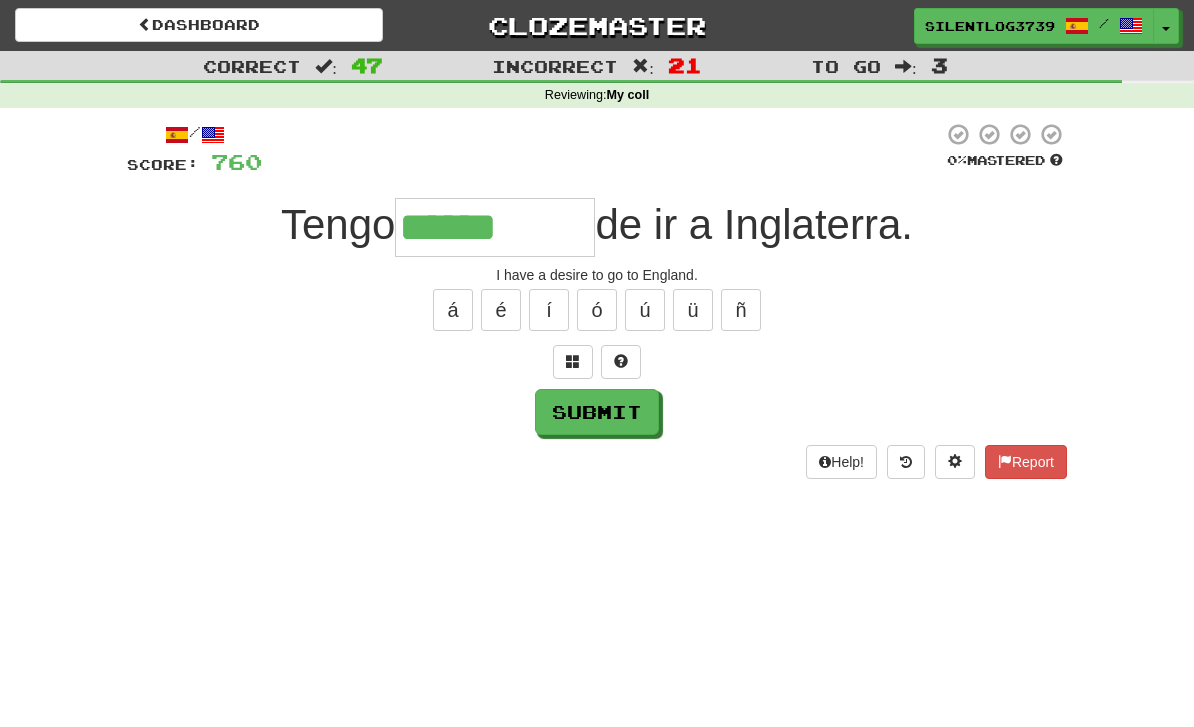 type on "******" 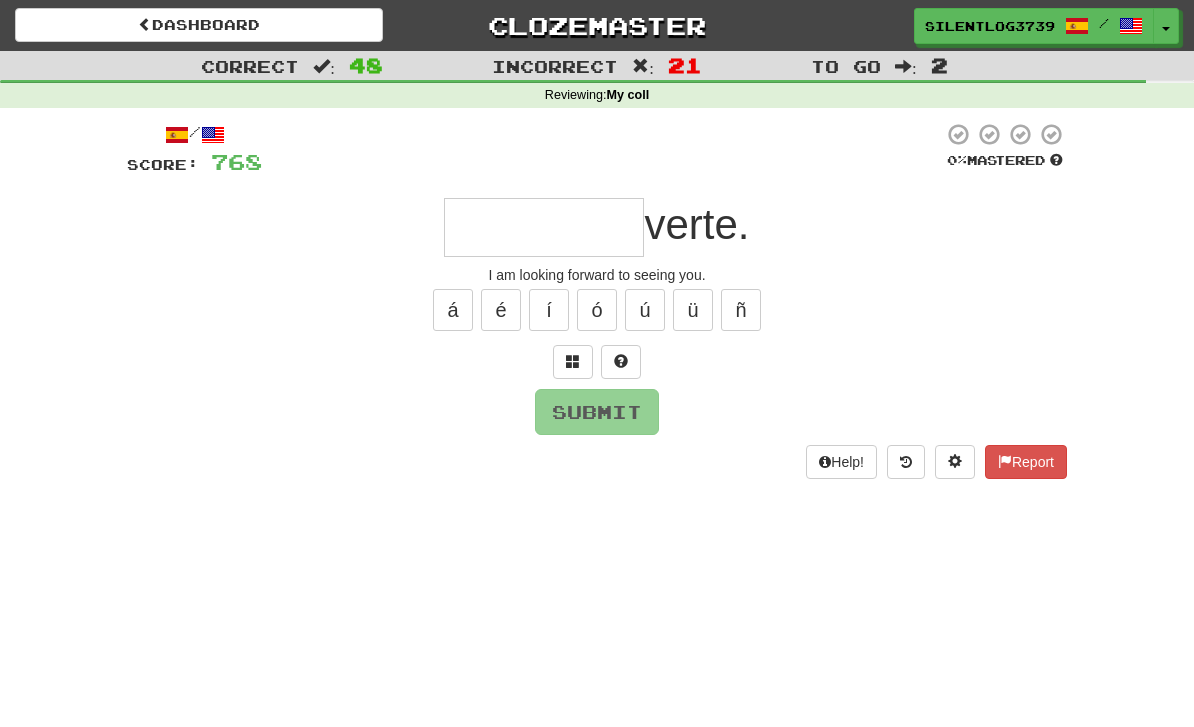 type on "*" 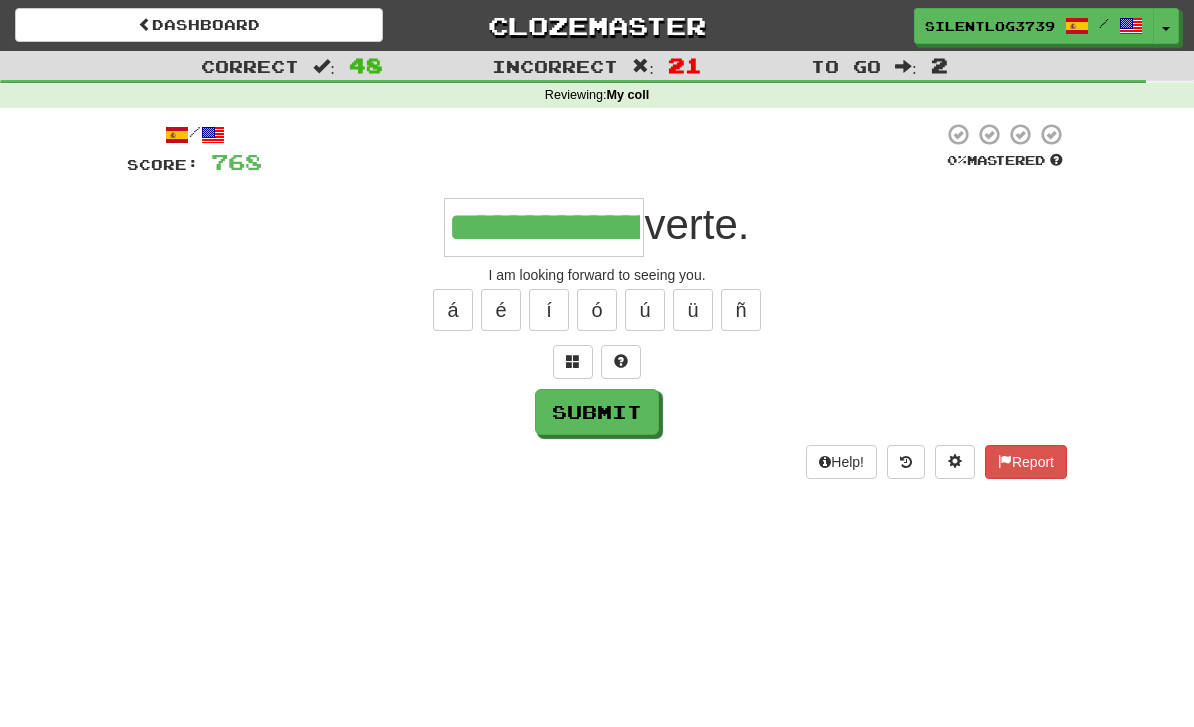 type on "**********" 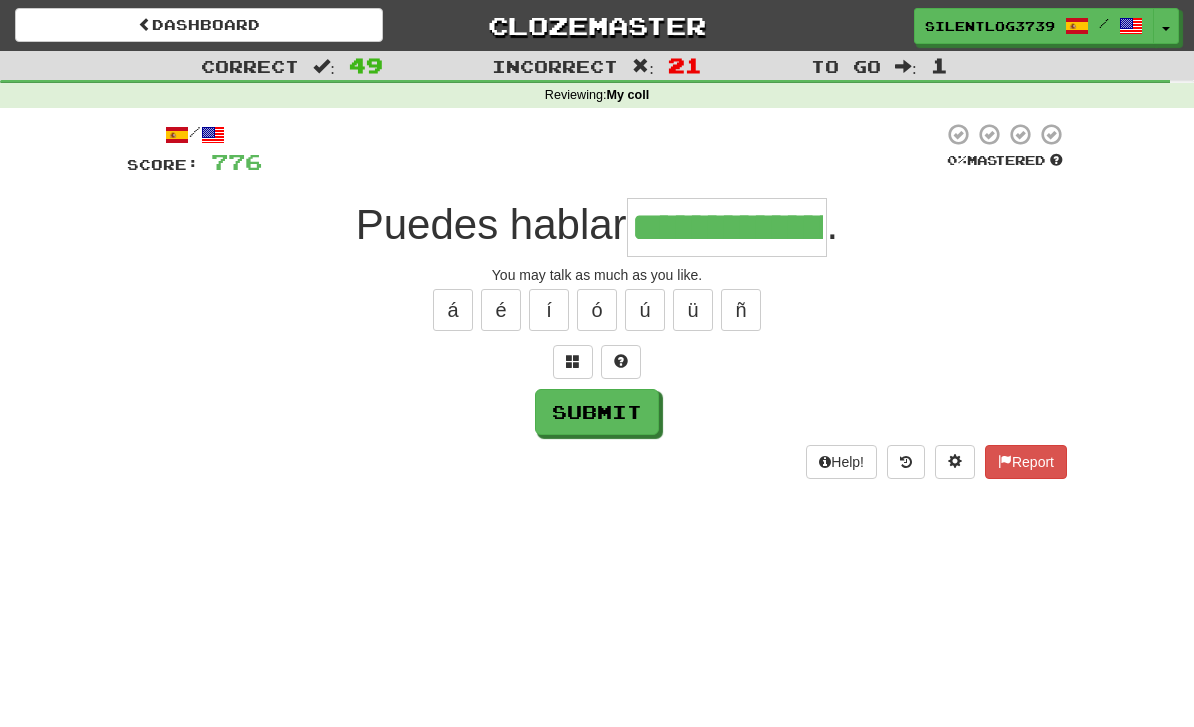type on "**********" 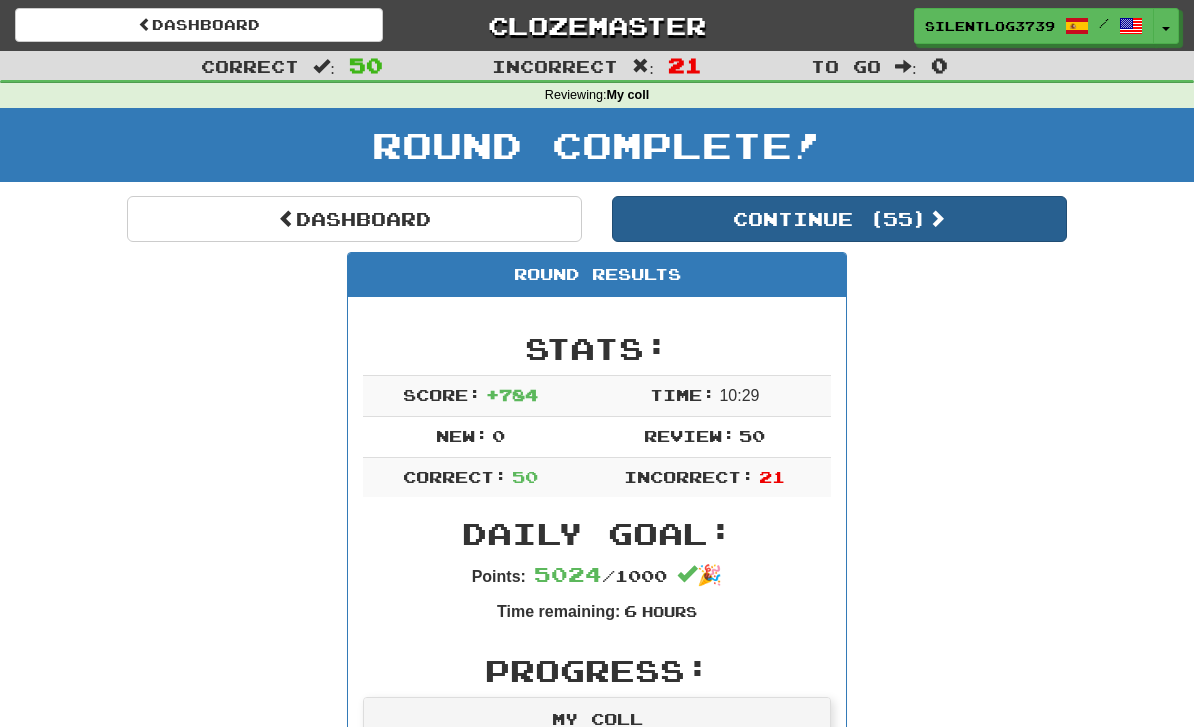 click on "Continue ( 55 )" at bounding box center (839, 219) 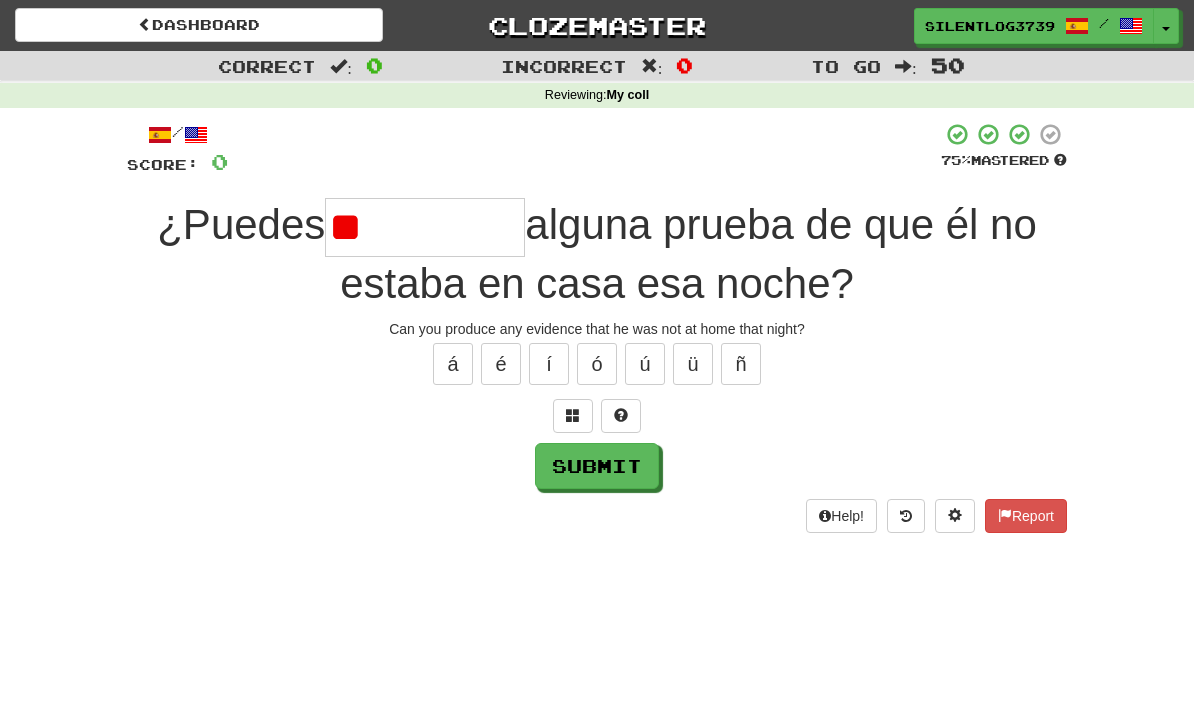 type on "*" 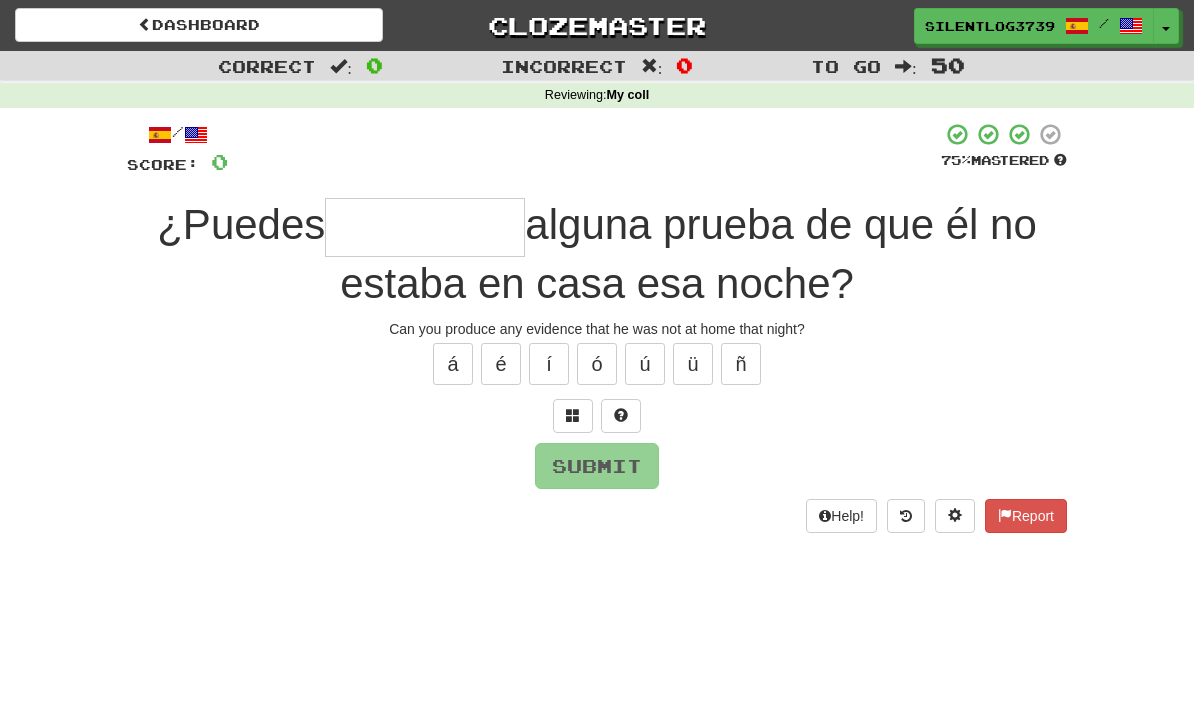 type on "*" 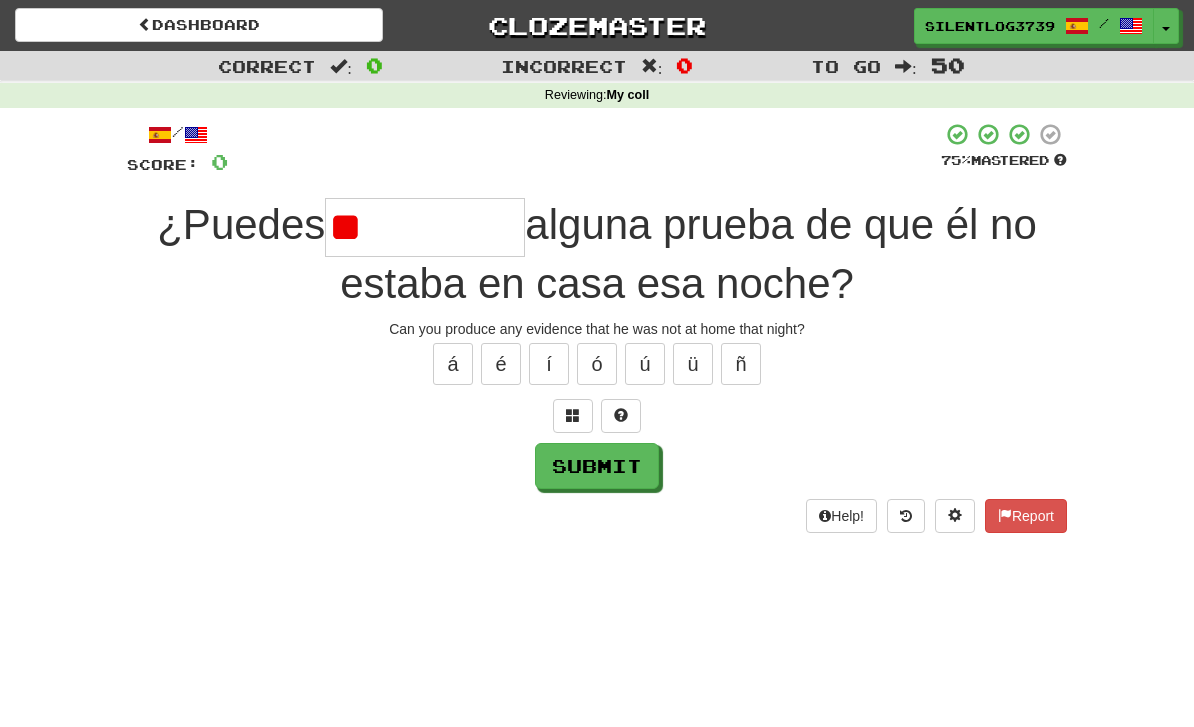 type on "*" 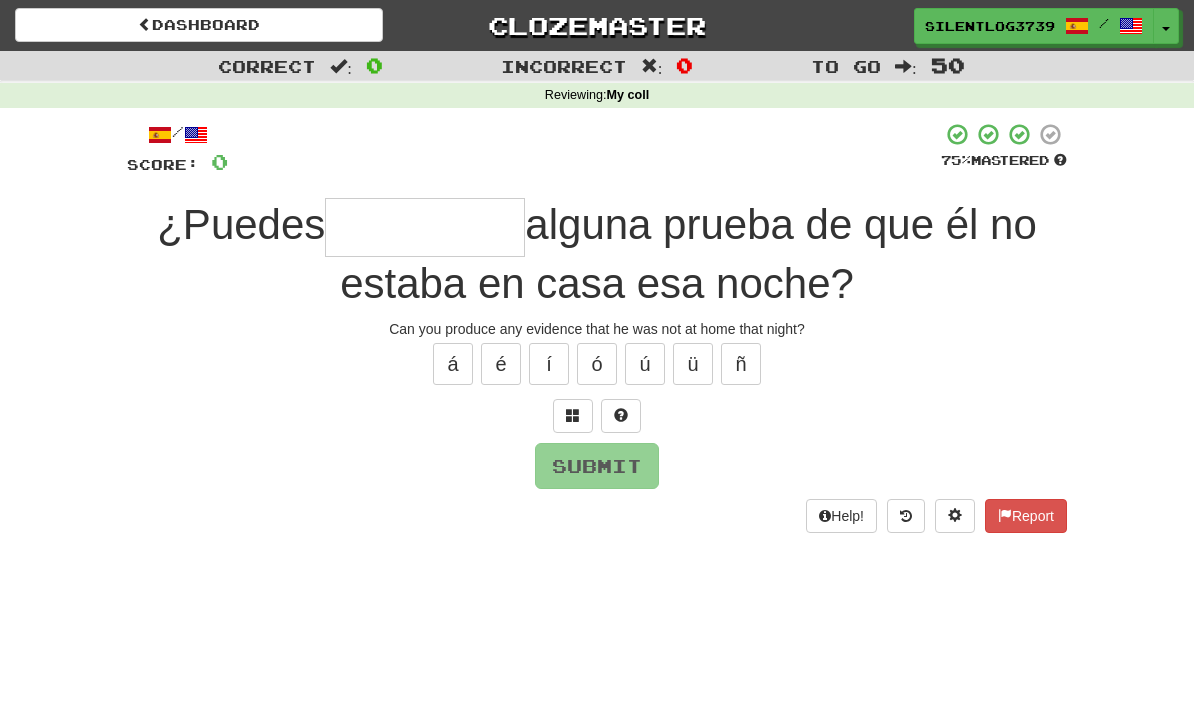 type on "*" 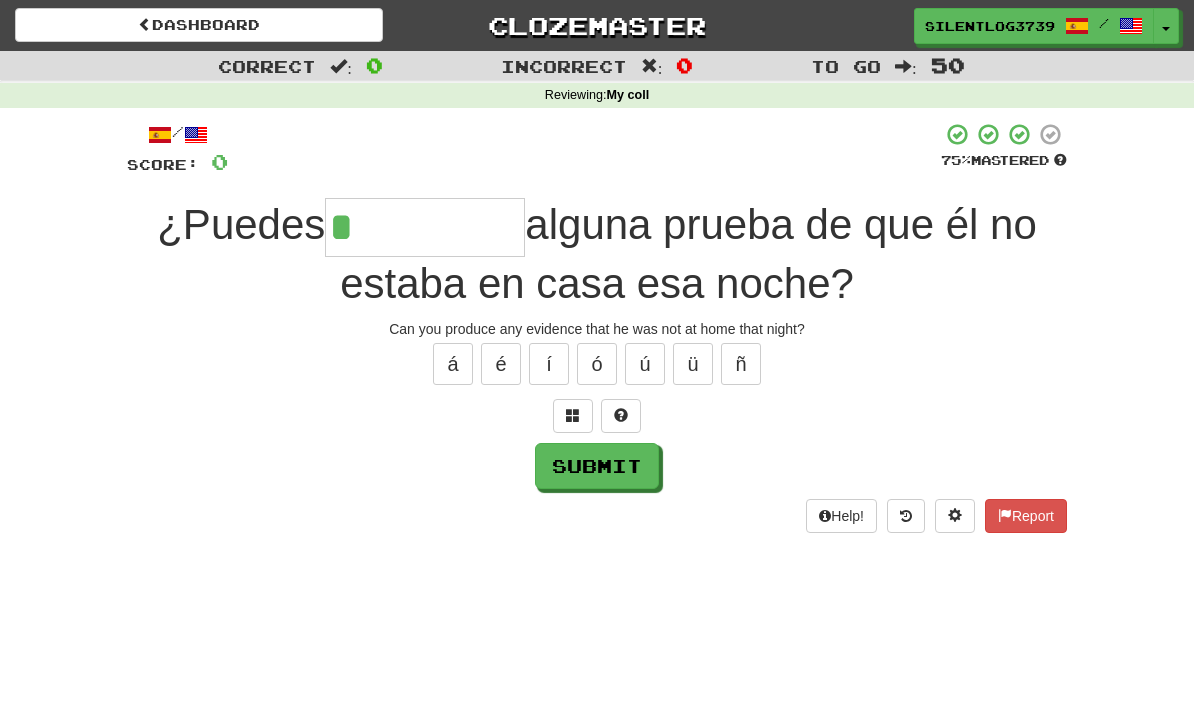 type on "*******" 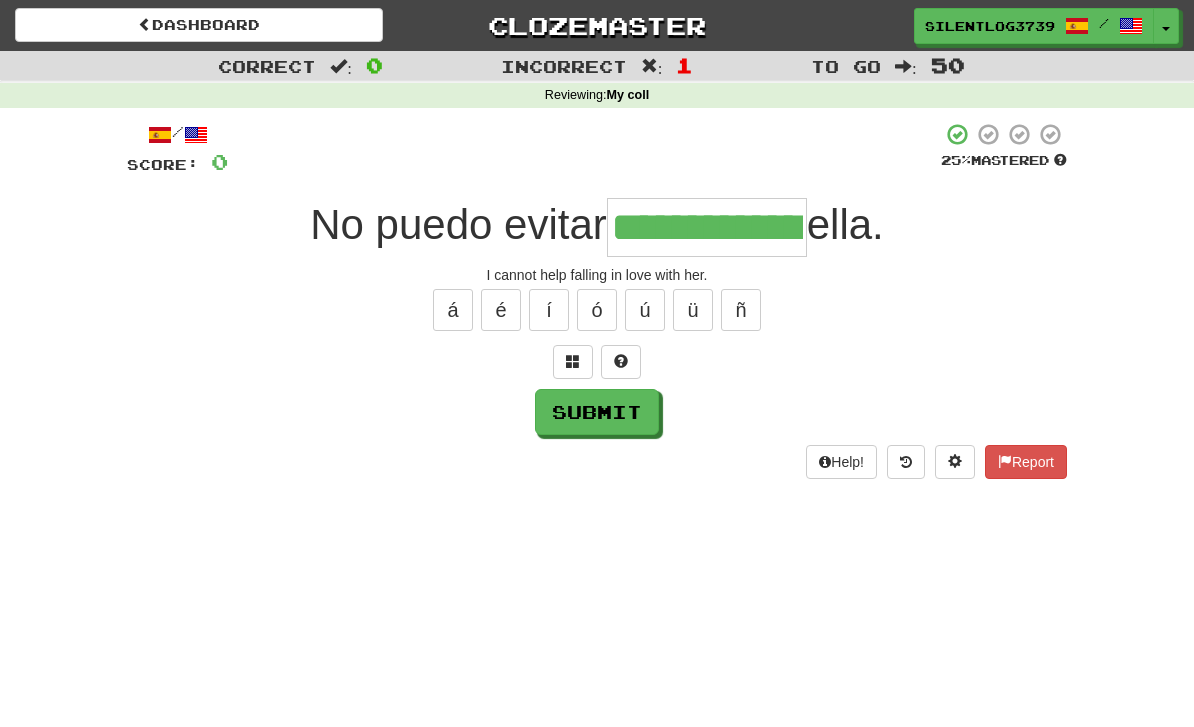 type on "**********" 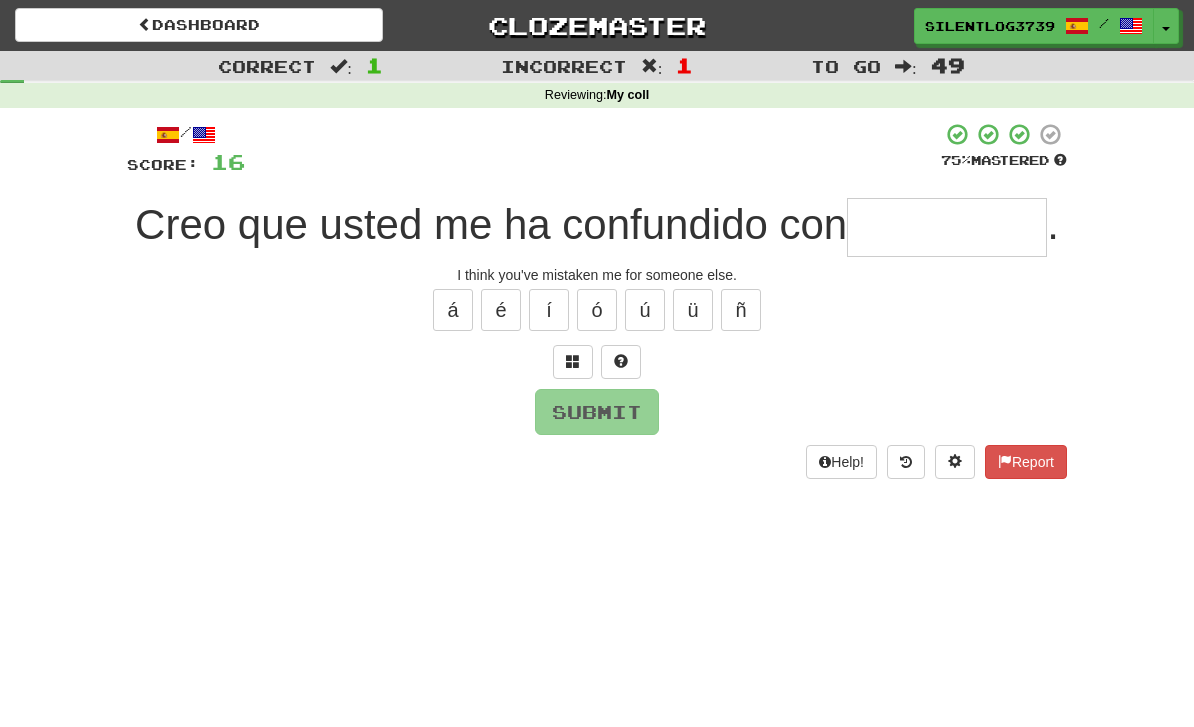 type on "*" 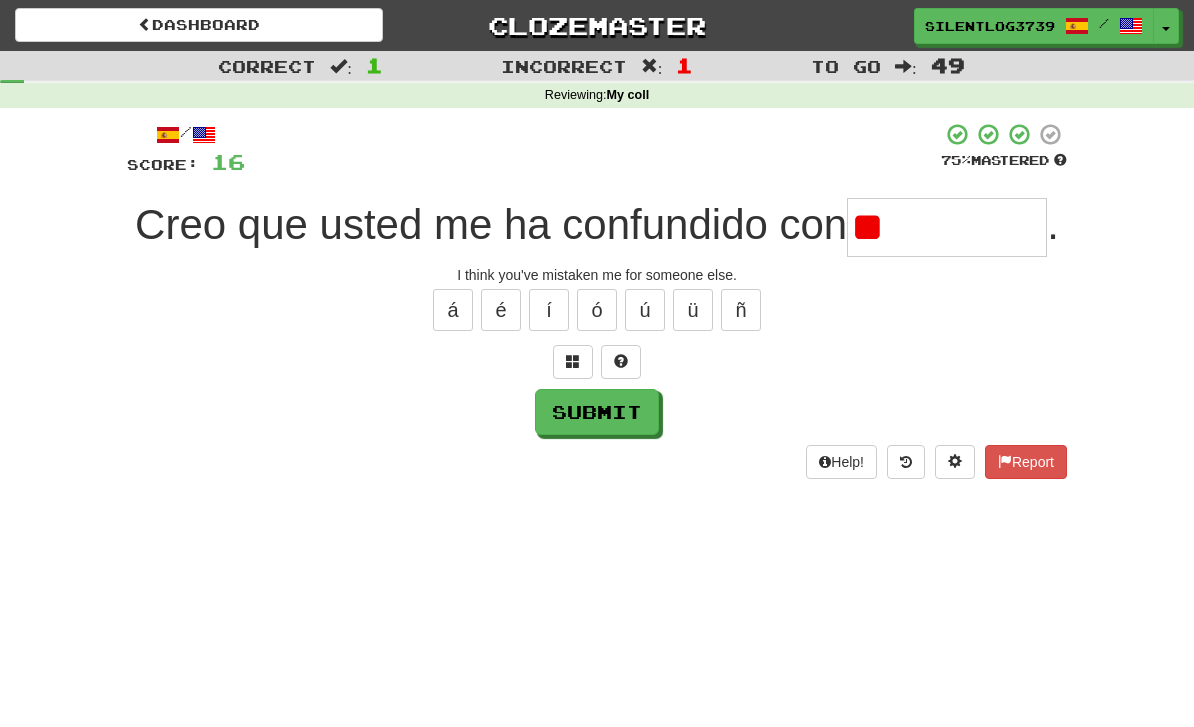 type on "*" 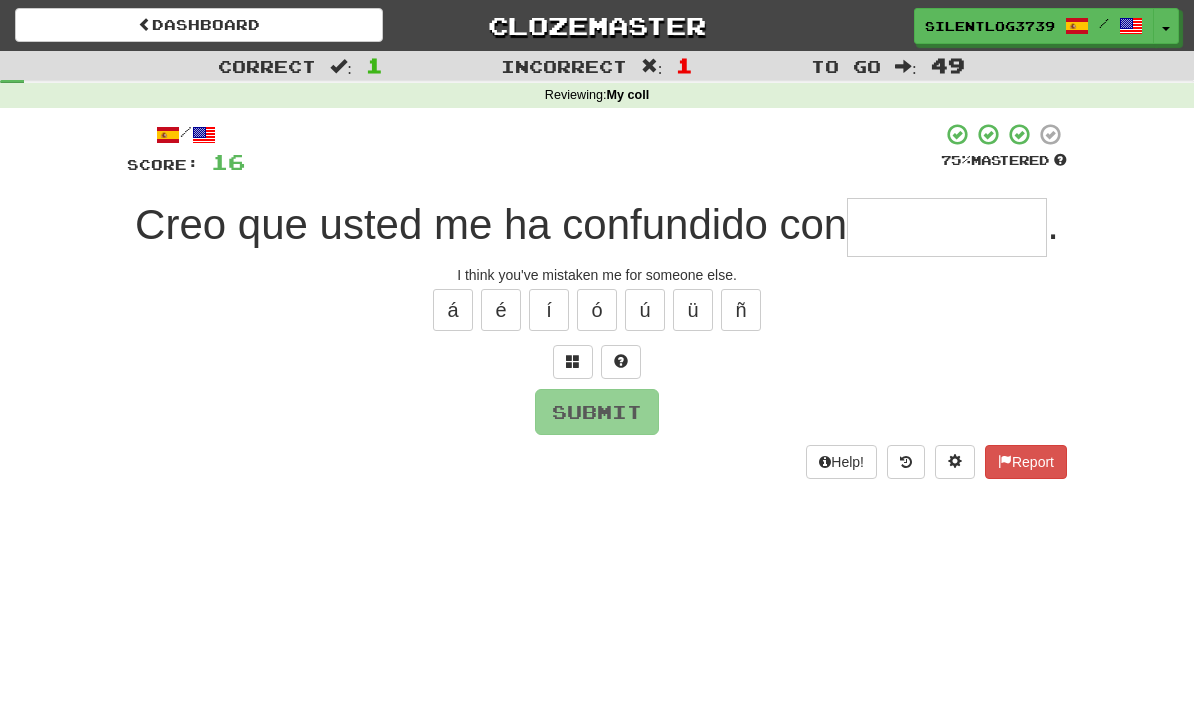 type on "*" 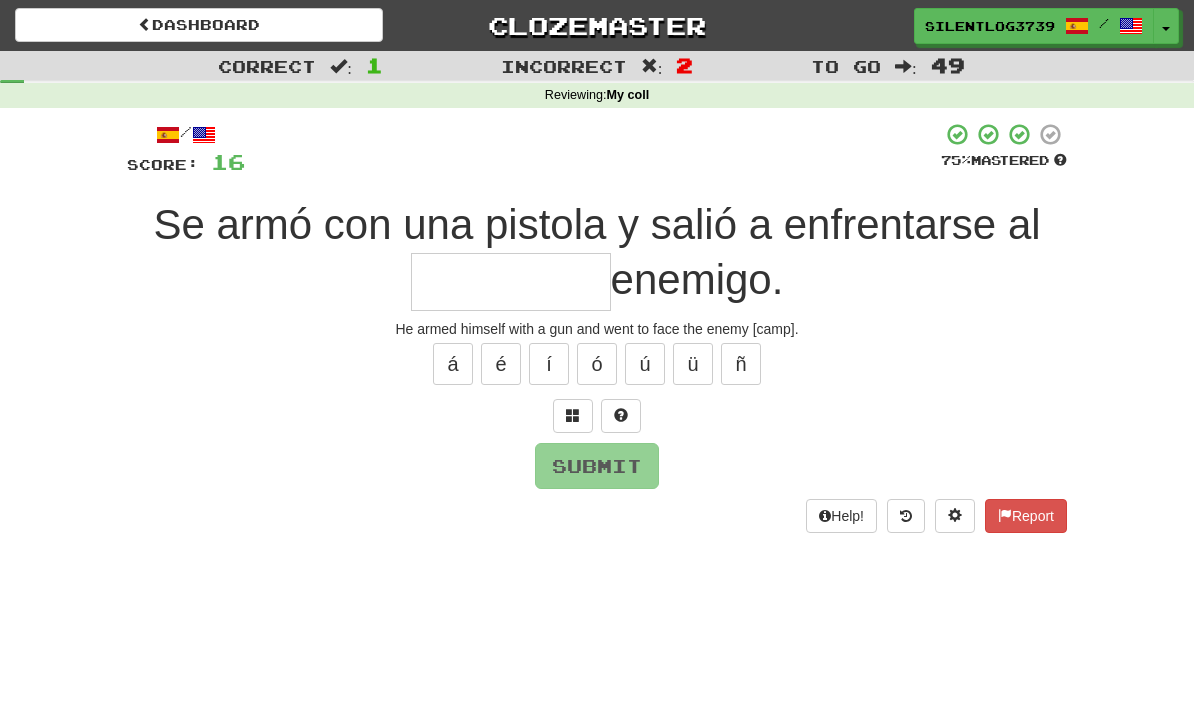 type on "*" 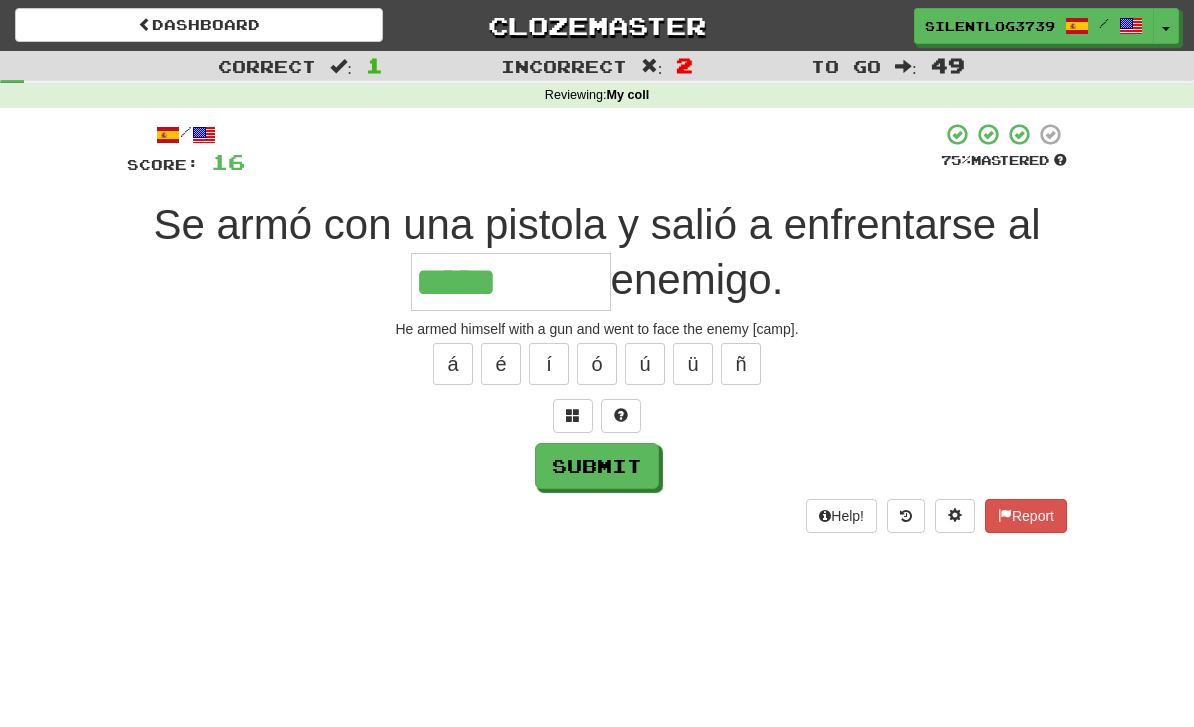type on "*****" 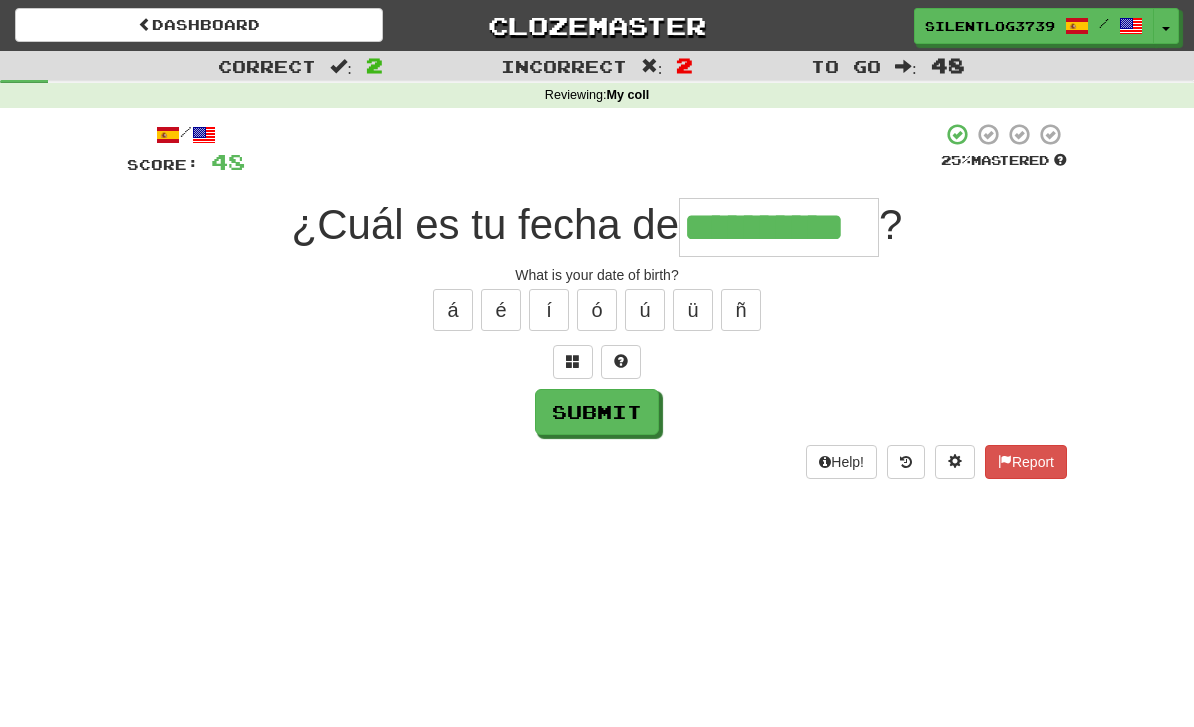 type on "**********" 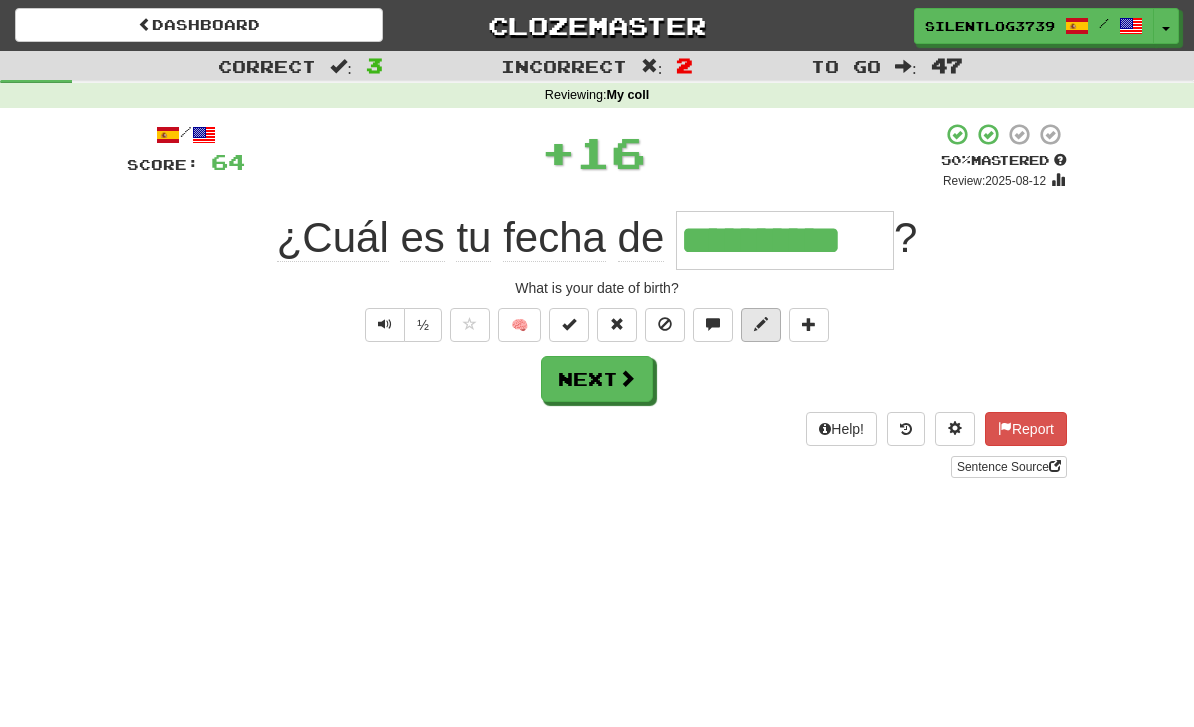 click at bounding box center [761, 325] 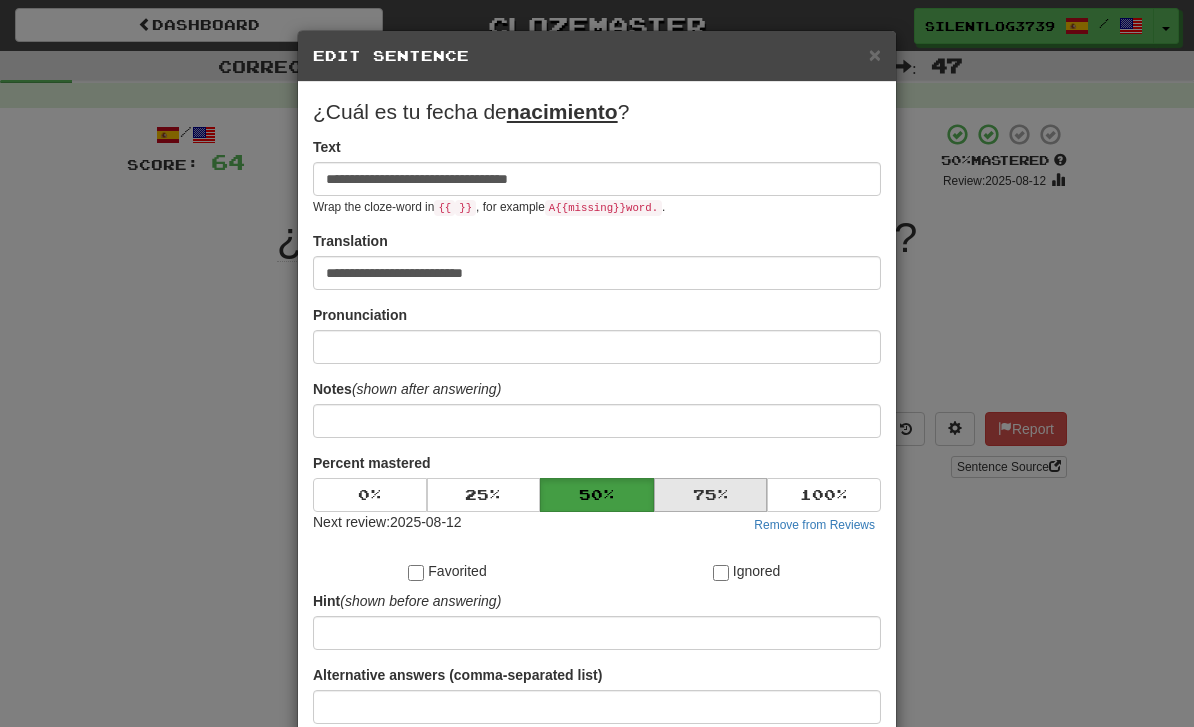 click on "75 %" at bounding box center (711, 495) 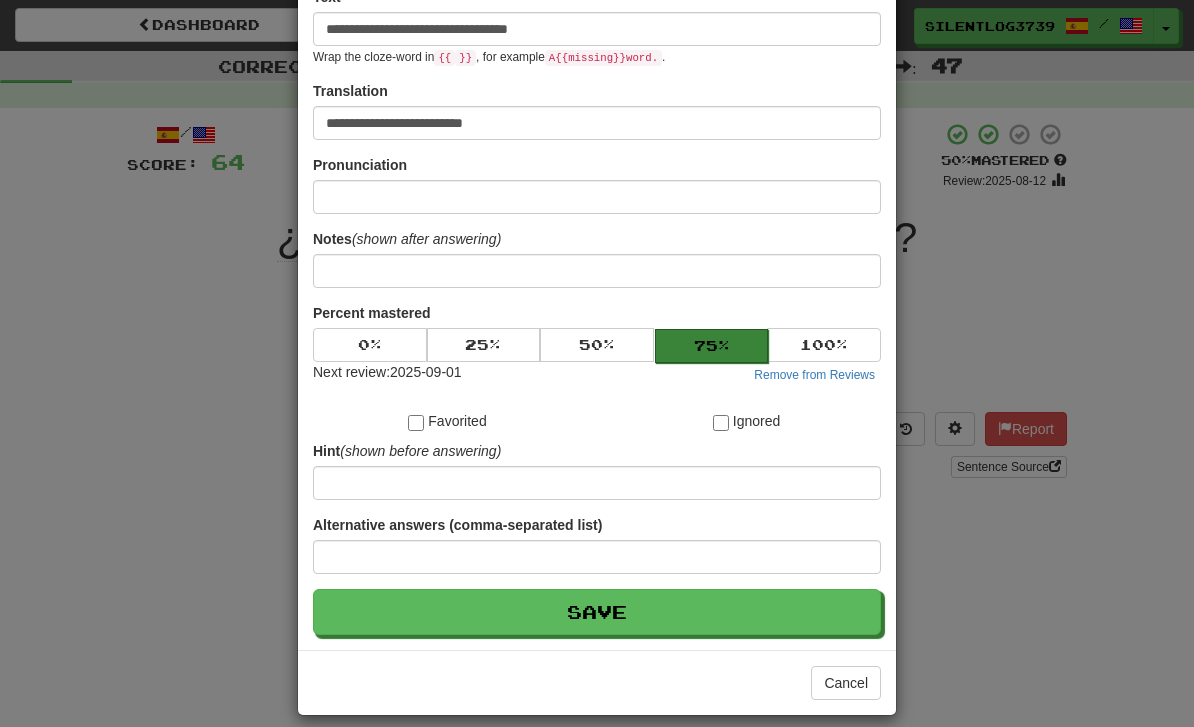 scroll, scrollTop: 156, scrollLeft: 0, axis: vertical 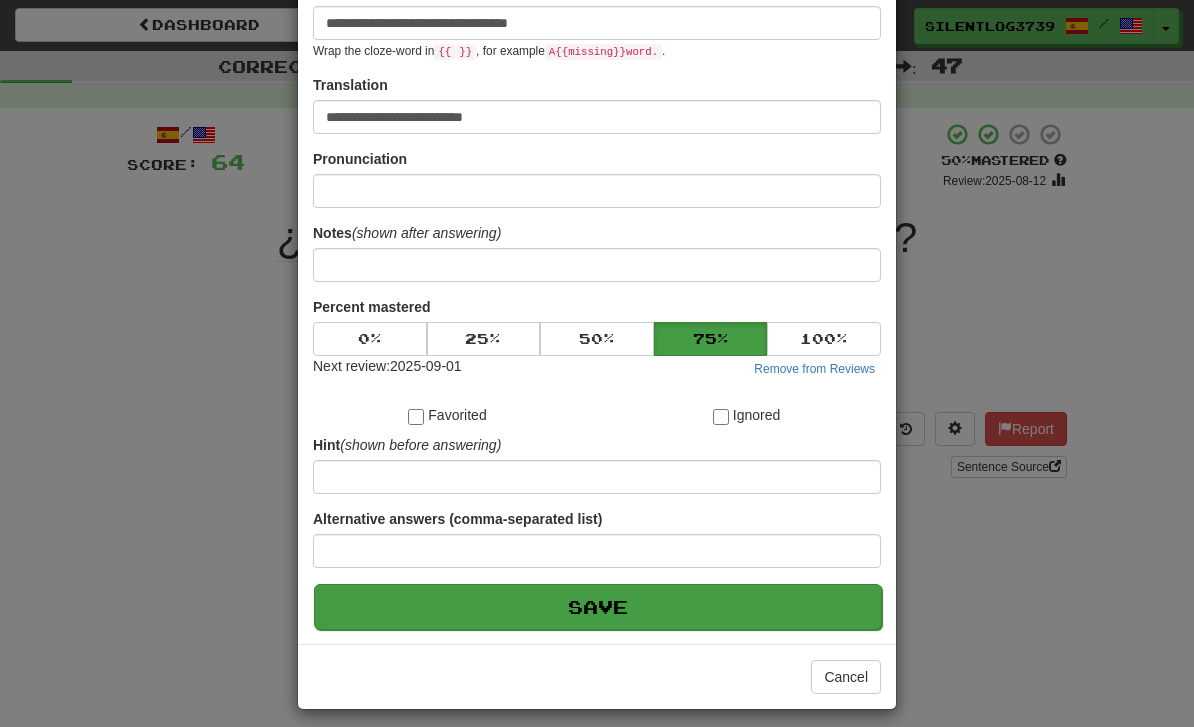 click on "Save" at bounding box center (598, 607) 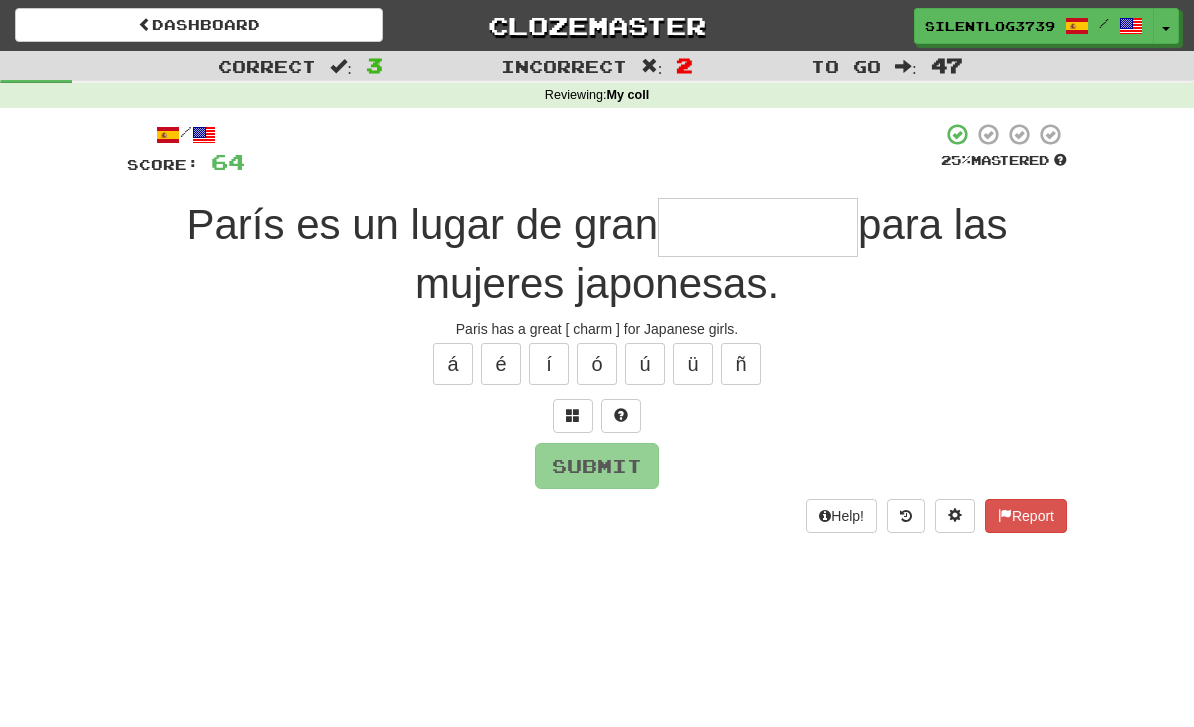 type on "*" 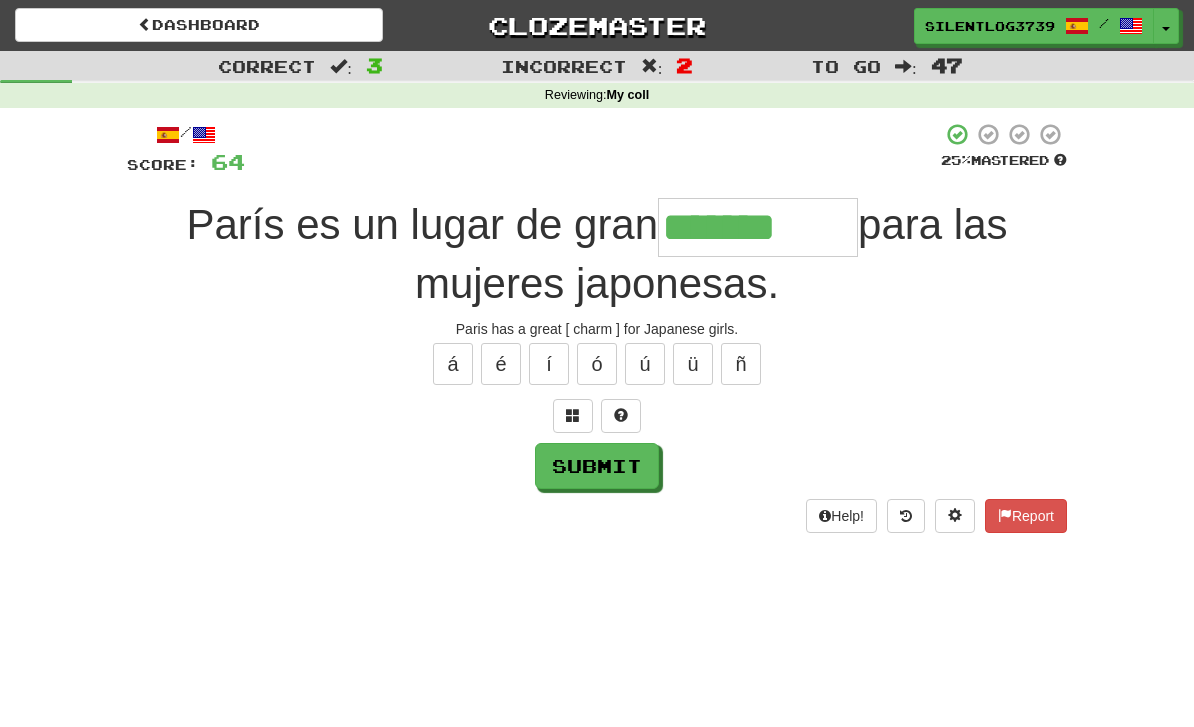 type on "*******" 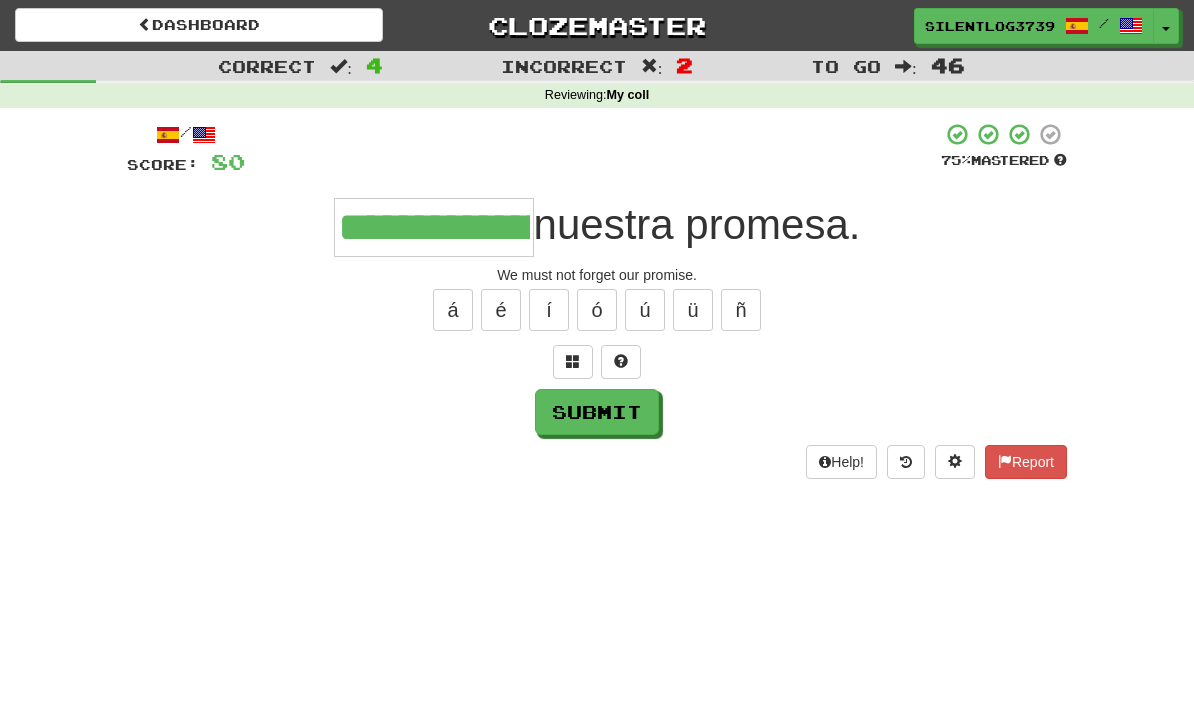 type on "**********" 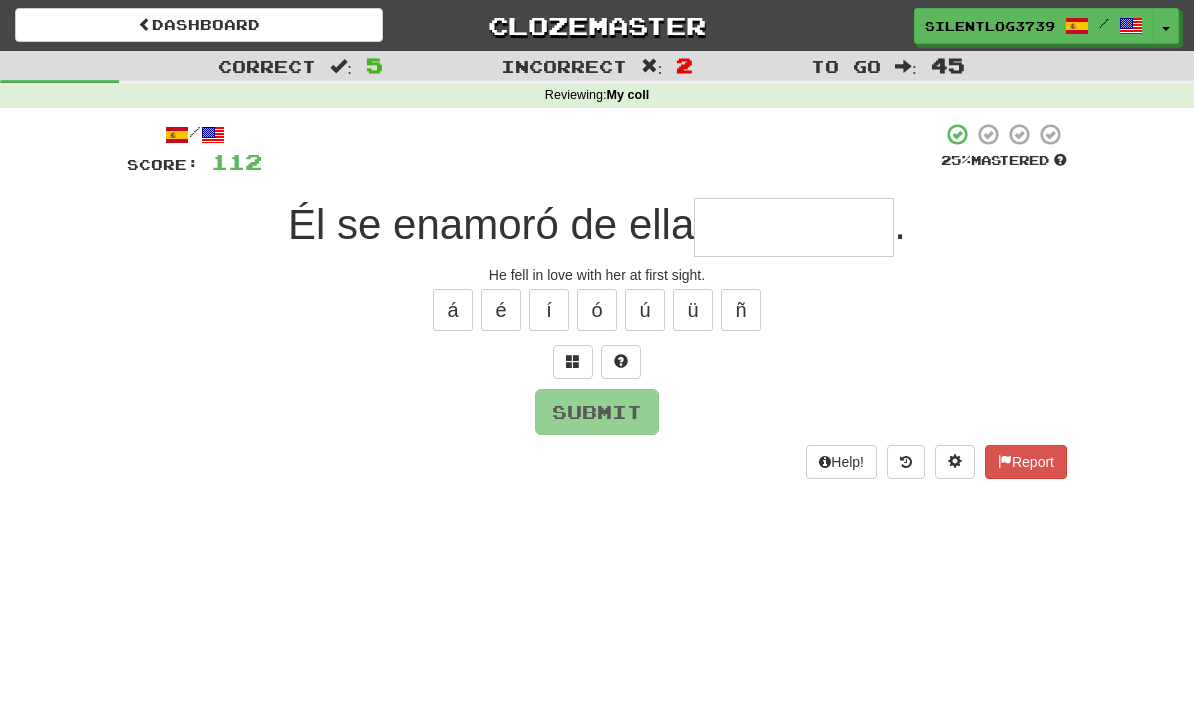 type on "*" 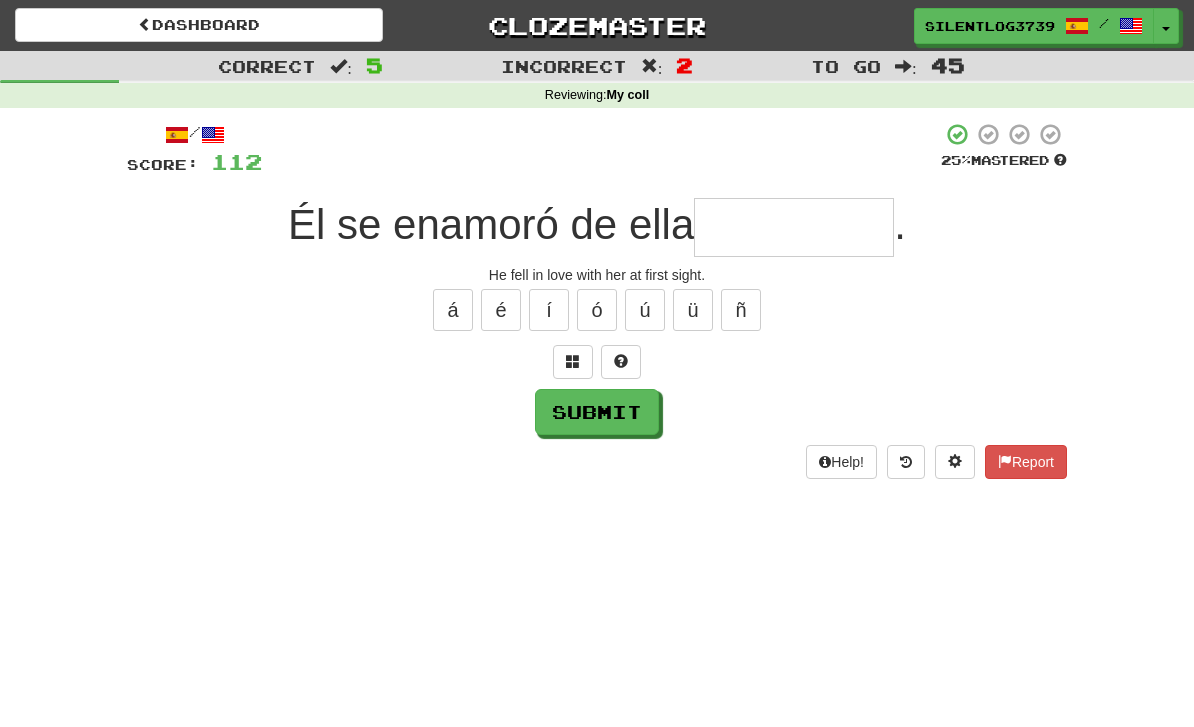 type on "*" 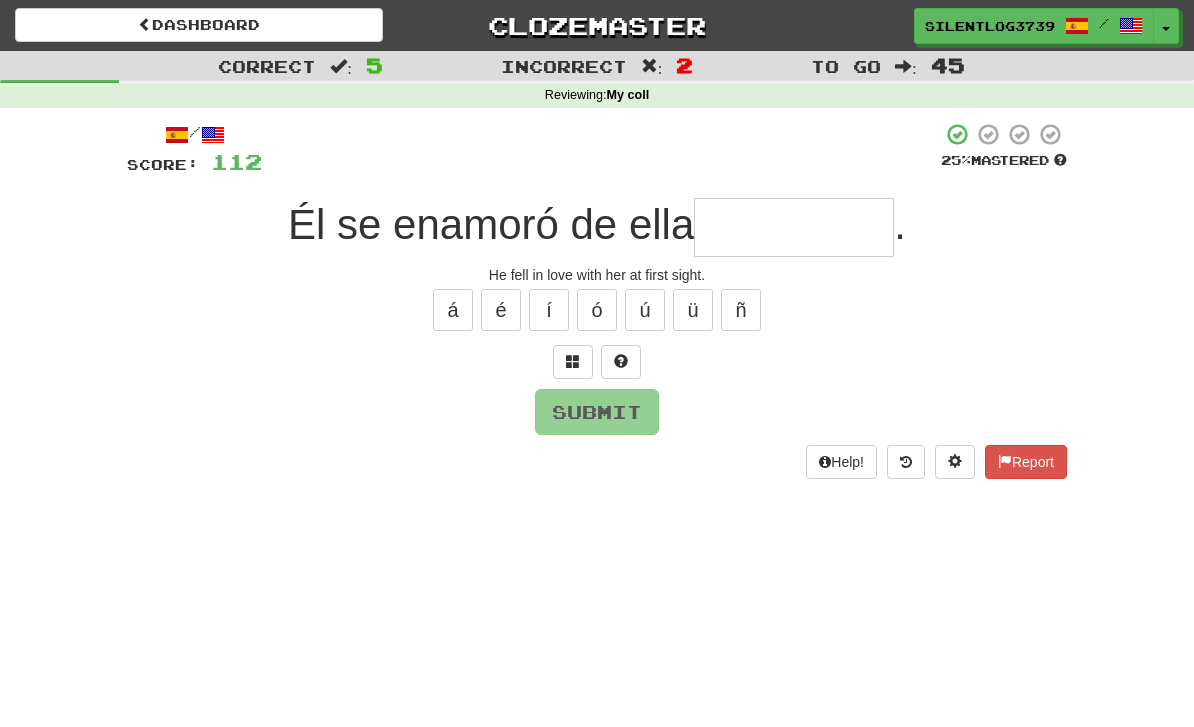type on "*" 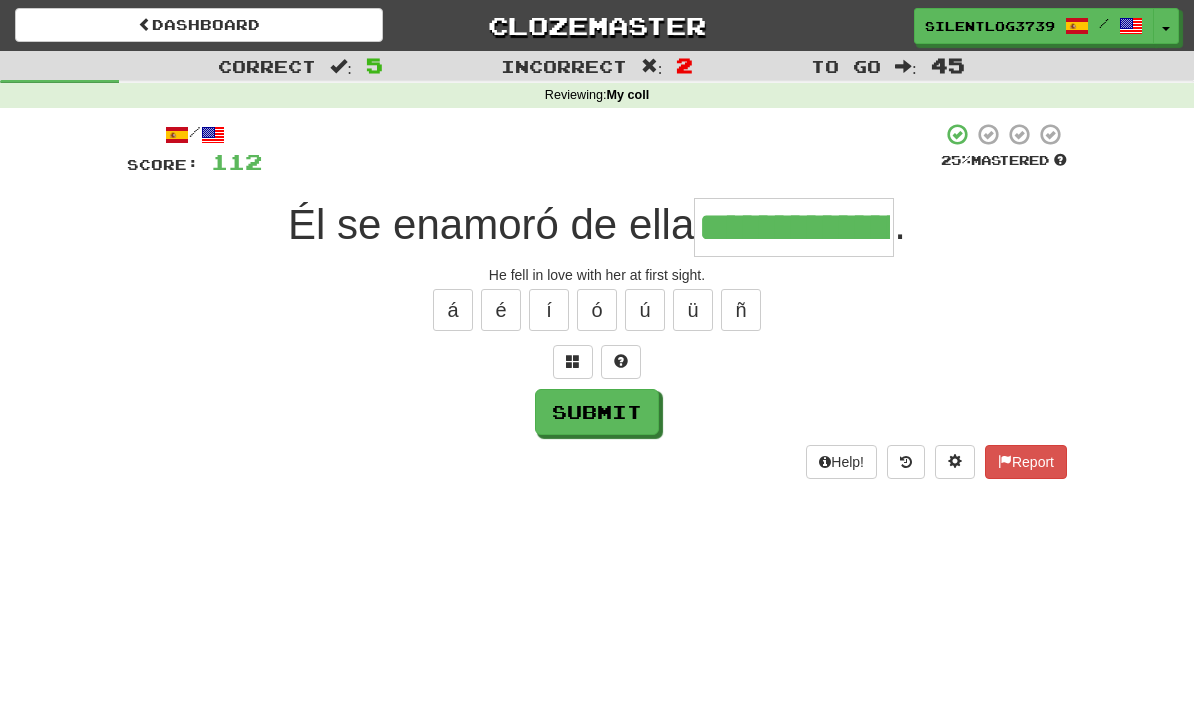 type on "**********" 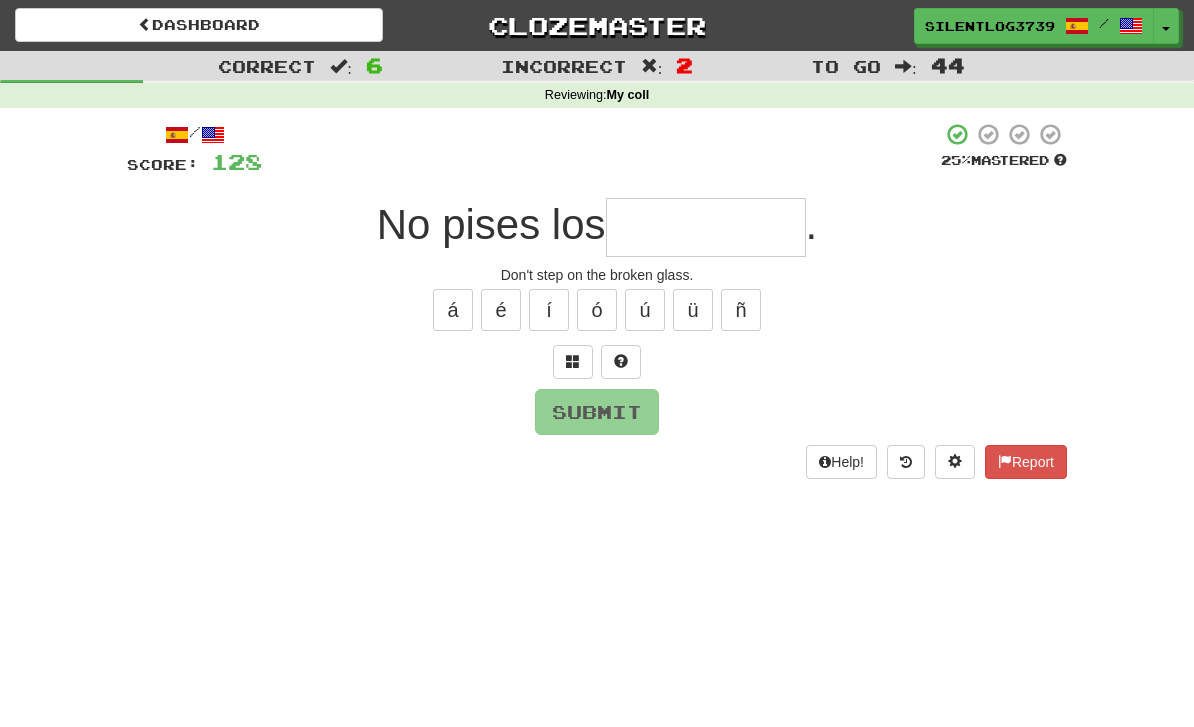 type on "*" 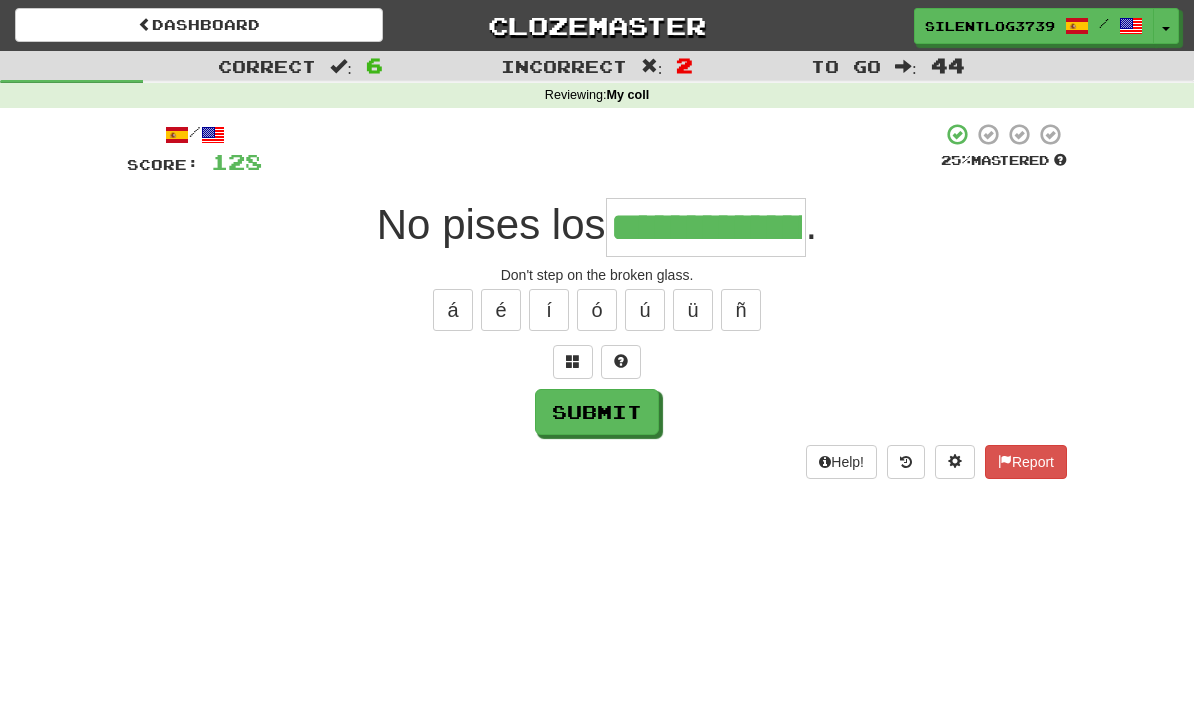 type on "**********" 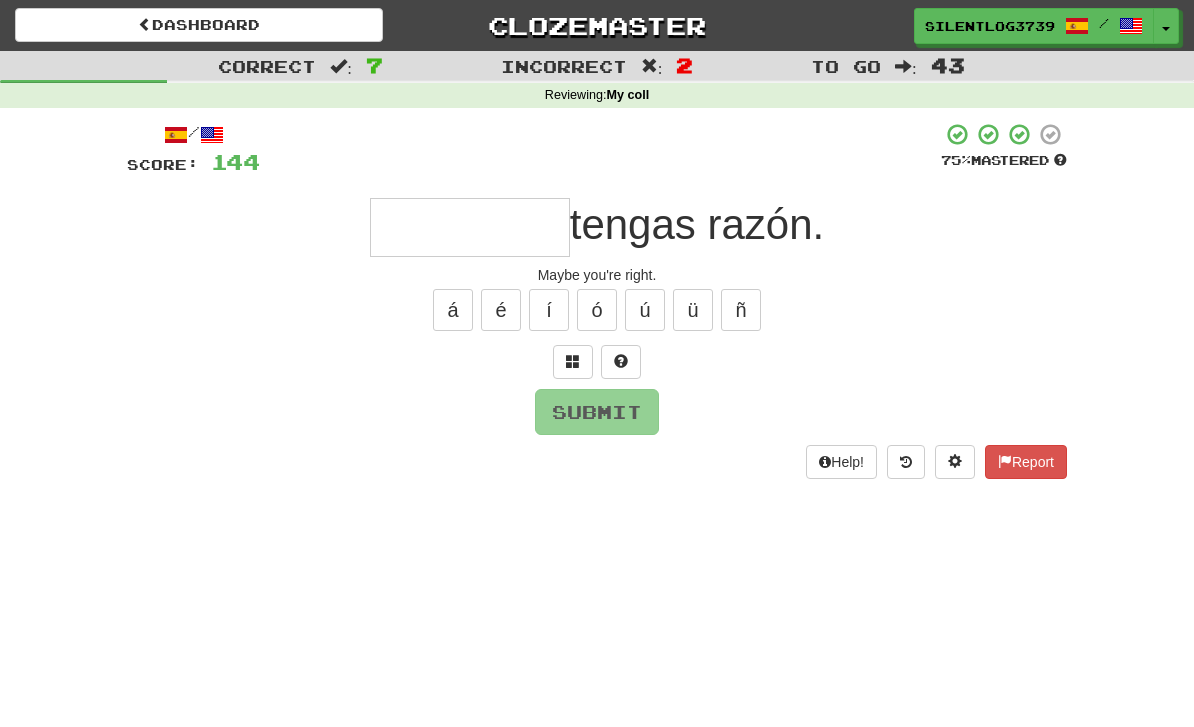 type on "*" 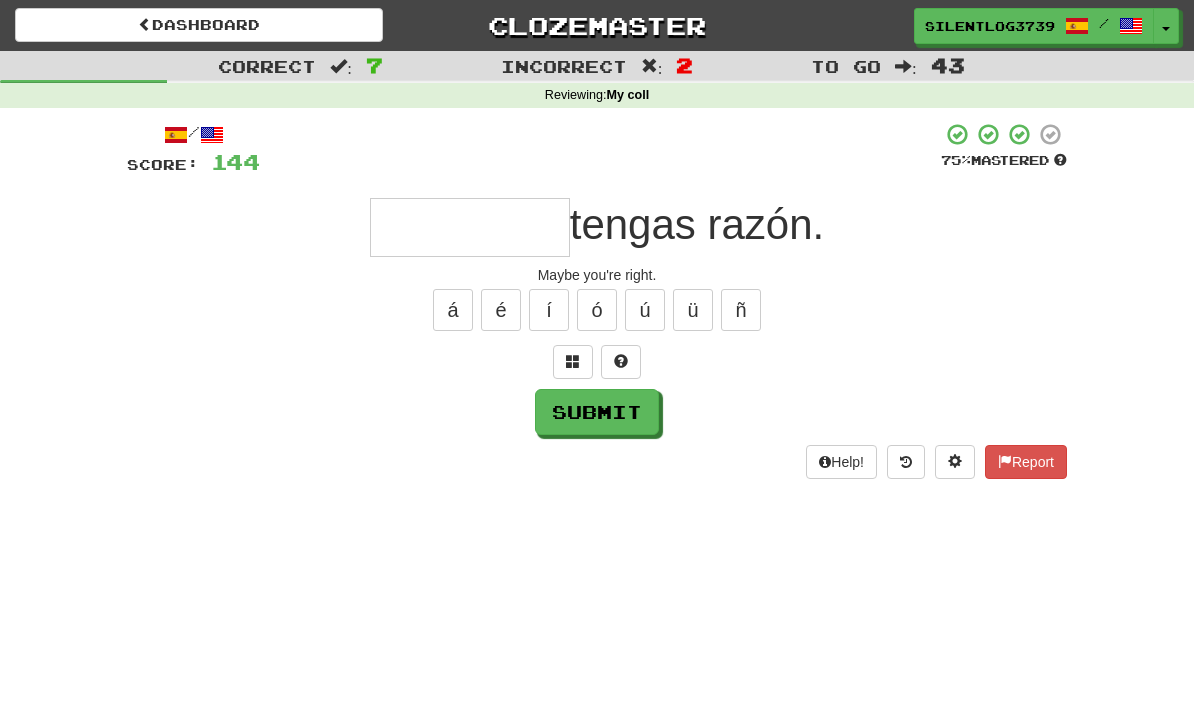 type on "*" 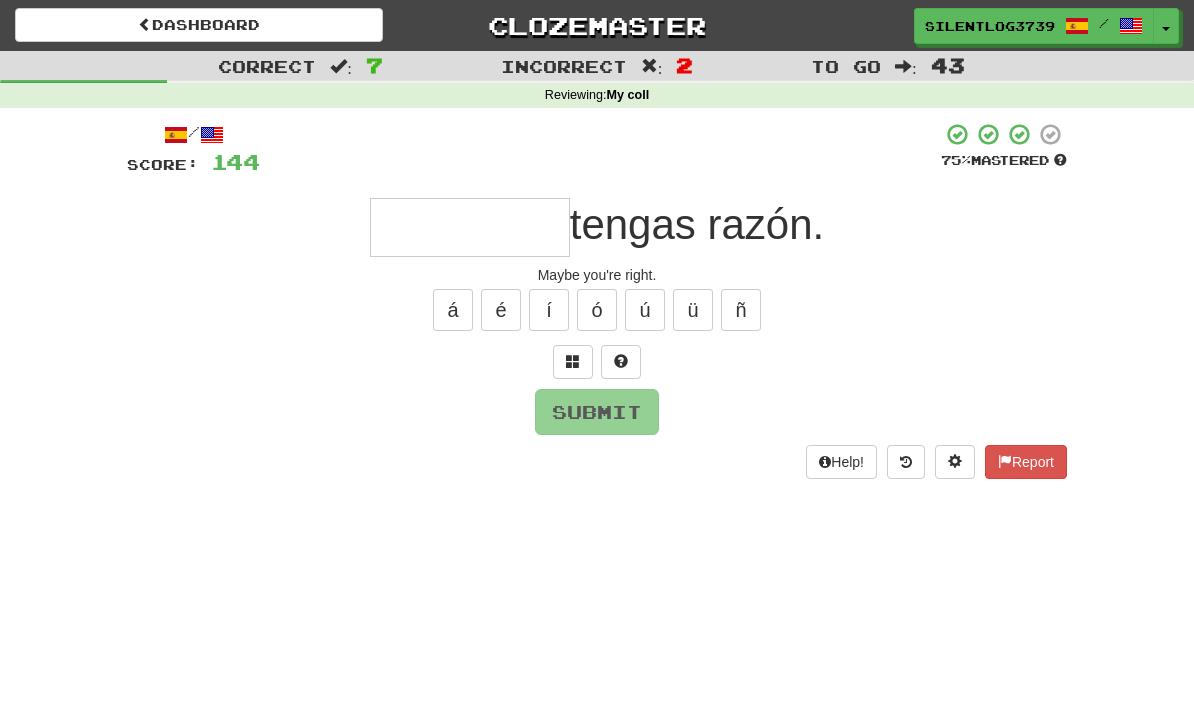 type on "*" 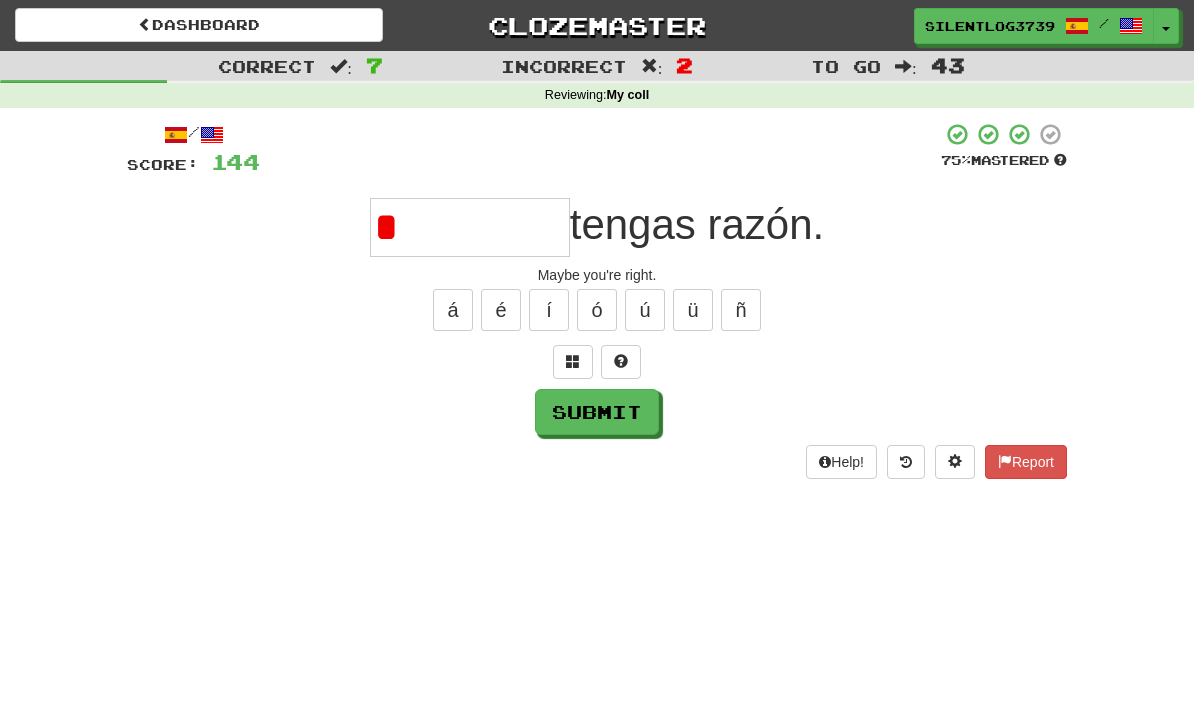 type on "*********" 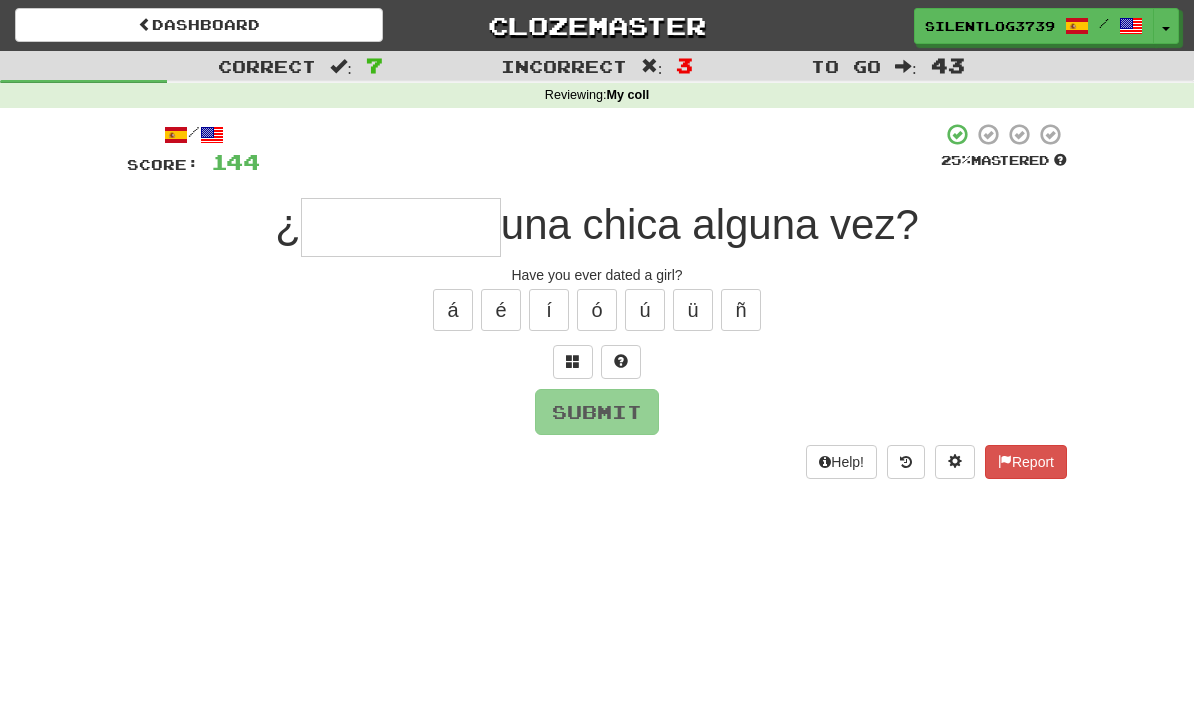 type 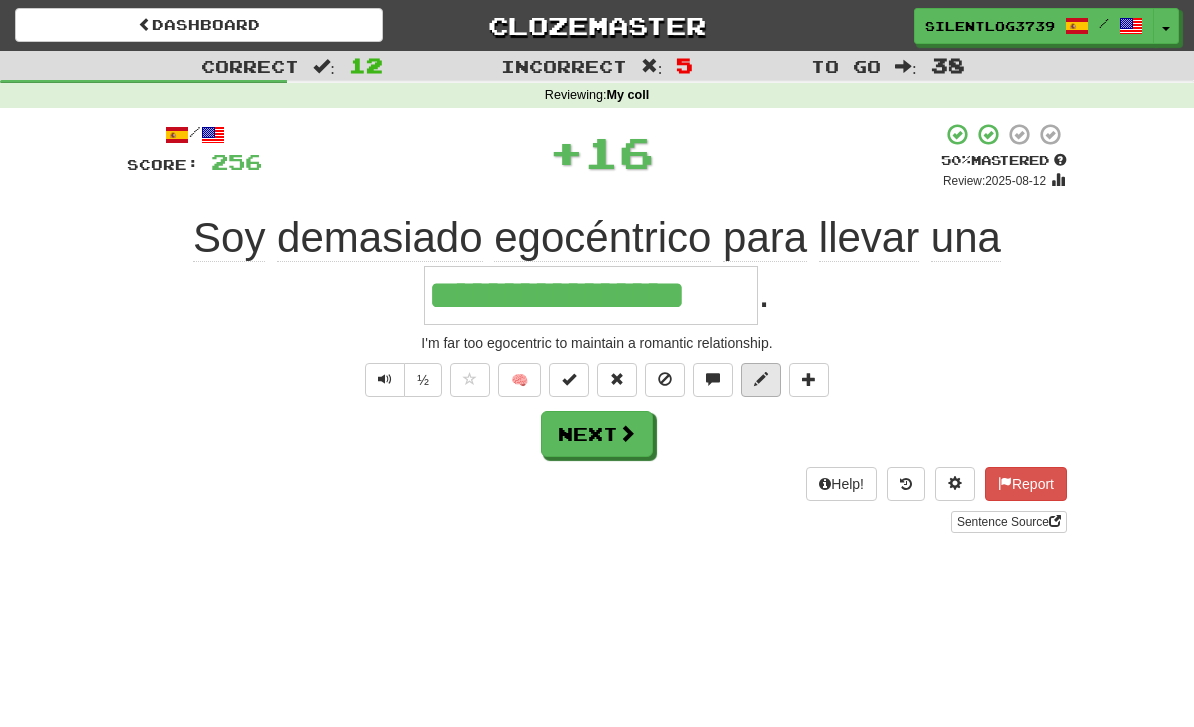 click at bounding box center [761, 380] 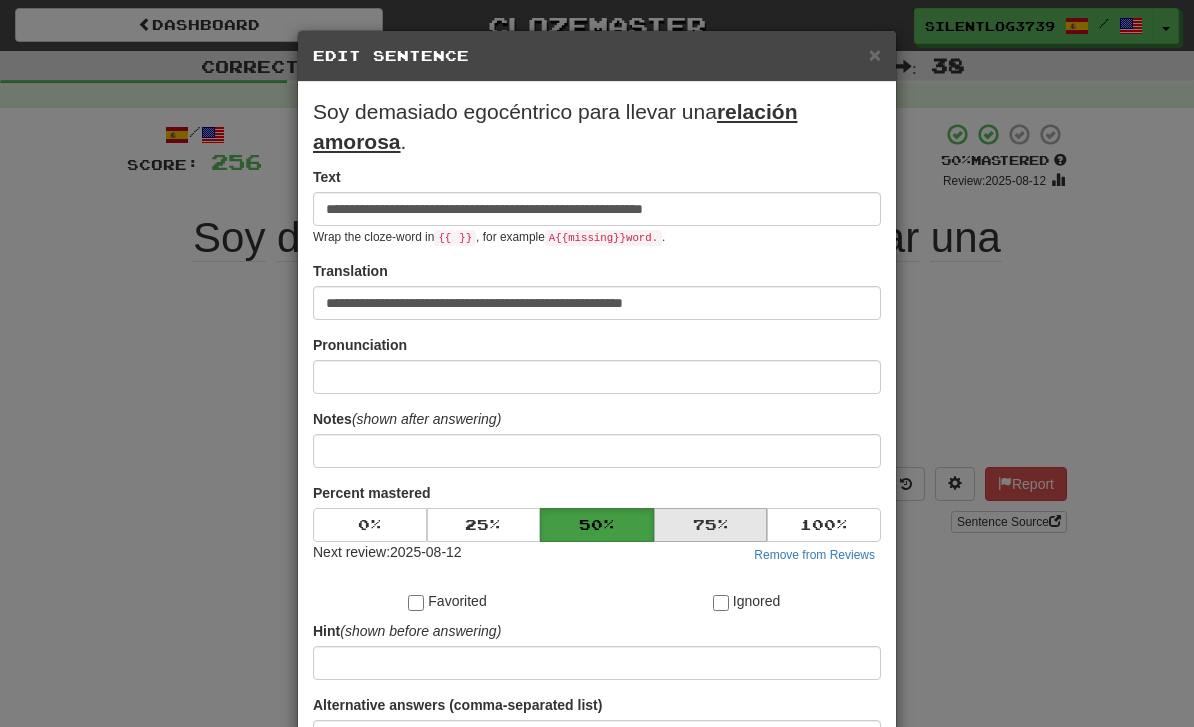 click on "75 %" at bounding box center (711, 525) 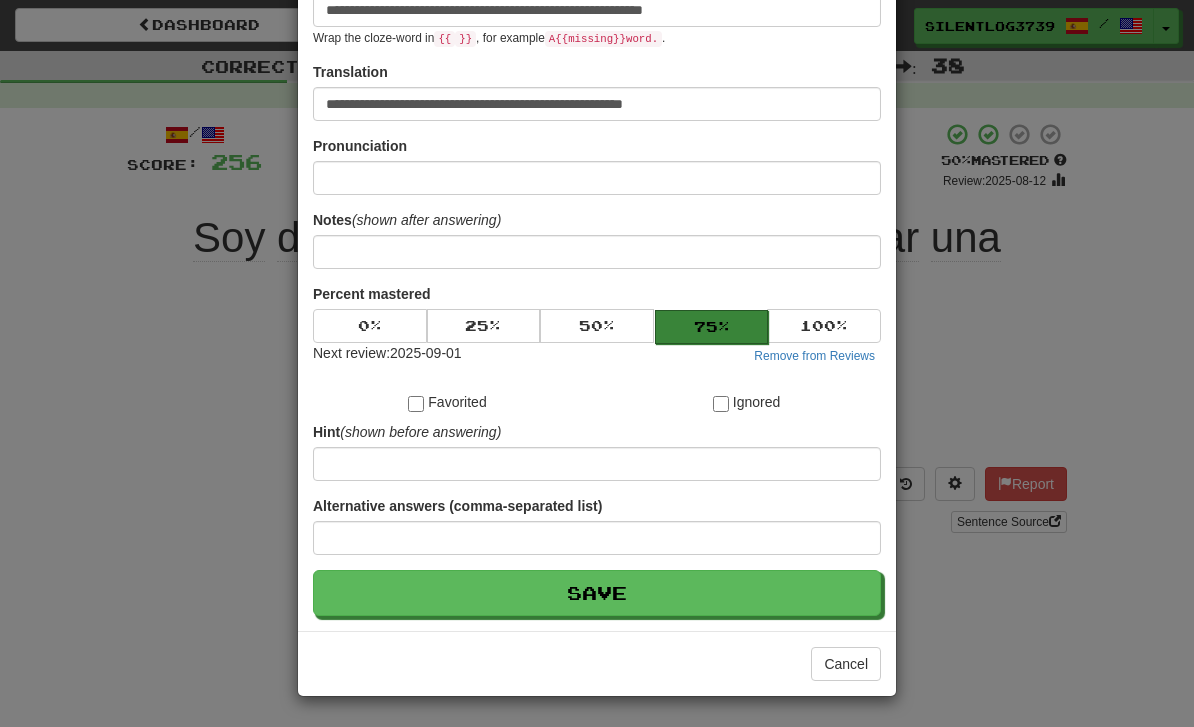 scroll, scrollTop: 201, scrollLeft: 0, axis: vertical 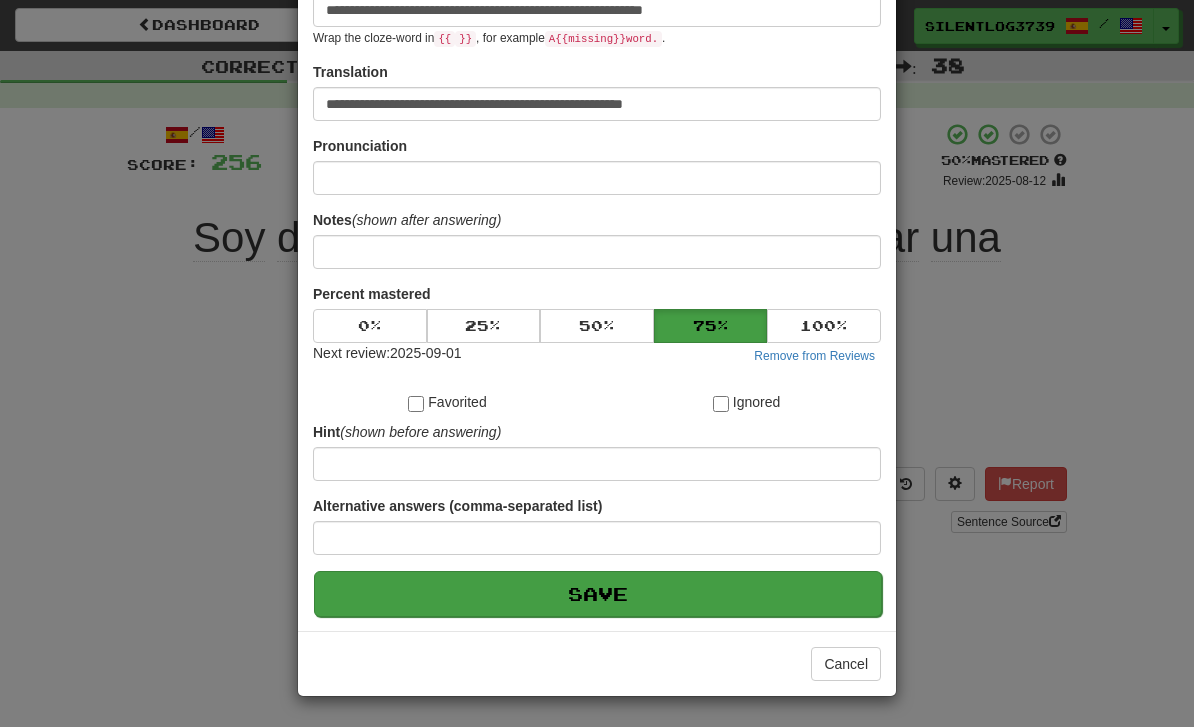 click on "Save" at bounding box center (598, 594) 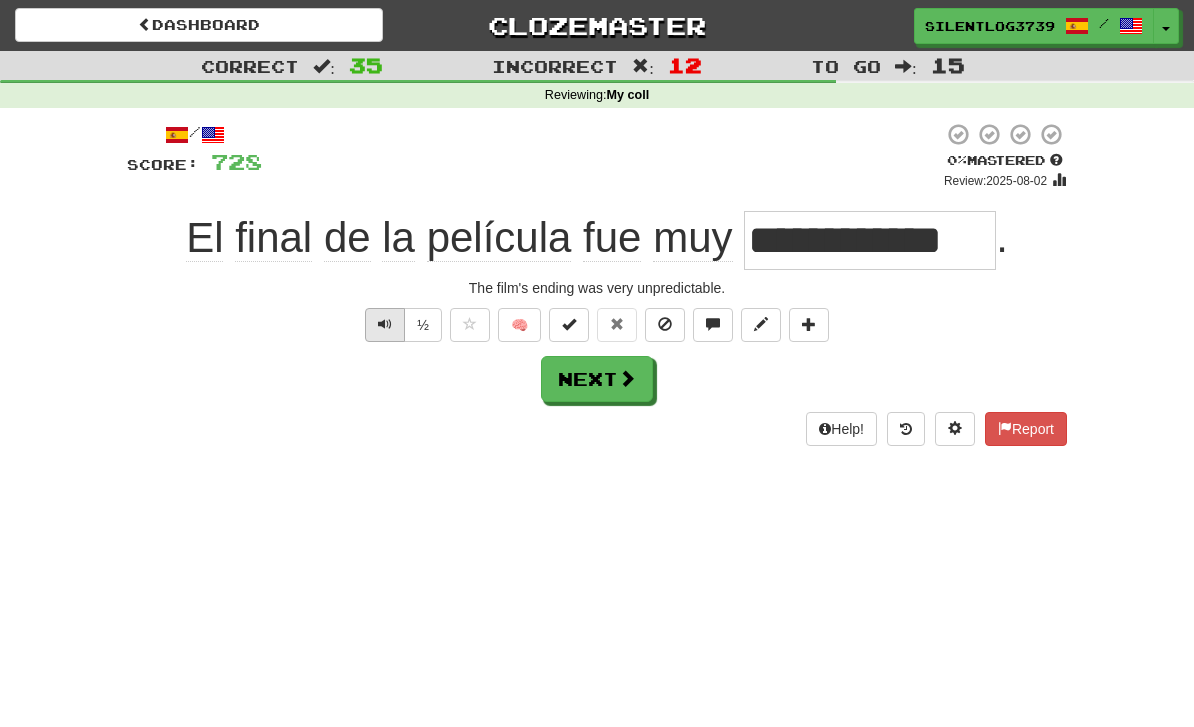 click at bounding box center (385, 324) 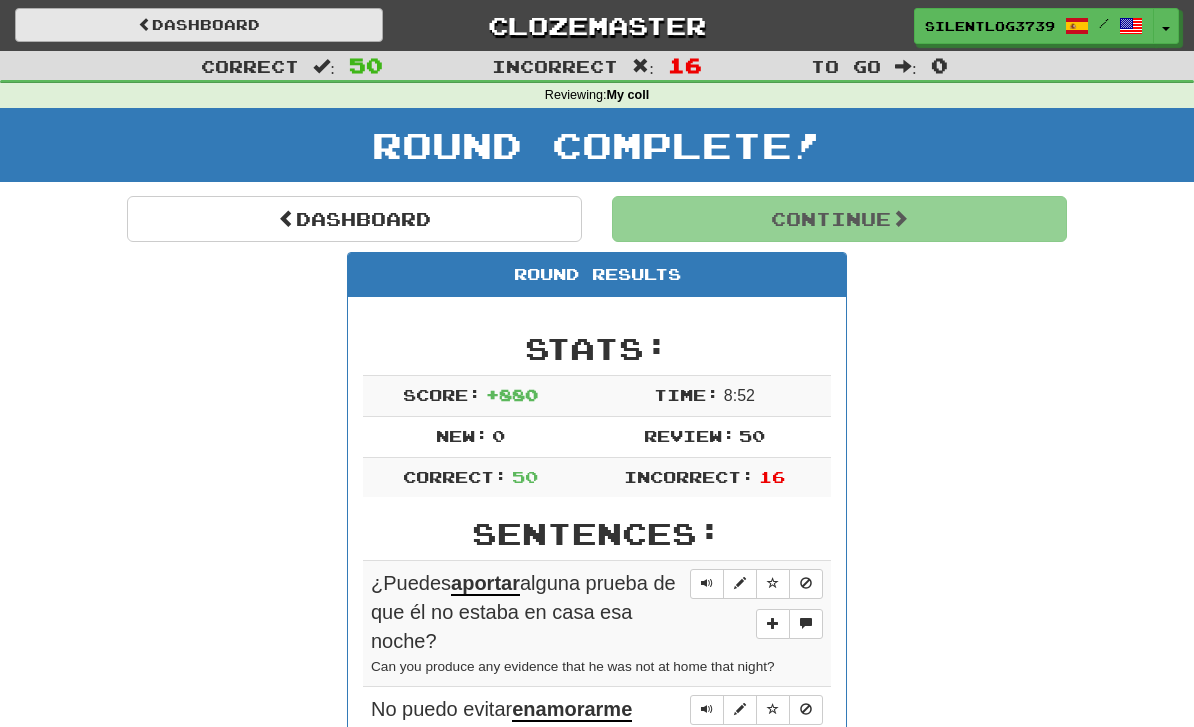 click on "Dashboard" at bounding box center [199, 25] 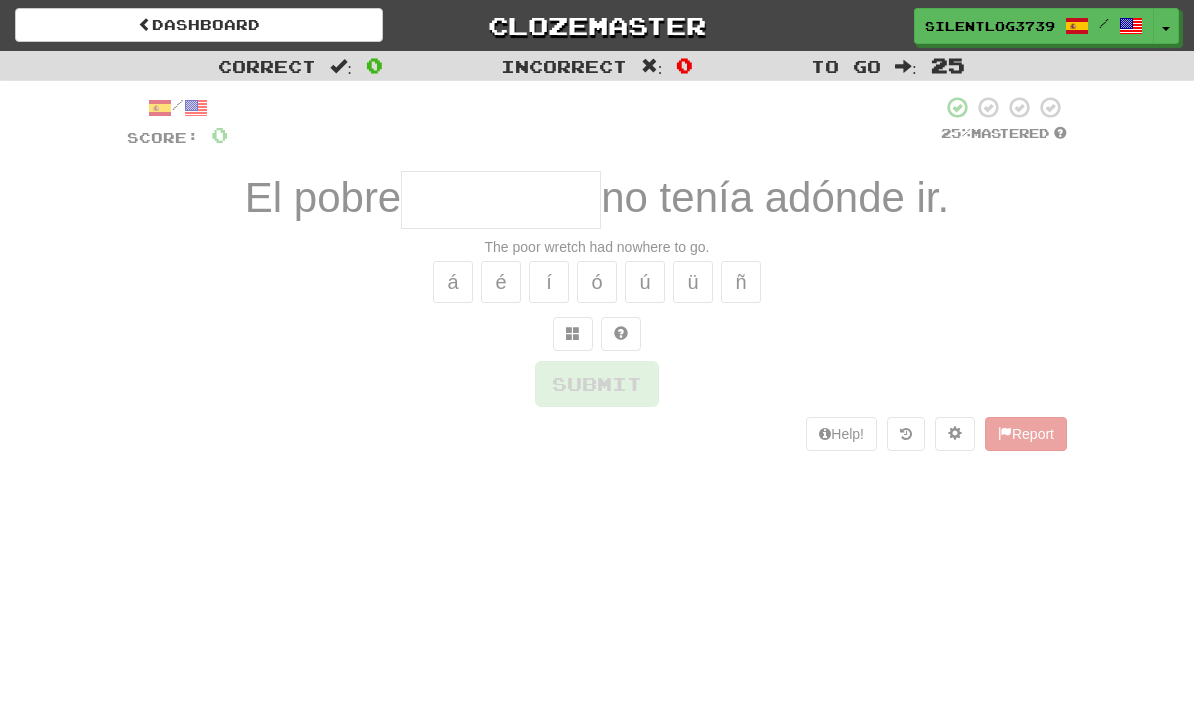 scroll, scrollTop: 0, scrollLeft: 0, axis: both 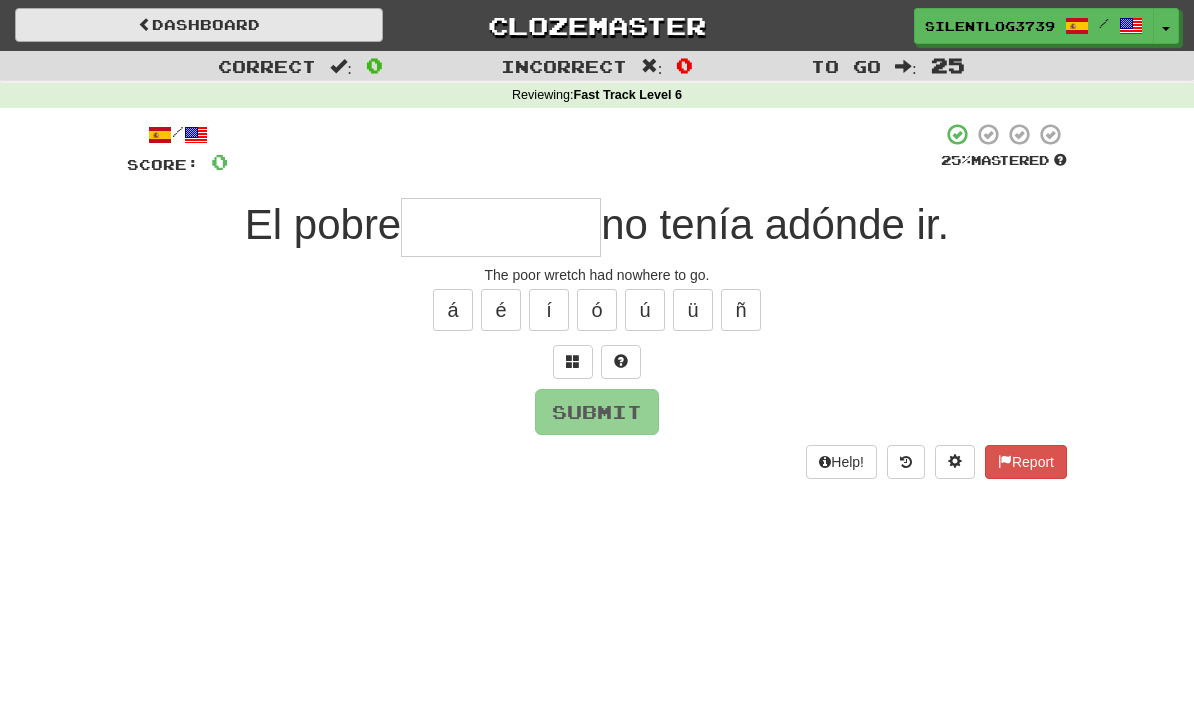 click on "Dashboard" at bounding box center [199, 25] 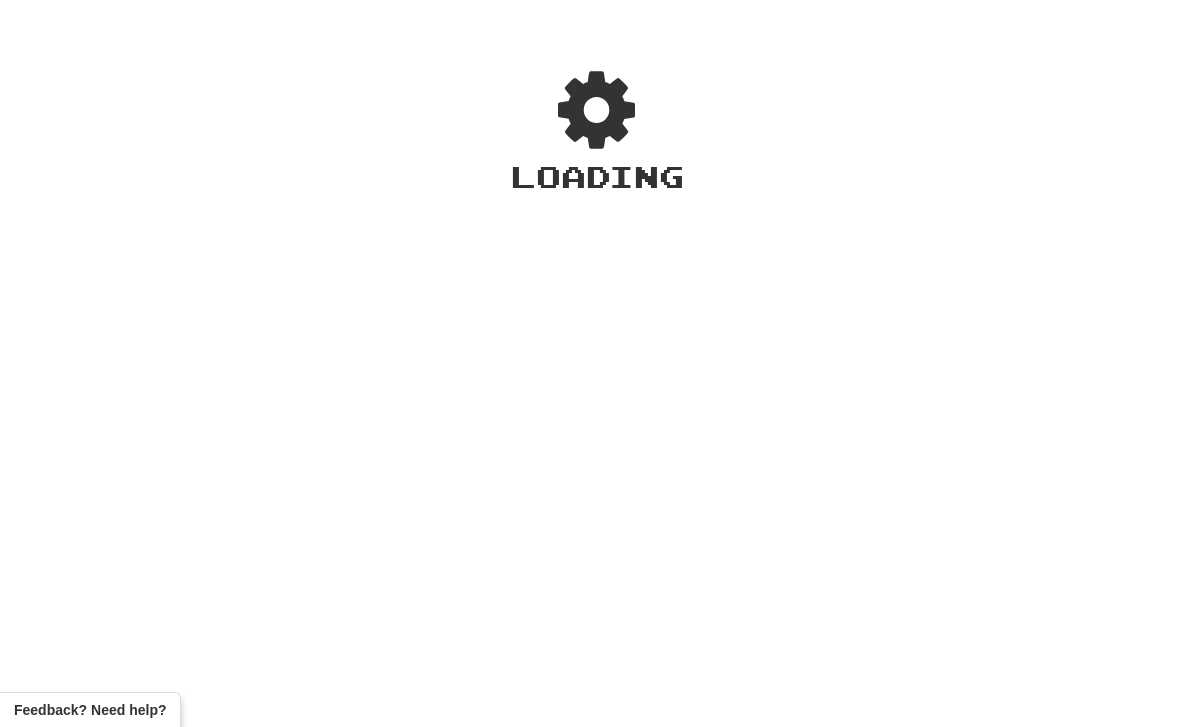 scroll, scrollTop: 0, scrollLeft: 0, axis: both 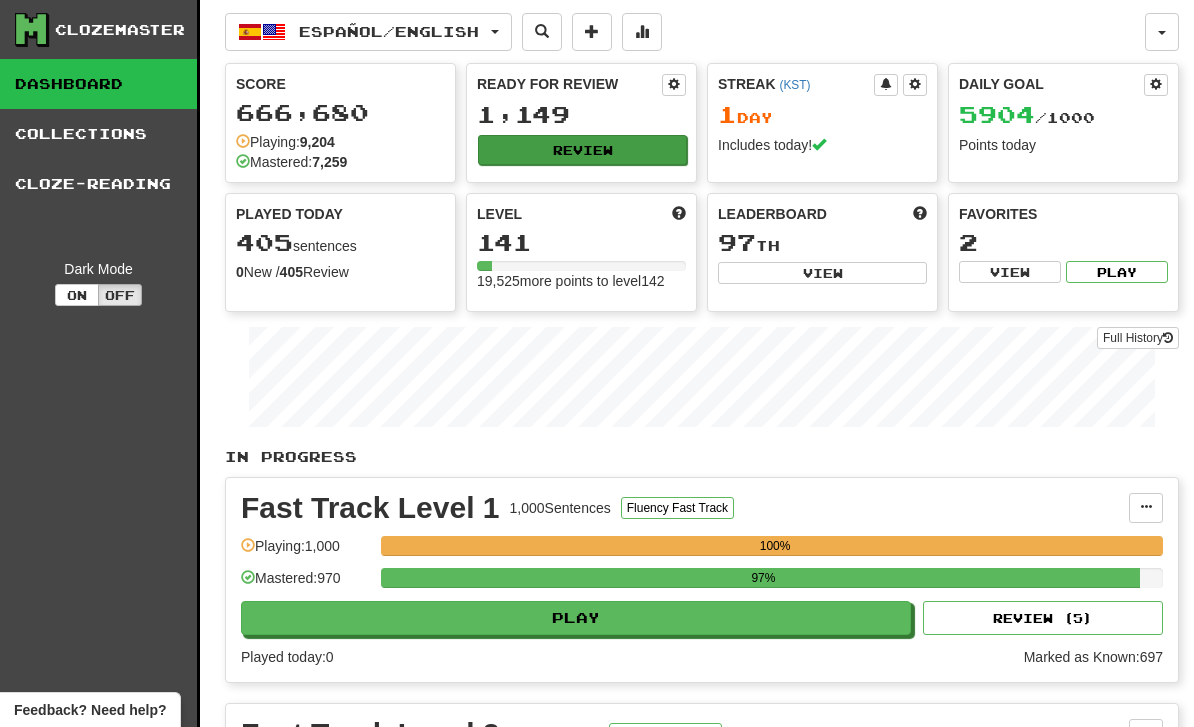 click on "Review" at bounding box center (582, 150) 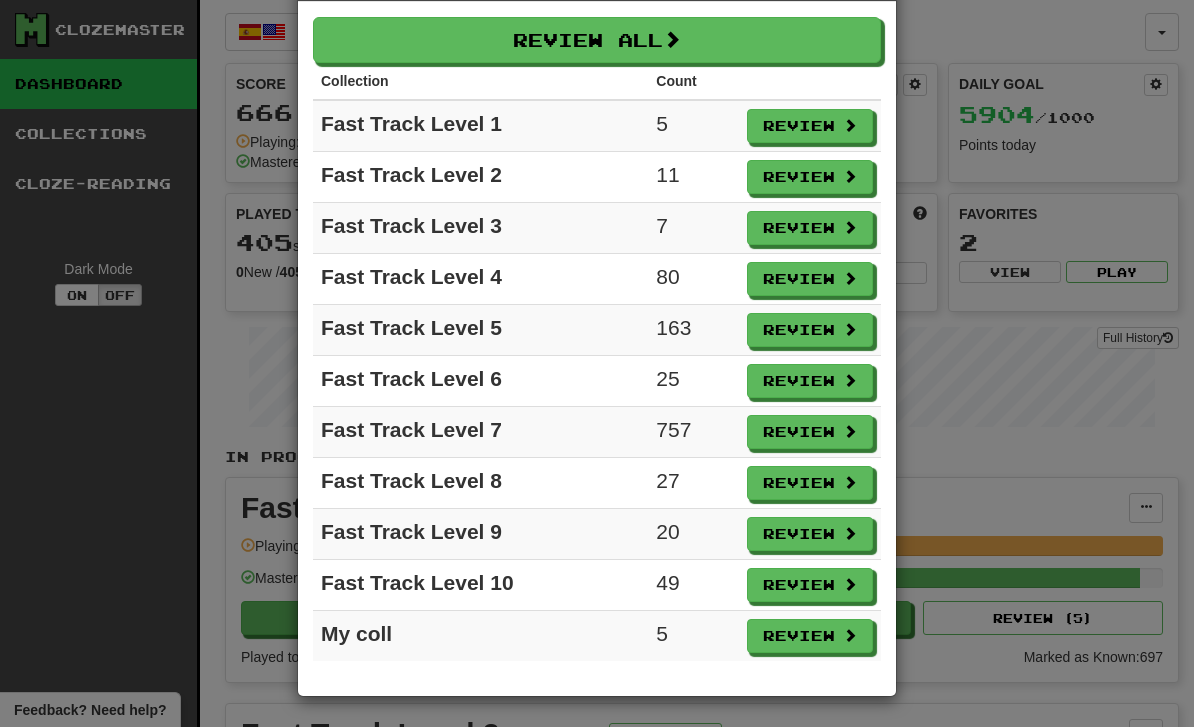 scroll, scrollTop: 80, scrollLeft: 0, axis: vertical 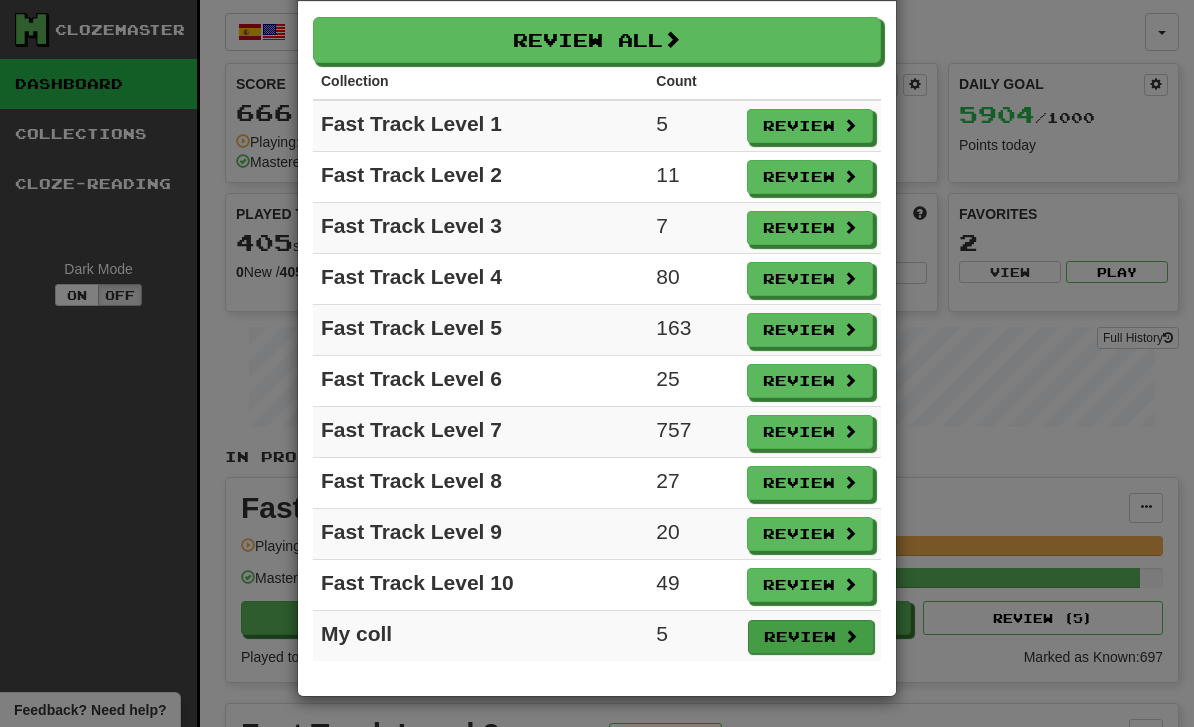 click on "Review" at bounding box center (811, 637) 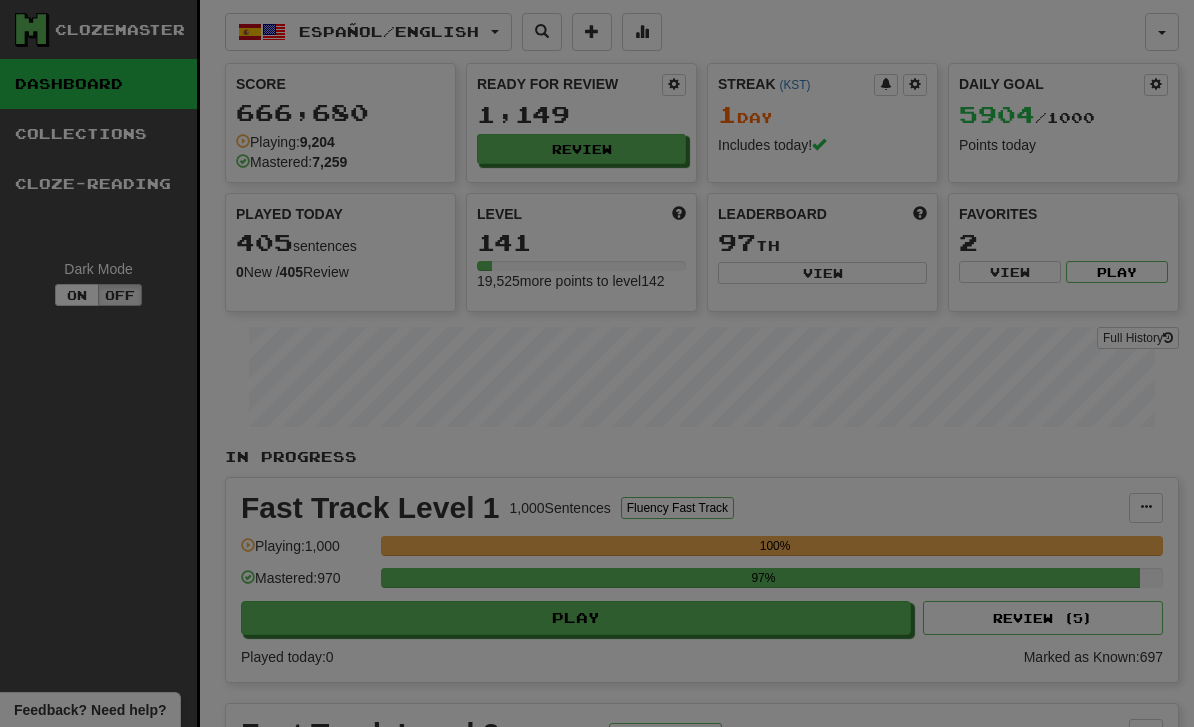 select on "**" 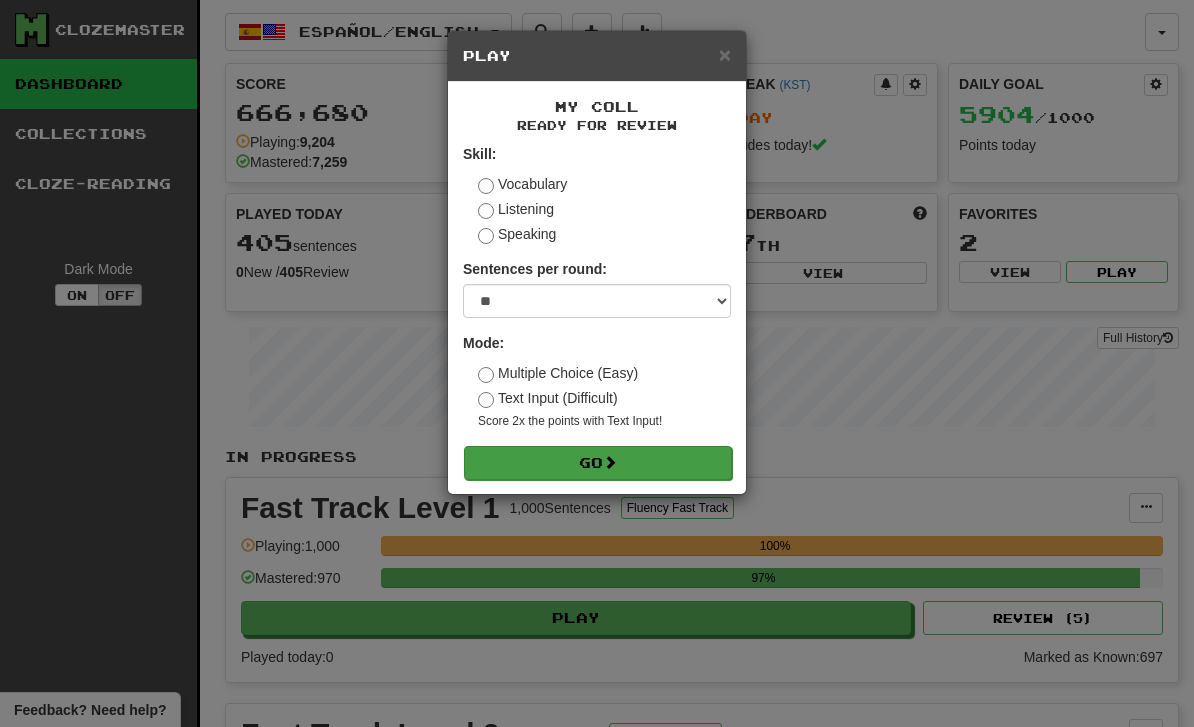 click on "Go" at bounding box center [598, 463] 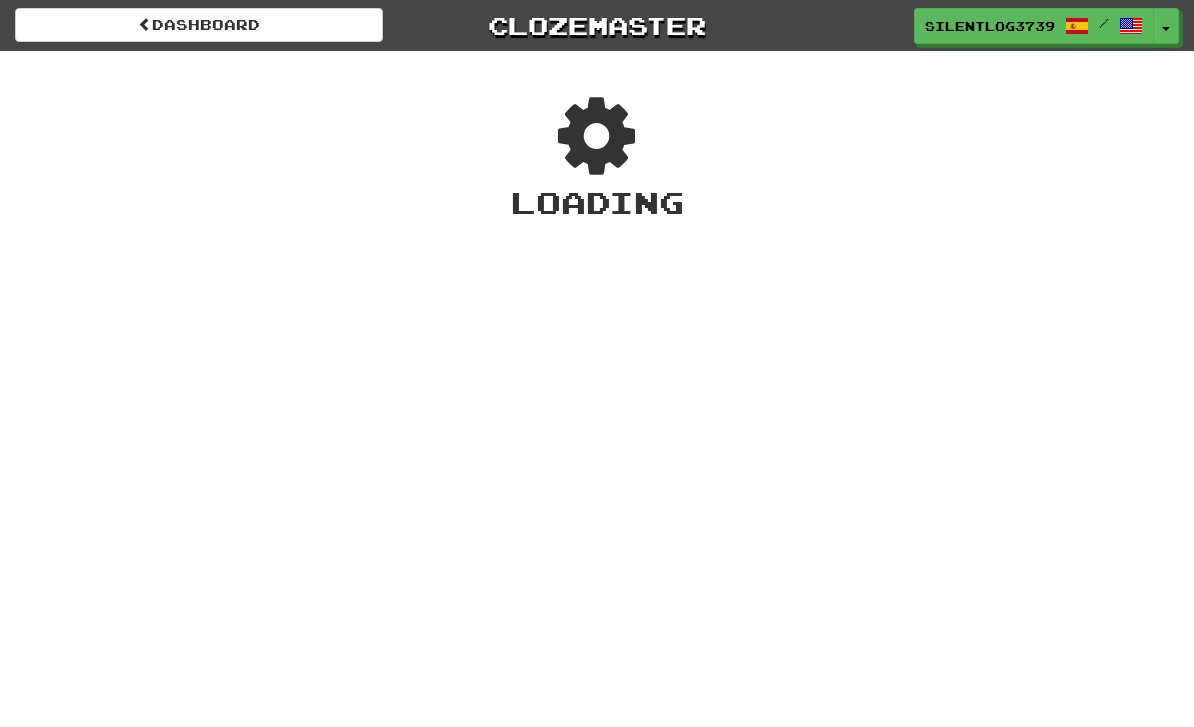 scroll, scrollTop: 0, scrollLeft: 0, axis: both 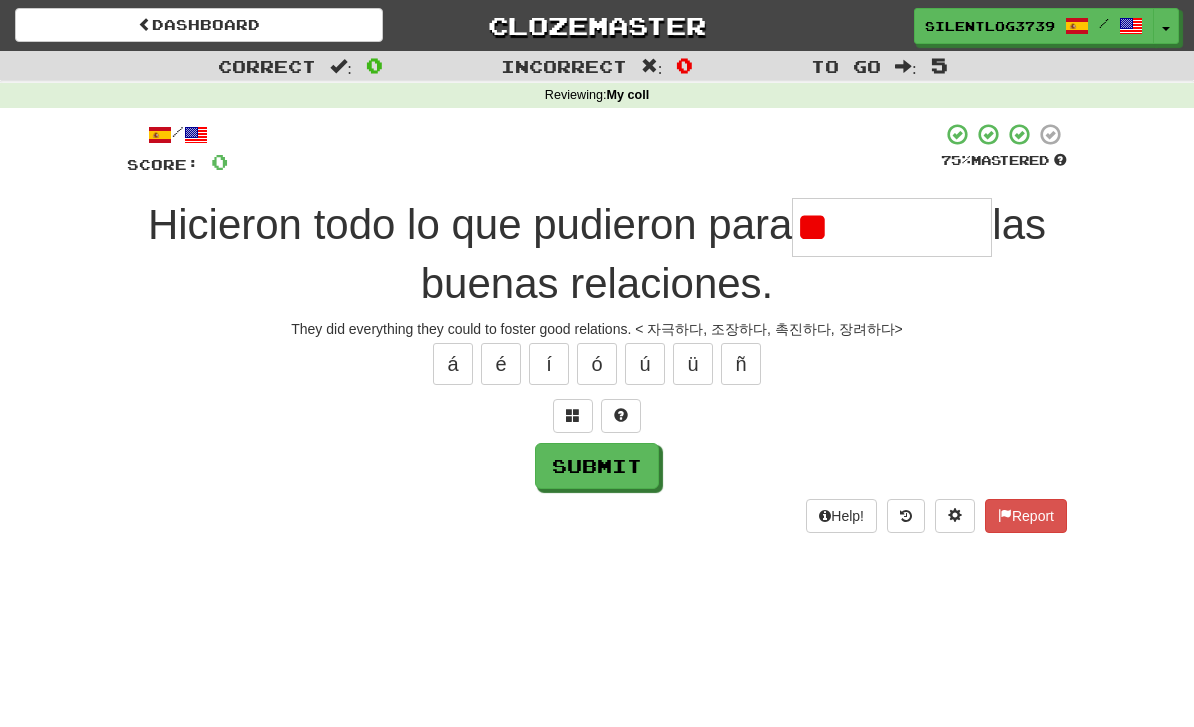 type on "*" 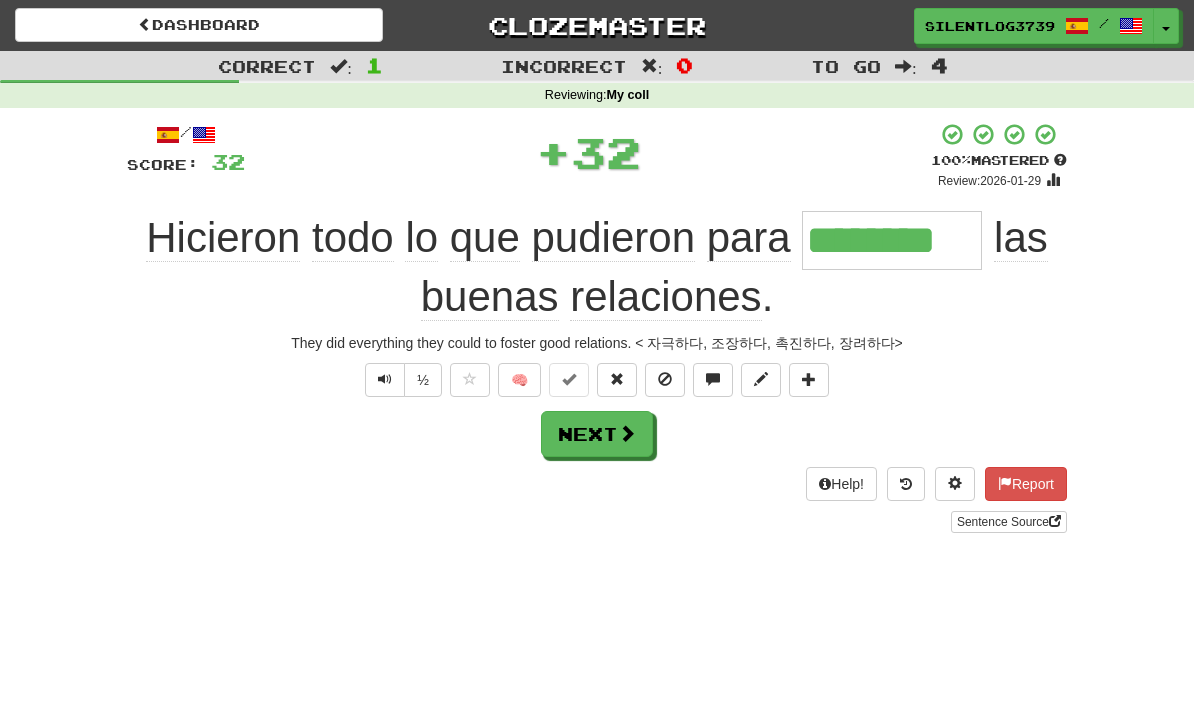 type on "********" 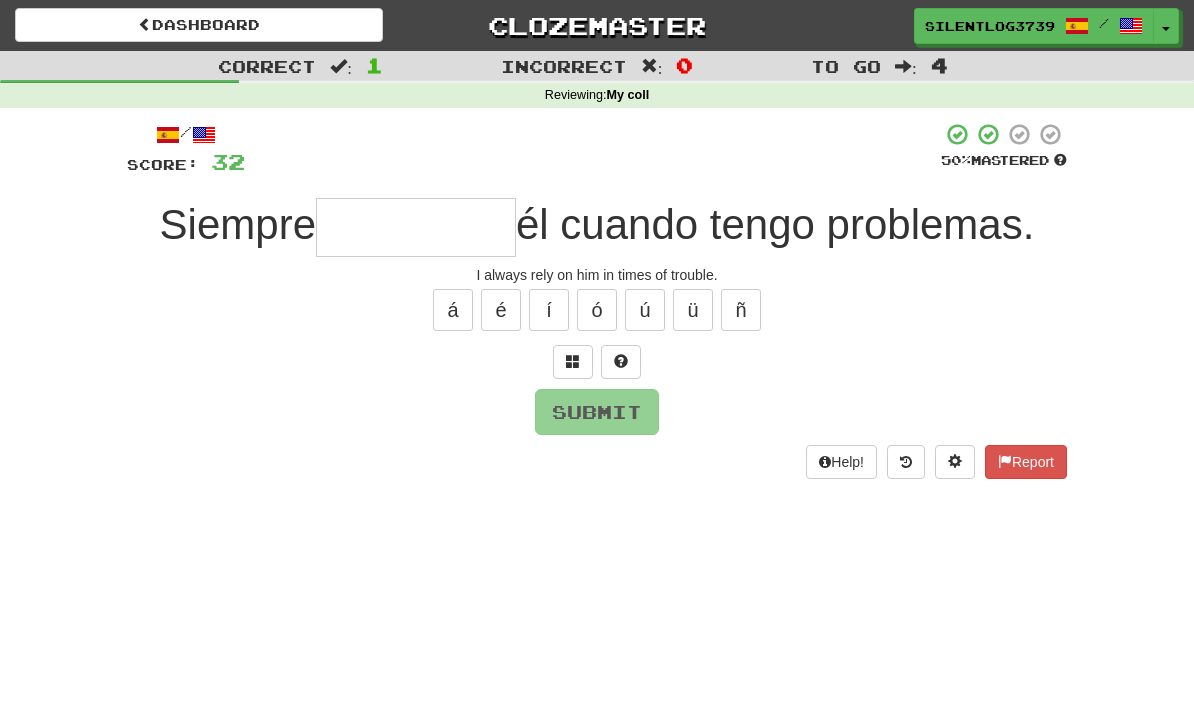 type on "*" 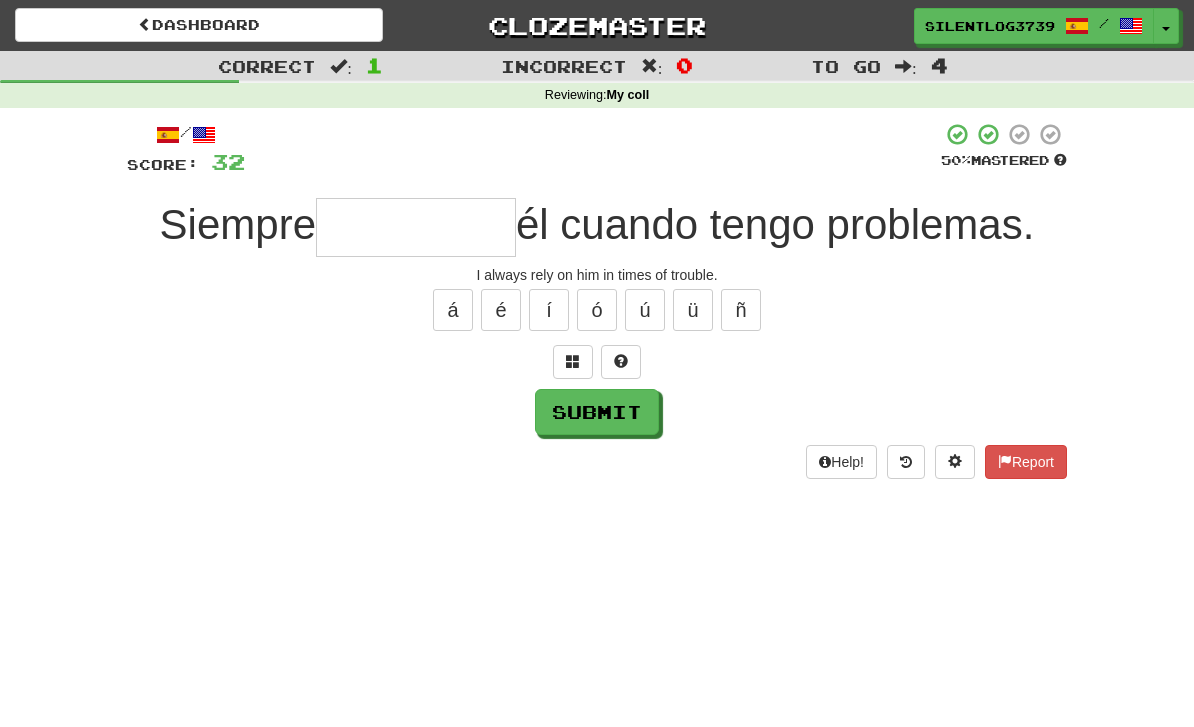type on "*" 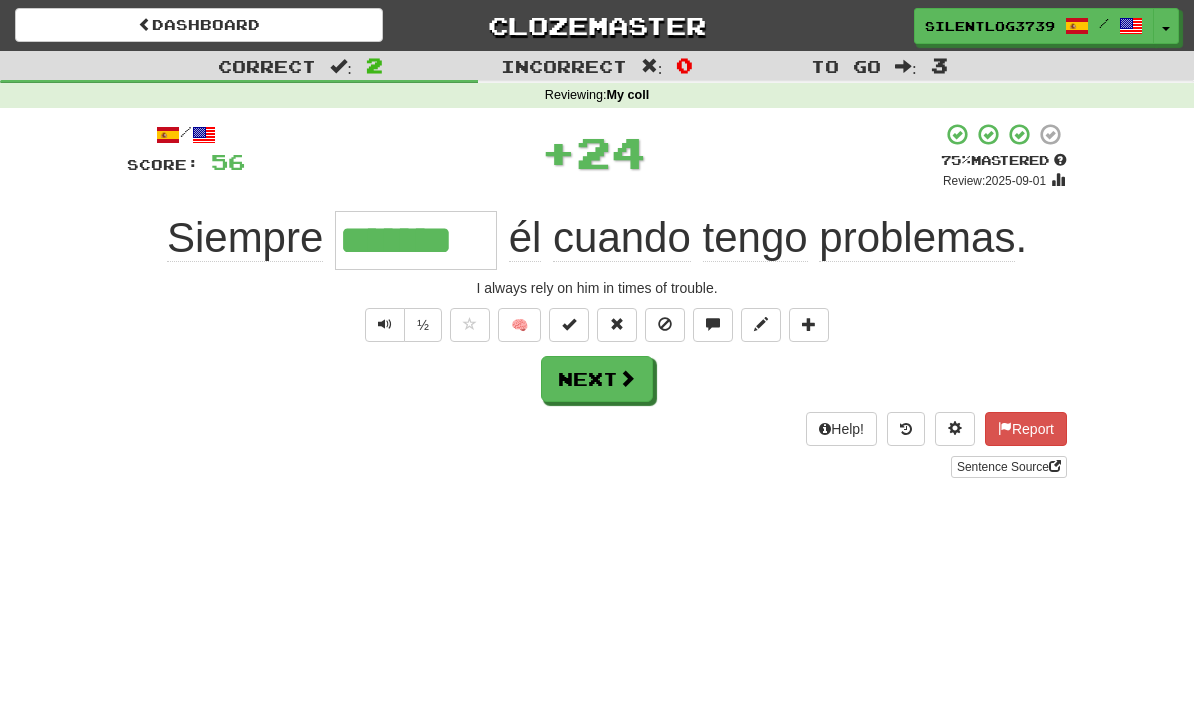 type on "*******" 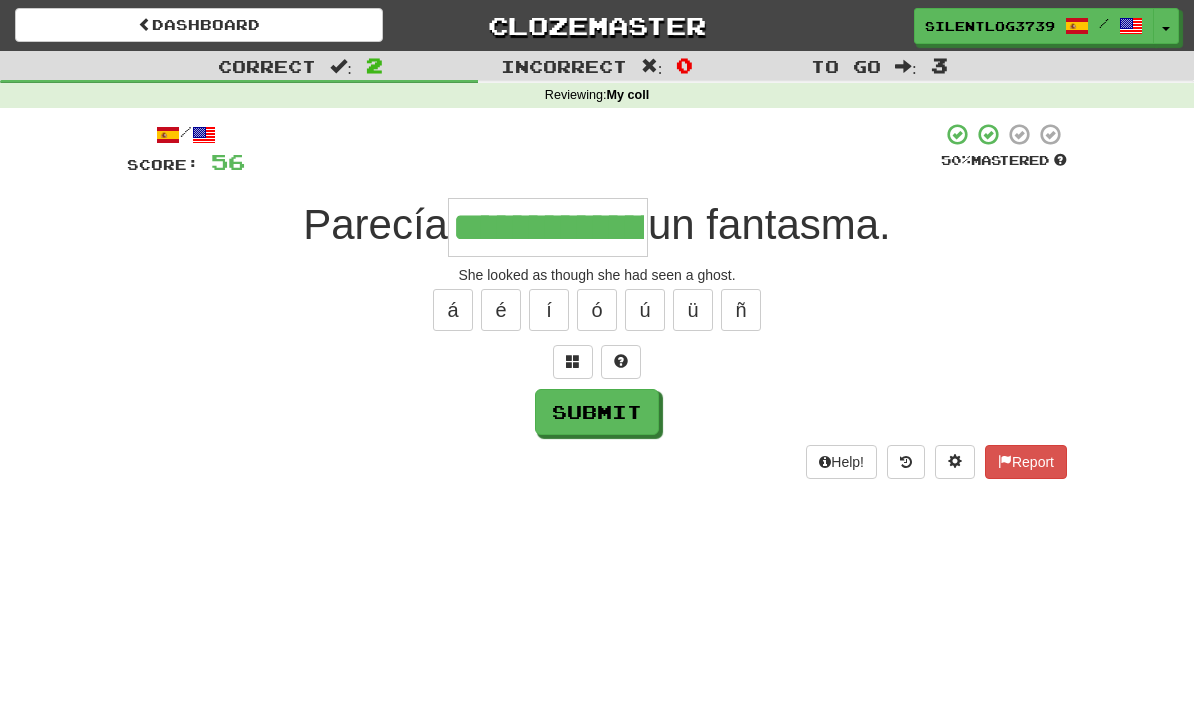 type on "**********" 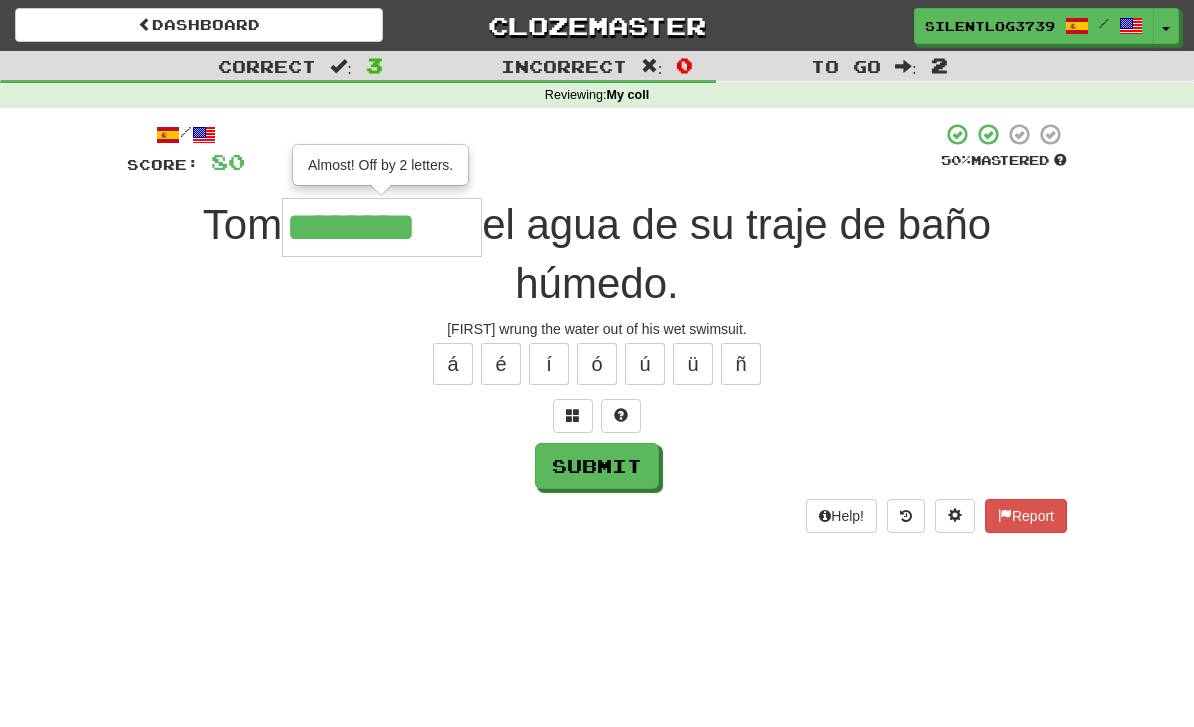 type on "********" 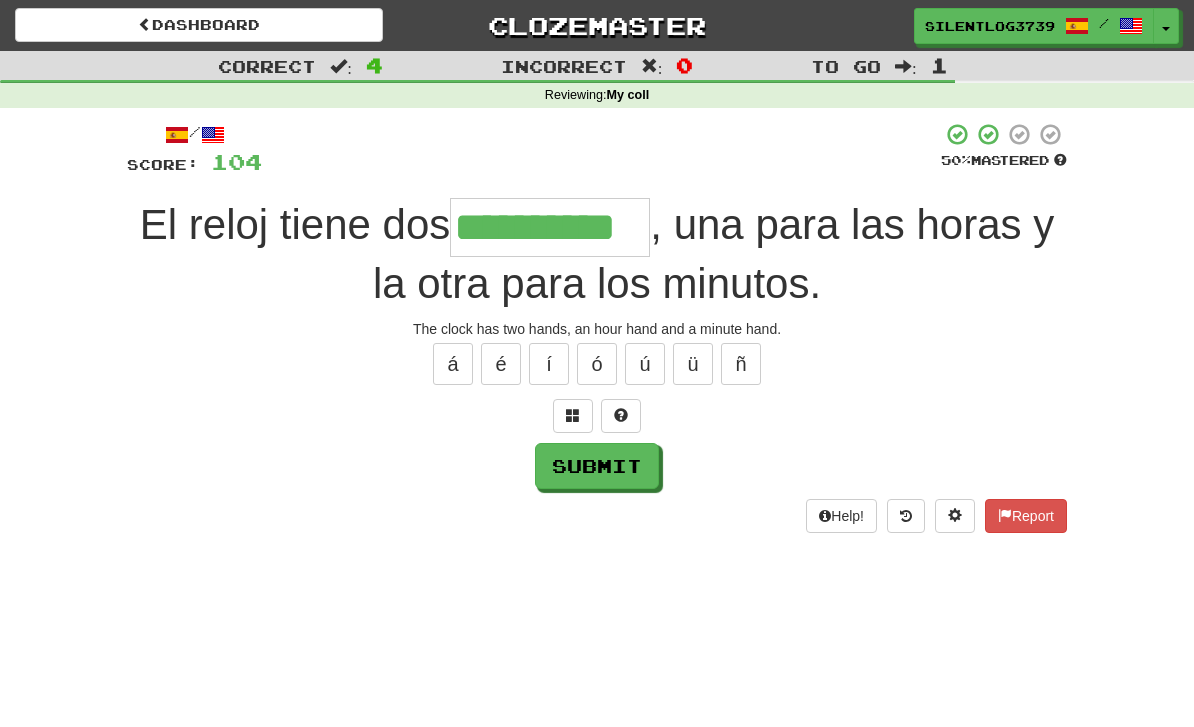 type on "**********" 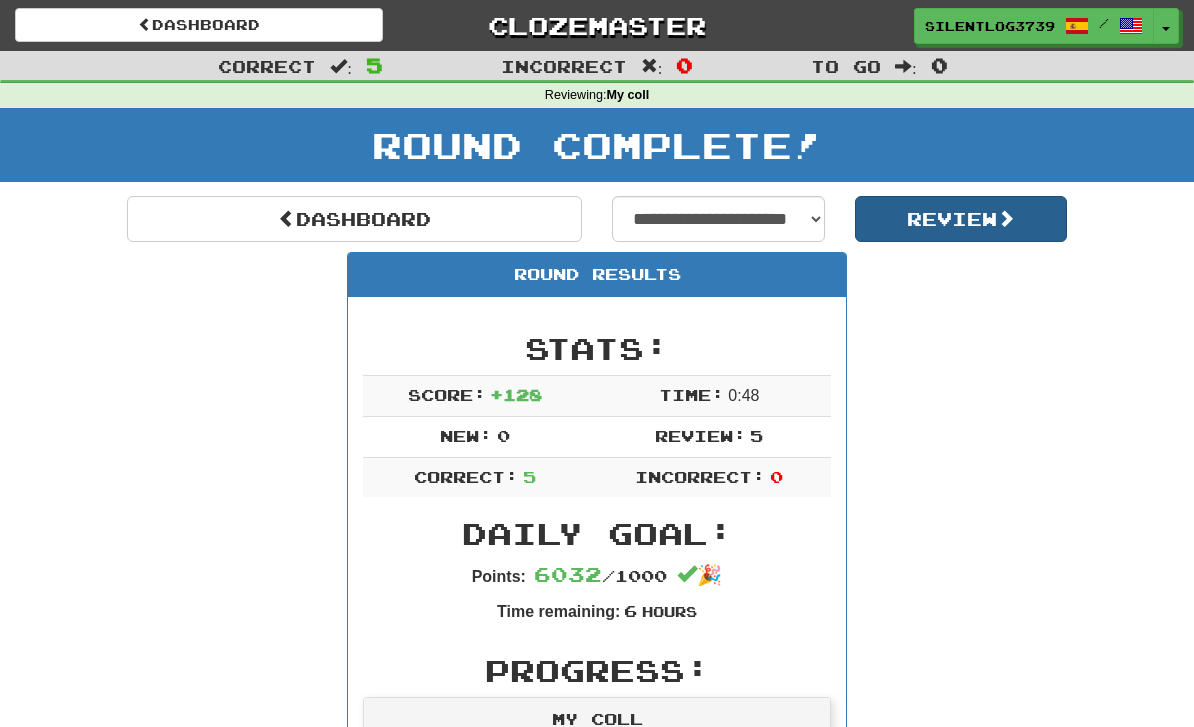 click on "Review" at bounding box center [961, 219] 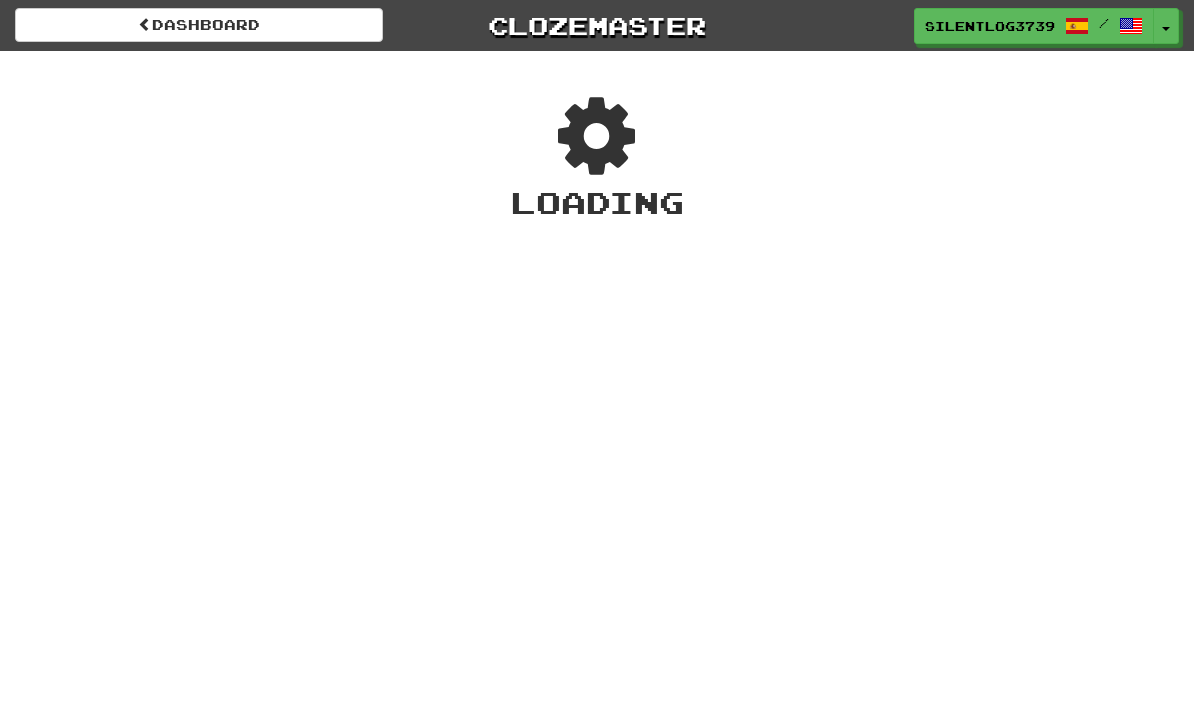 scroll, scrollTop: 0, scrollLeft: 0, axis: both 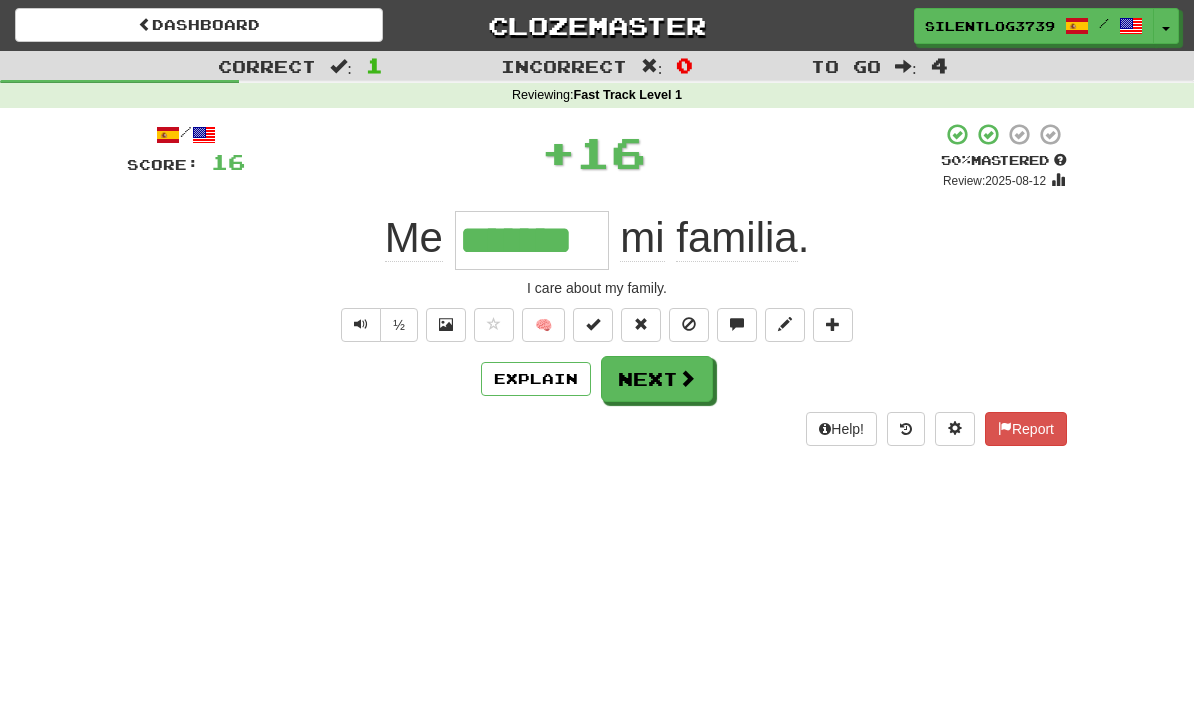 type on "*******" 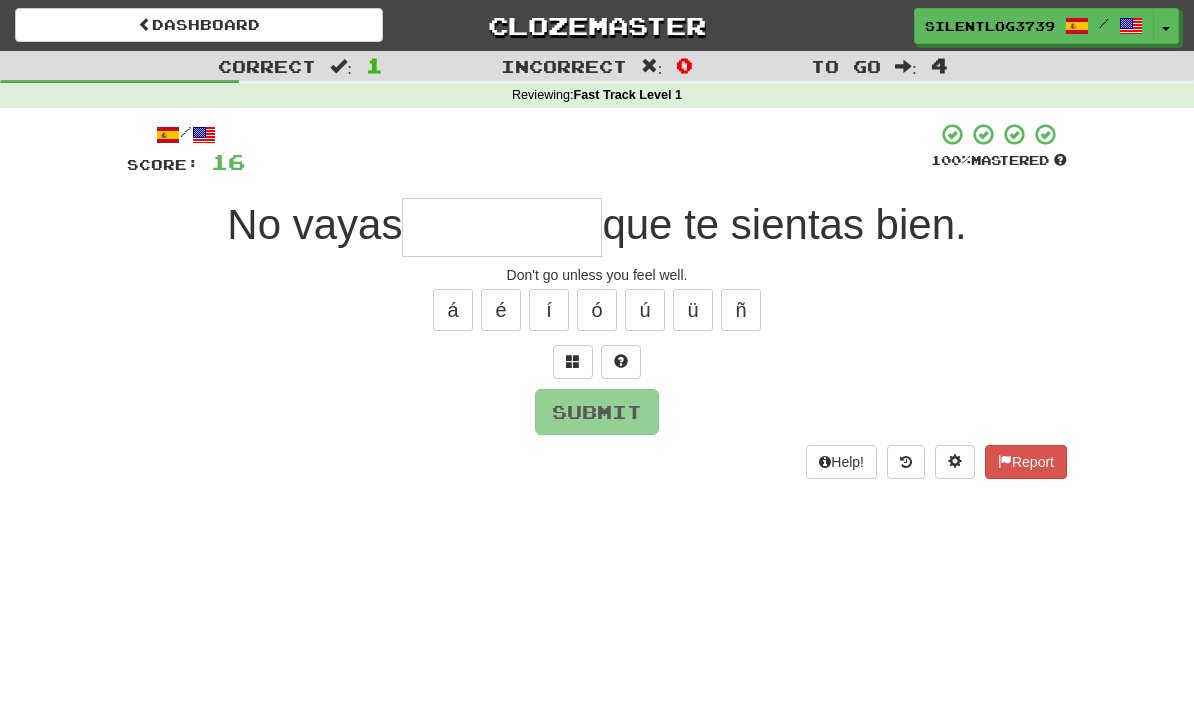 type on "*" 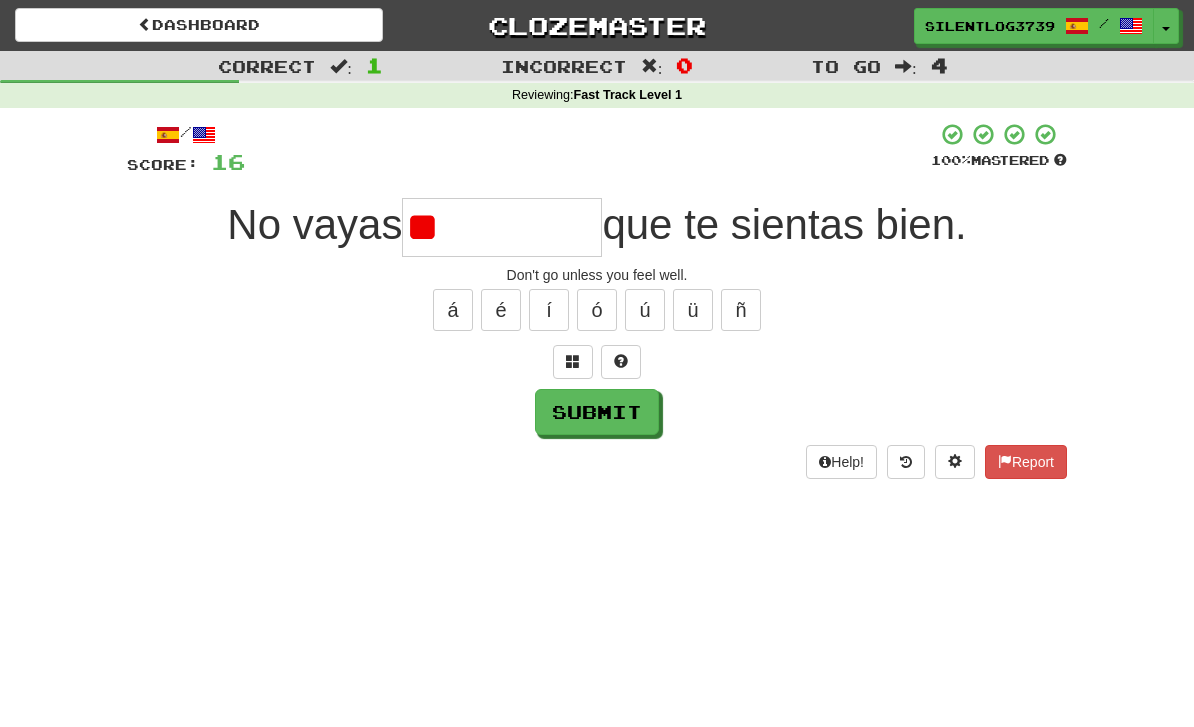 type on "*" 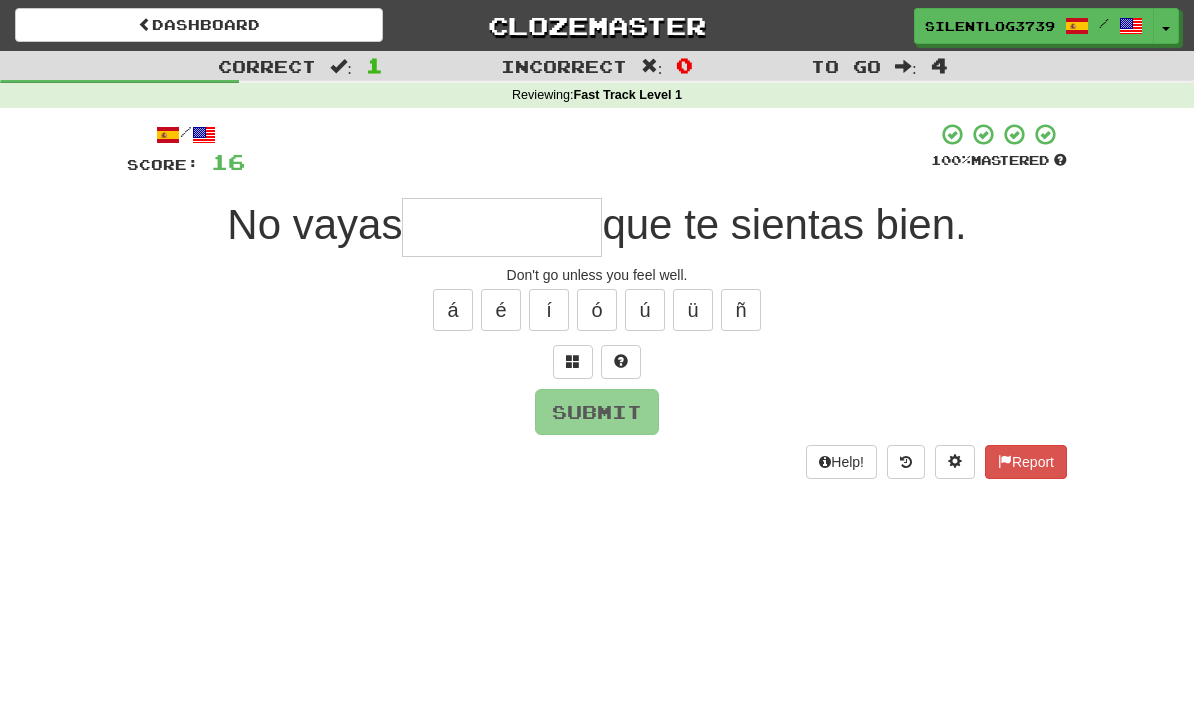 type on "*" 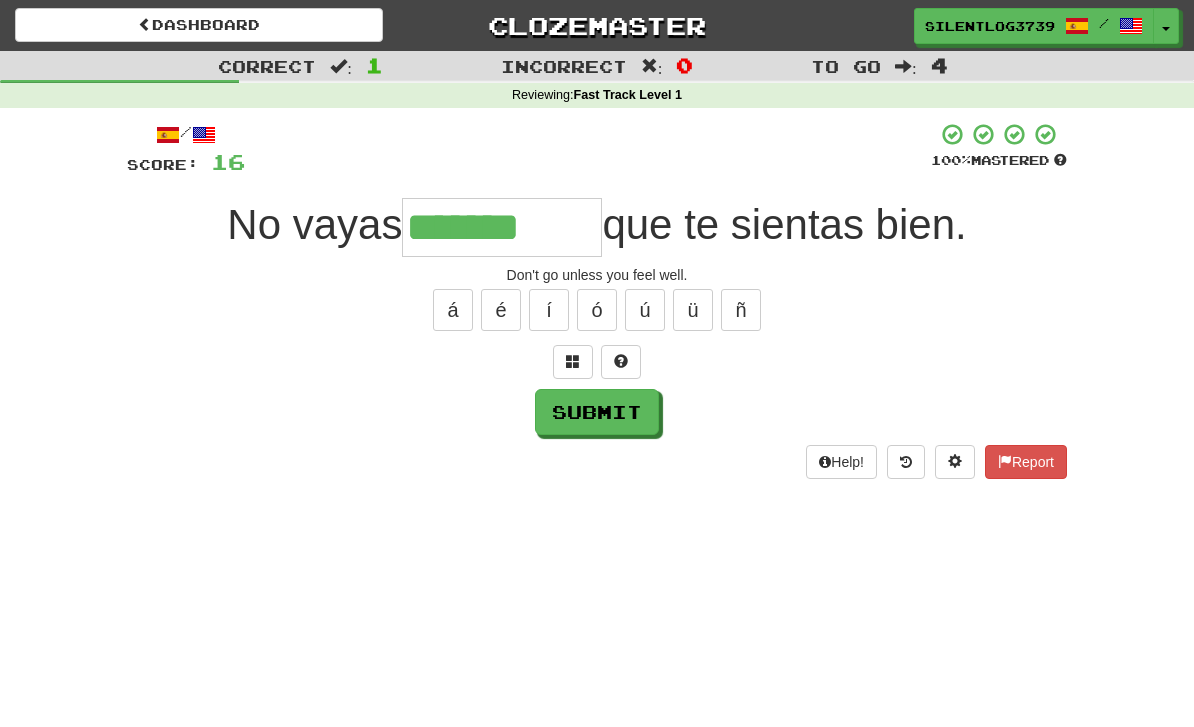 type on "*******" 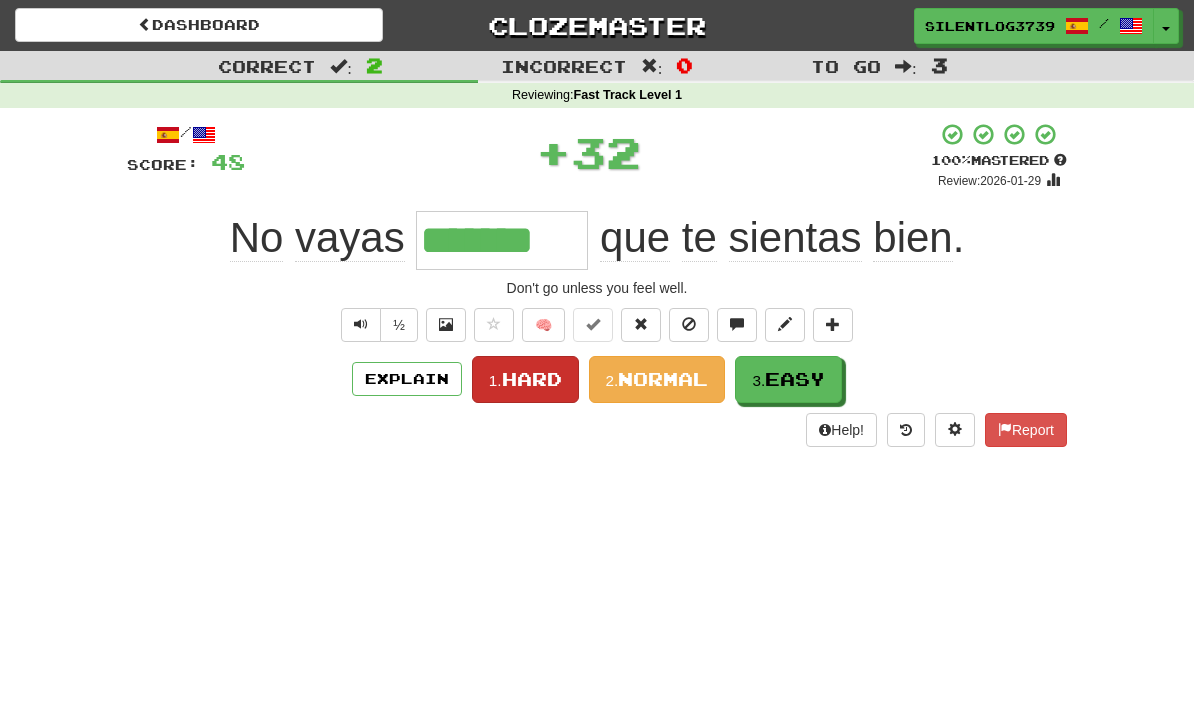 click on "Hard" at bounding box center [532, 379] 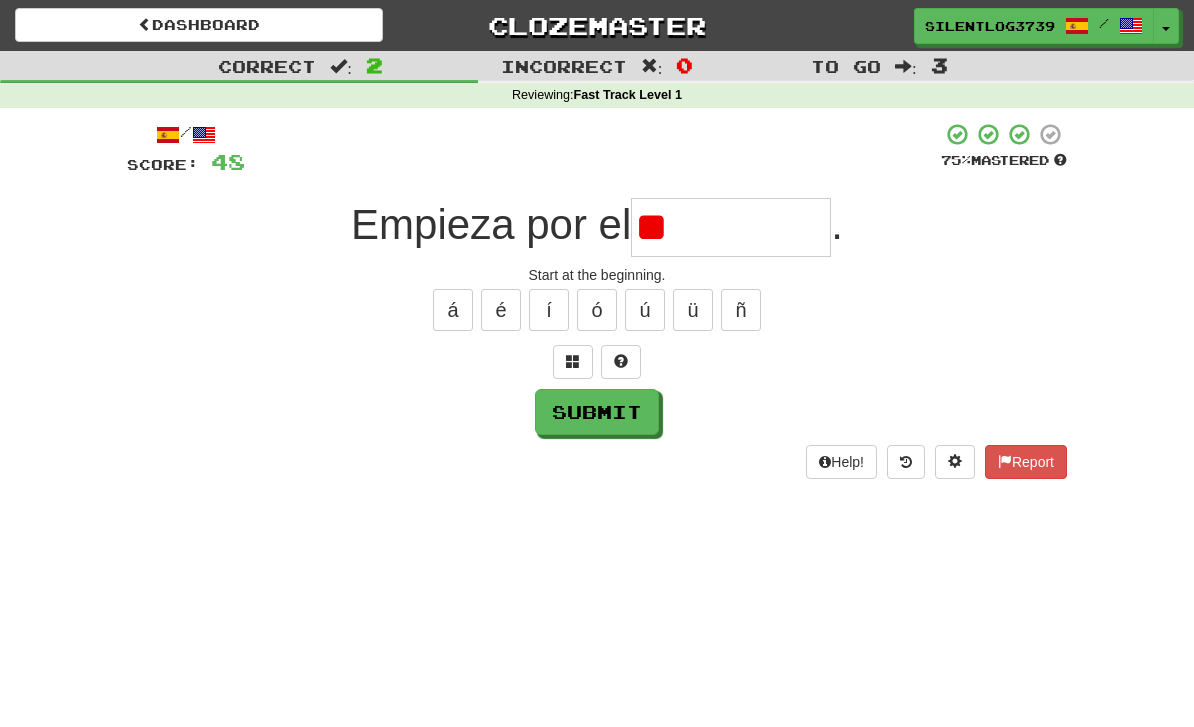 type on "*" 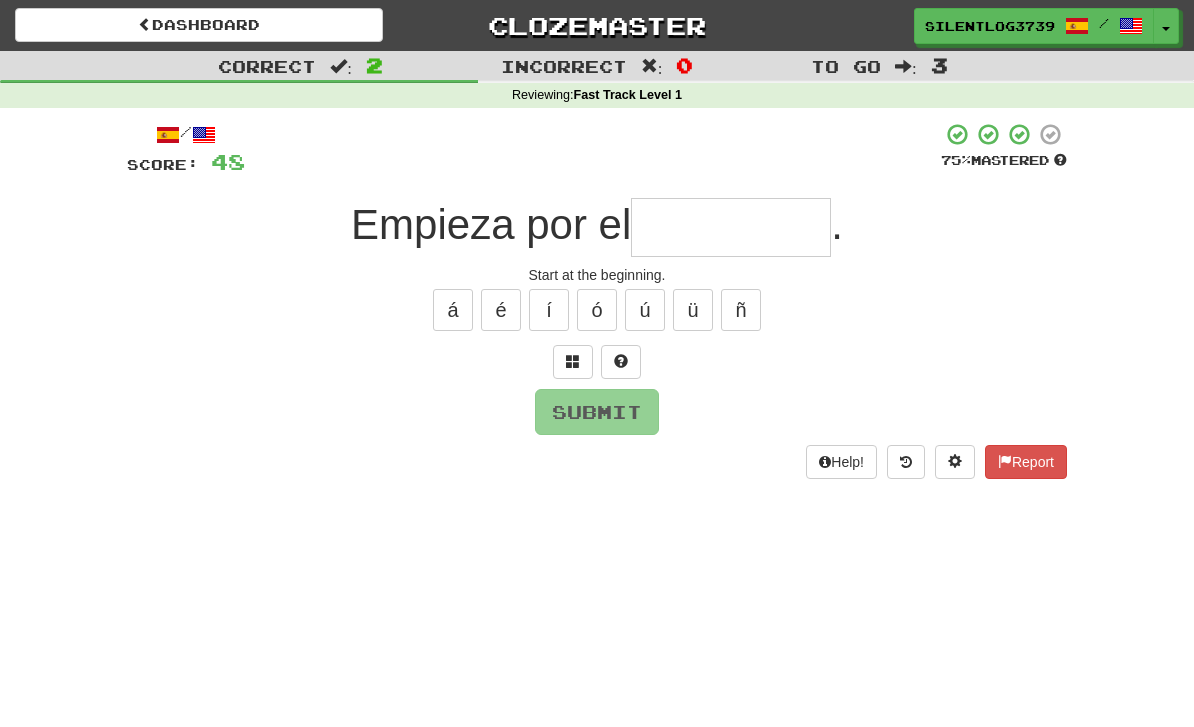 type on "*" 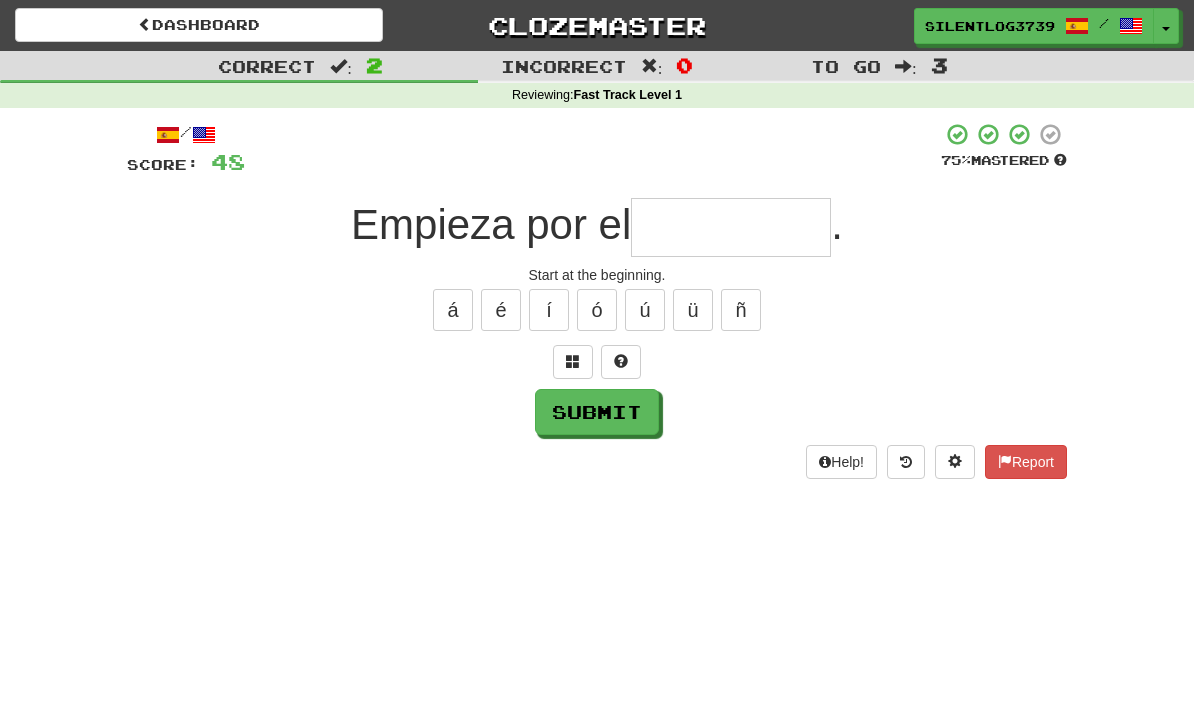 type on "*" 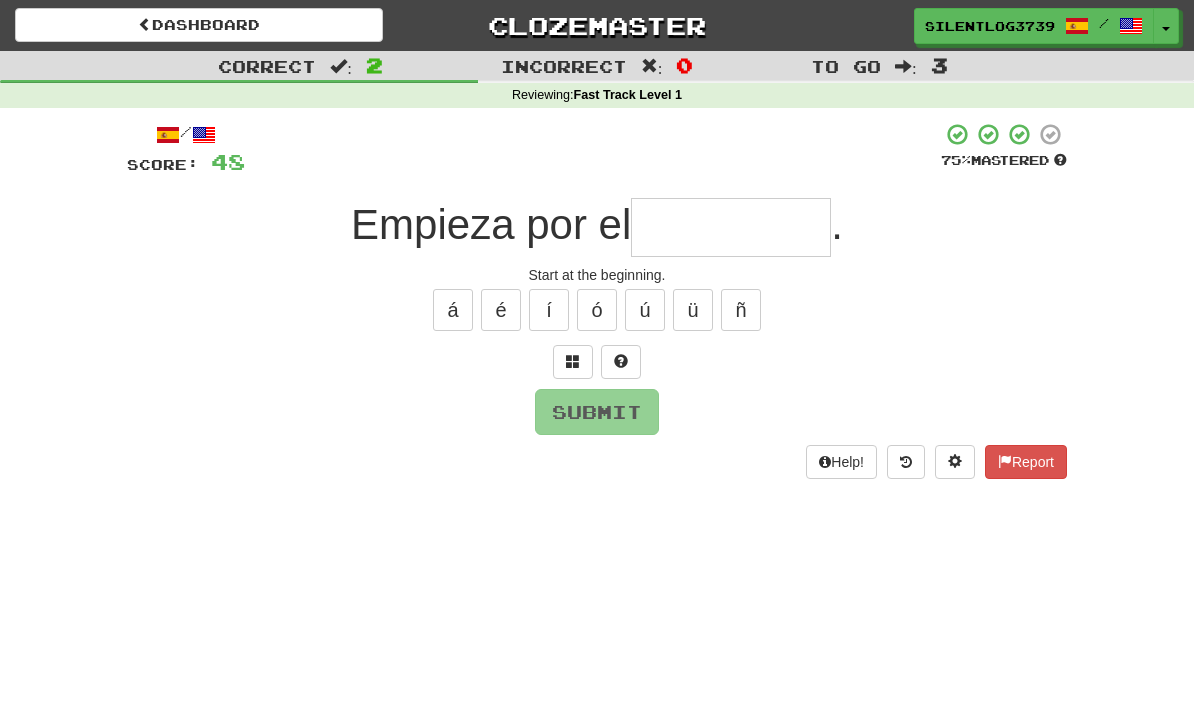 type on "*" 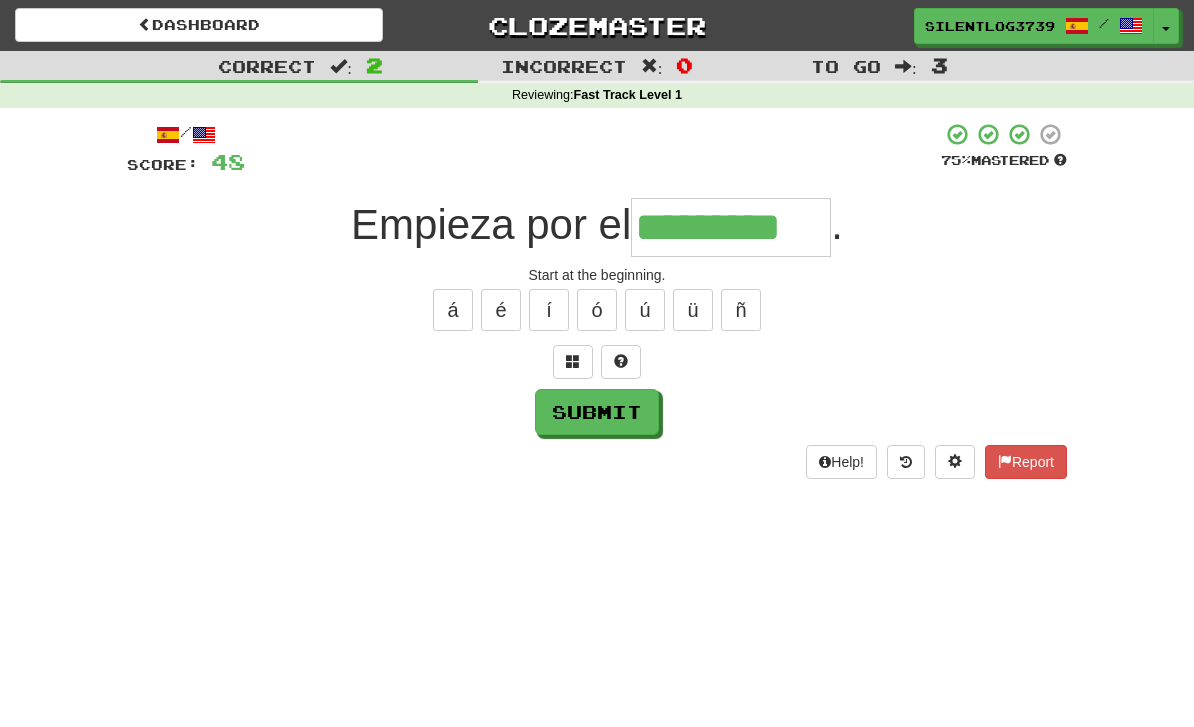 type on "*********" 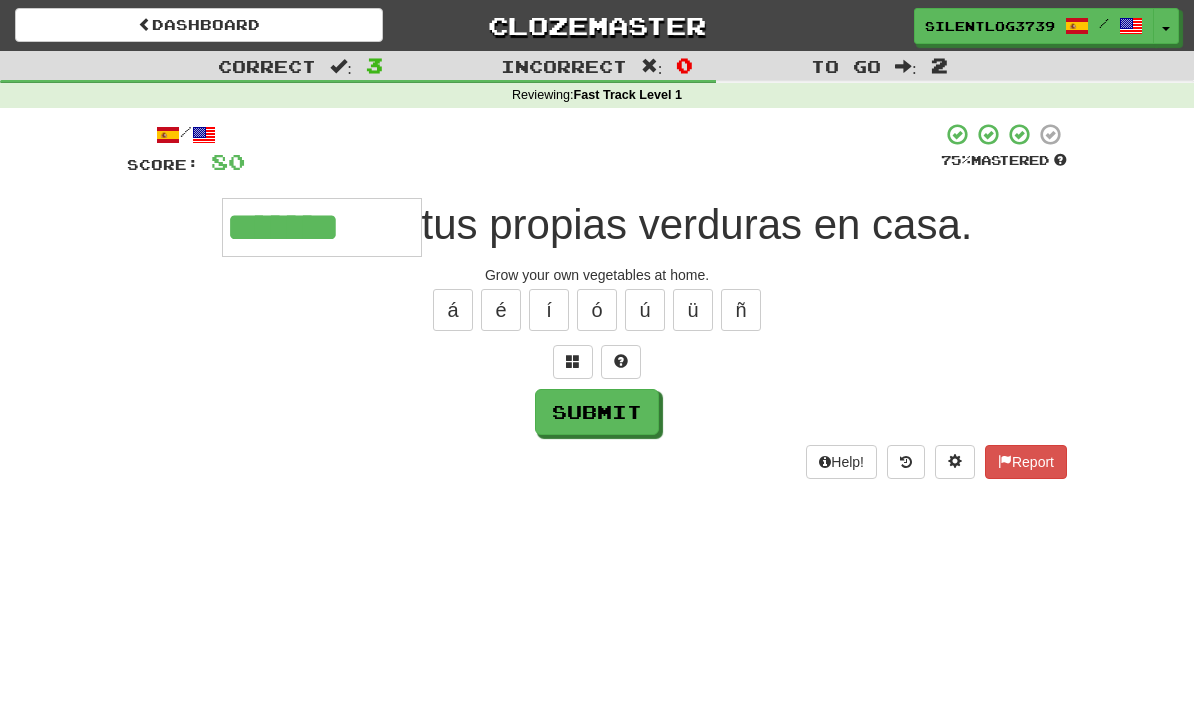 type on "*******" 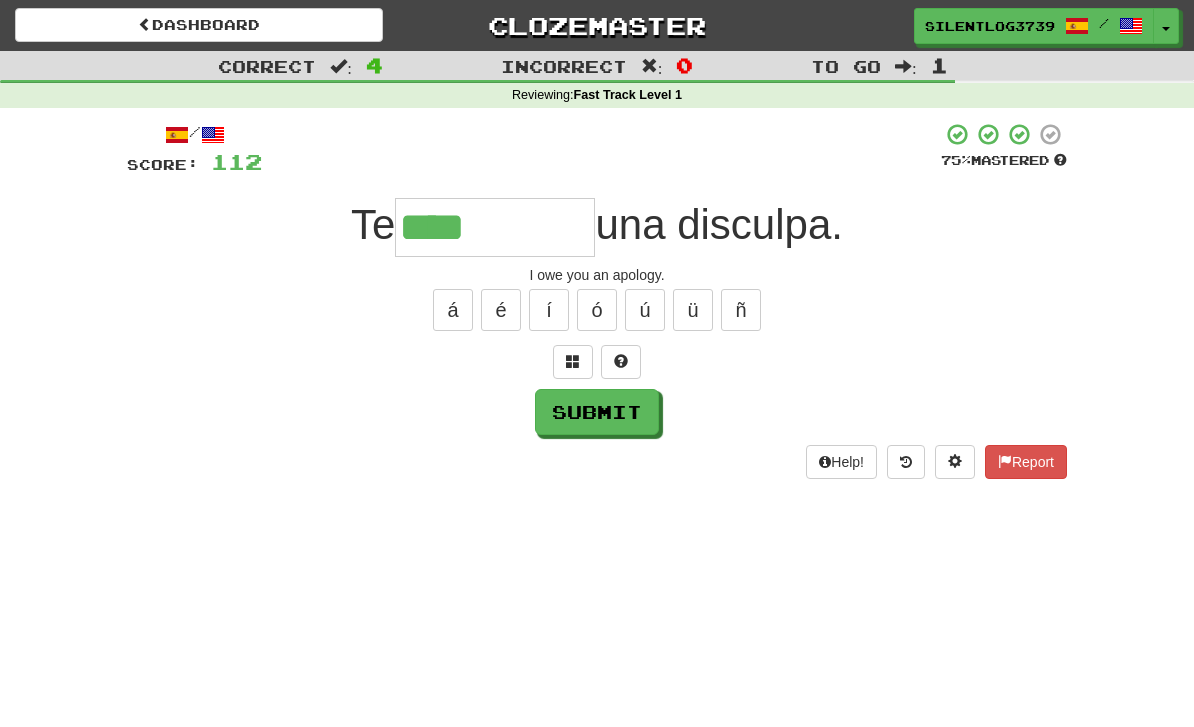 type on "****" 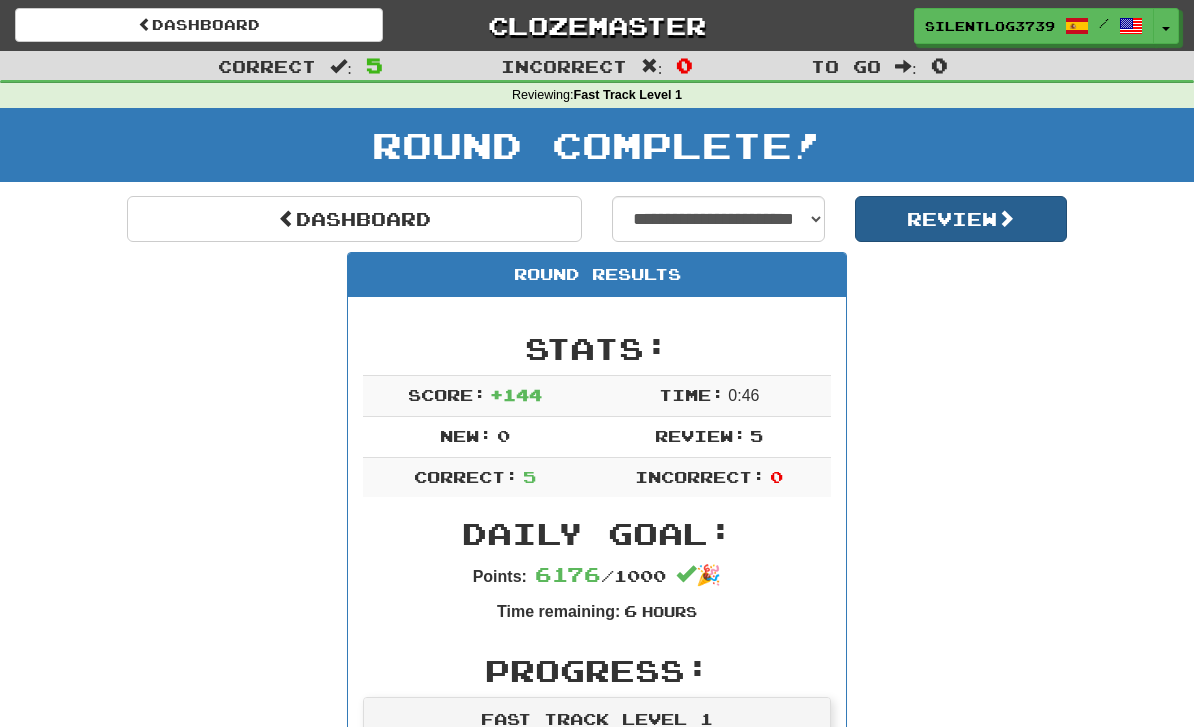 click on "Review" at bounding box center [961, 219] 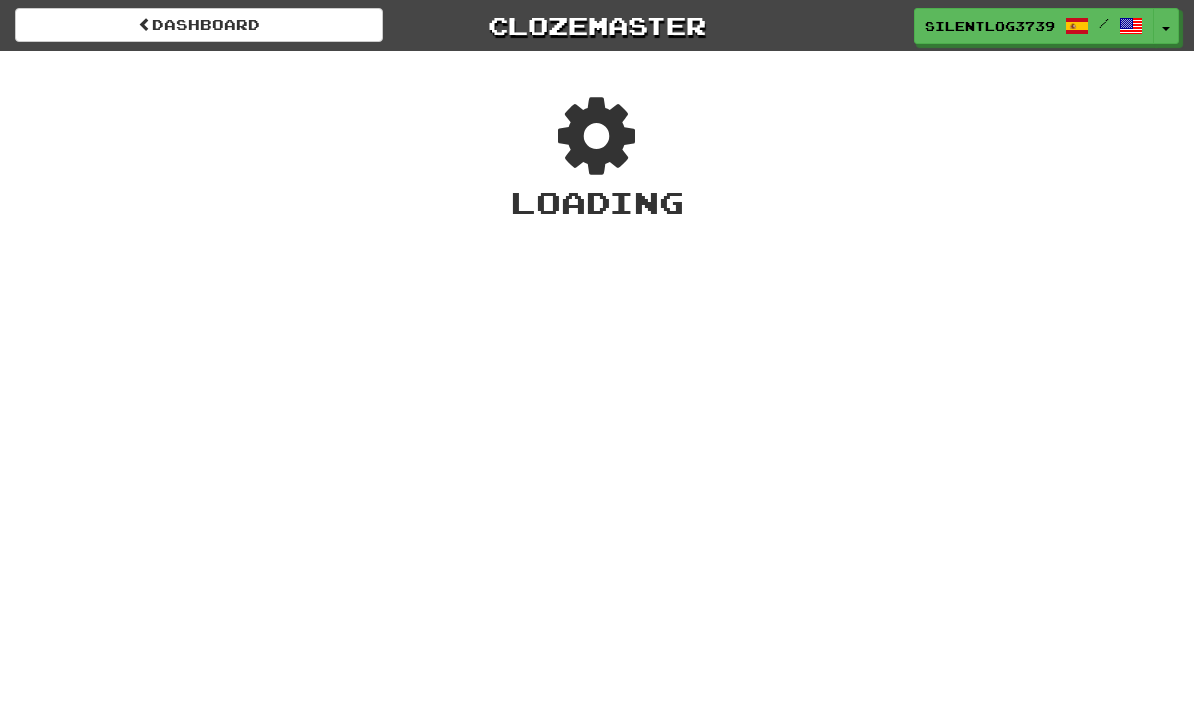 scroll, scrollTop: 0, scrollLeft: 0, axis: both 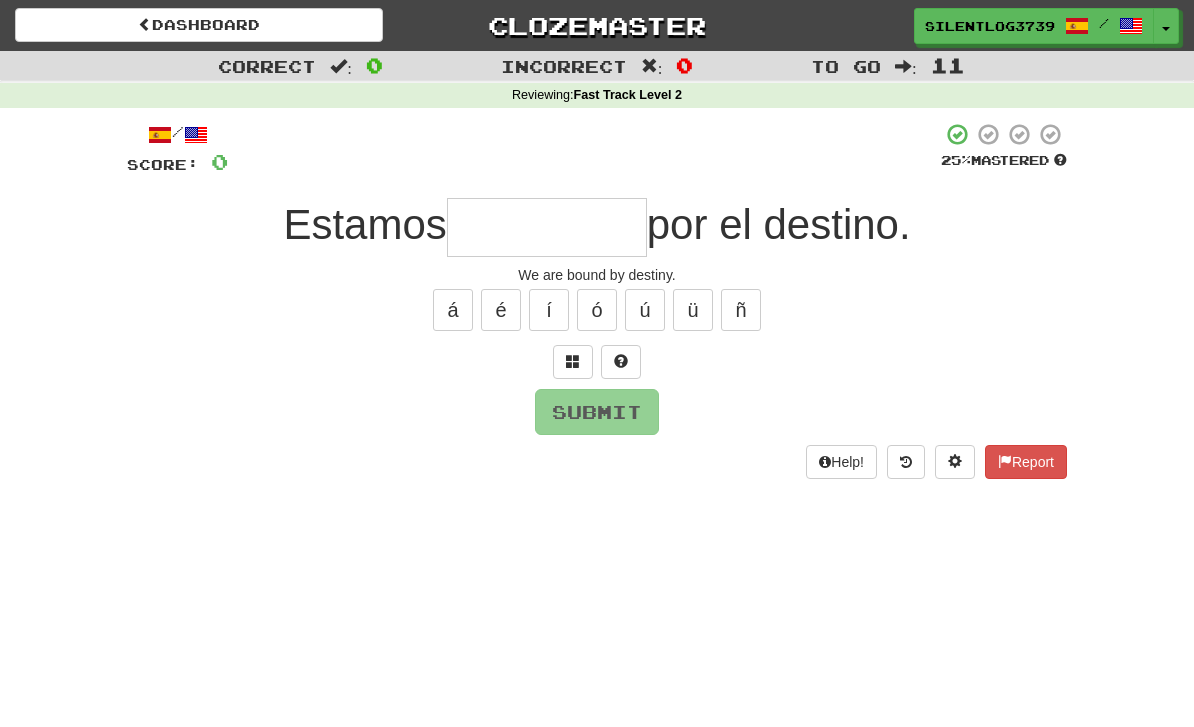 type on "*" 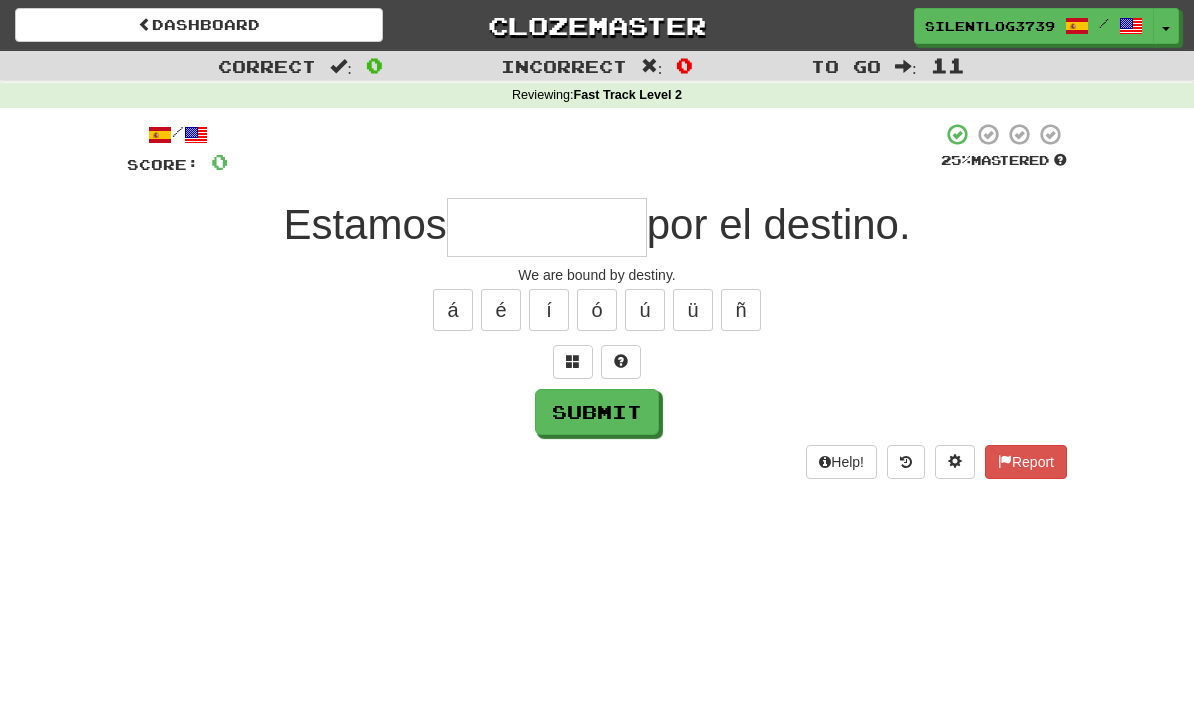 type on "*" 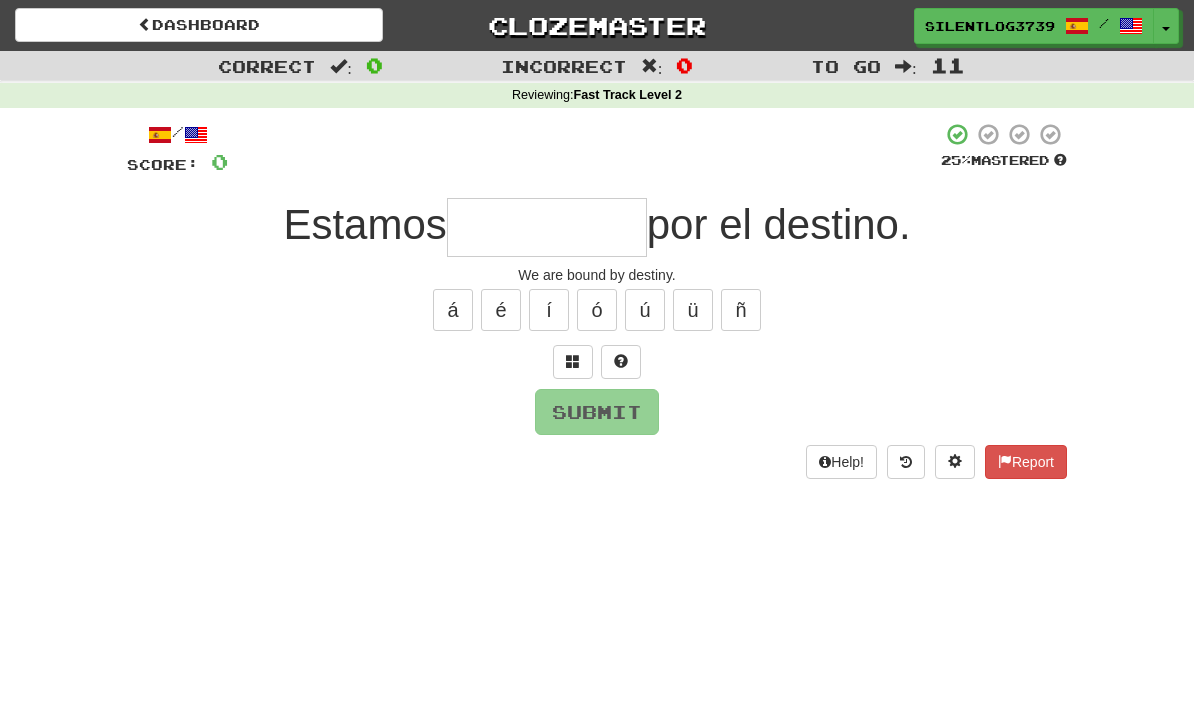 type on "******" 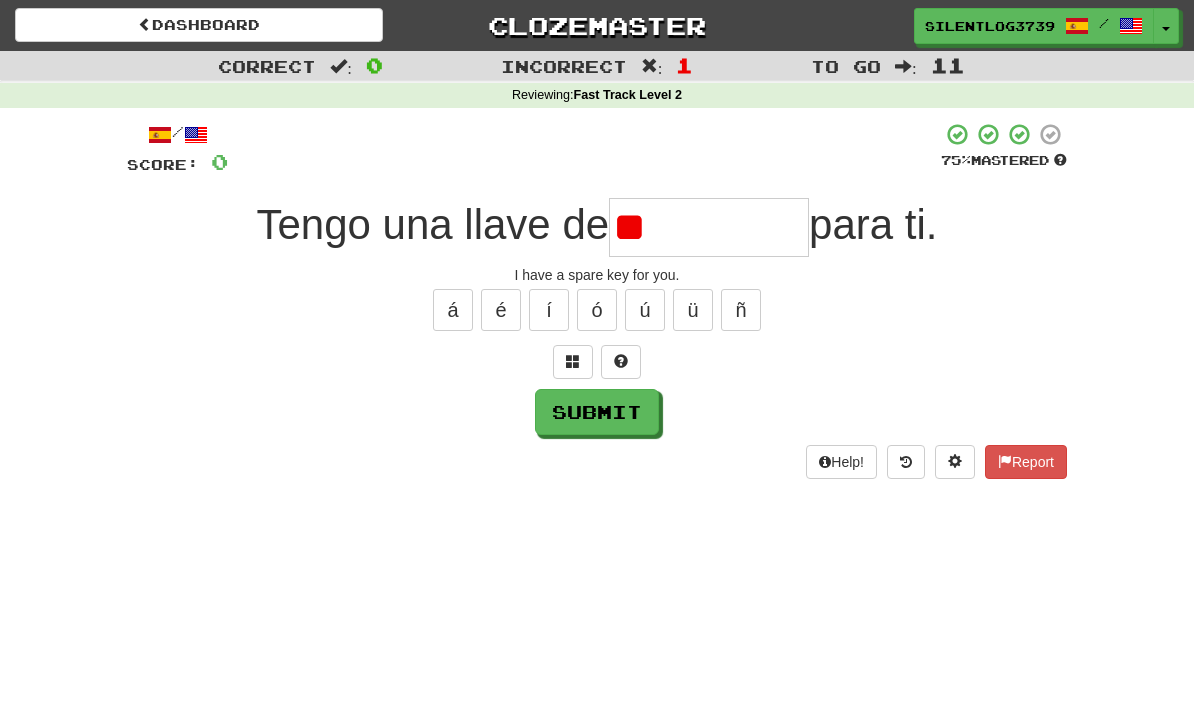 type on "*" 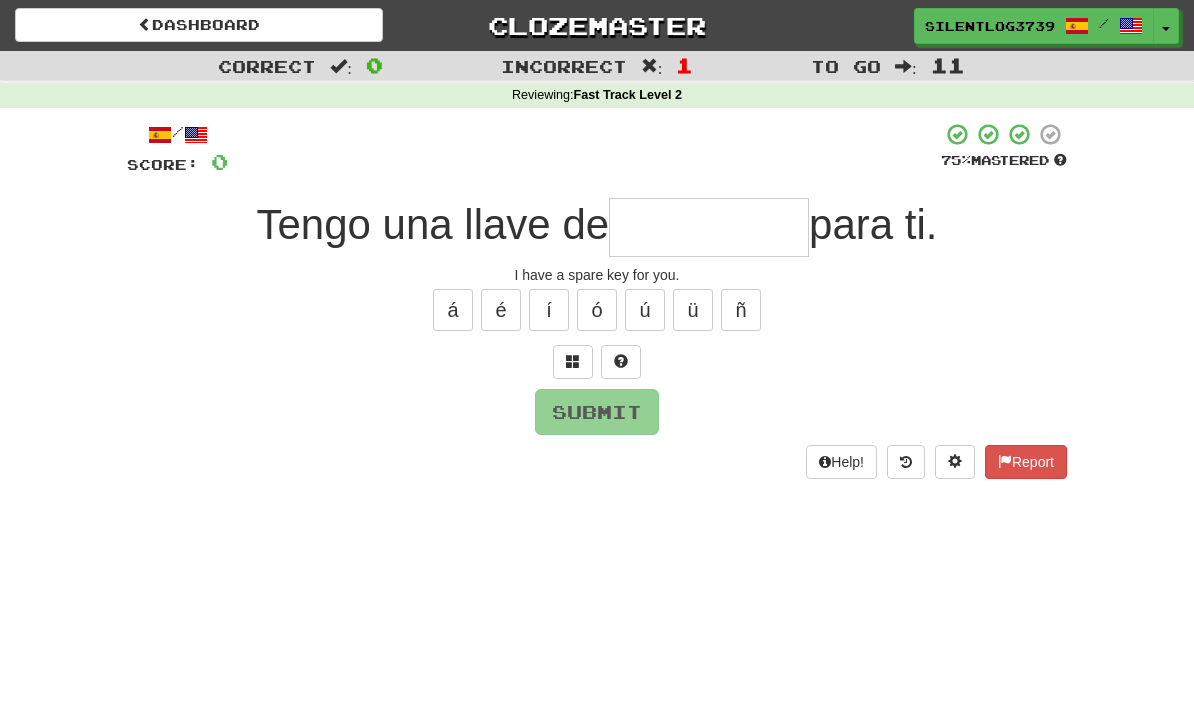 type on "*" 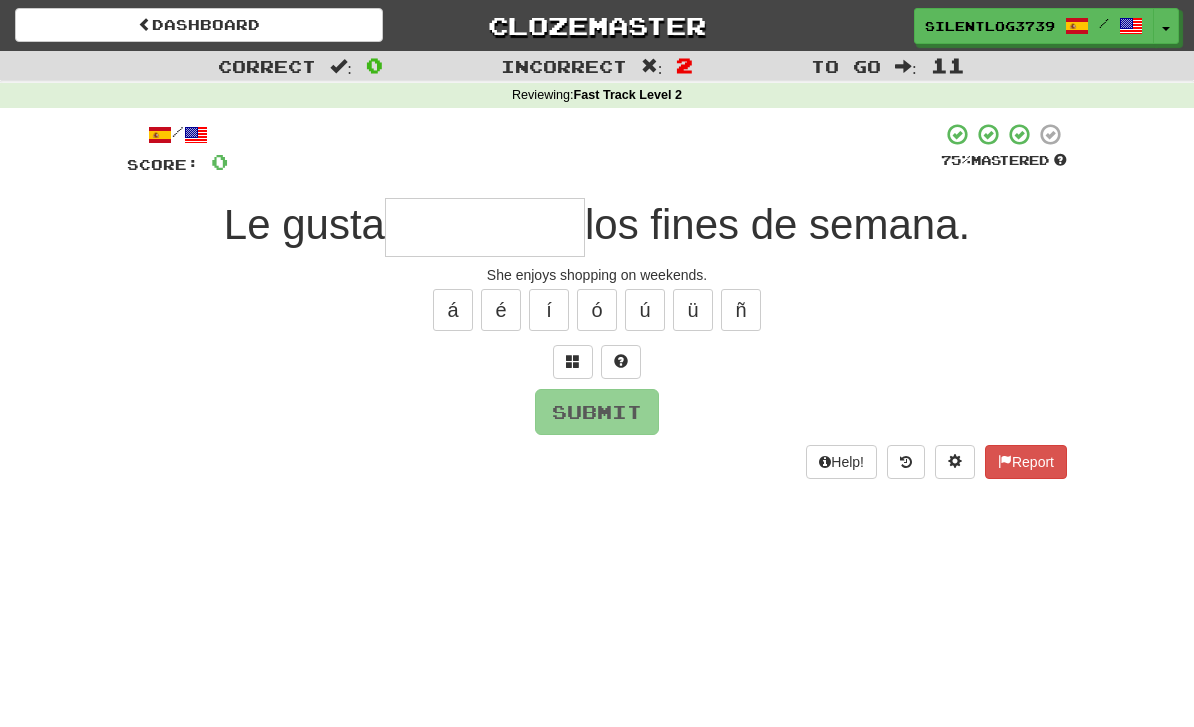 type on "*" 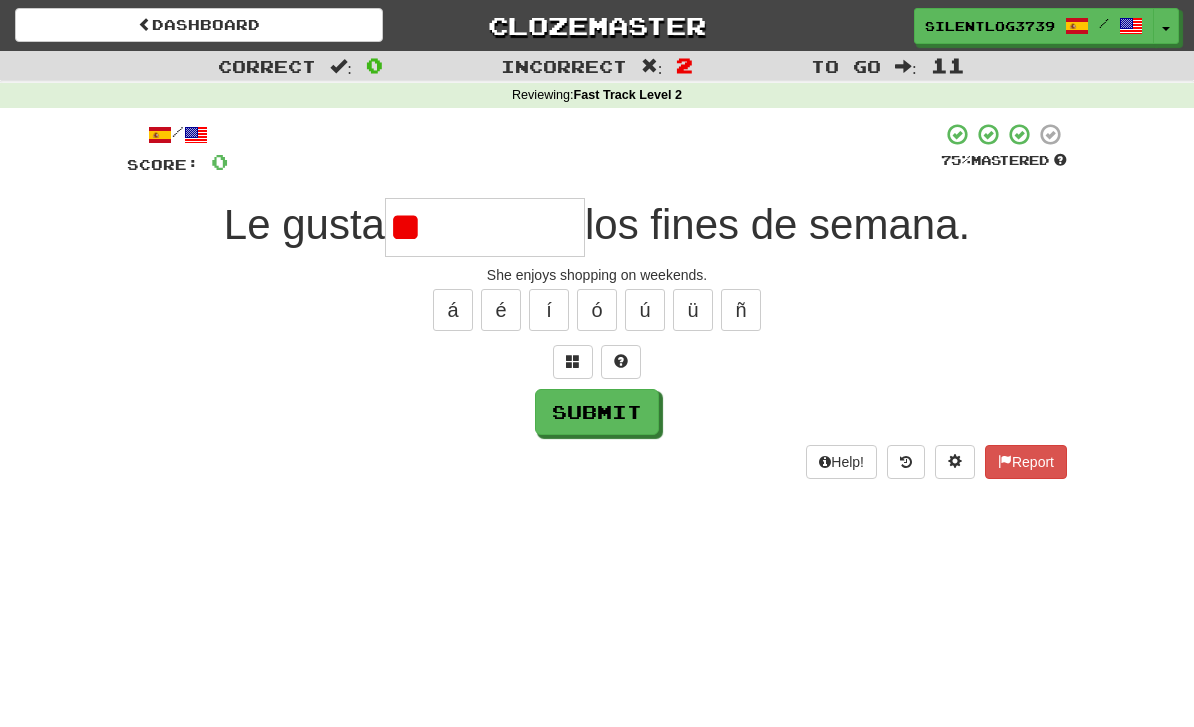 type on "*" 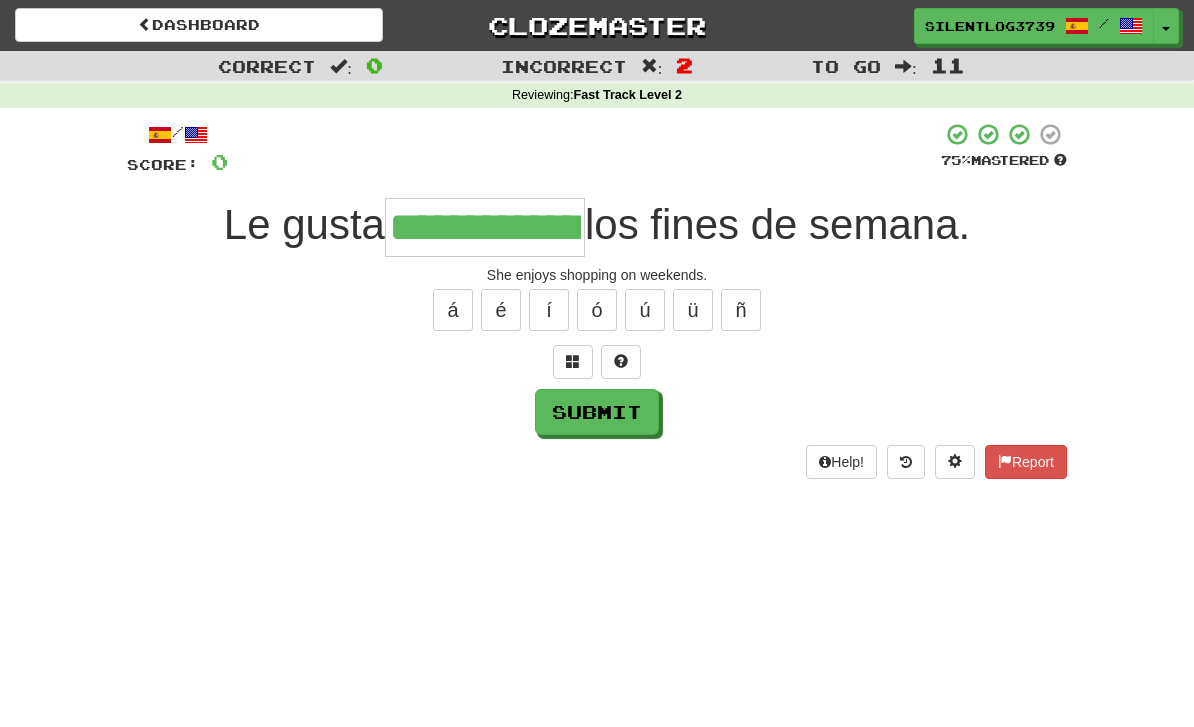 type on "**********" 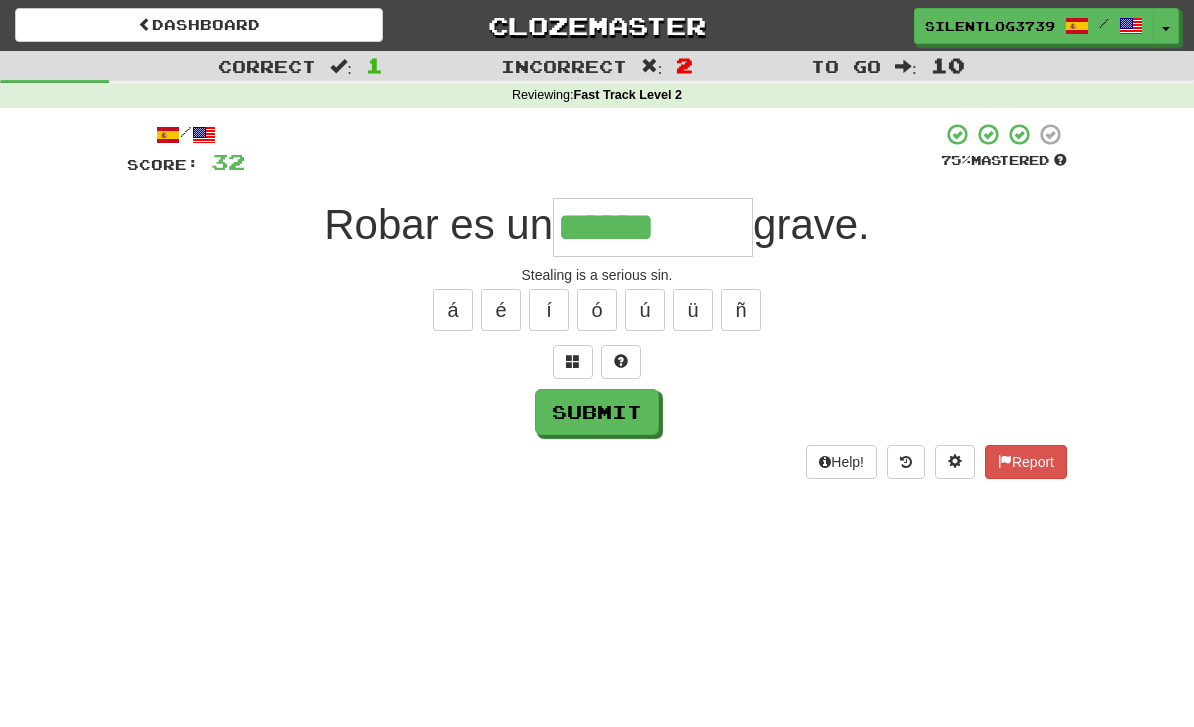 type on "******" 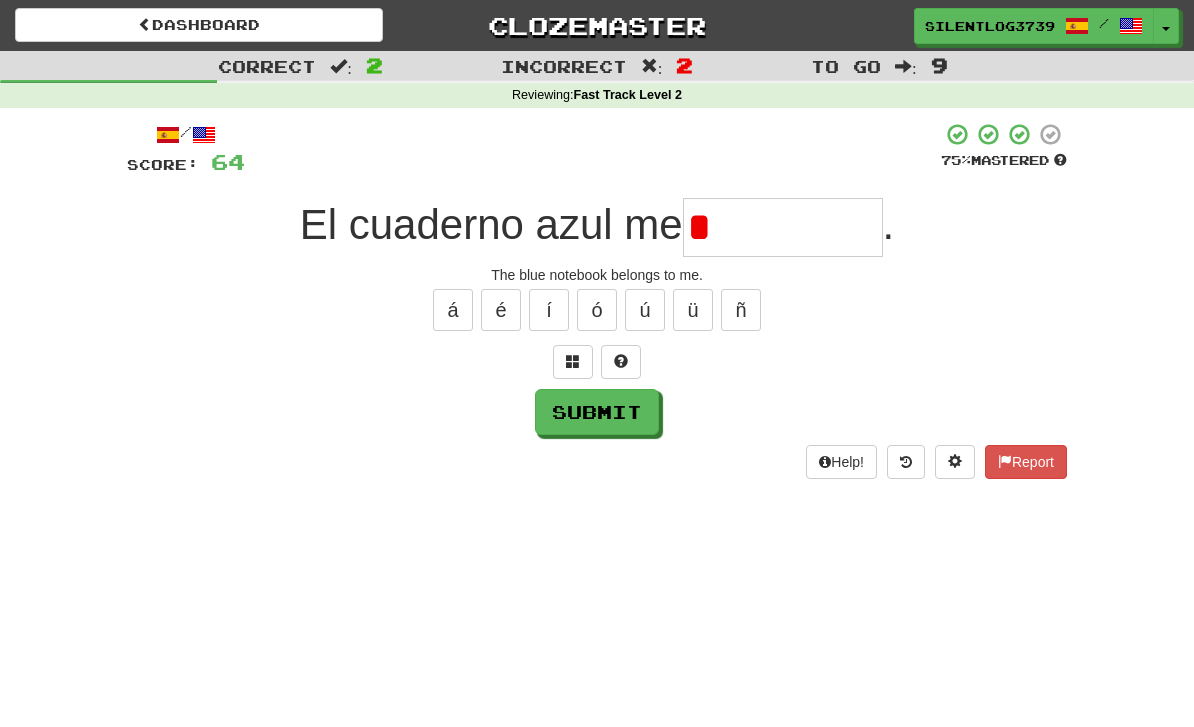 type on "*********" 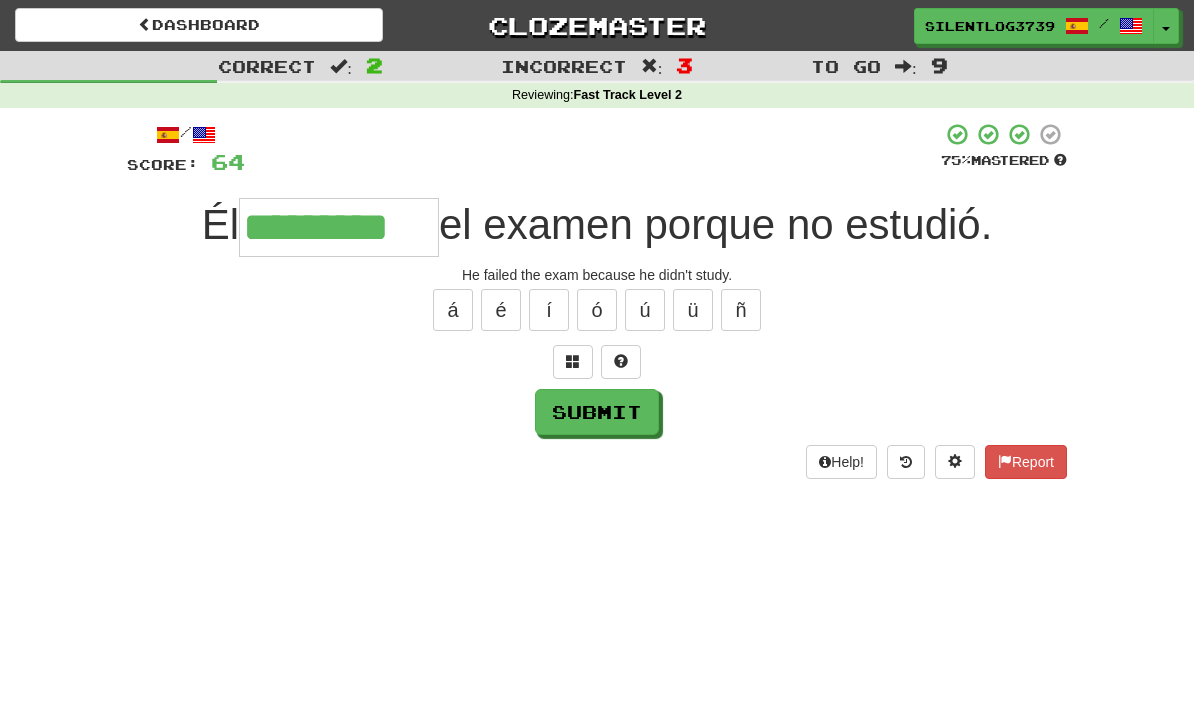 type on "*********" 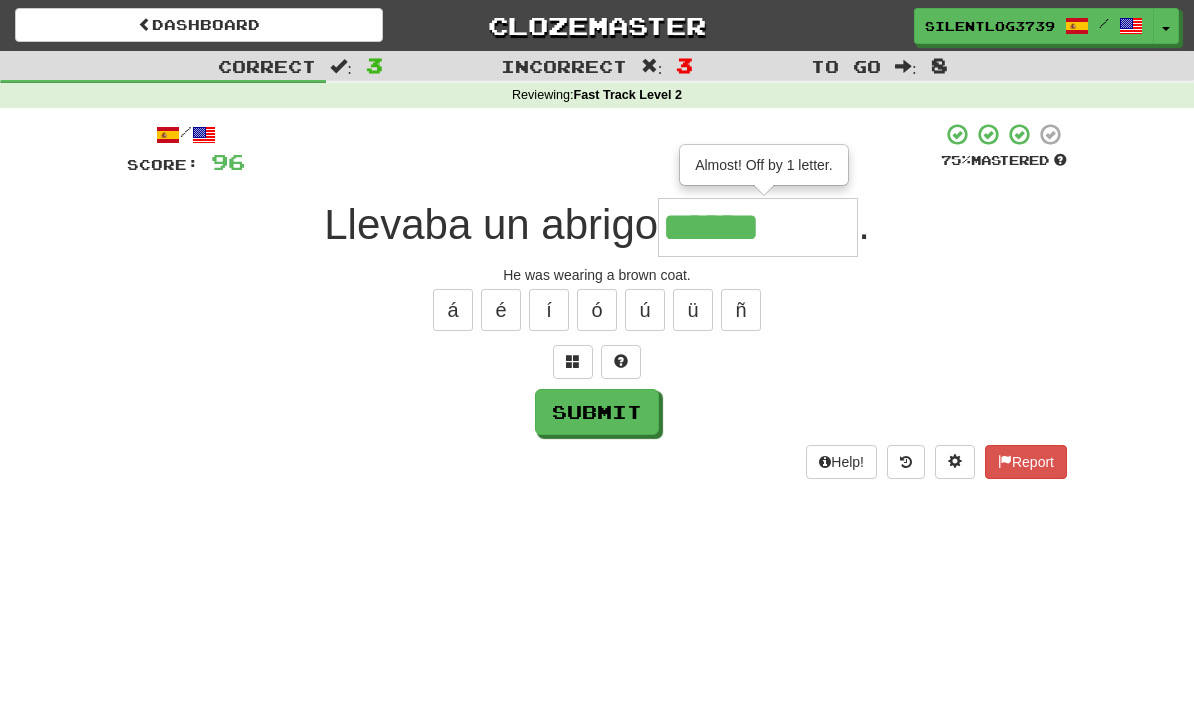 type on "******" 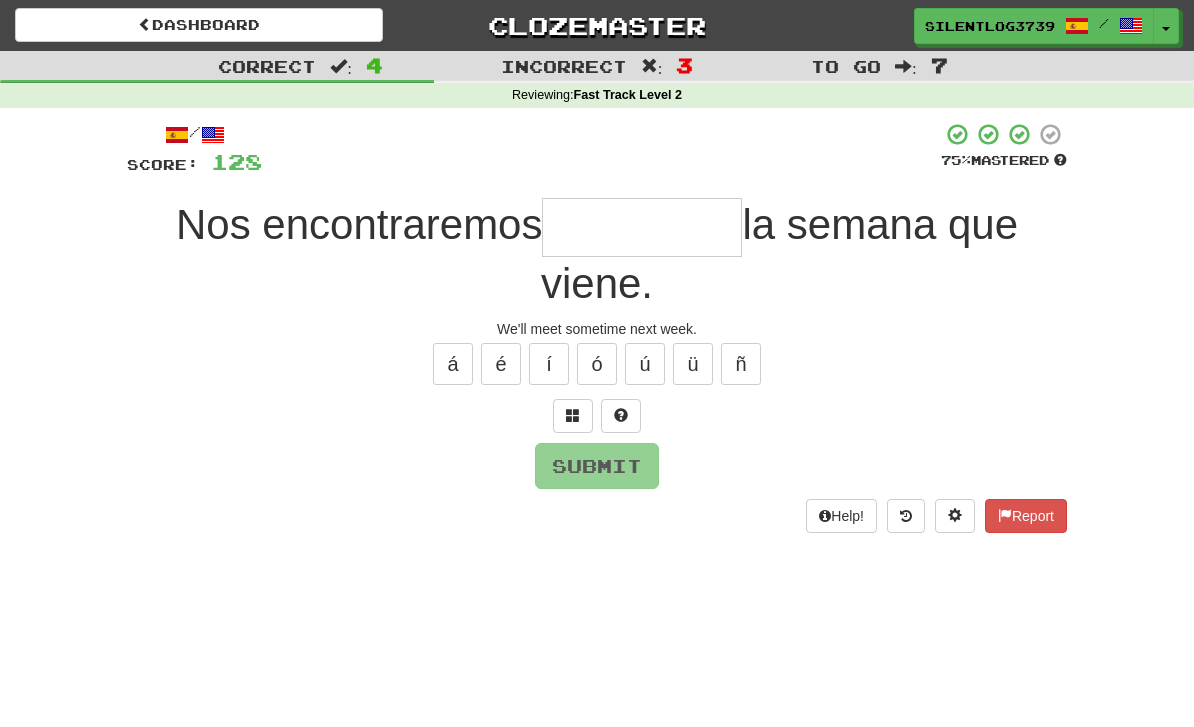 type on "*" 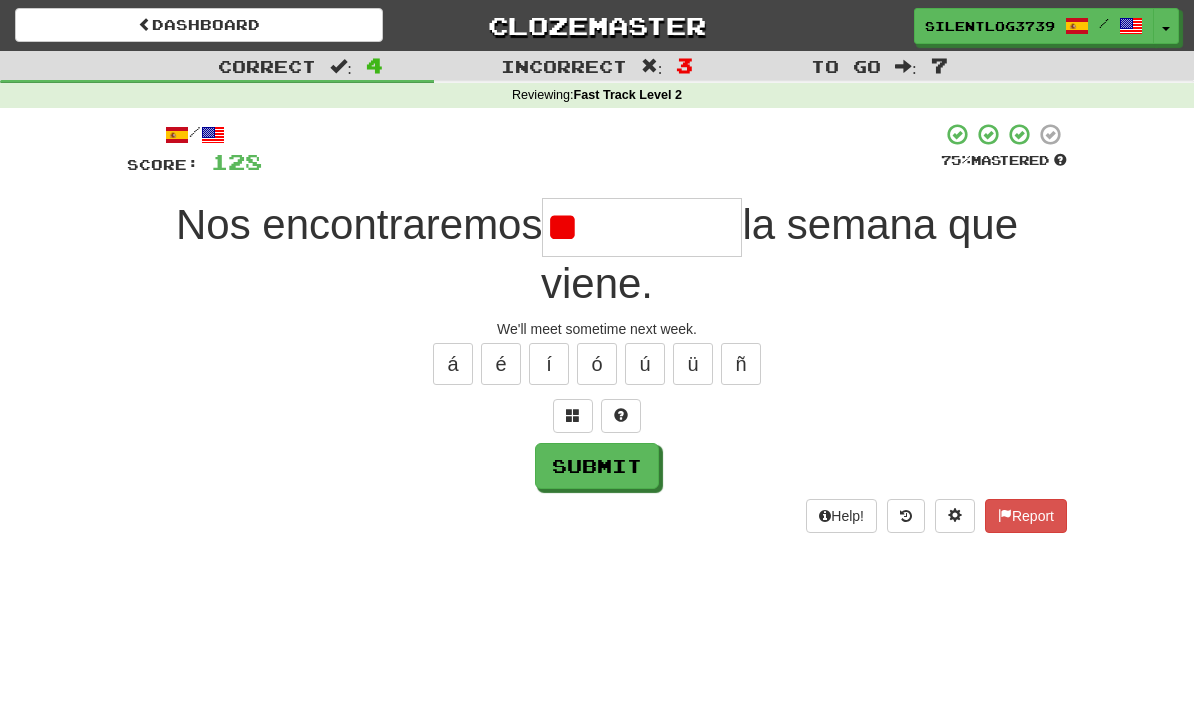 type on "*" 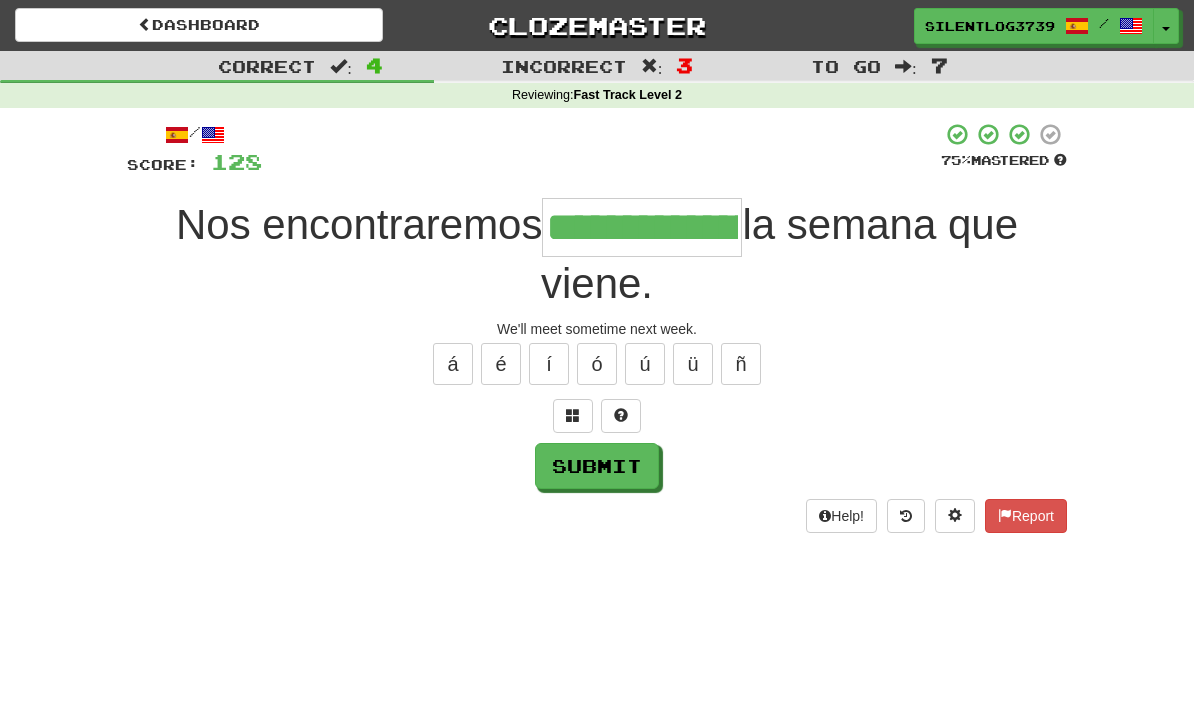 type on "**********" 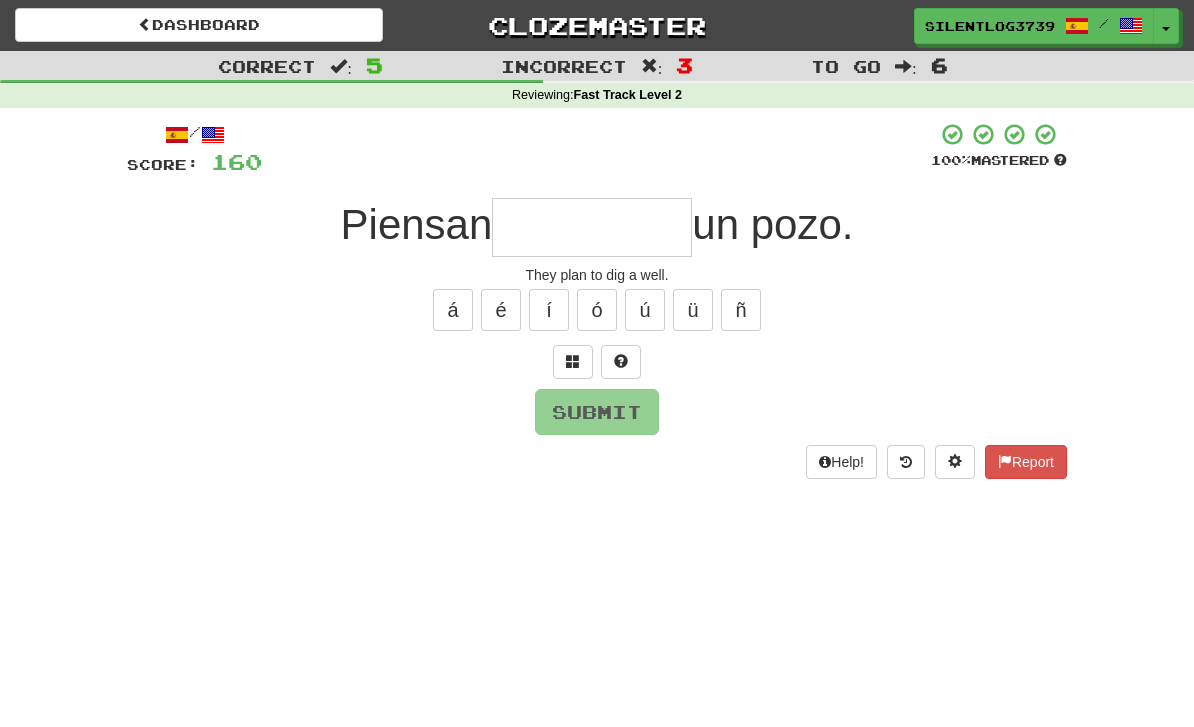 type on "*" 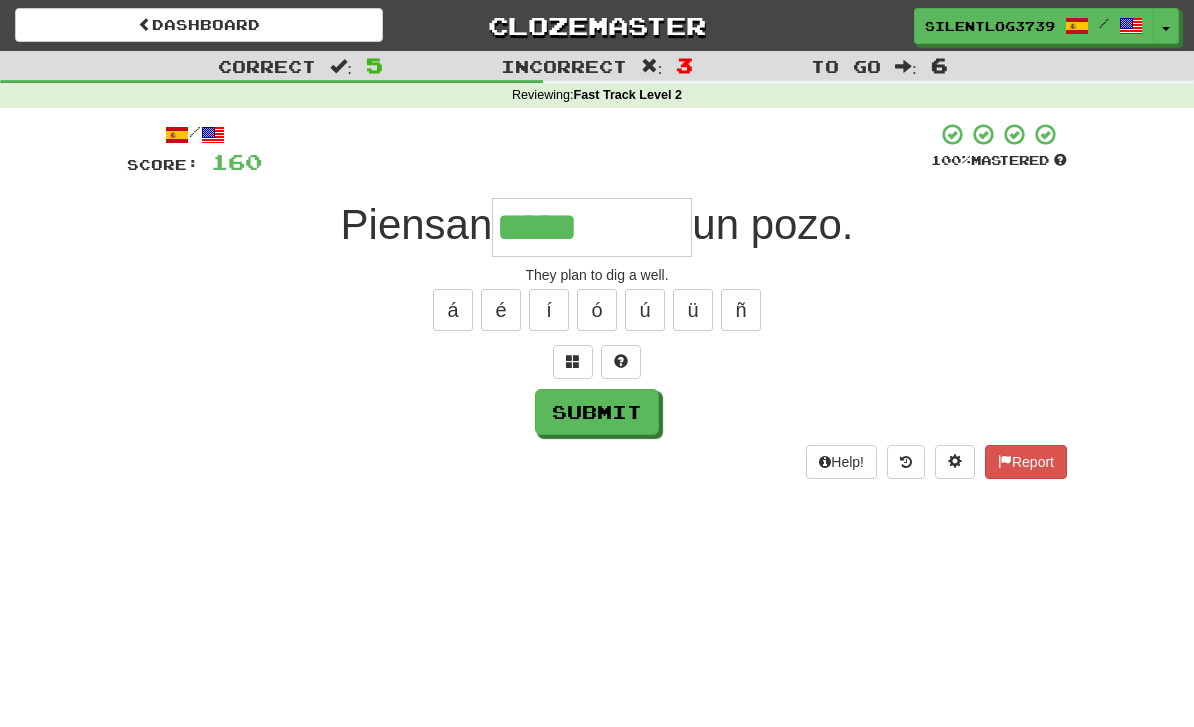 type on "*****" 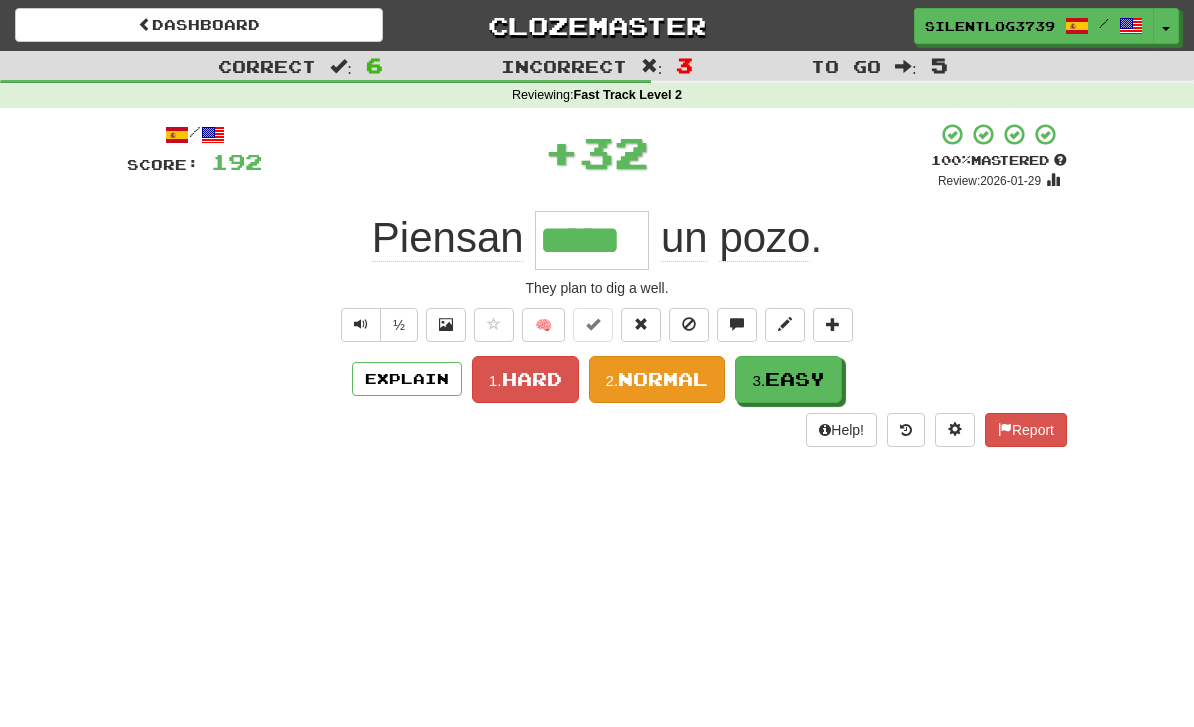 click on "Normal" at bounding box center [663, 379] 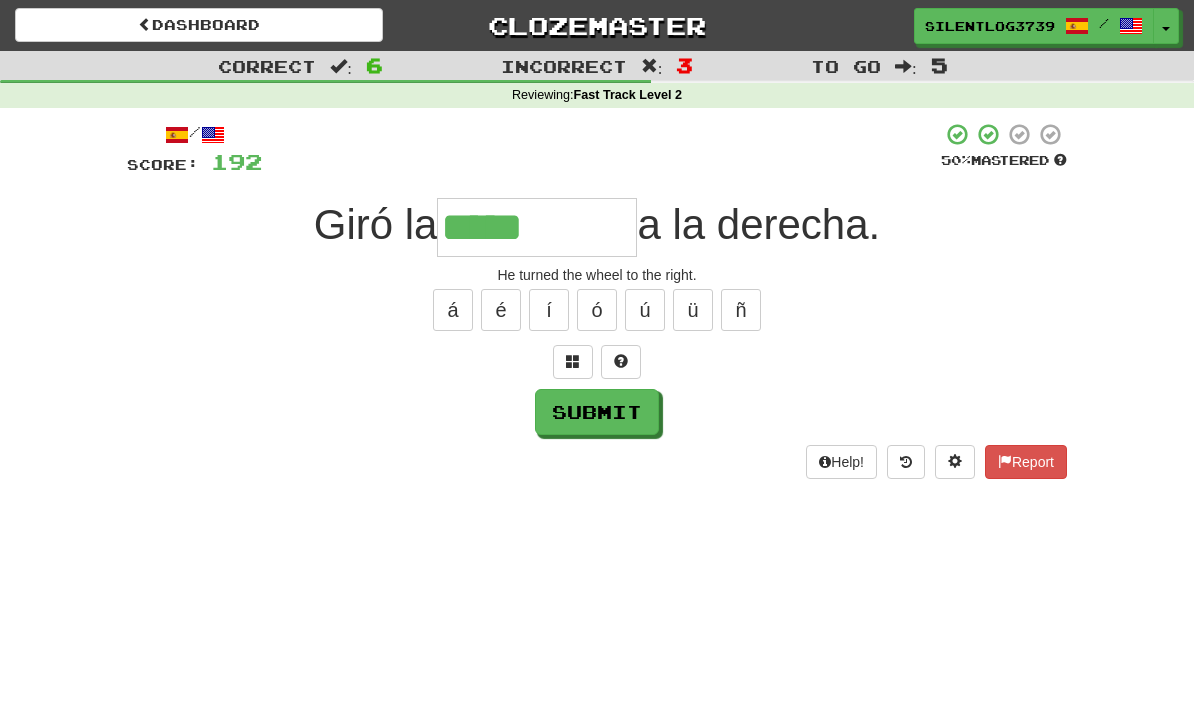 type on "*****" 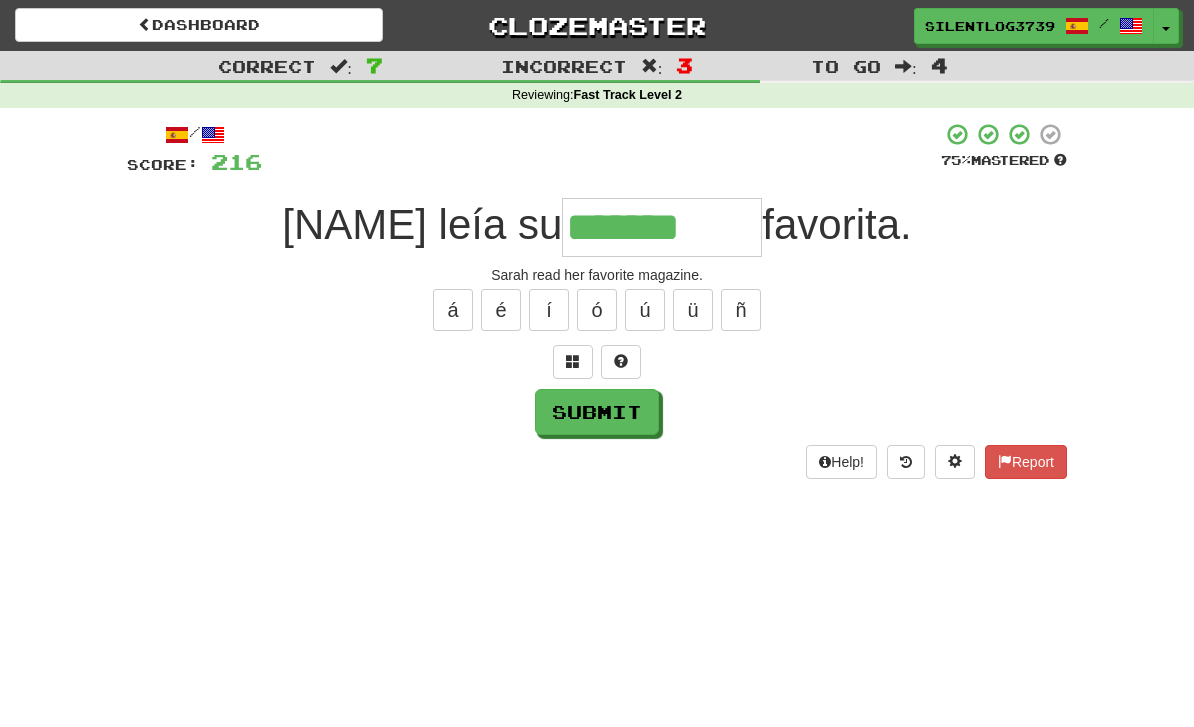 type on "*******" 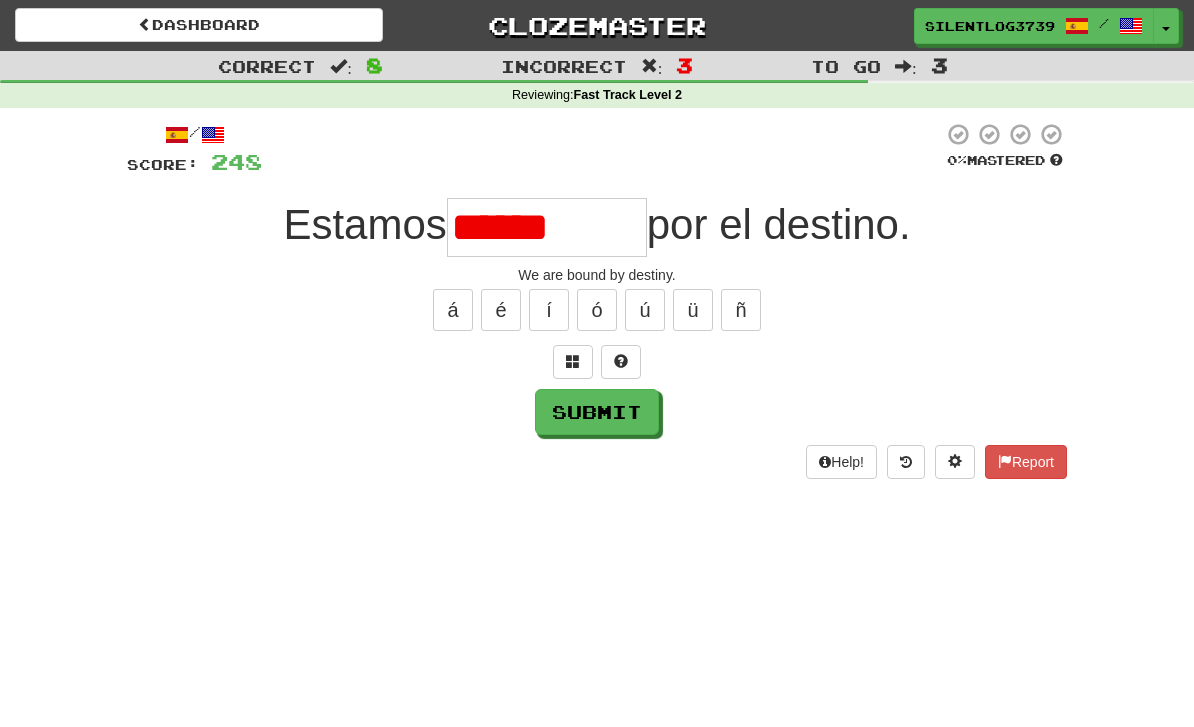 type on "******" 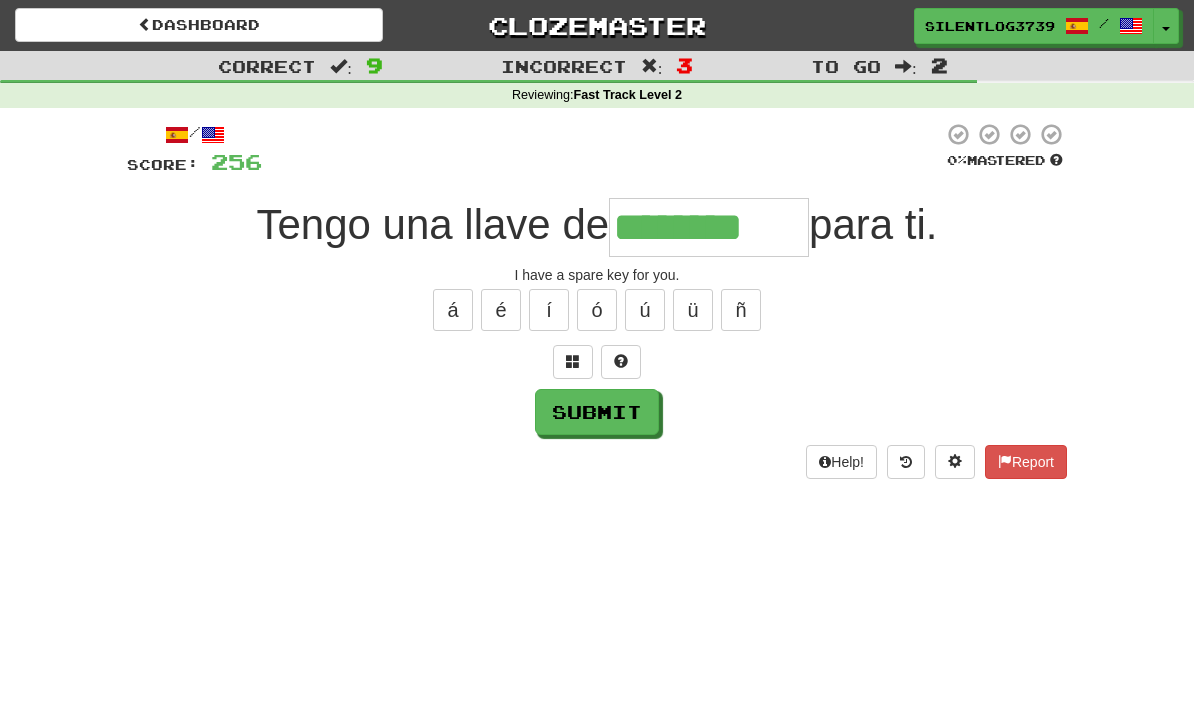 type on "********" 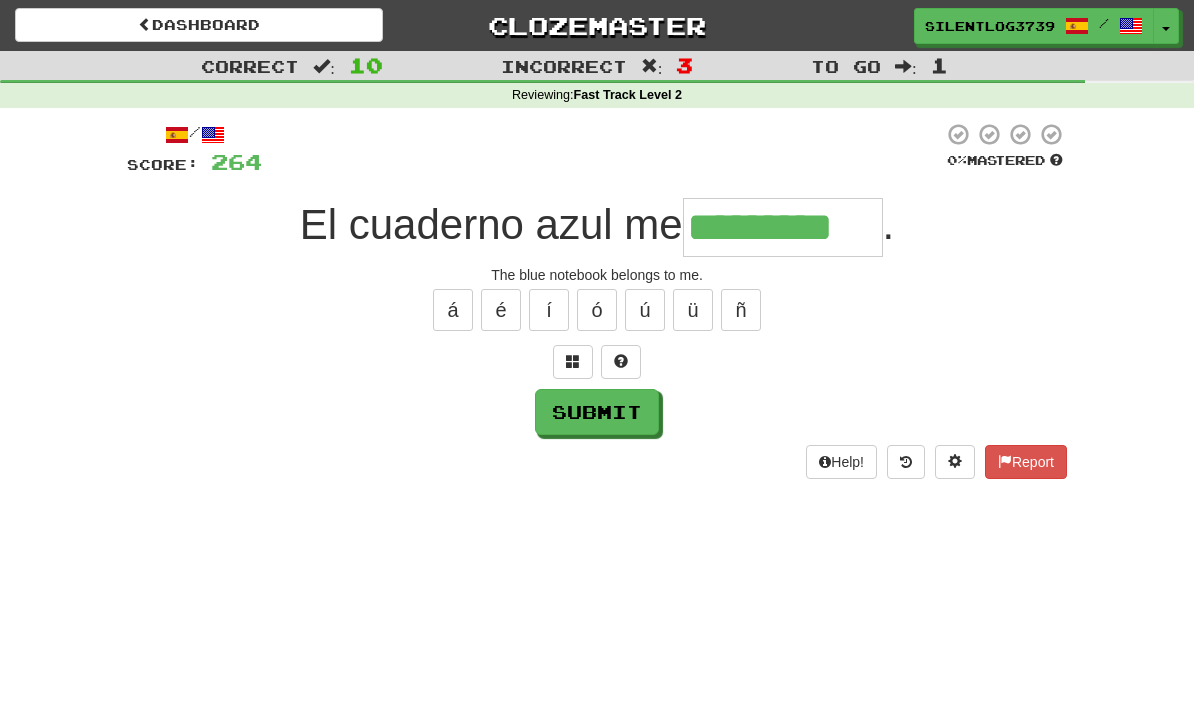 type on "*********" 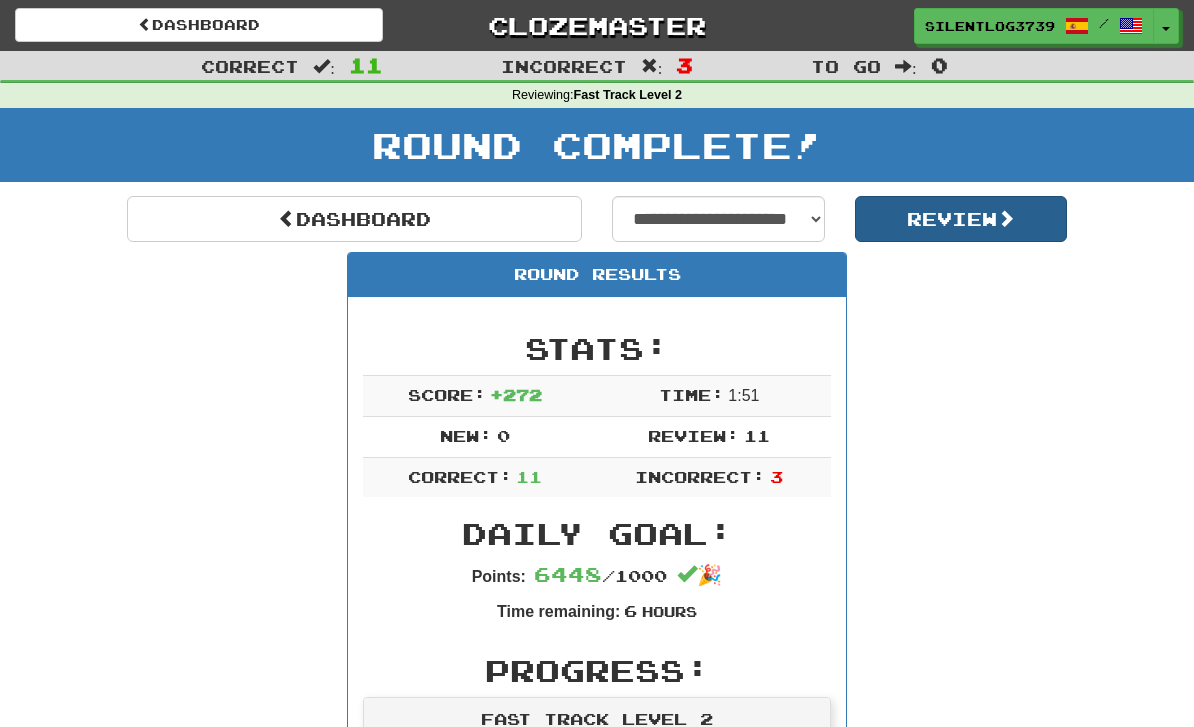 click on "Review" at bounding box center [961, 219] 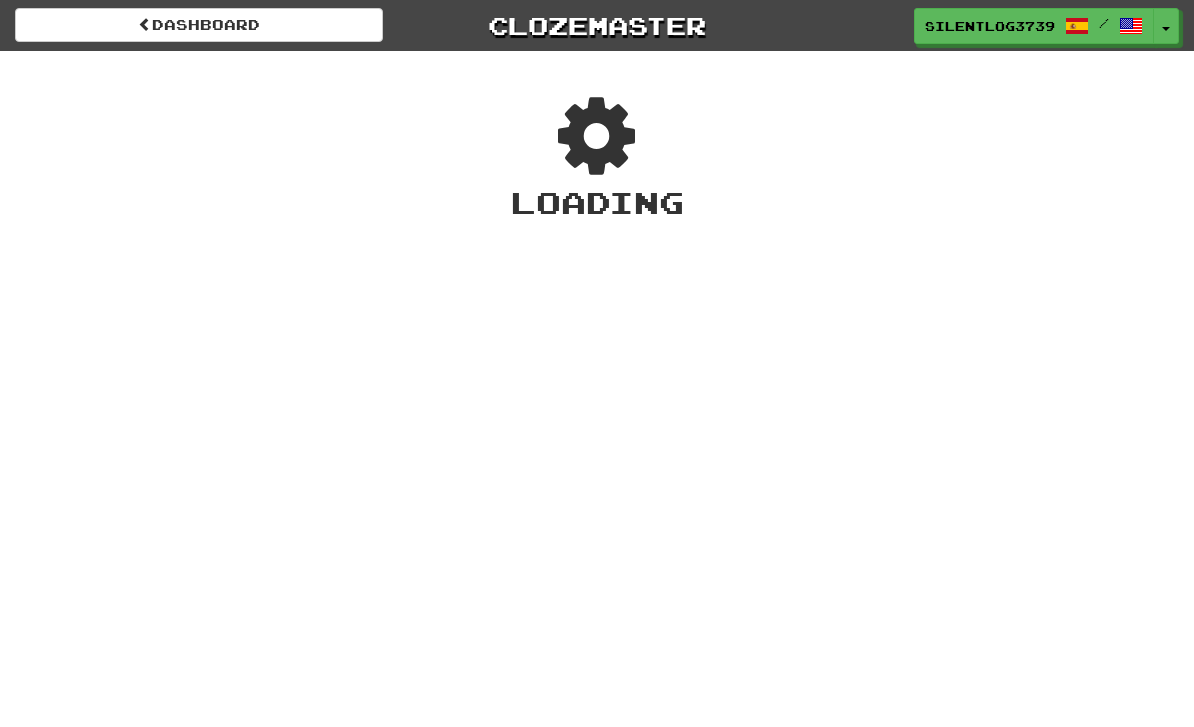 scroll, scrollTop: 0, scrollLeft: 0, axis: both 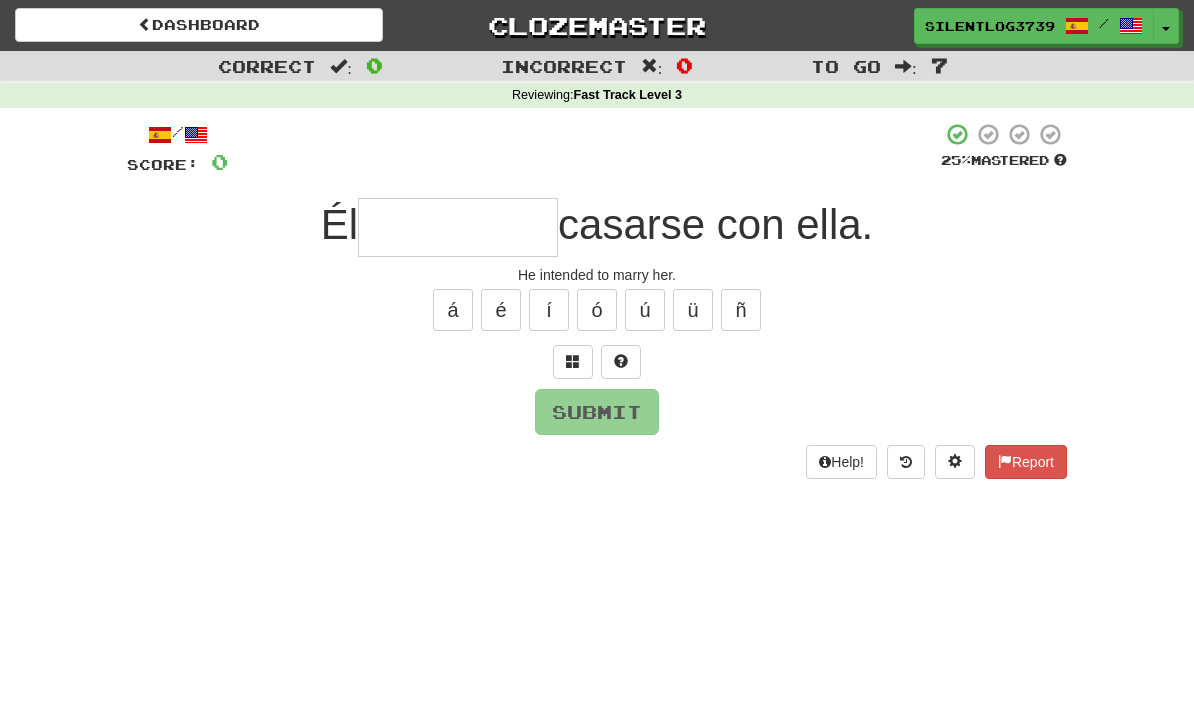 type on "*" 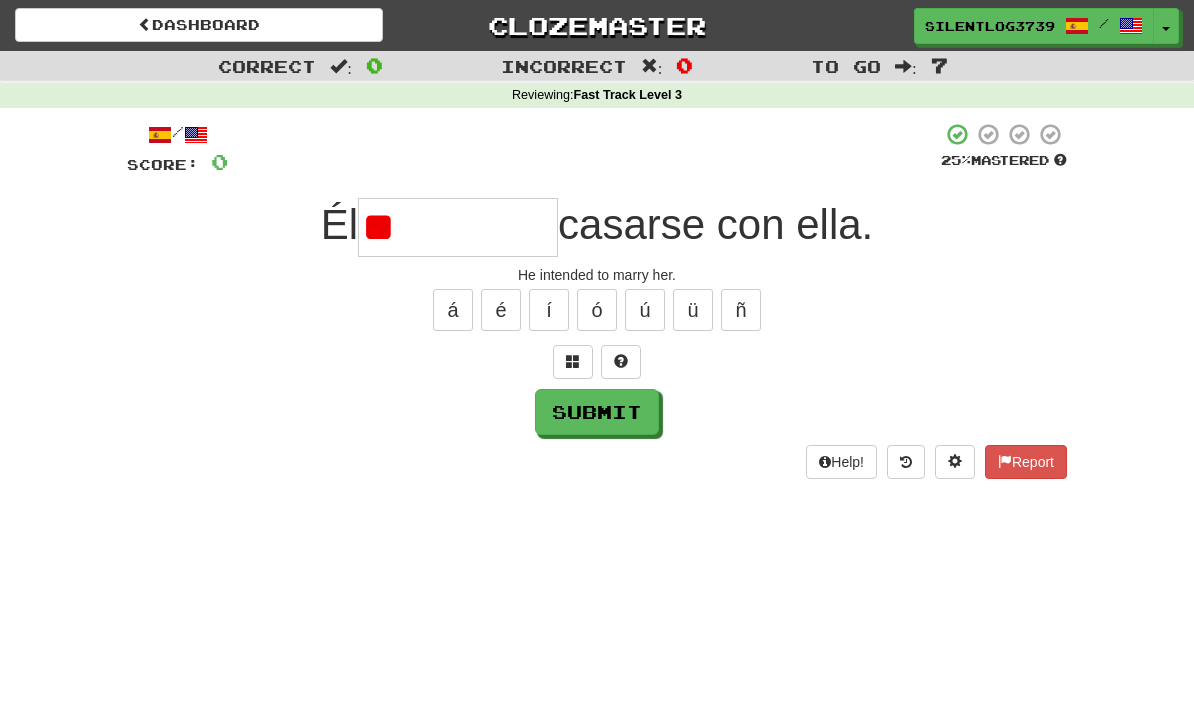 type on "*" 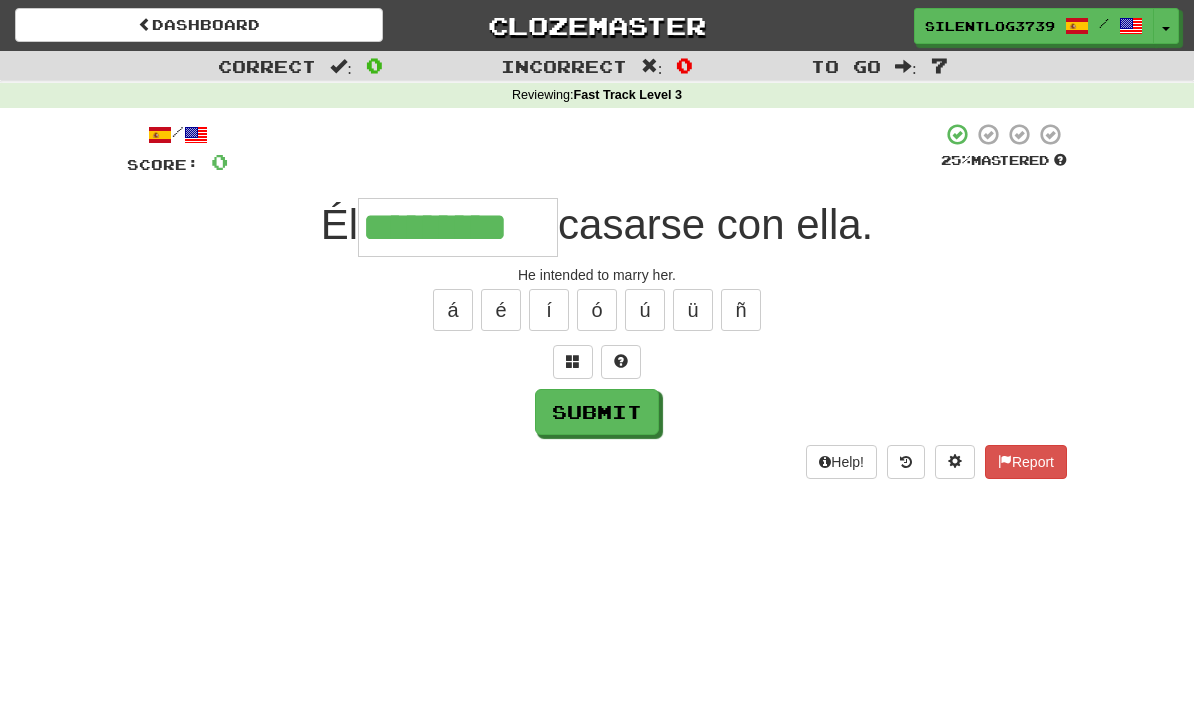 type on "*********" 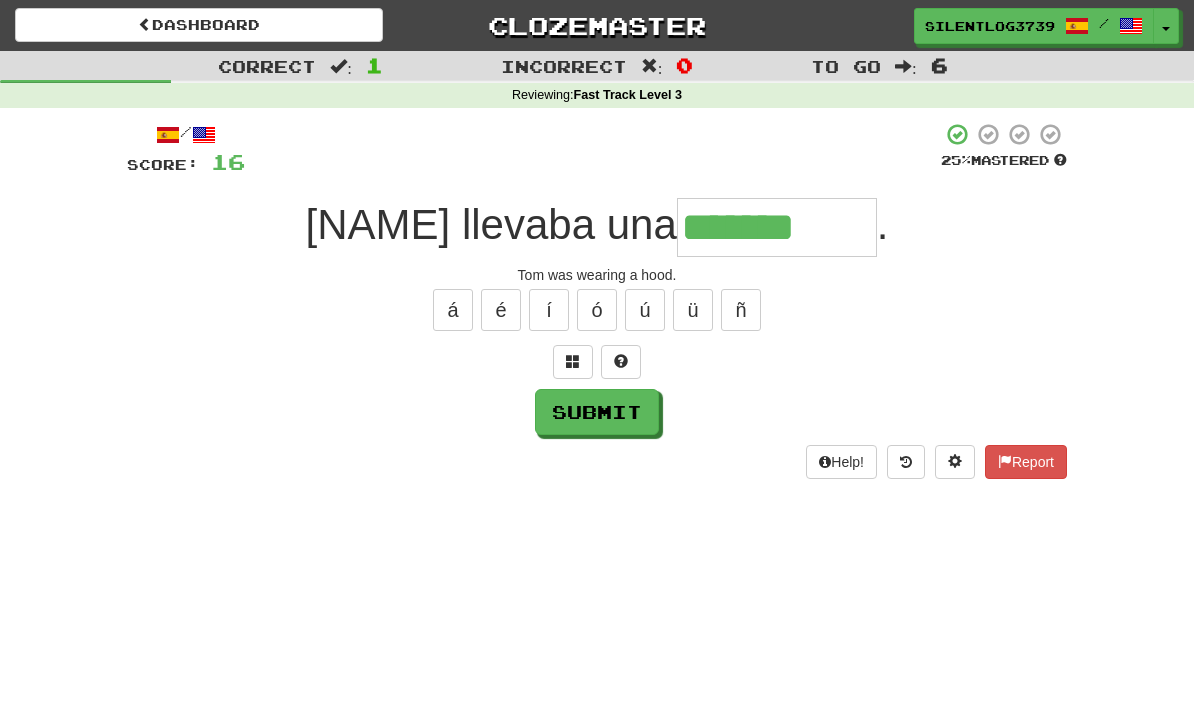 type on "*******" 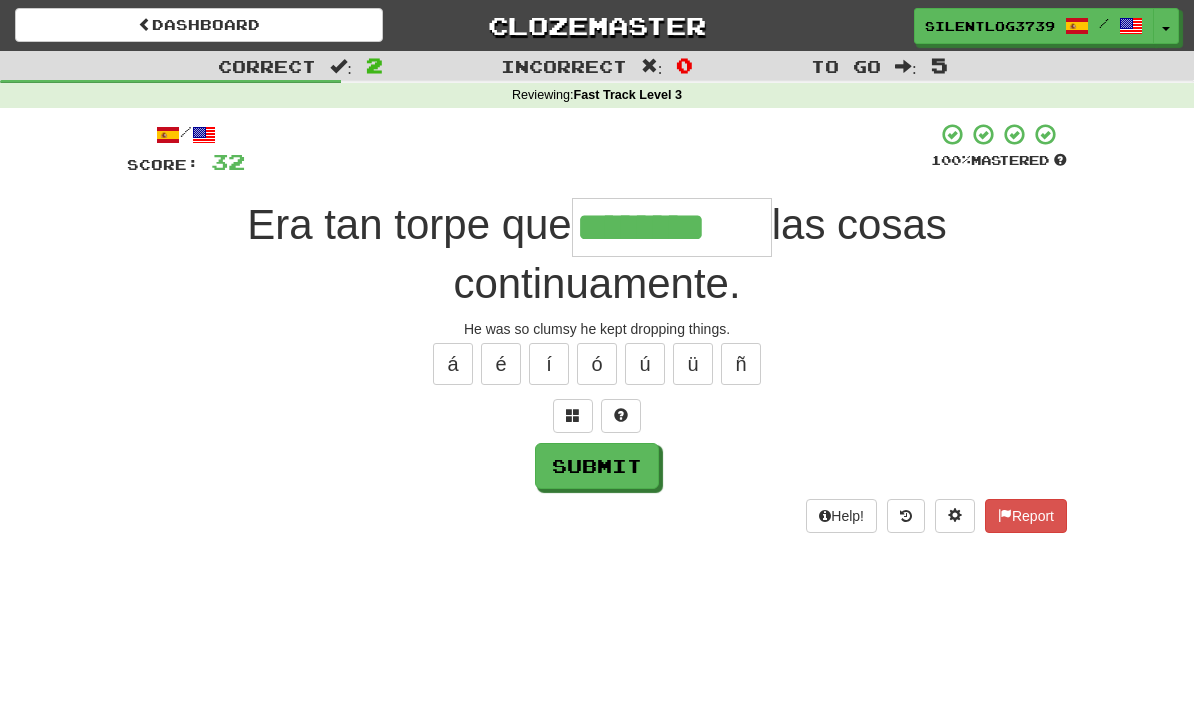 type on "**********" 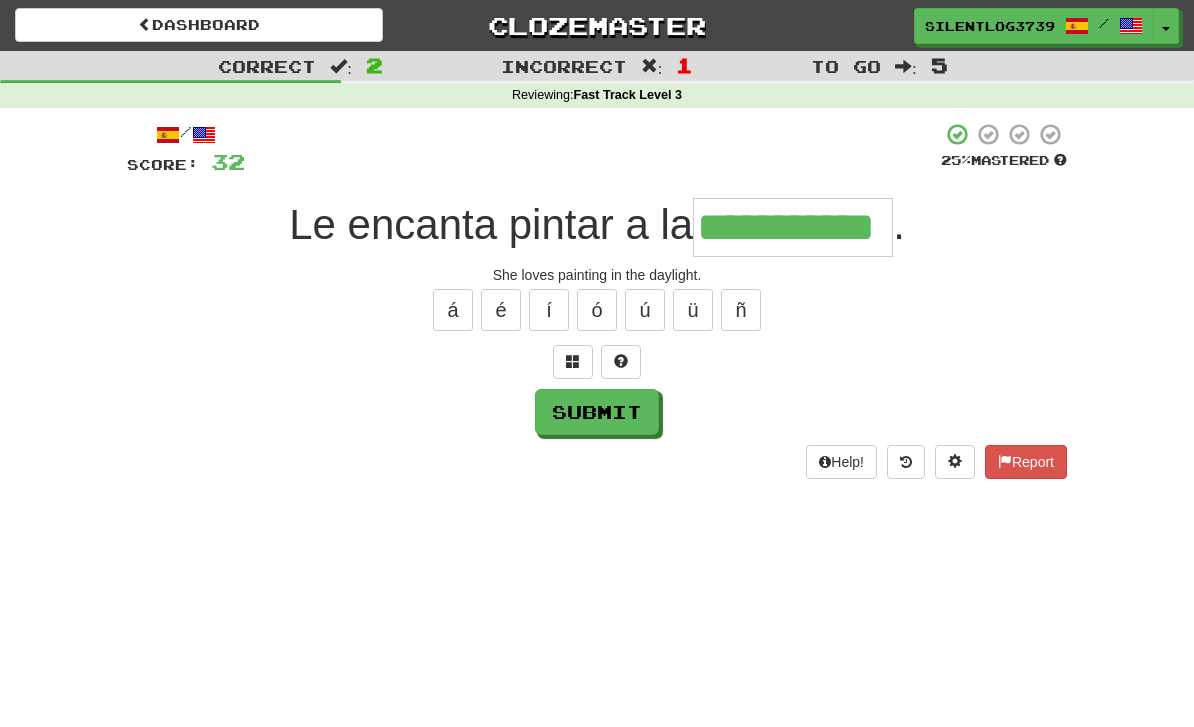 type on "**********" 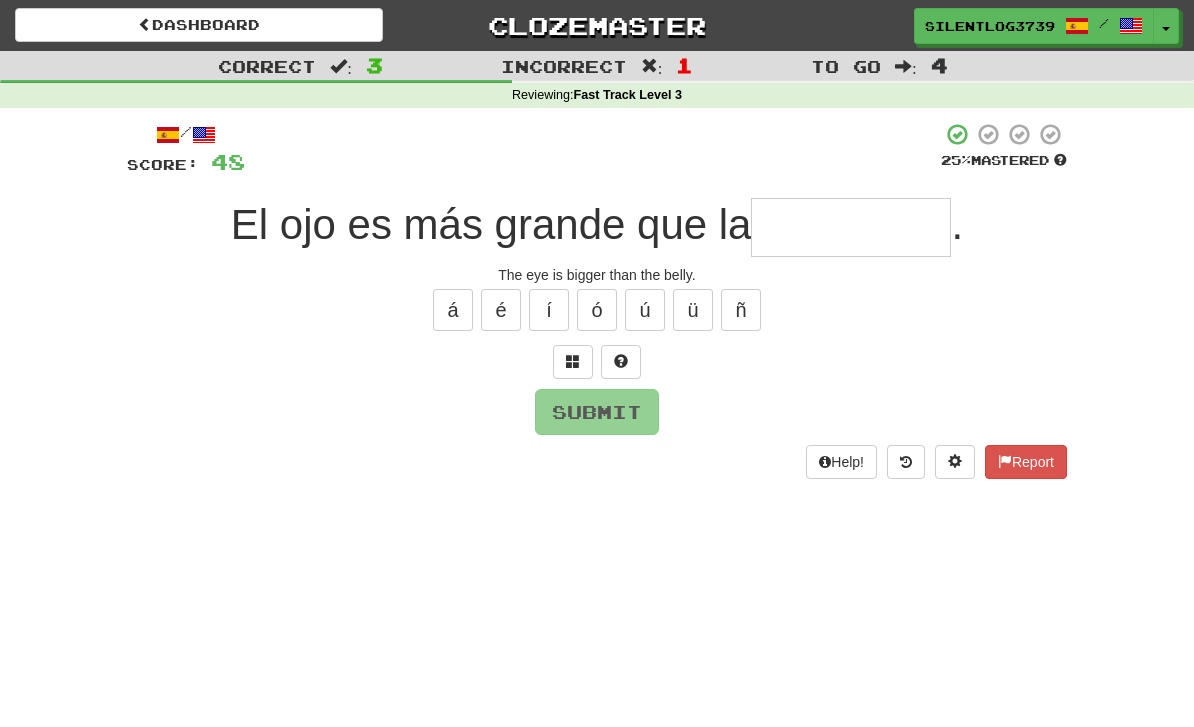 type on "*" 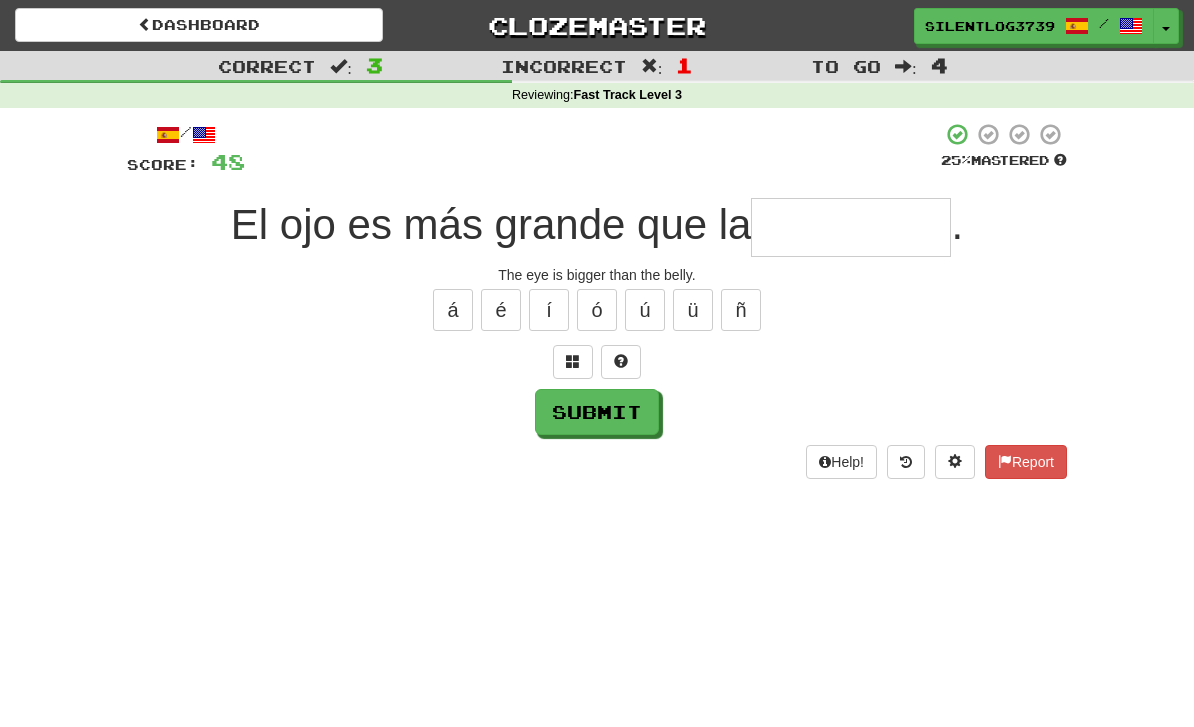 type on "*" 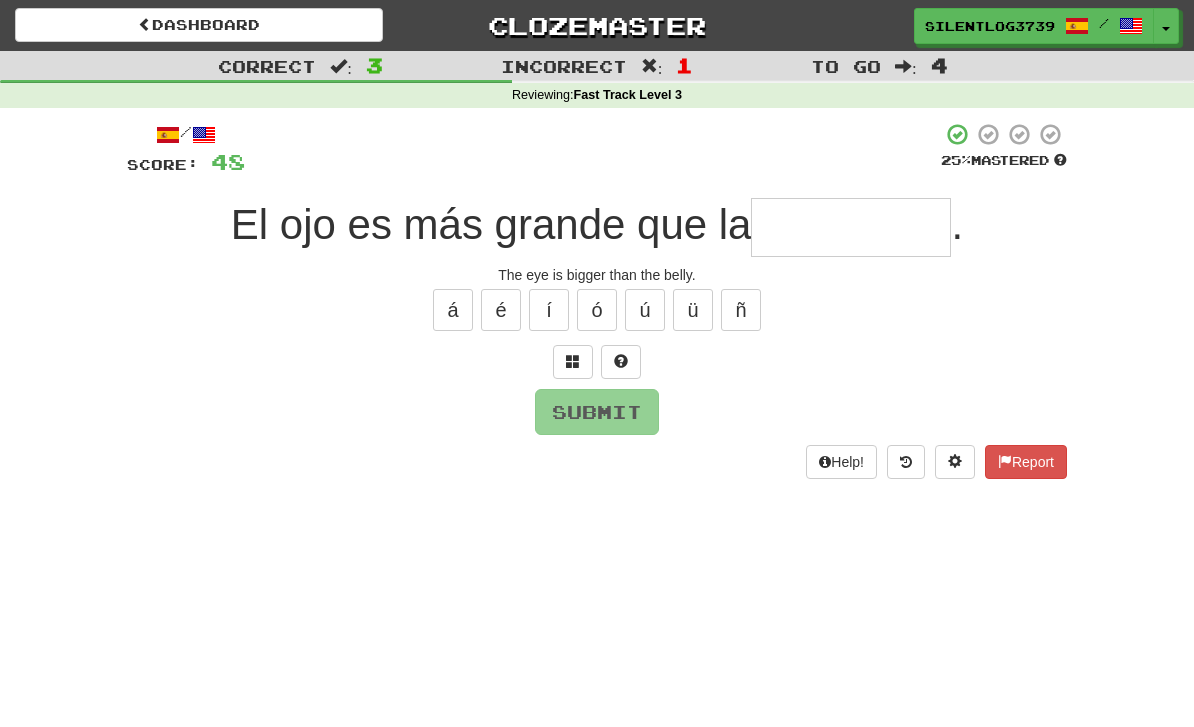 type on "*" 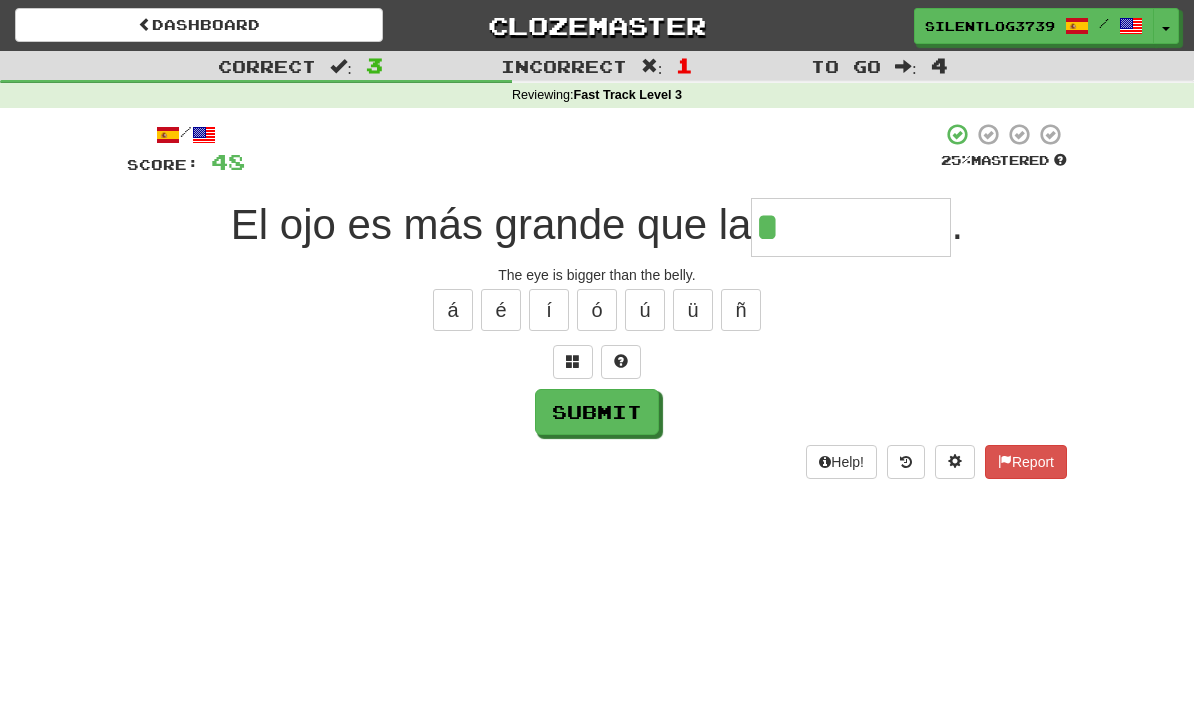 type on "*****" 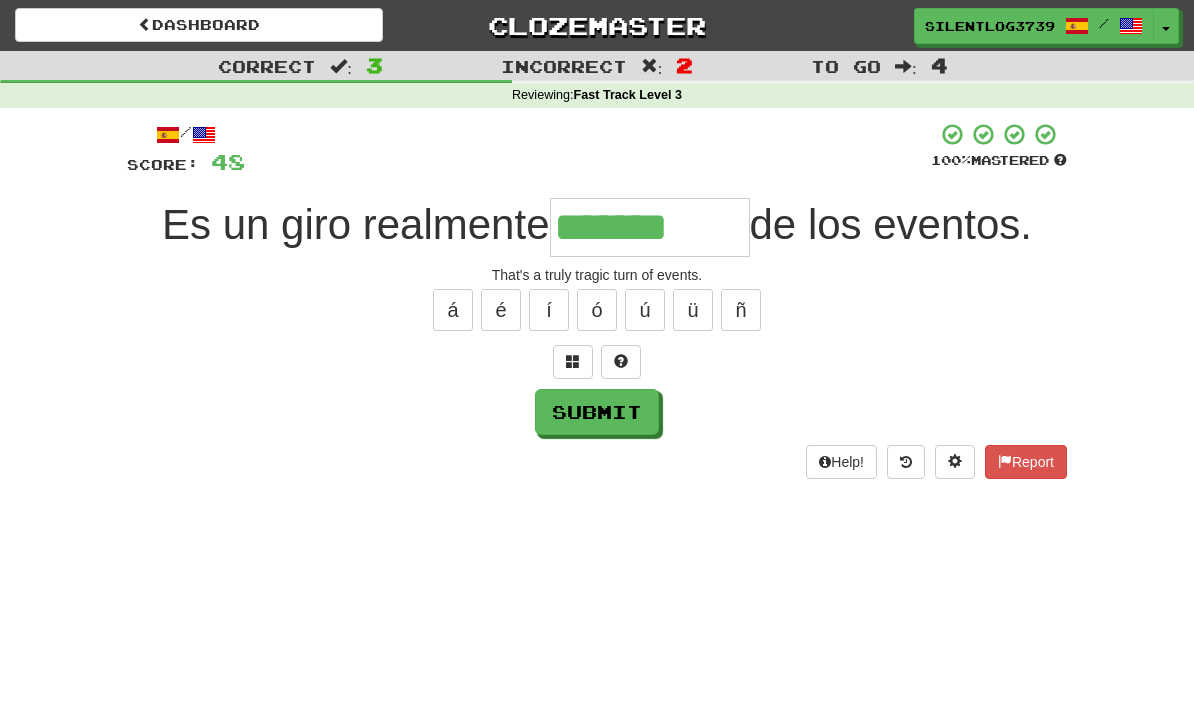 type on "*******" 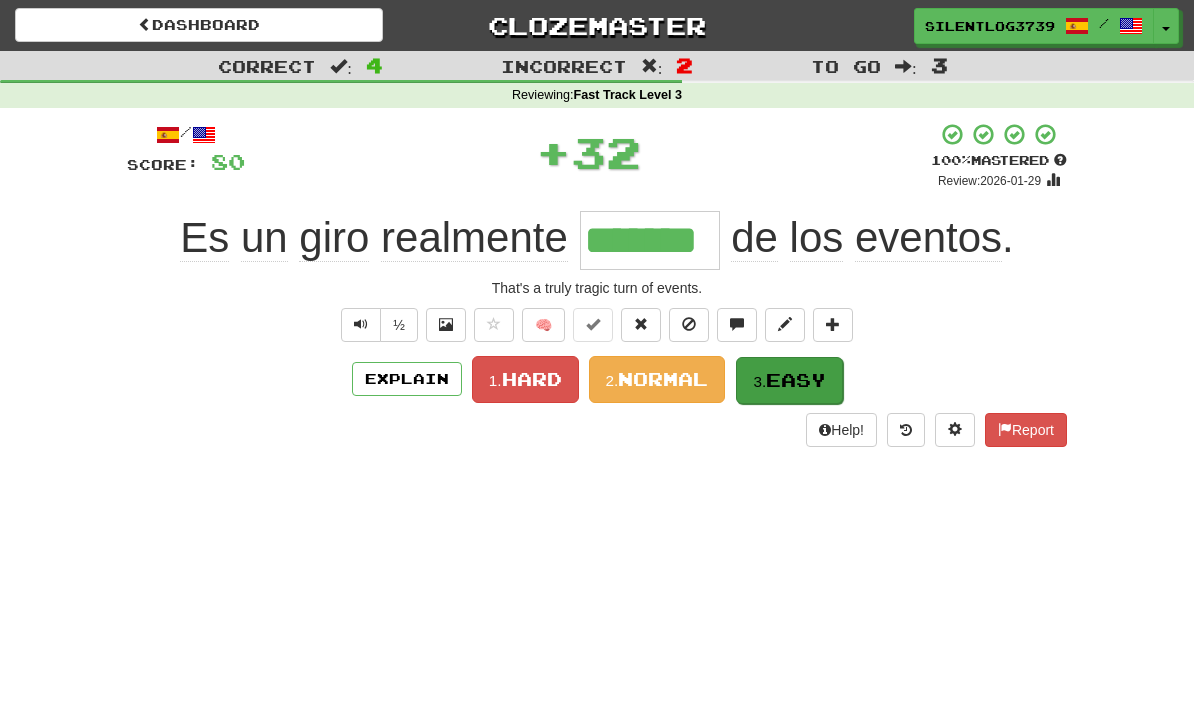 click on "Easy" at bounding box center (796, 380) 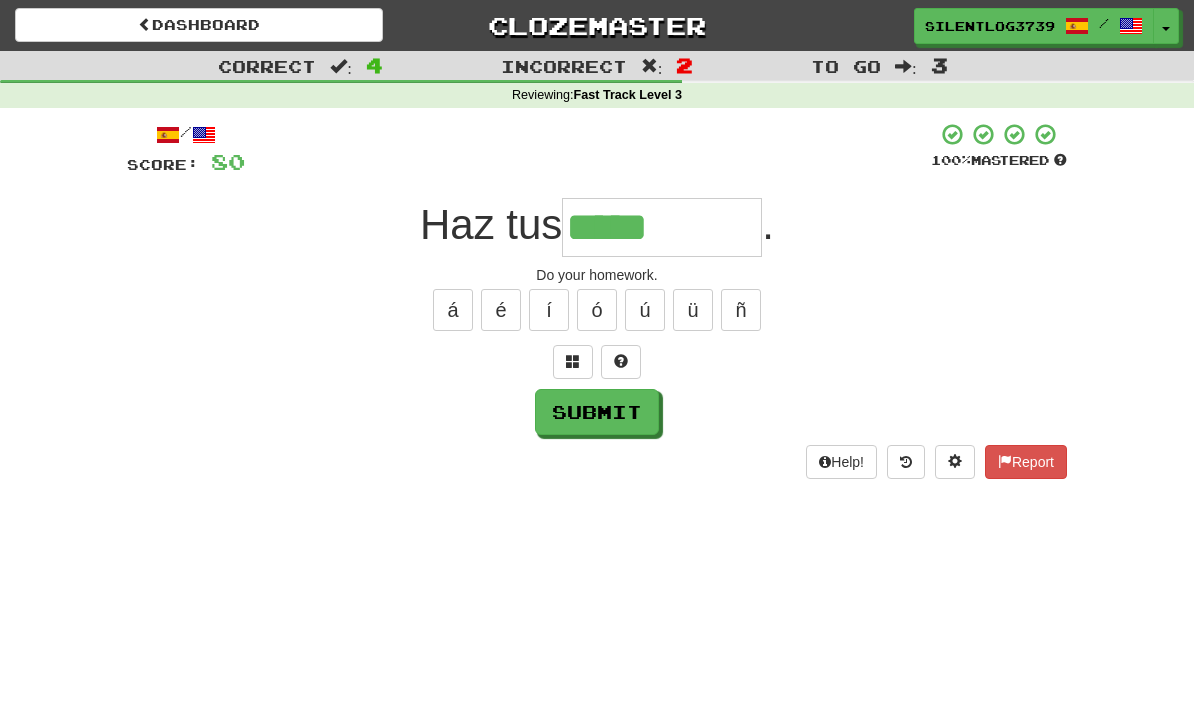 type on "*******" 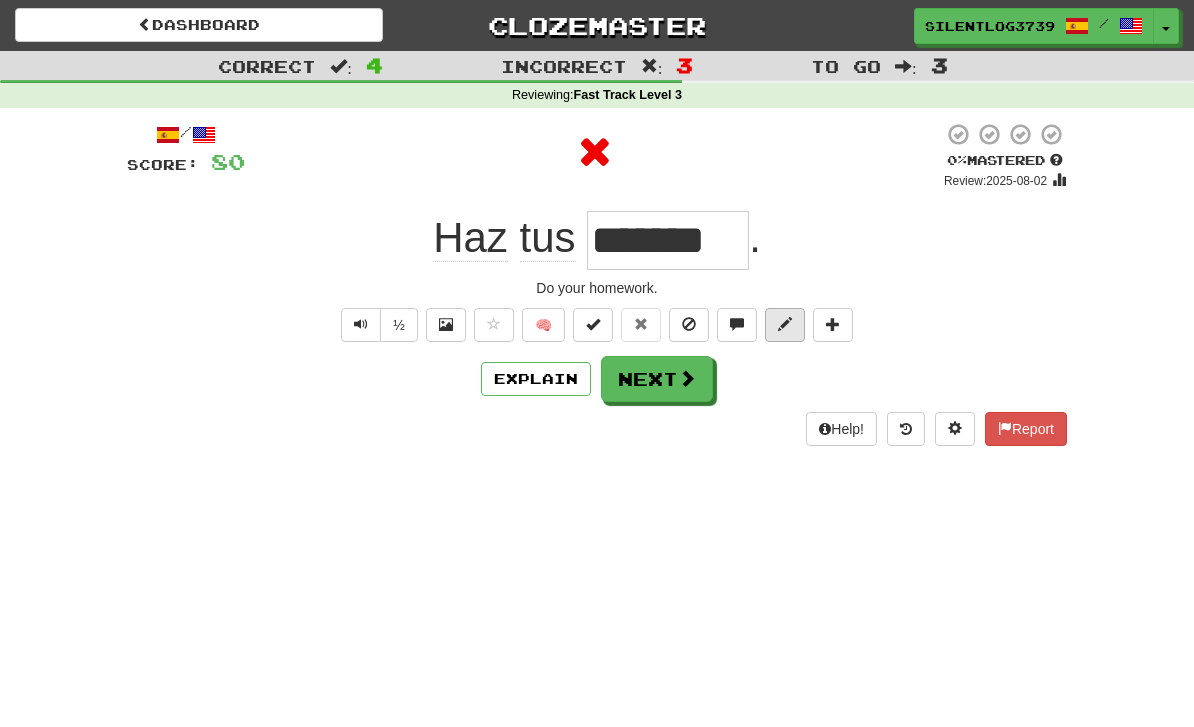click at bounding box center [785, 324] 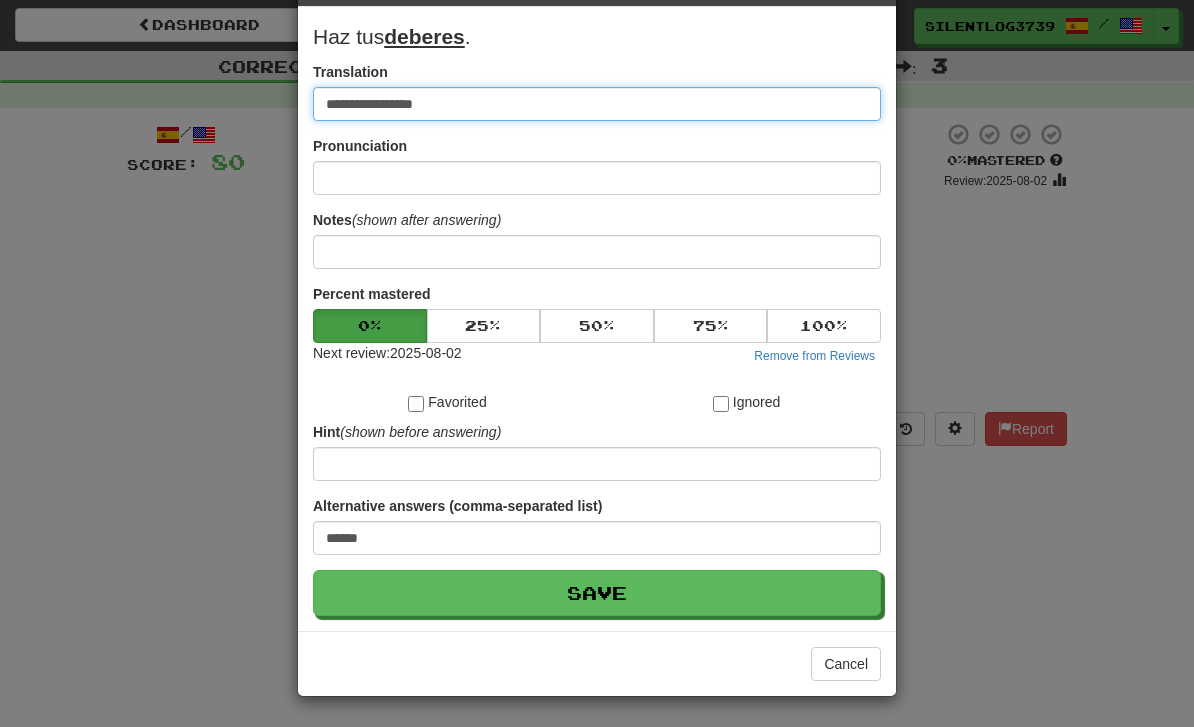 scroll, scrollTop: 76, scrollLeft: 0, axis: vertical 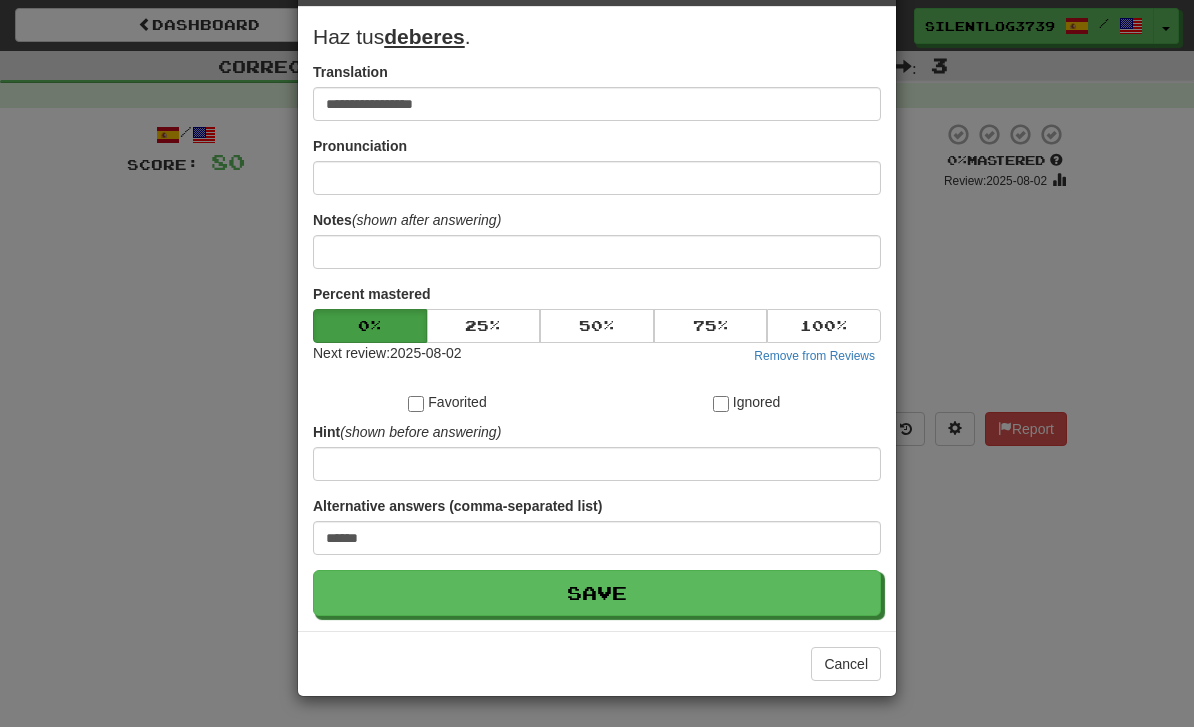 click on "**********" at bounding box center [597, 363] 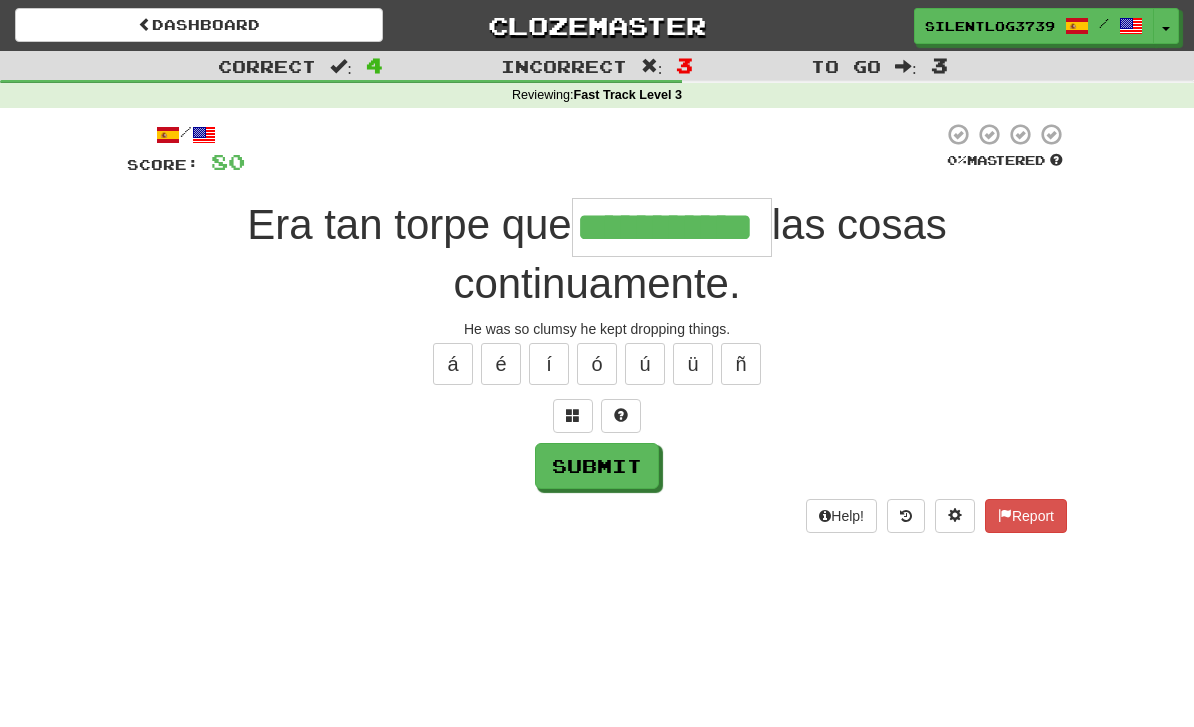 type on "**********" 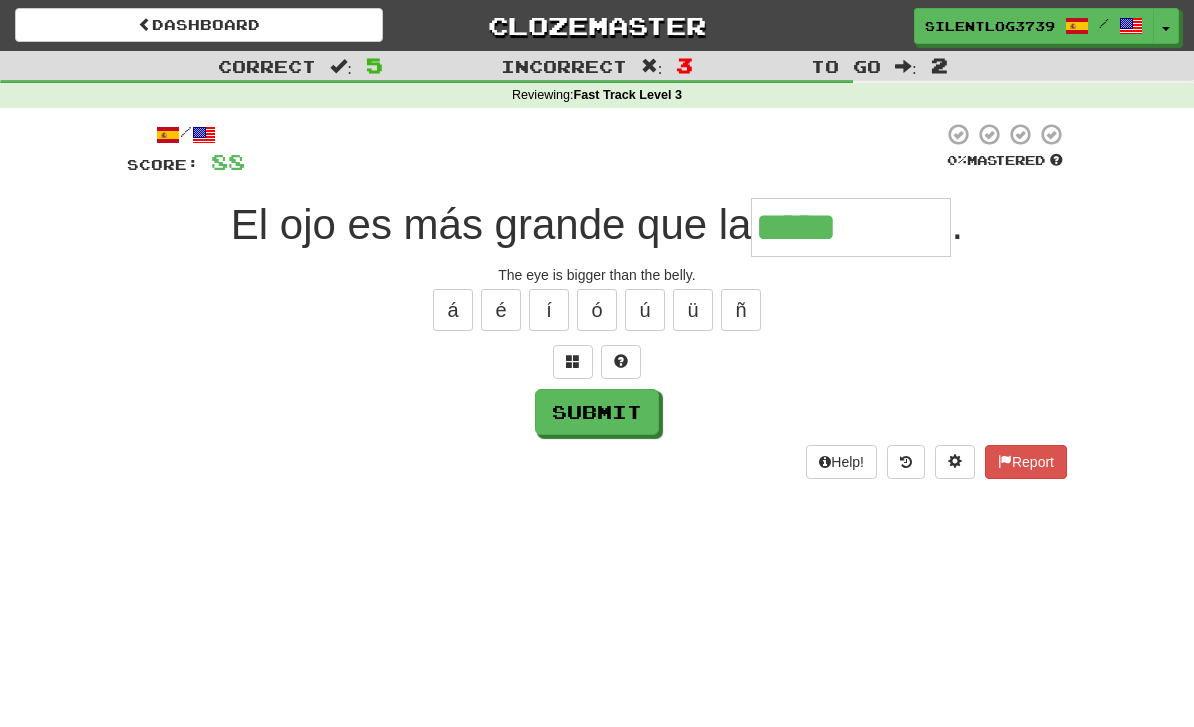 type on "*****" 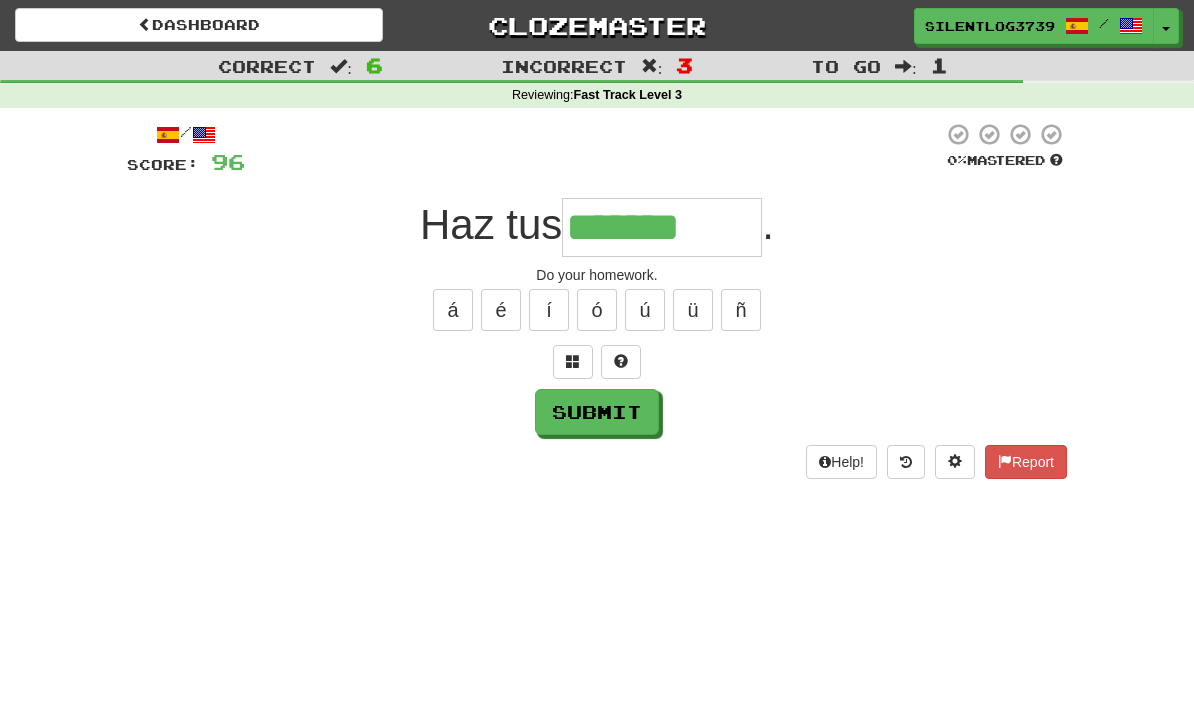 type on "*******" 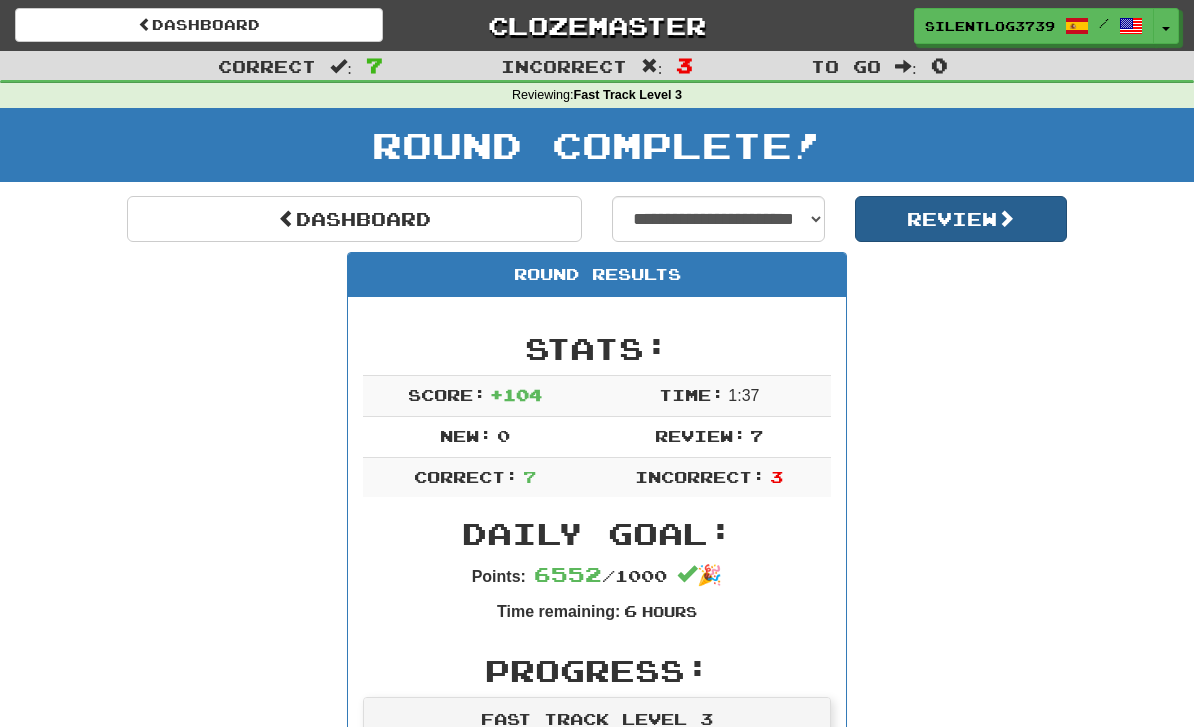 click on "Review" at bounding box center [961, 219] 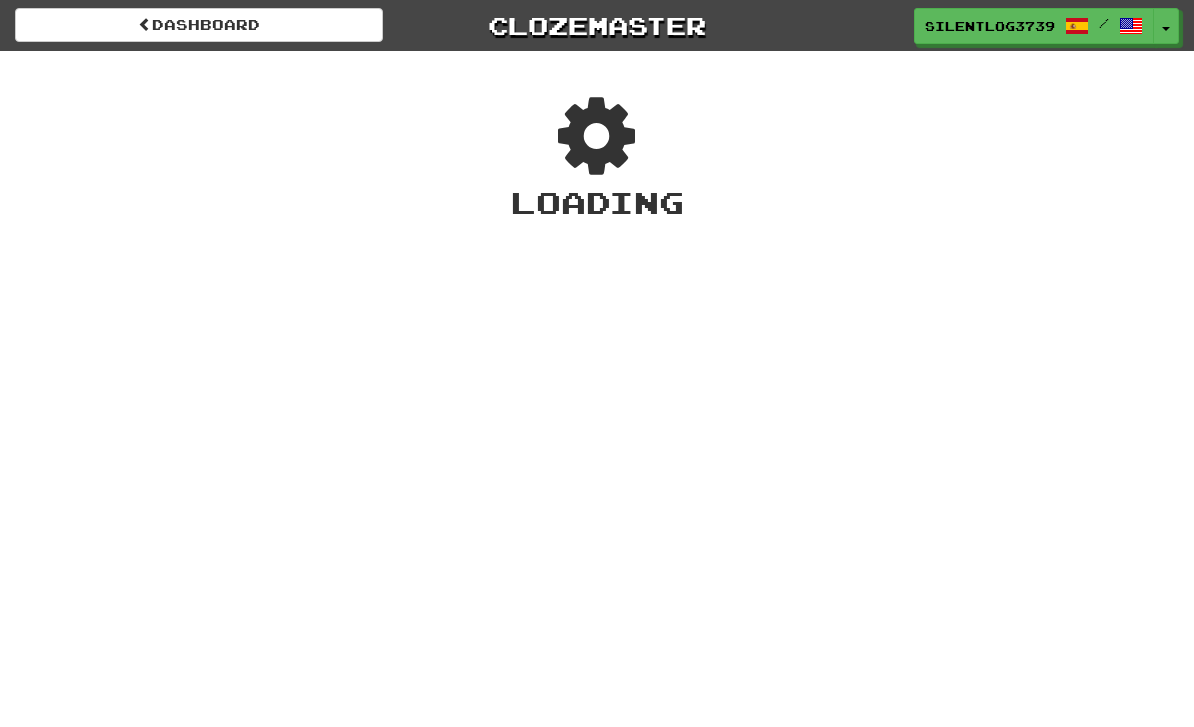 scroll, scrollTop: 0, scrollLeft: 0, axis: both 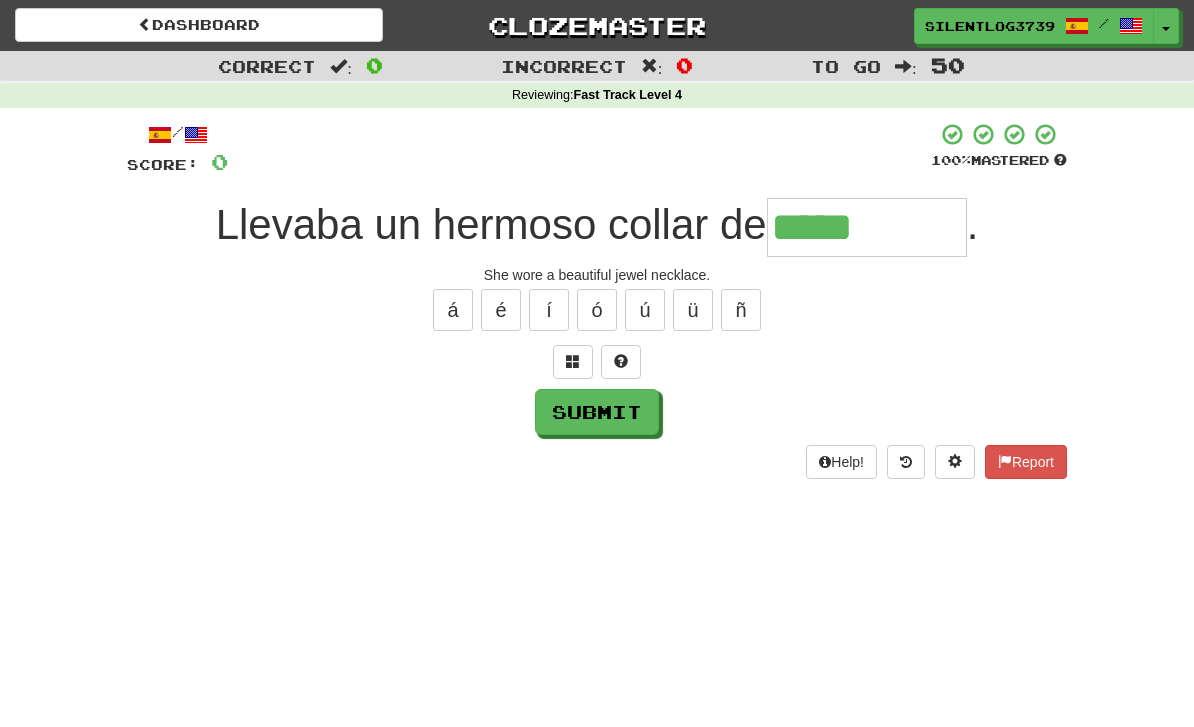 type on "*****" 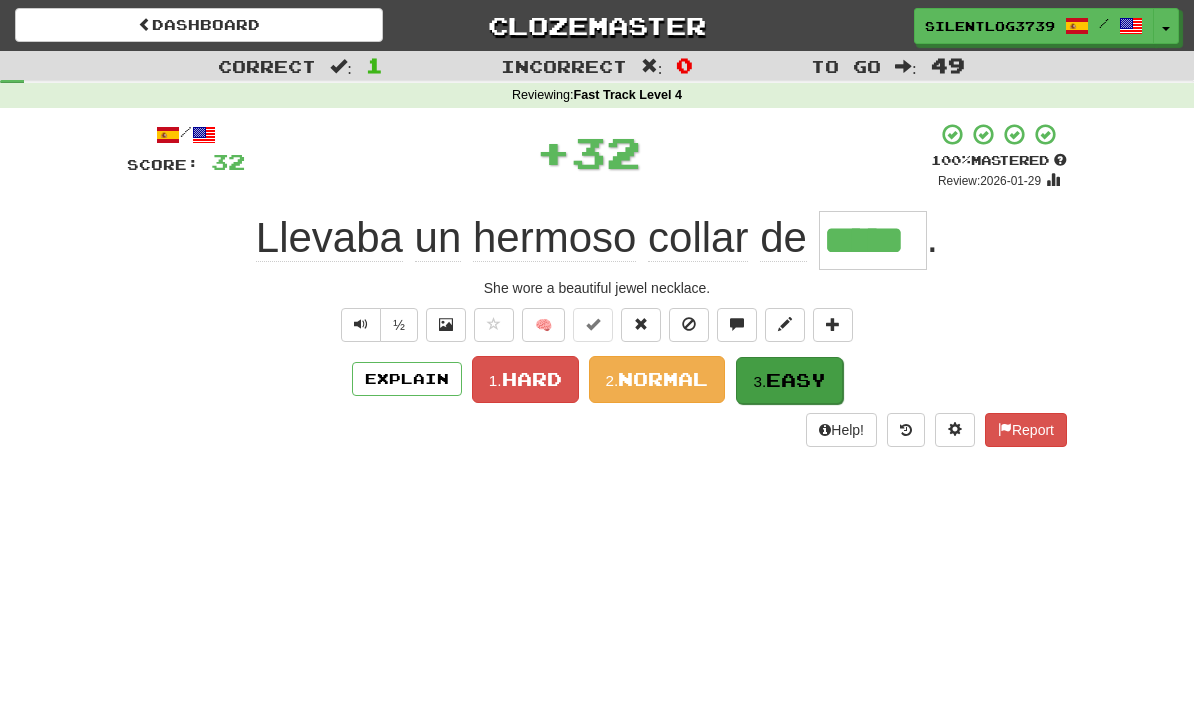 click on "Easy" at bounding box center [796, 380] 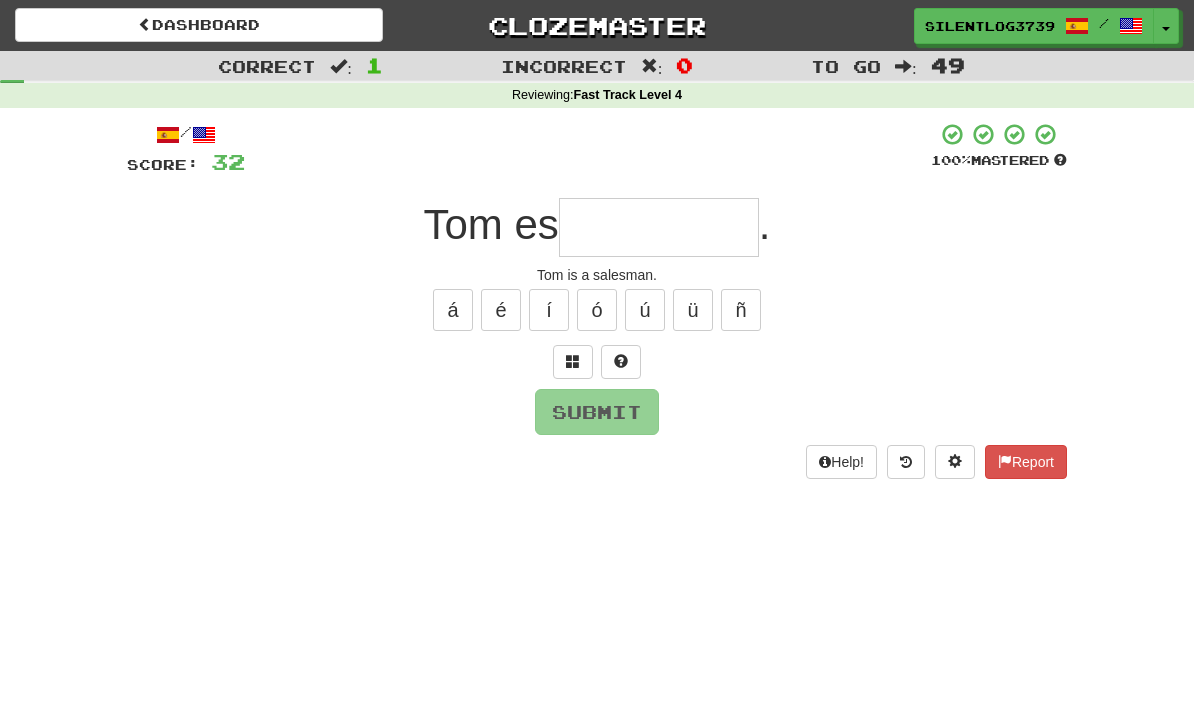 type on "*" 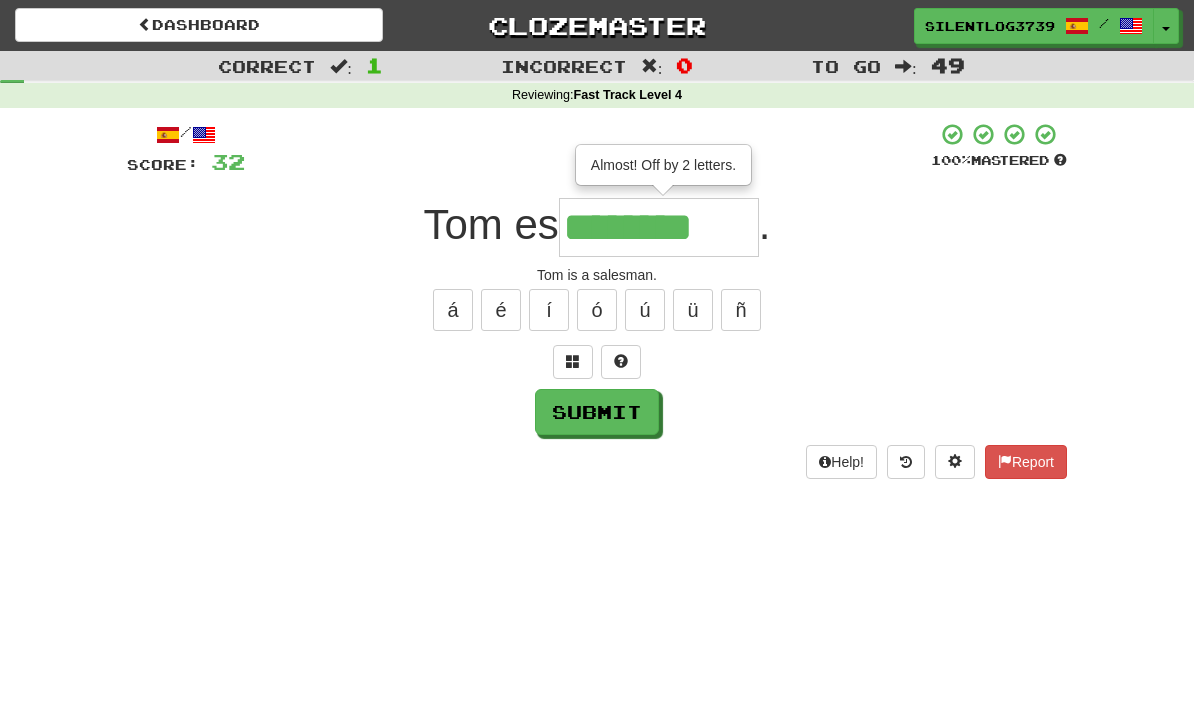 type on "********" 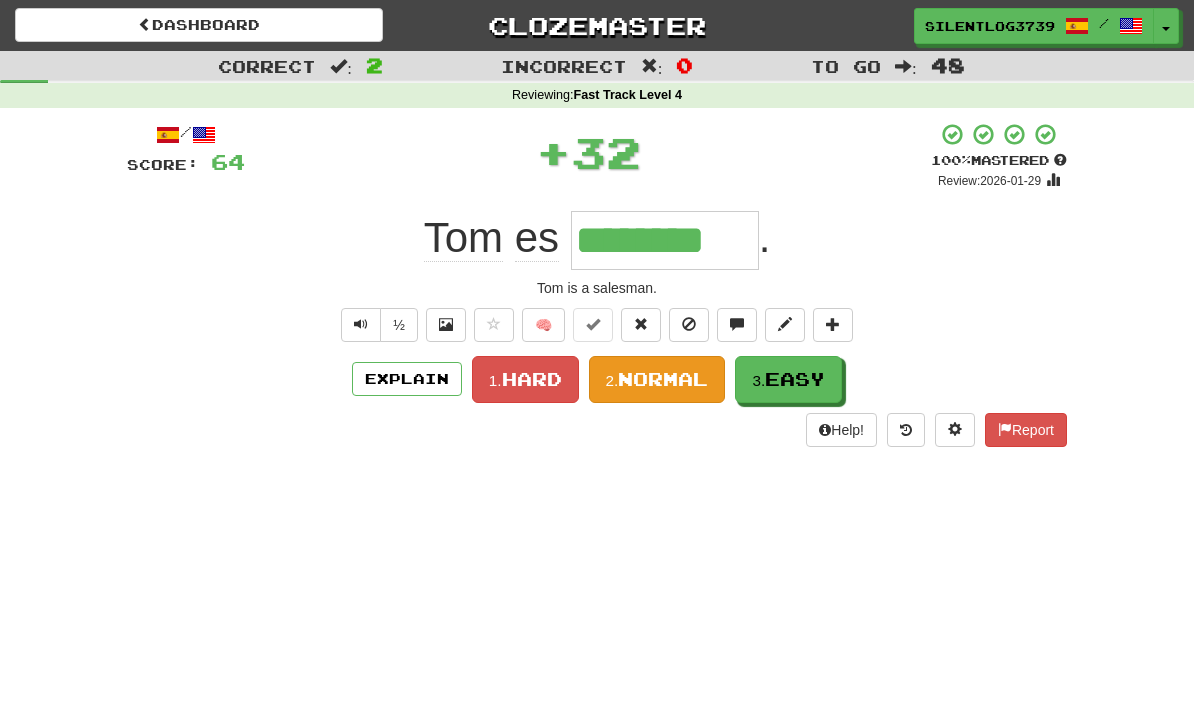click on "Normal" at bounding box center [663, 379] 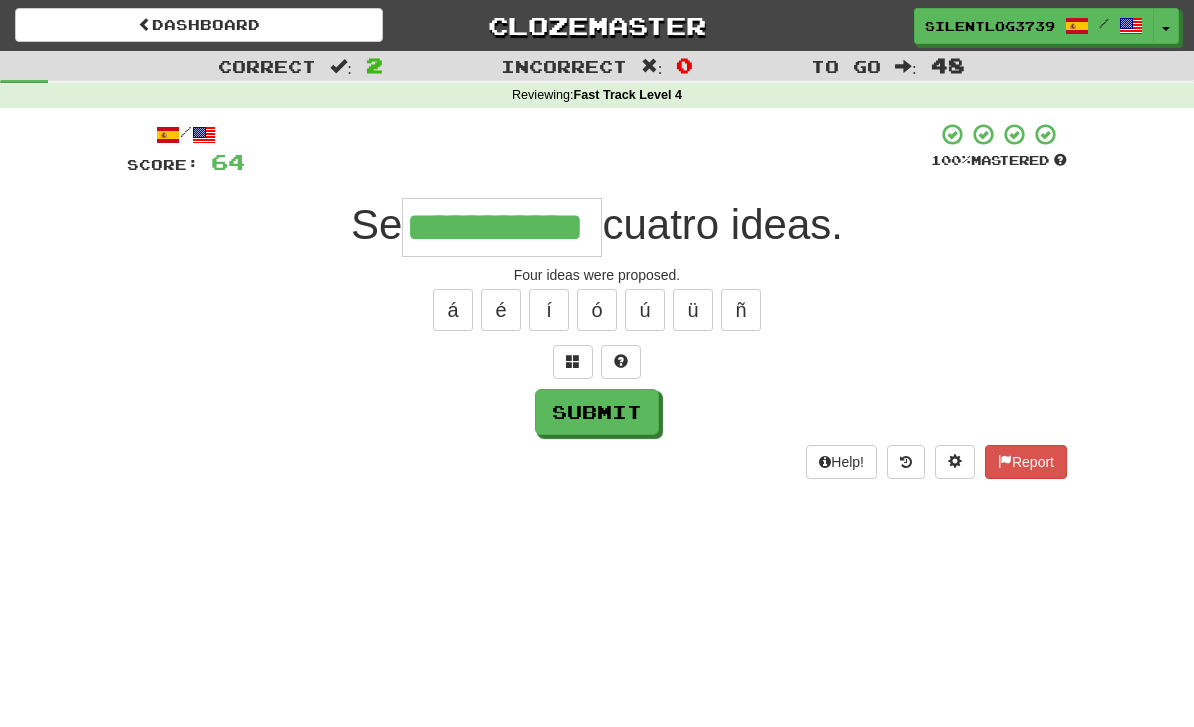 type on "**********" 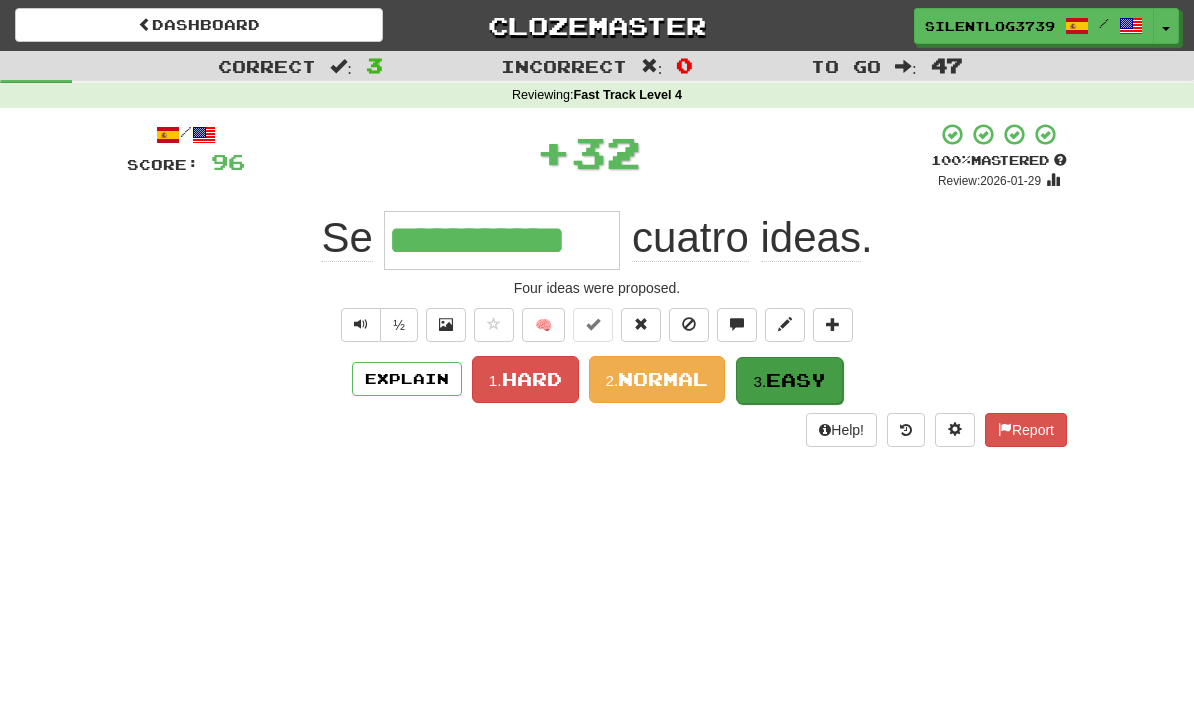click on "Easy" at bounding box center [796, 380] 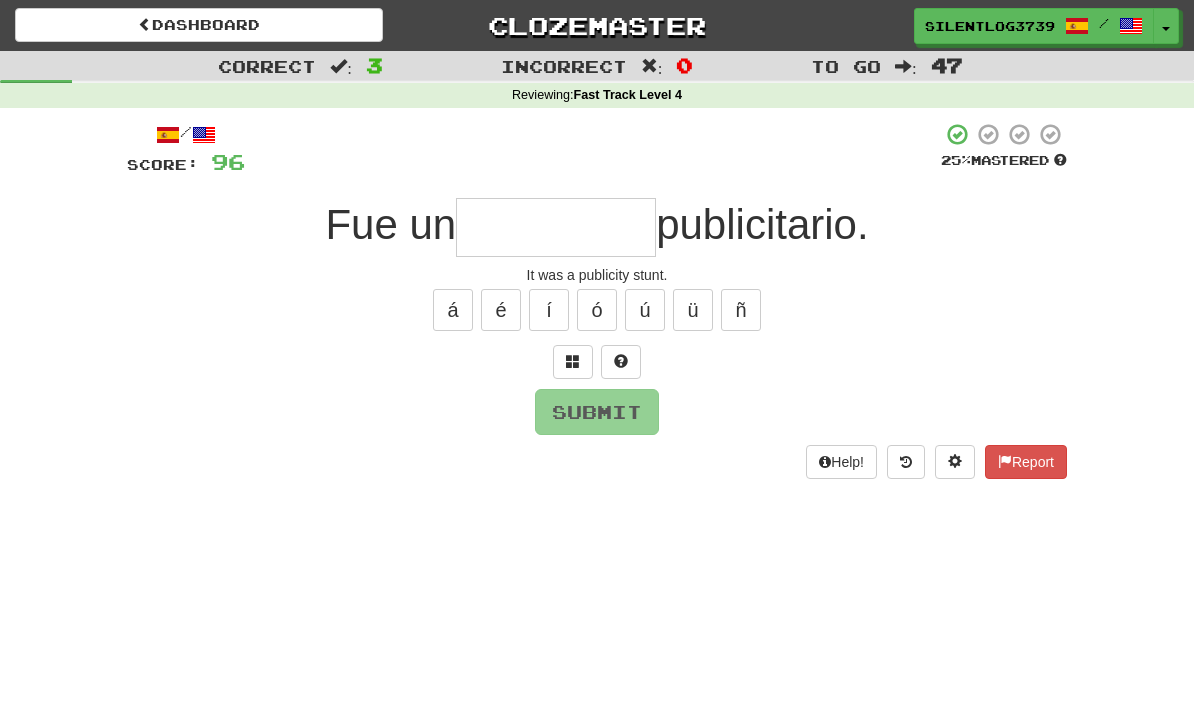 type on "*" 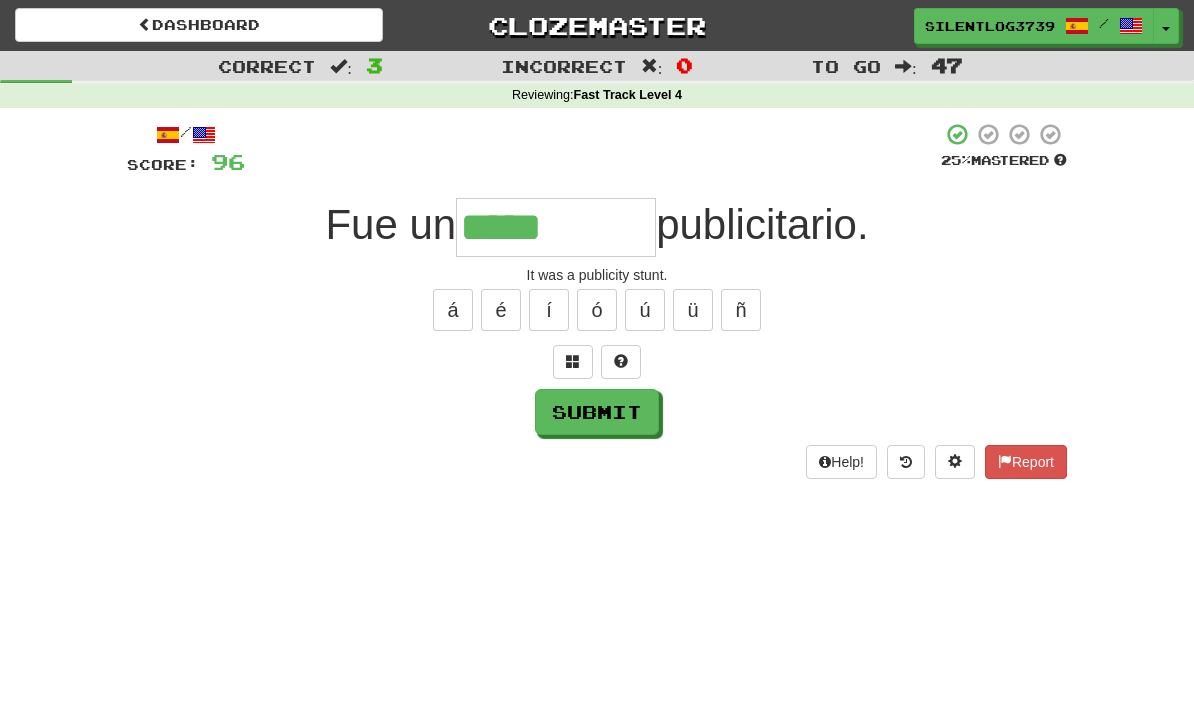 type on "*****" 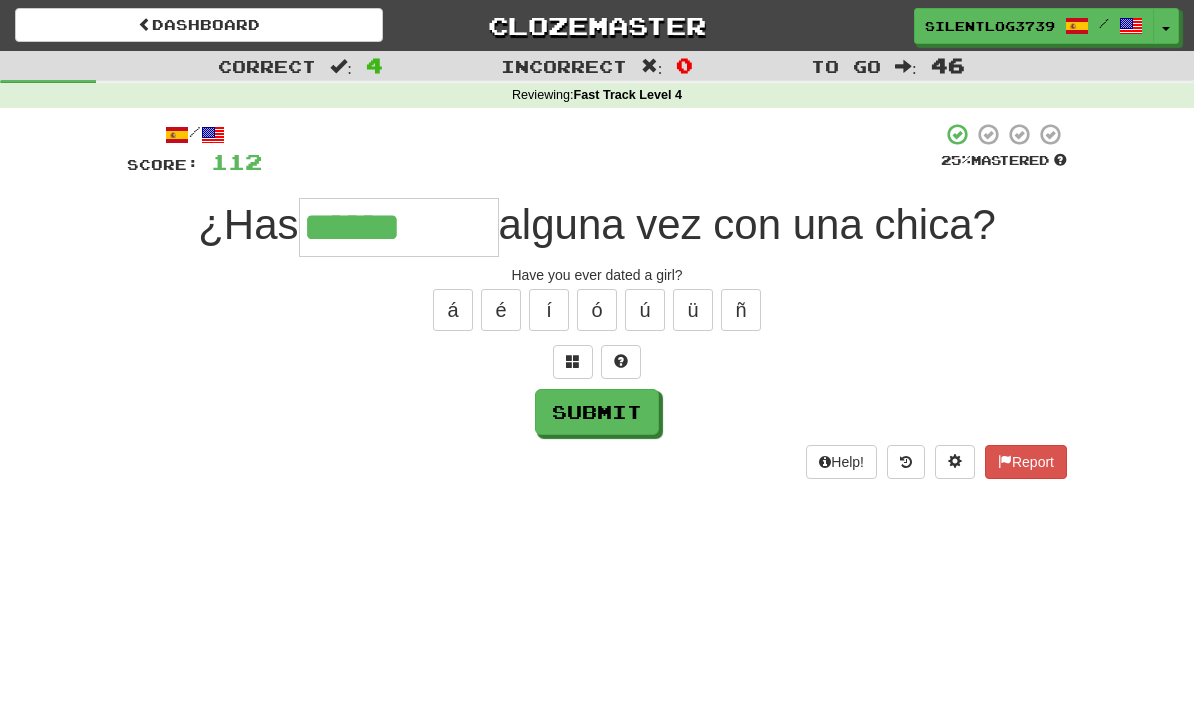 type on "******" 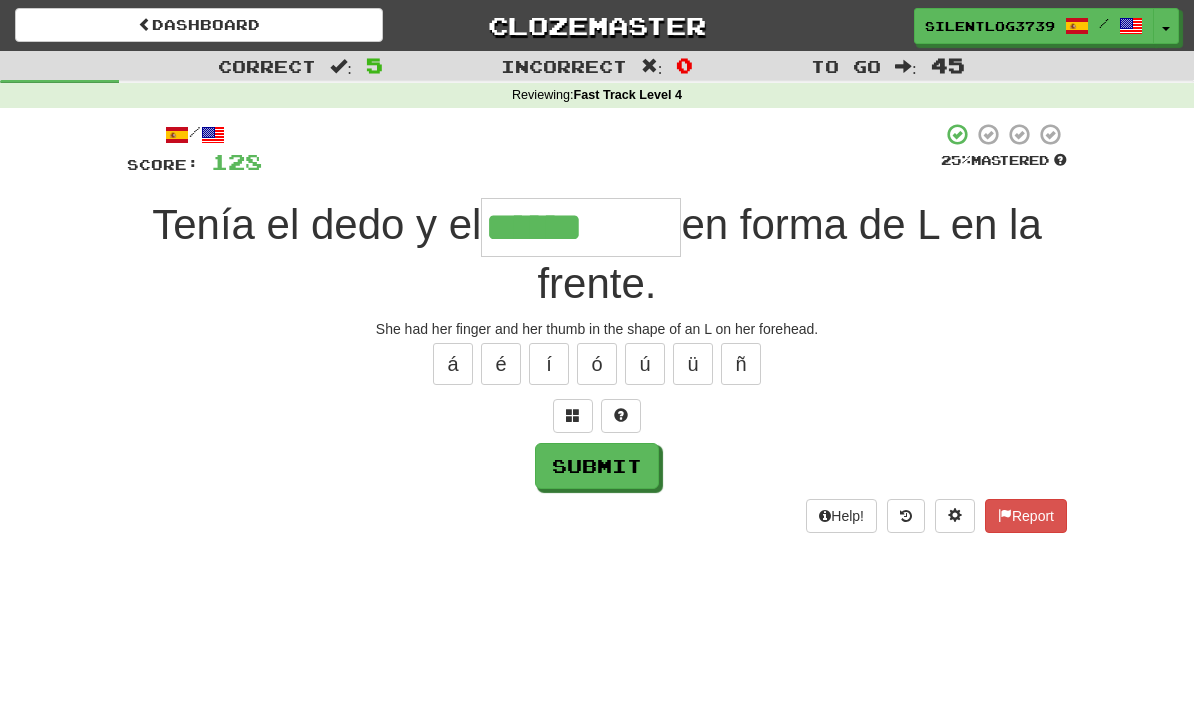 type on "******" 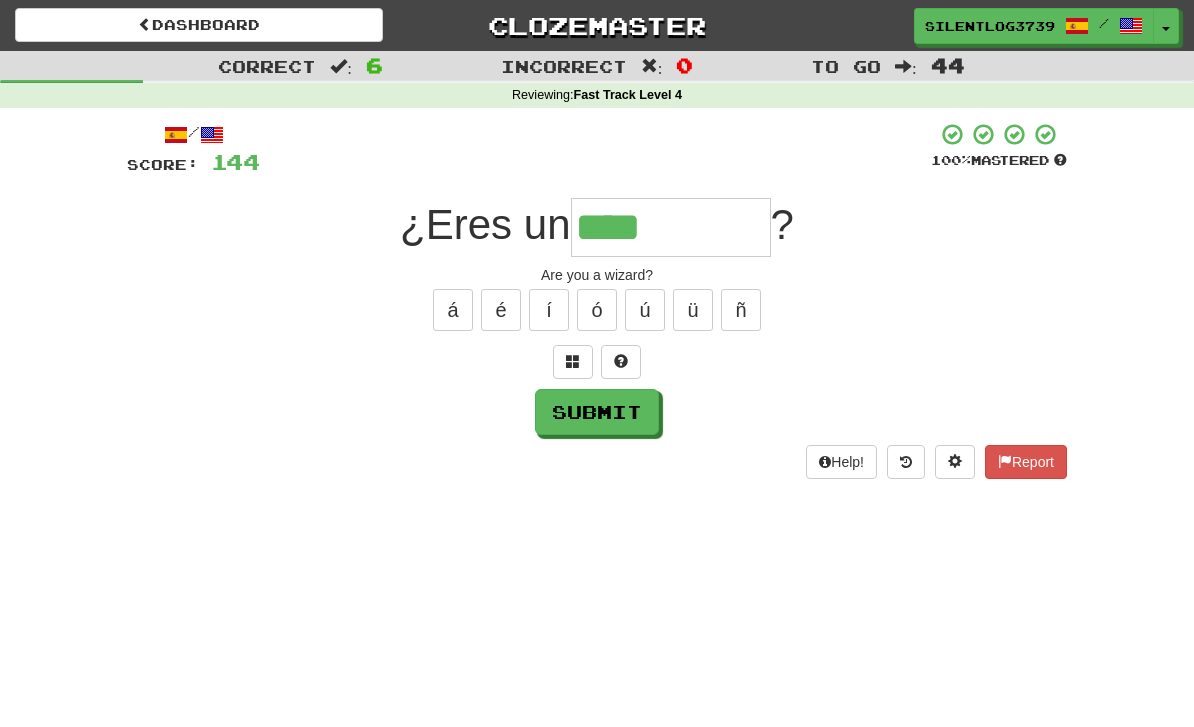 type on "****" 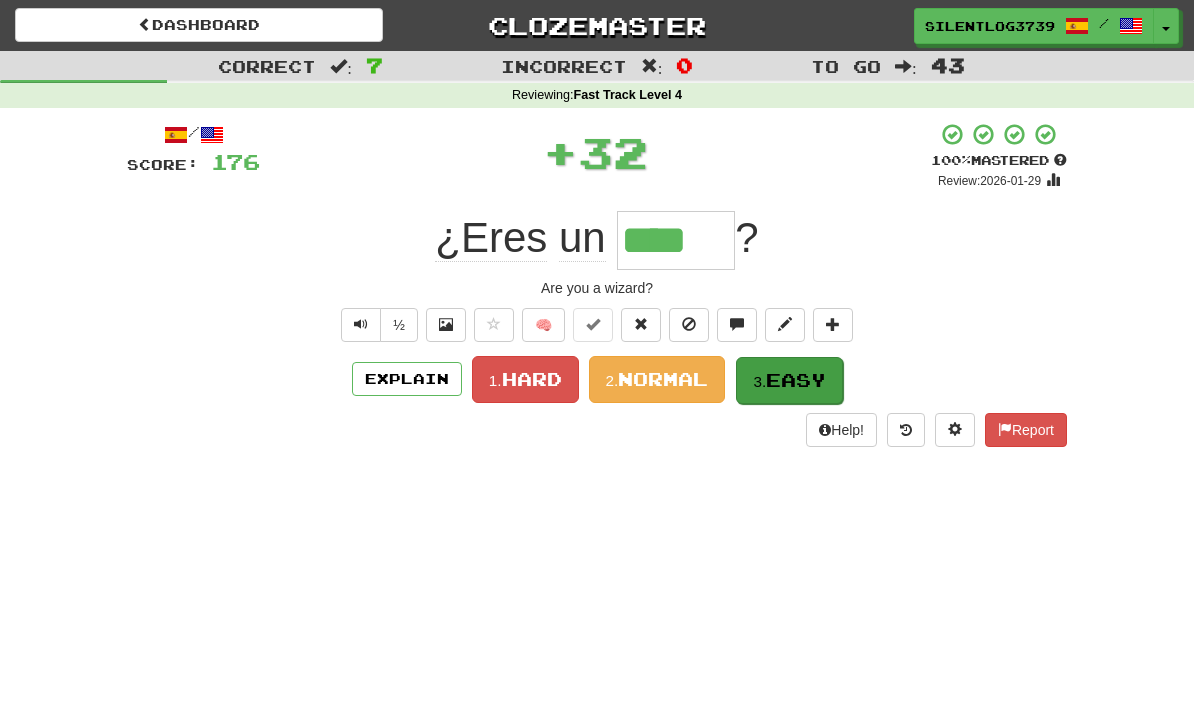 click on "3.  Easy" at bounding box center (789, 380) 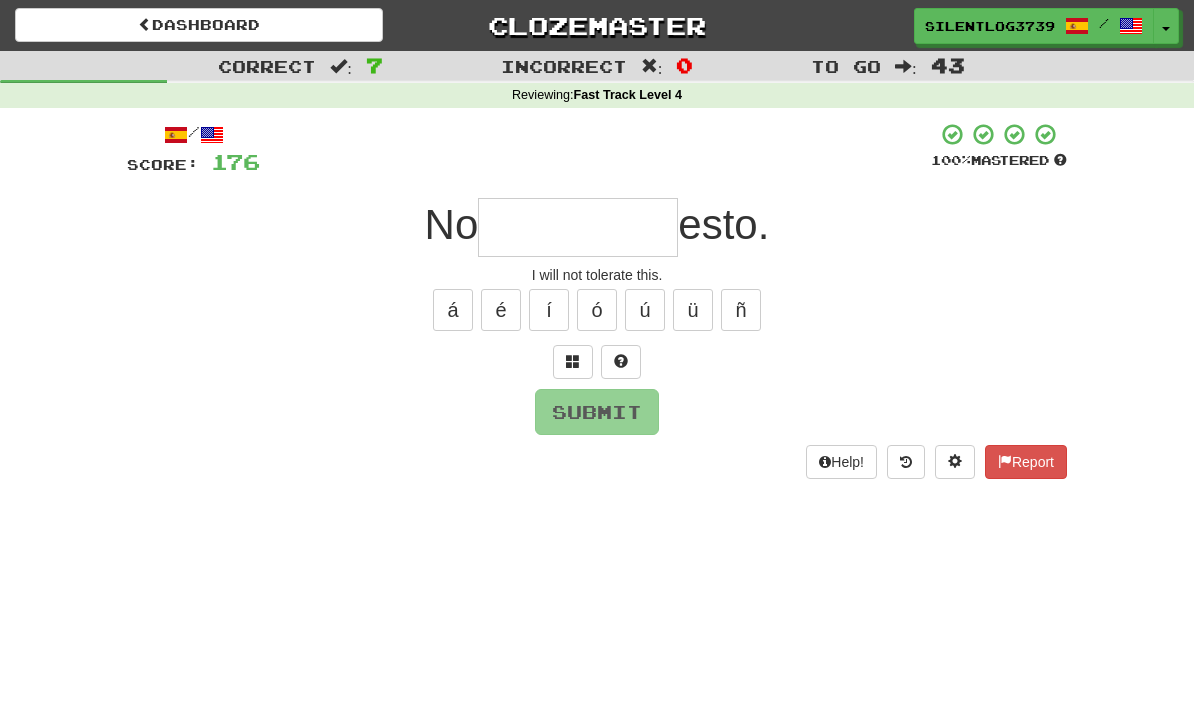 type on "*" 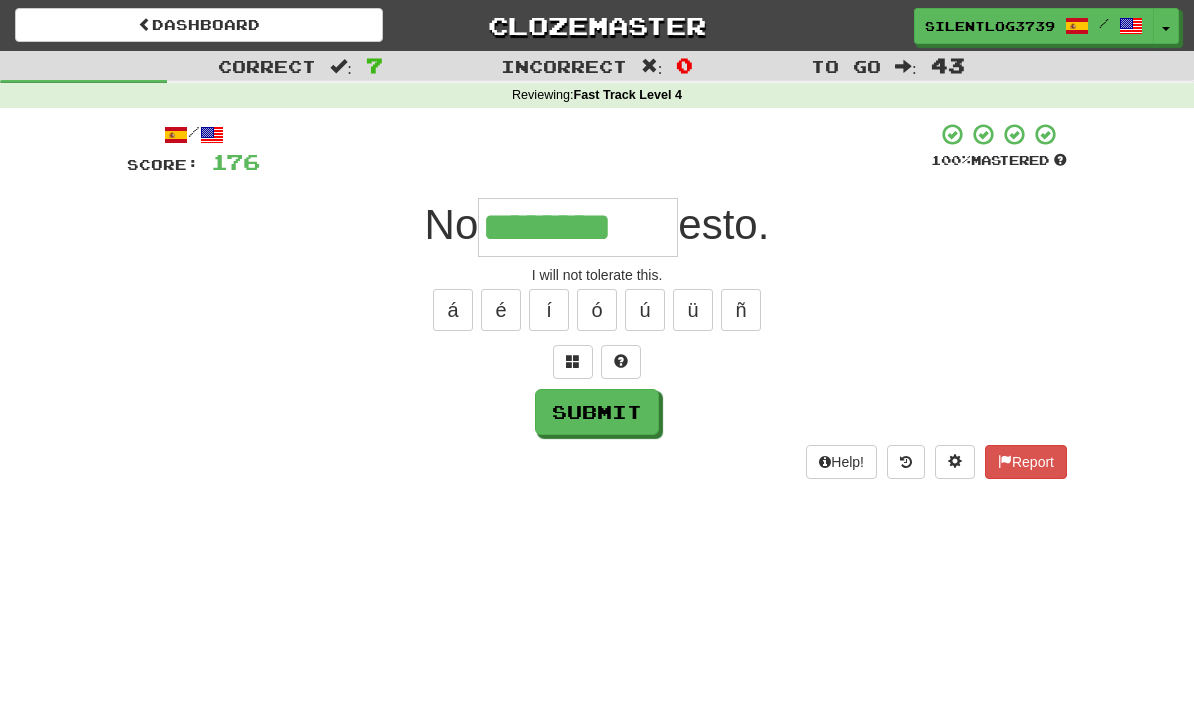type on "********" 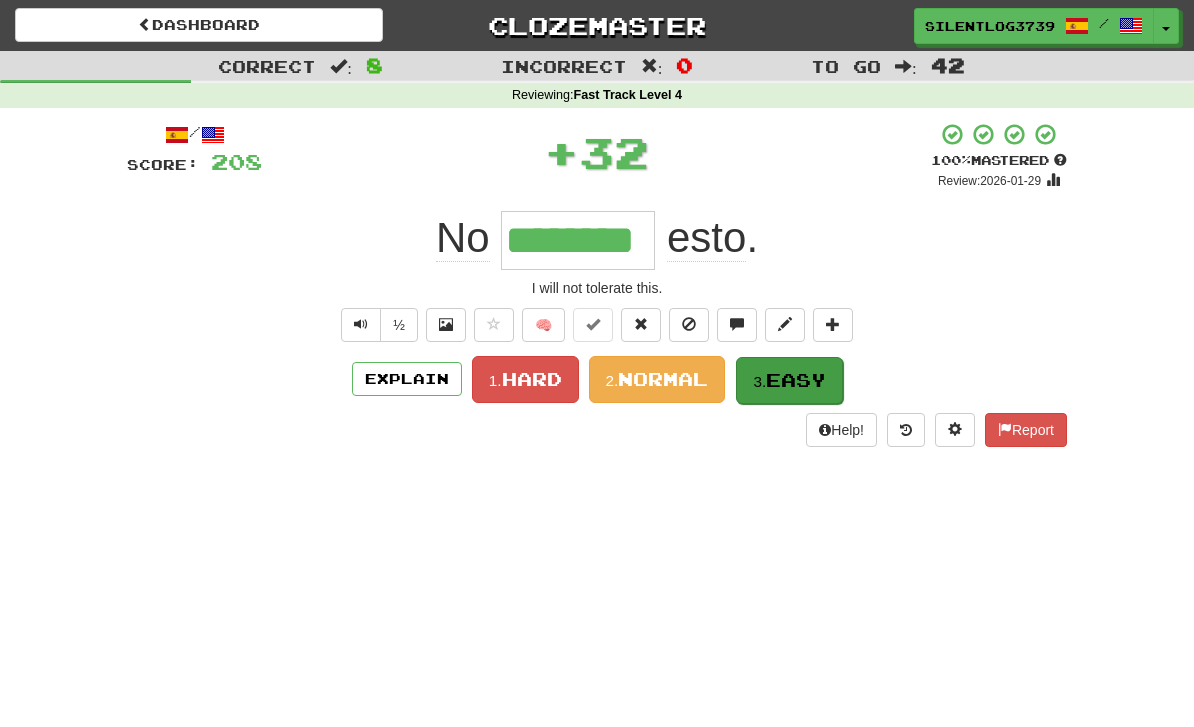 click on "Easy" at bounding box center [796, 380] 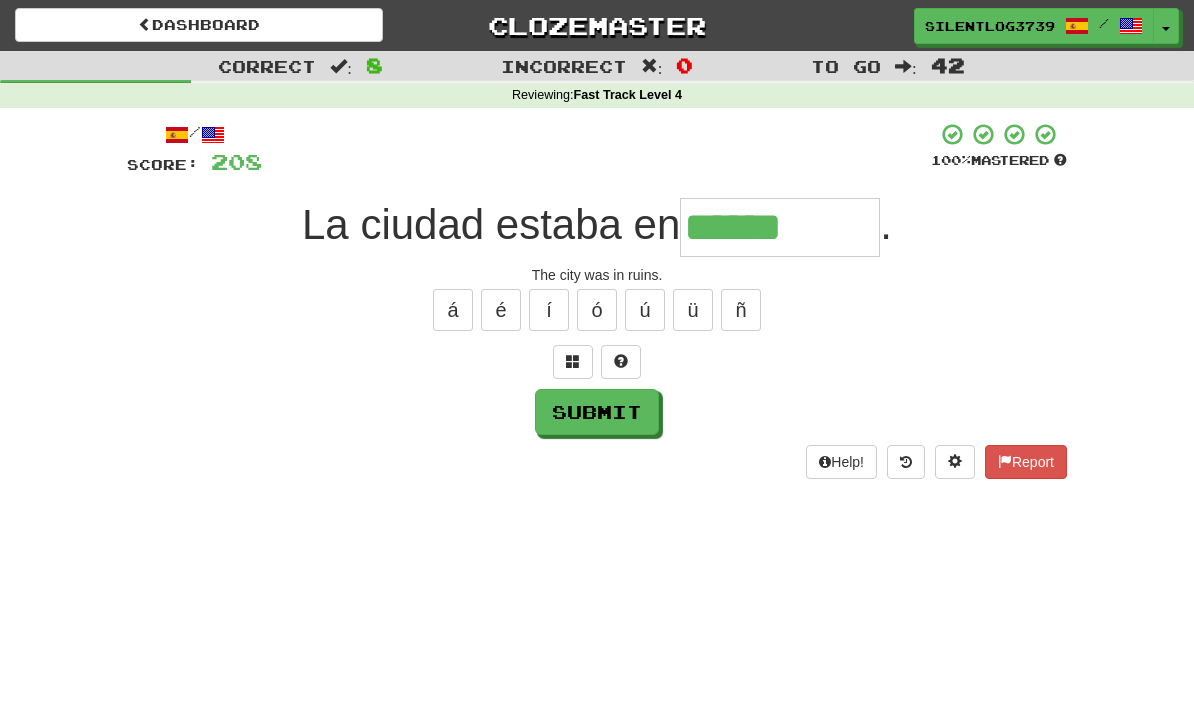 type on "******" 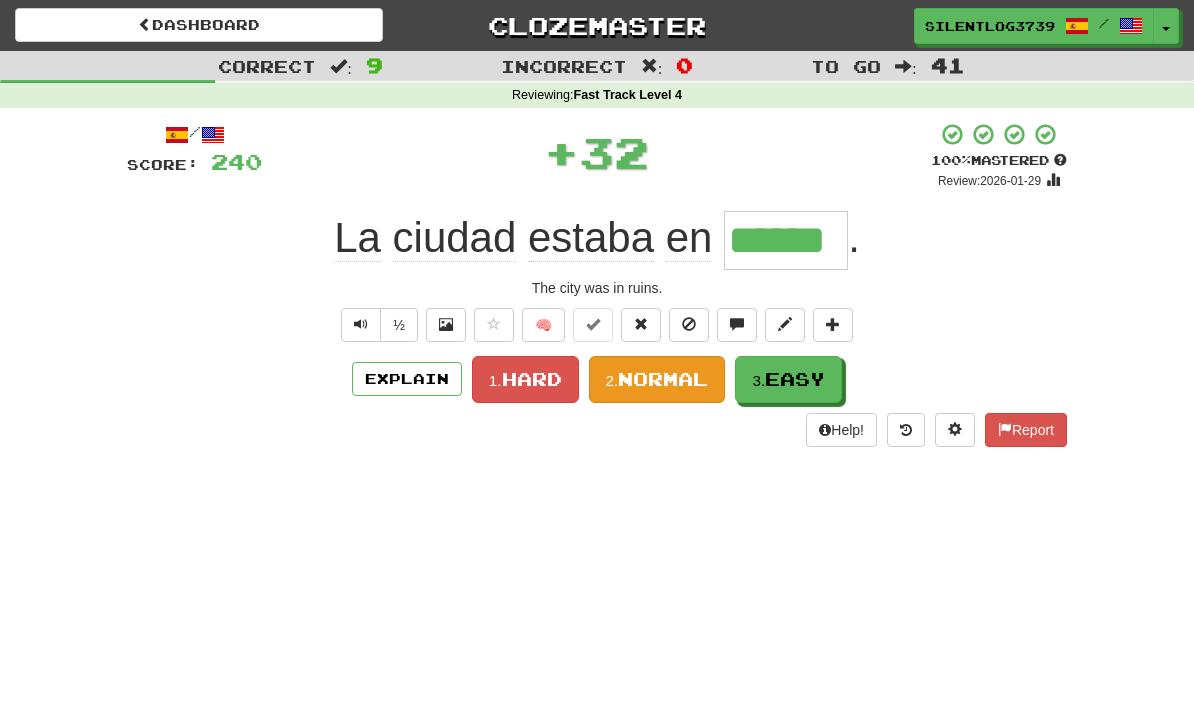 click on "Normal" at bounding box center [663, 379] 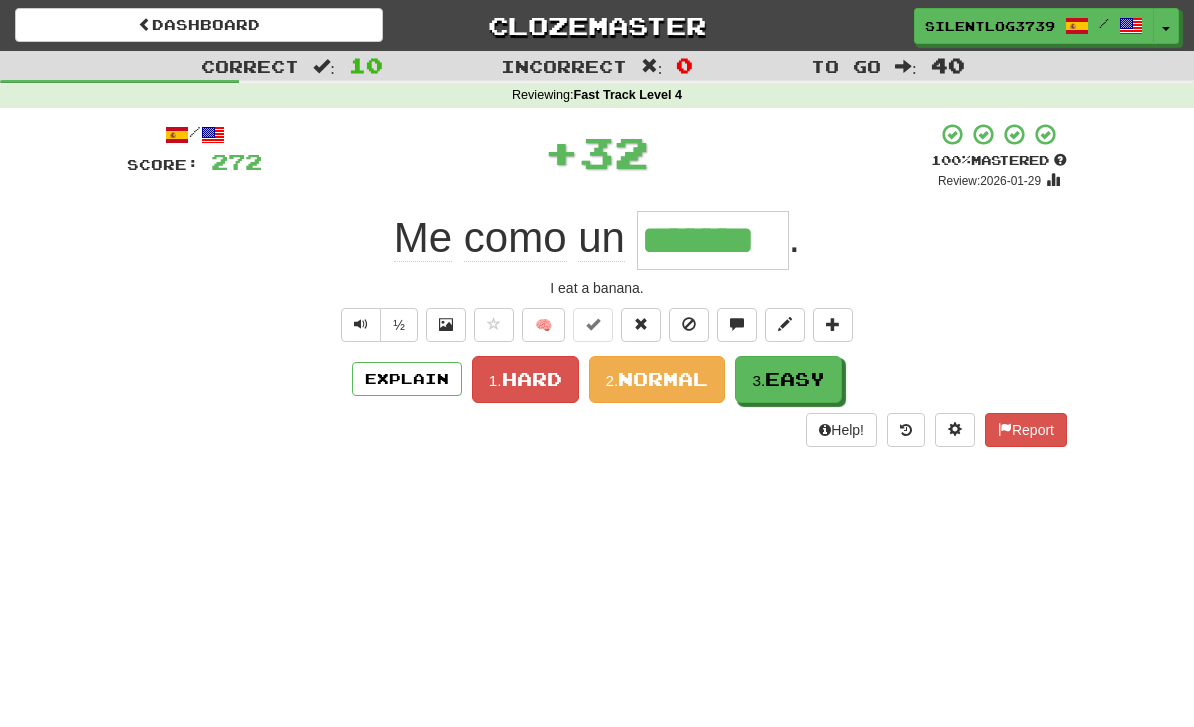 type on "*******" 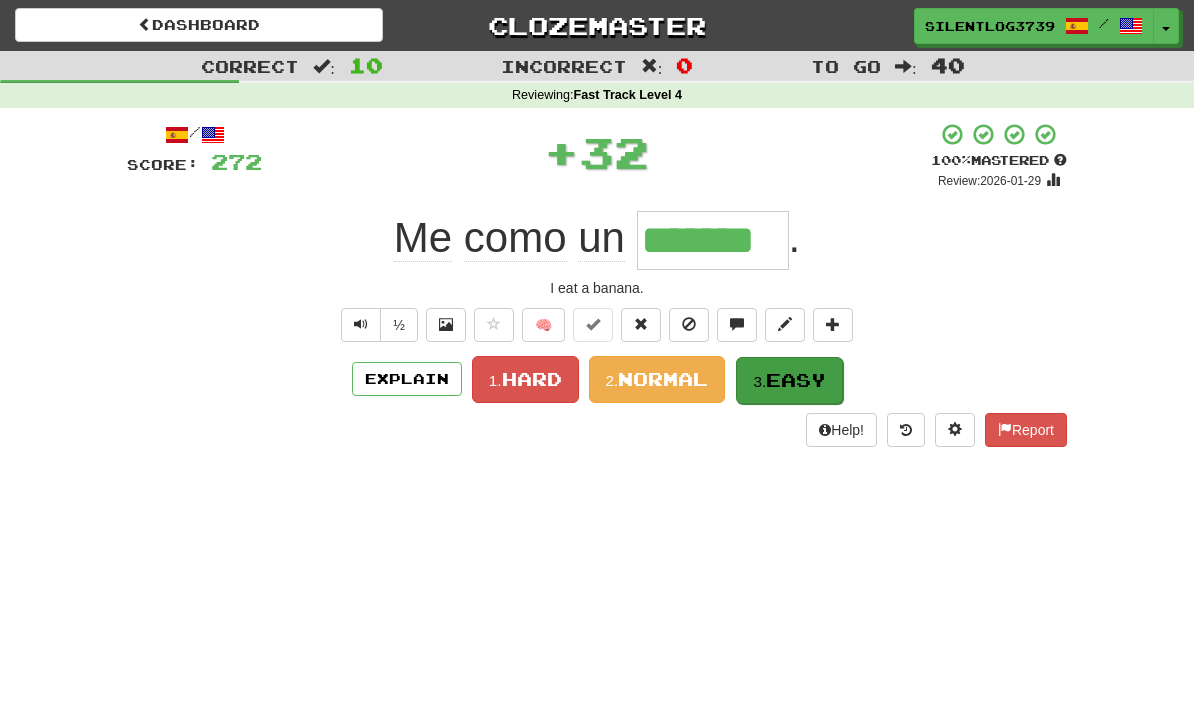click on "Easy" at bounding box center (796, 380) 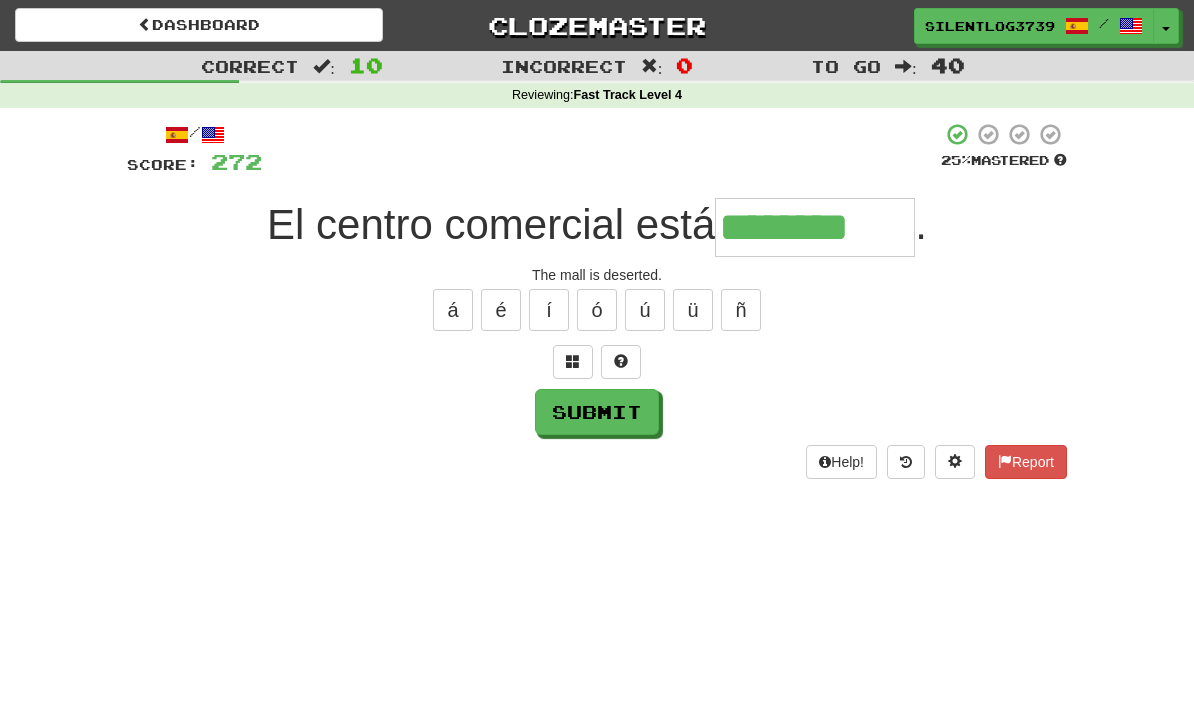type on "********" 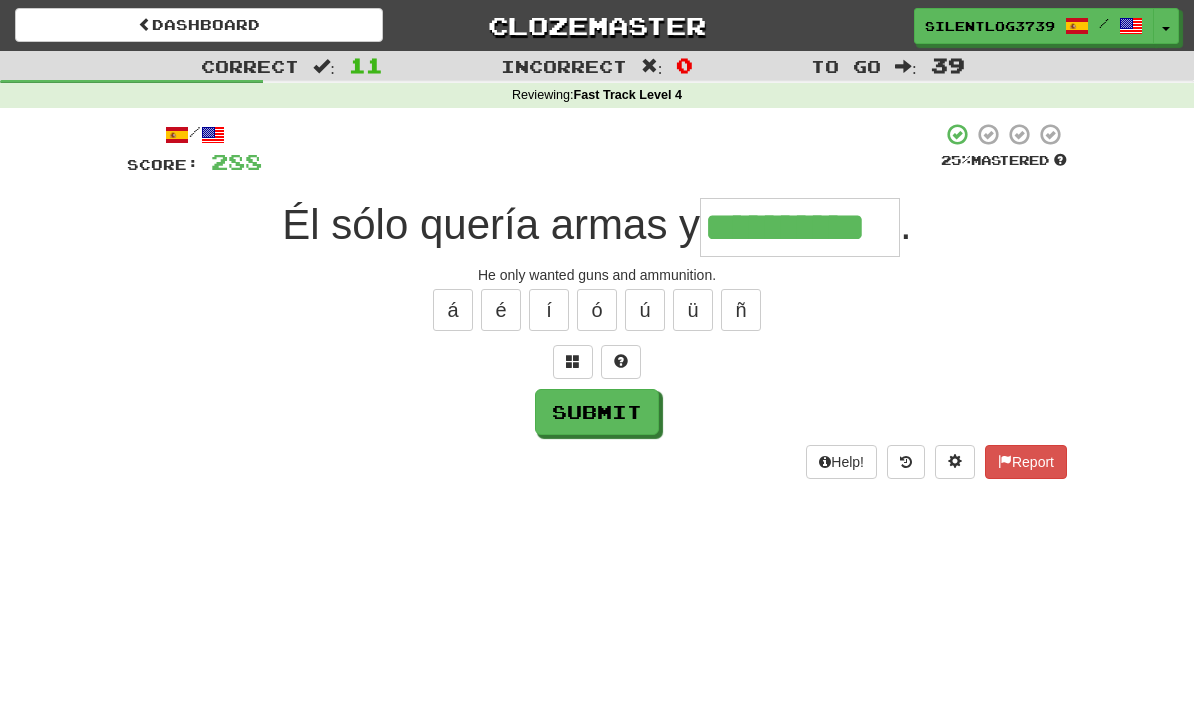 type on "**********" 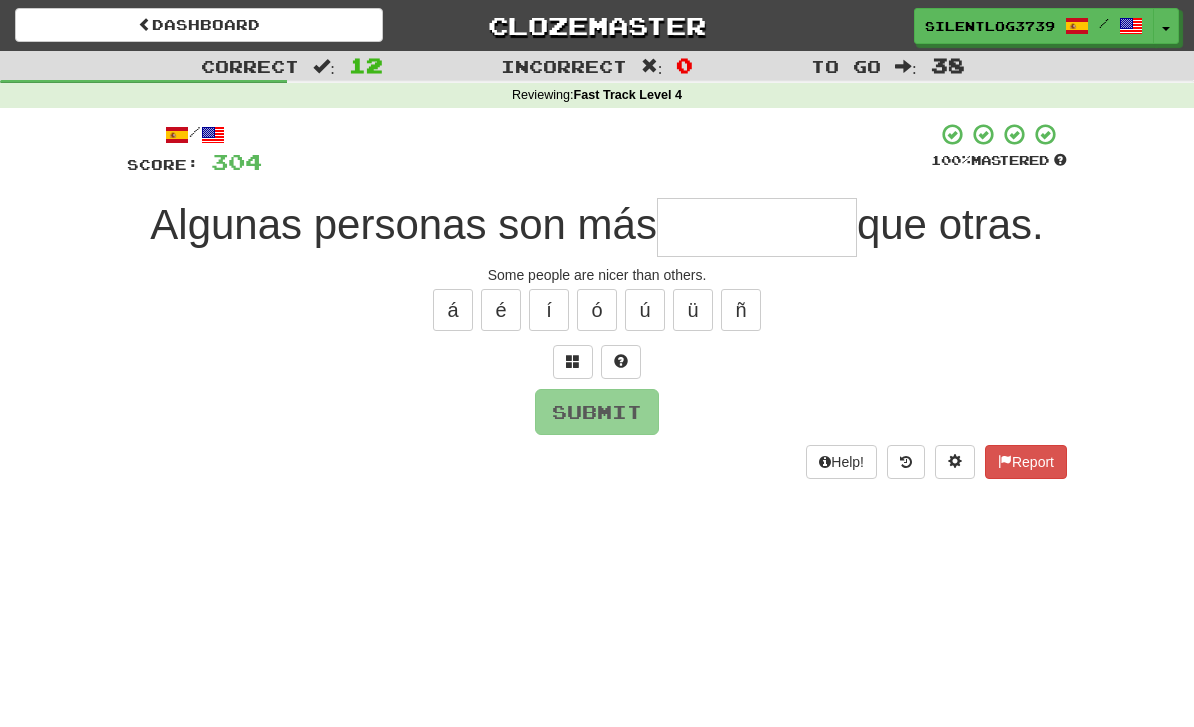 type on "*" 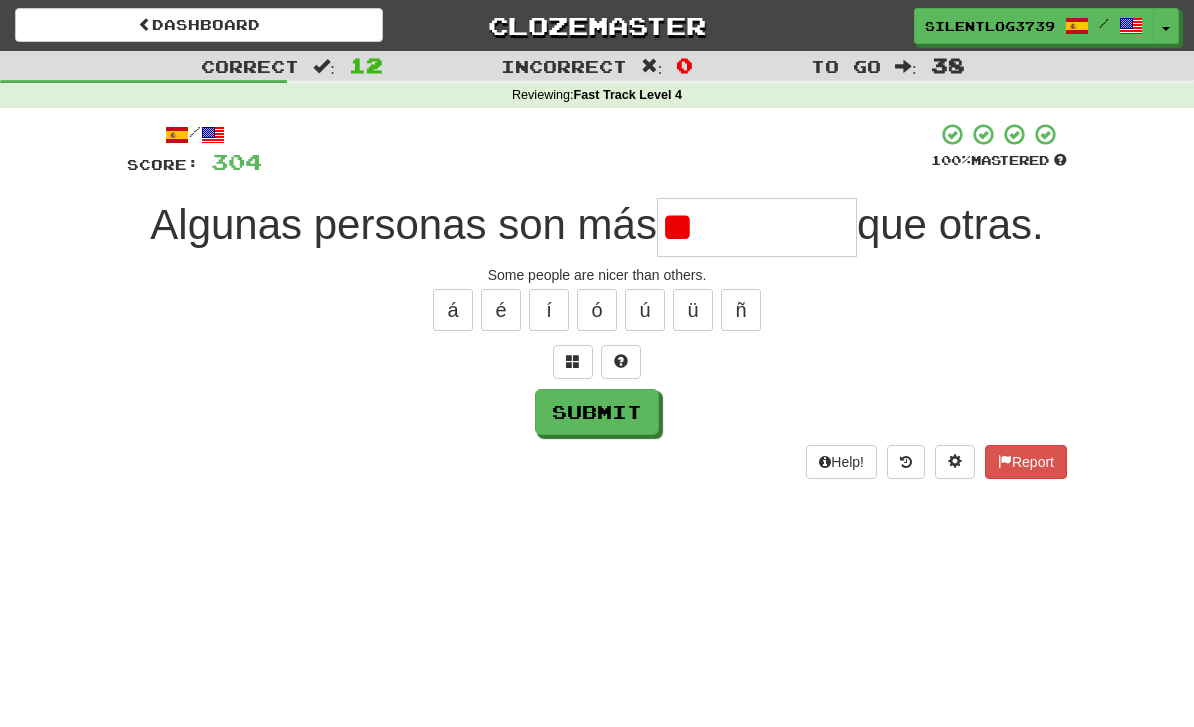 type on "*" 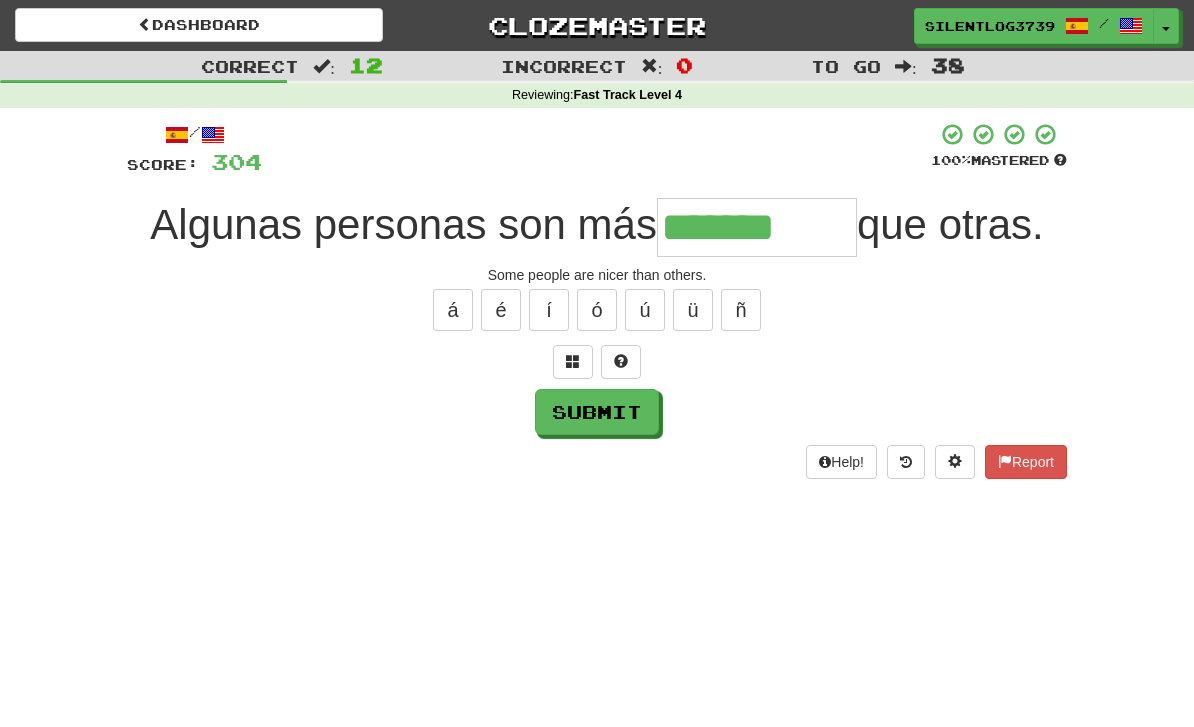 type on "*******" 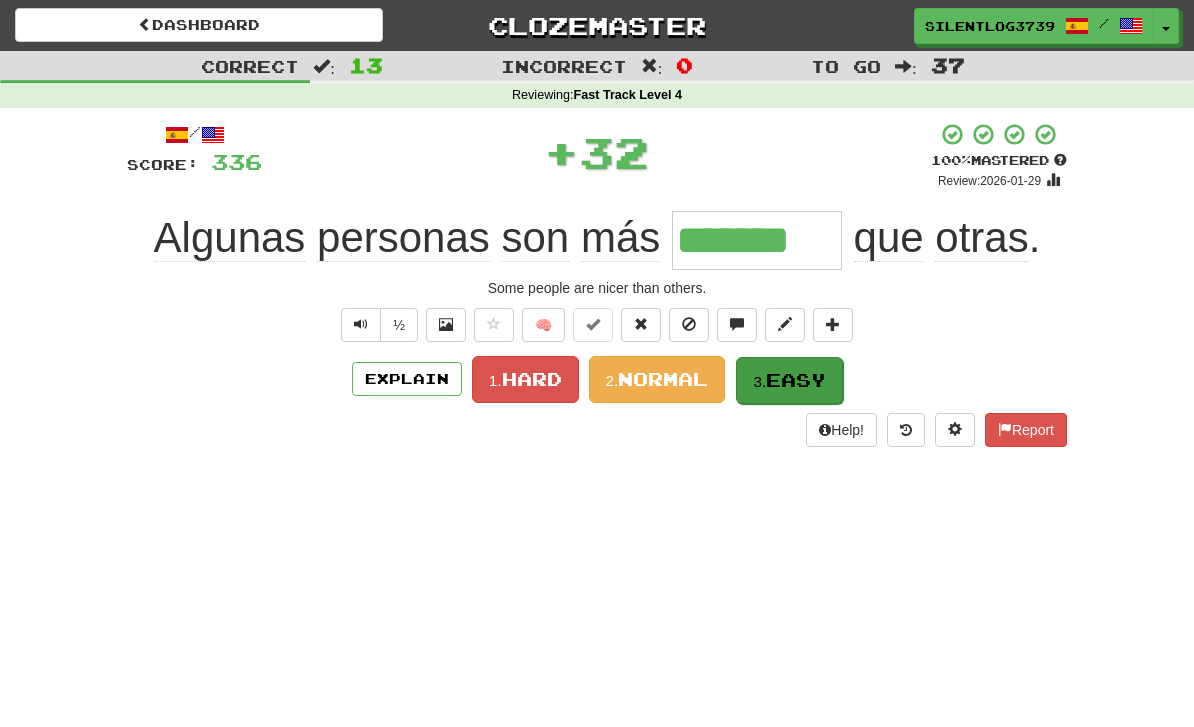 click on "Easy" at bounding box center [796, 380] 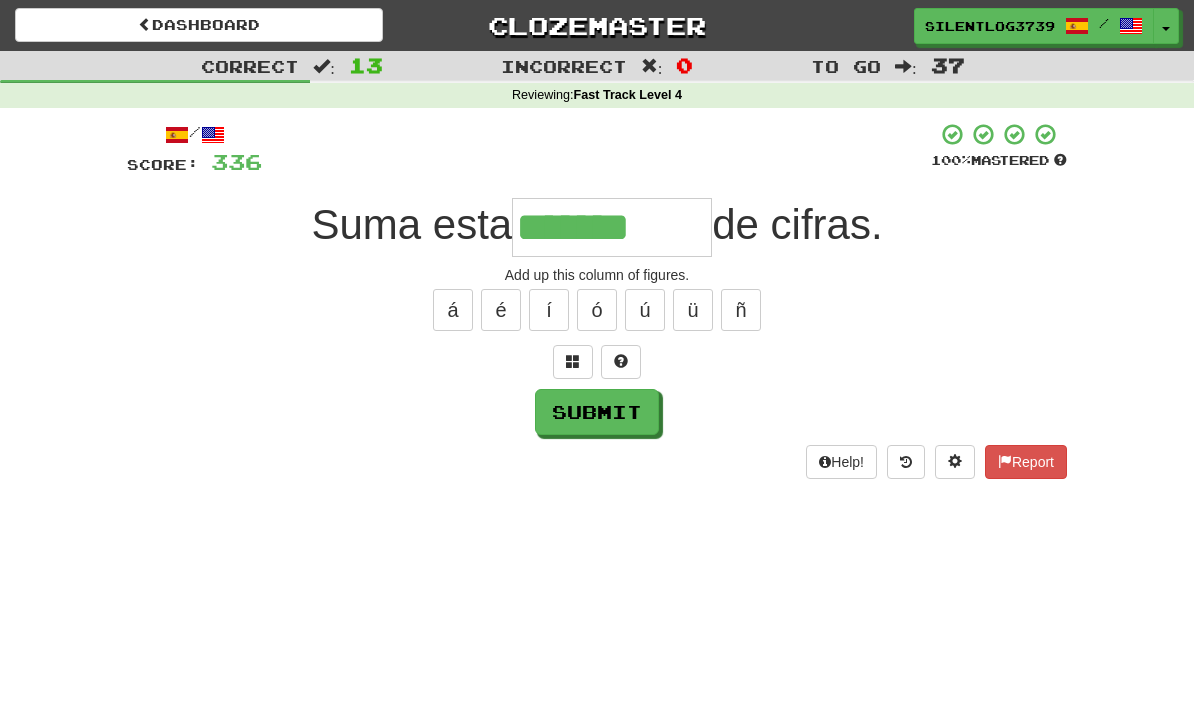 type on "*******" 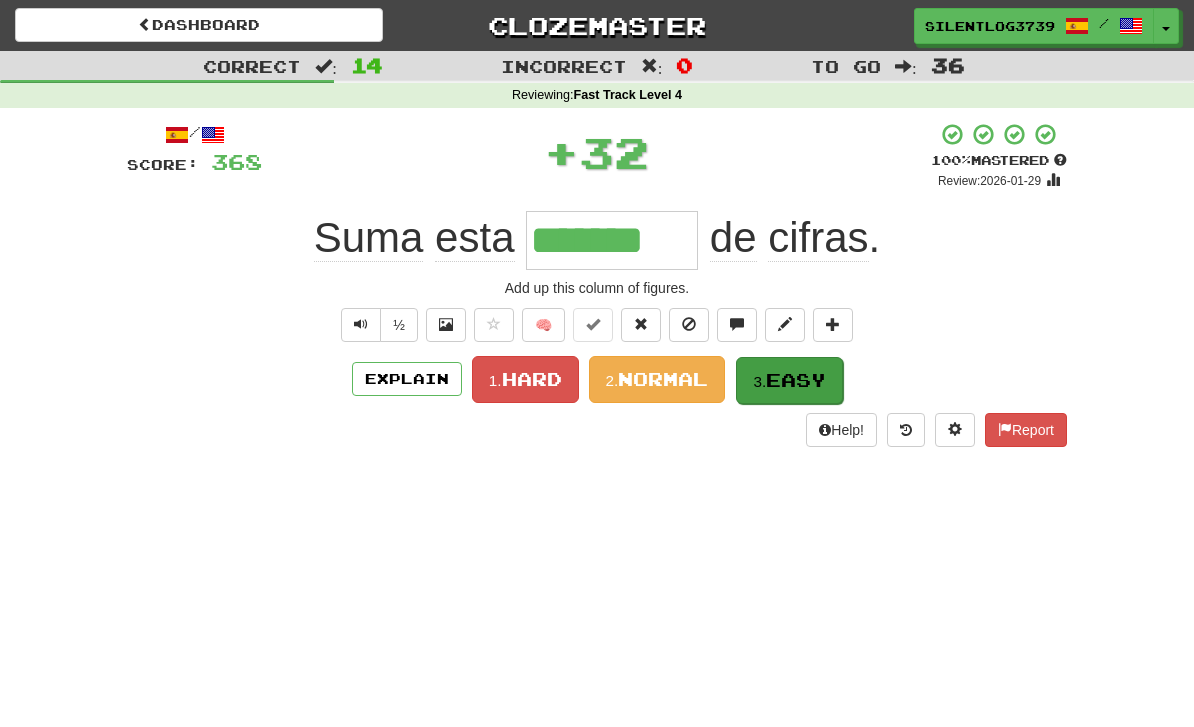 click on "Easy" at bounding box center (796, 380) 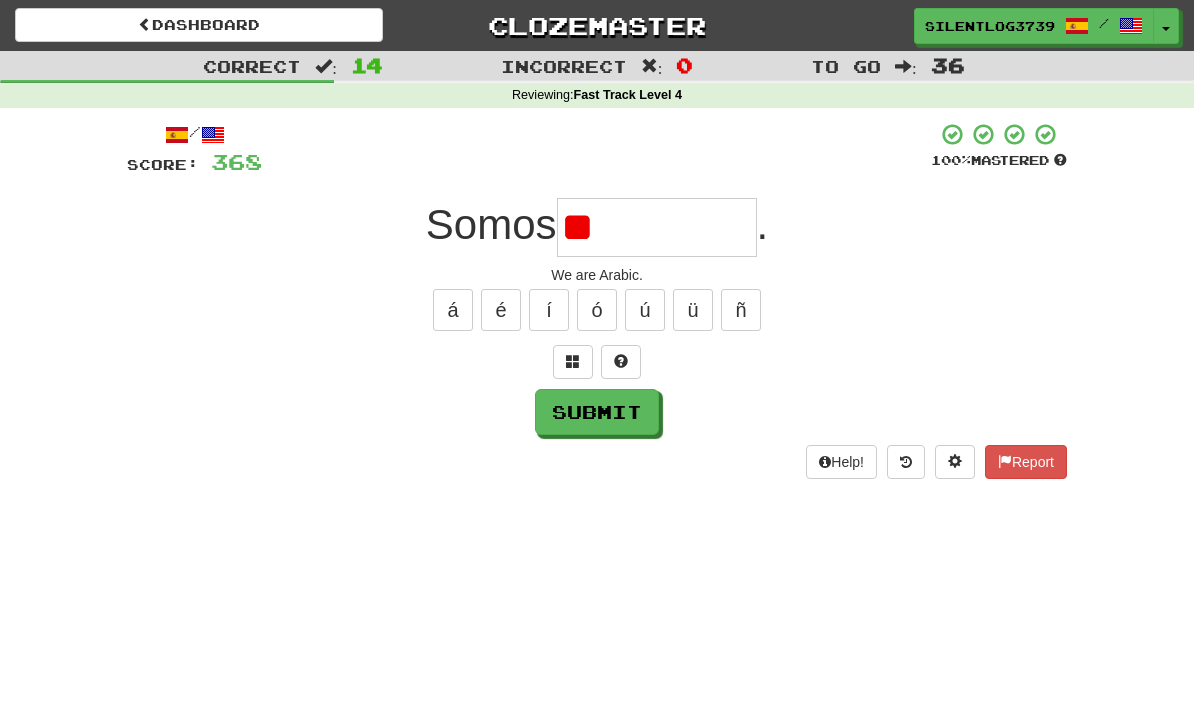 type on "*" 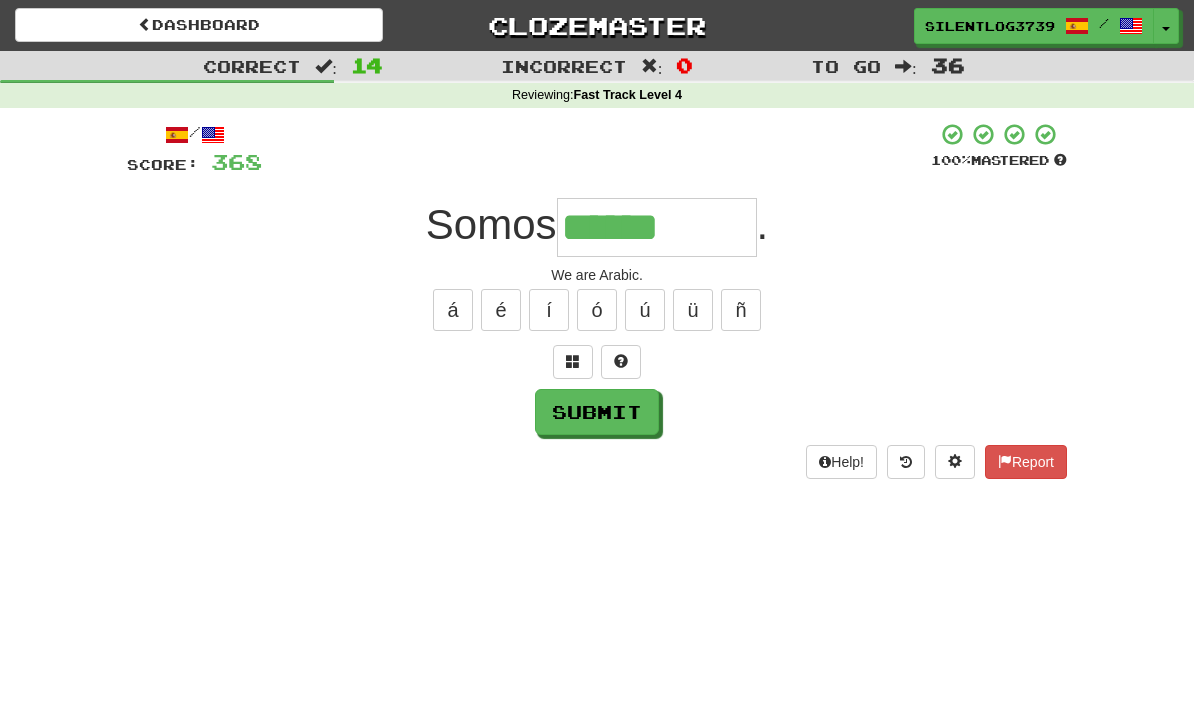 type on "******" 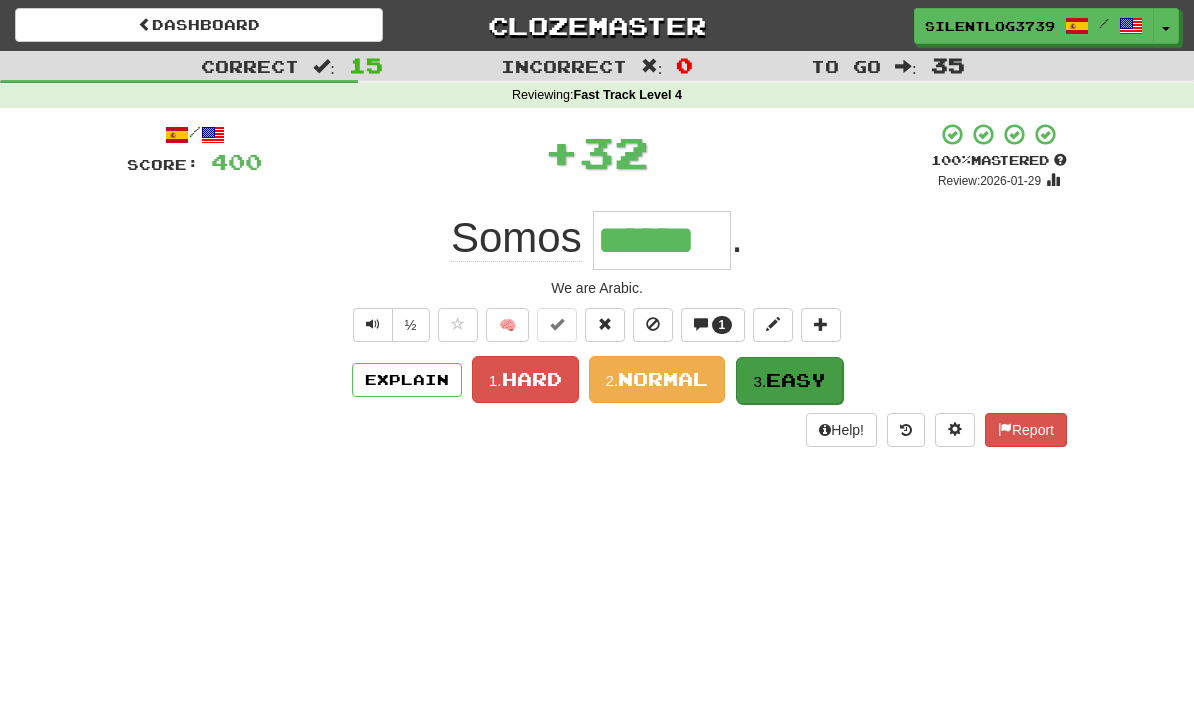 click on "3.  Easy" at bounding box center [789, 380] 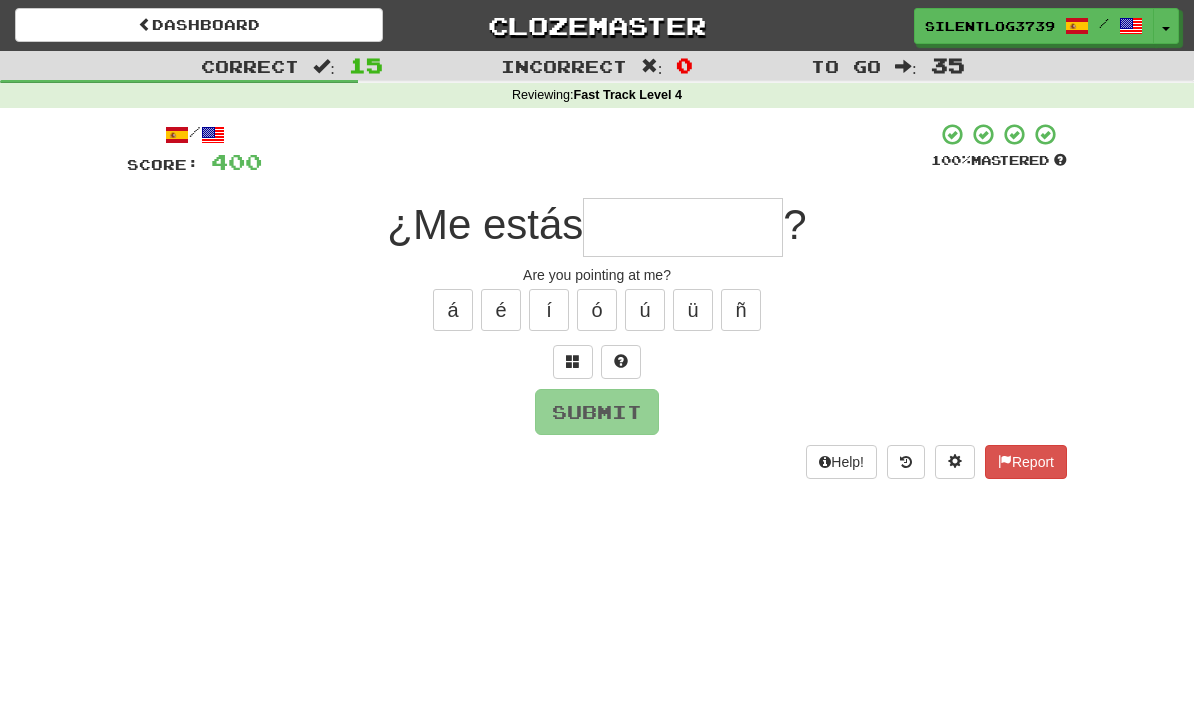 type on "*" 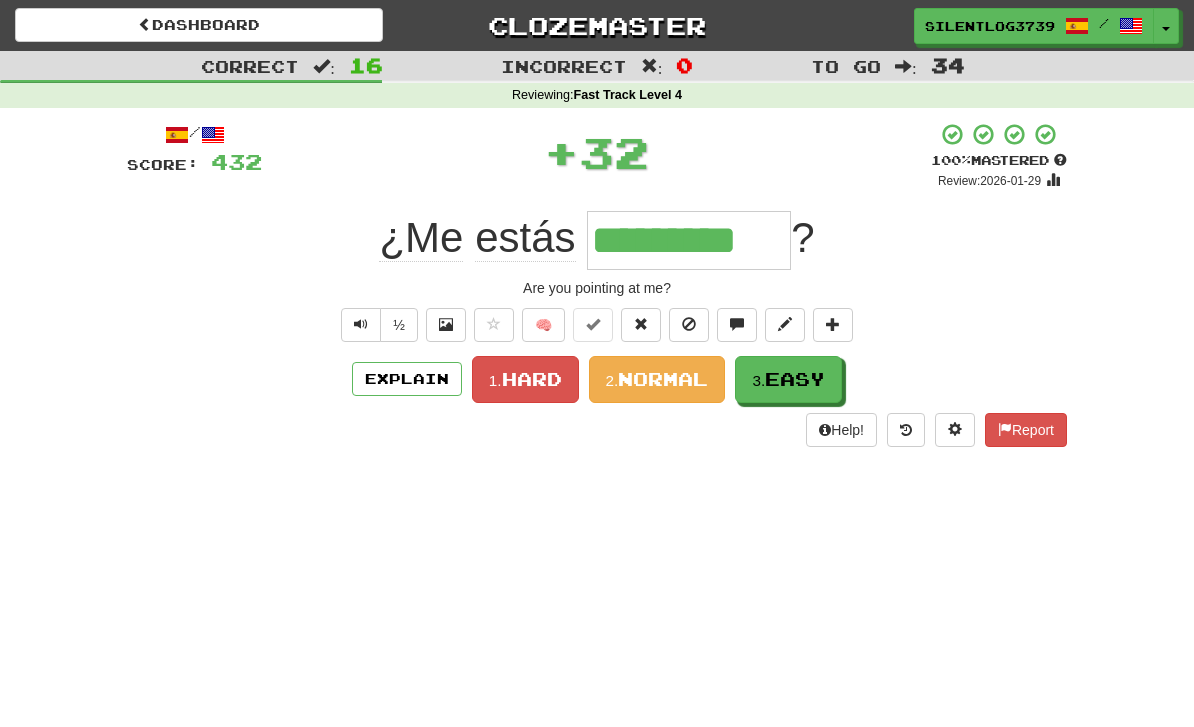 type on "*********" 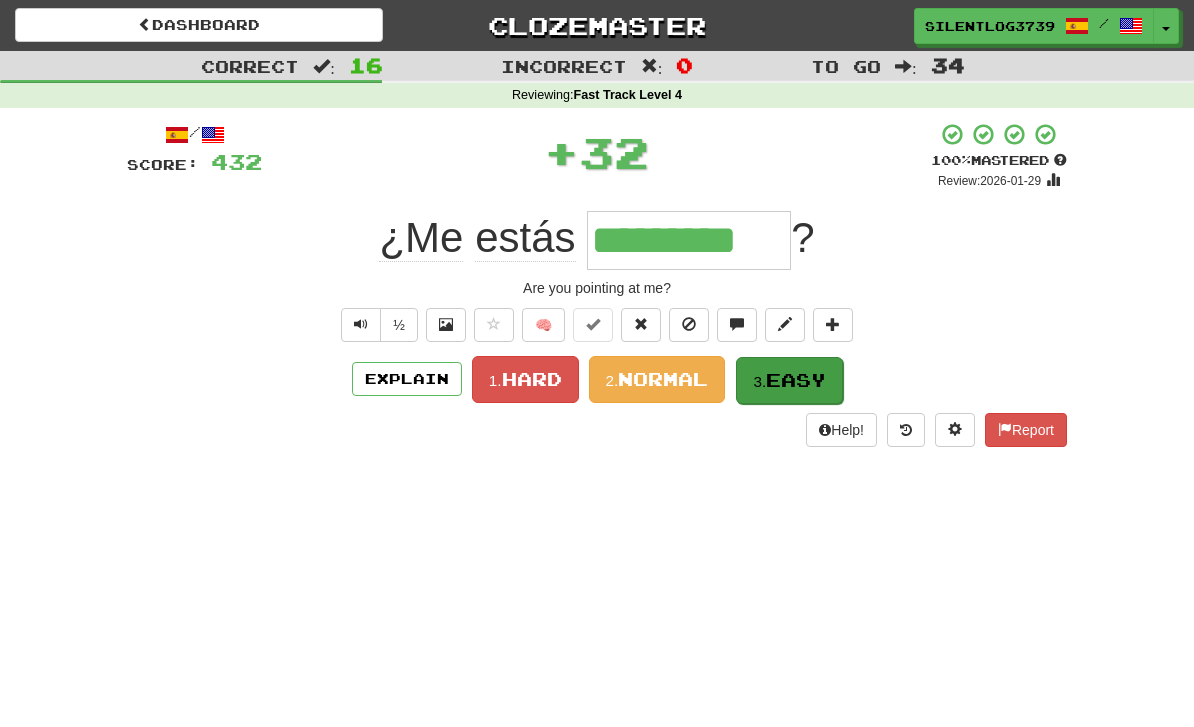 click on "Easy" at bounding box center (796, 380) 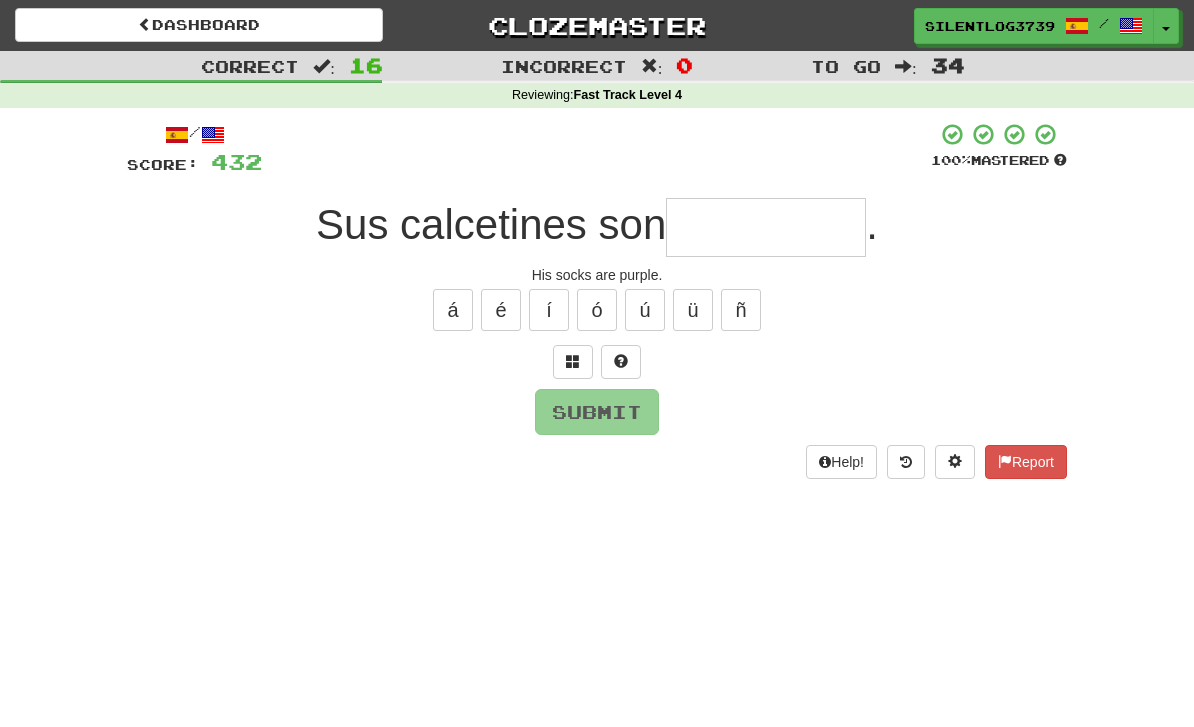 type on "*" 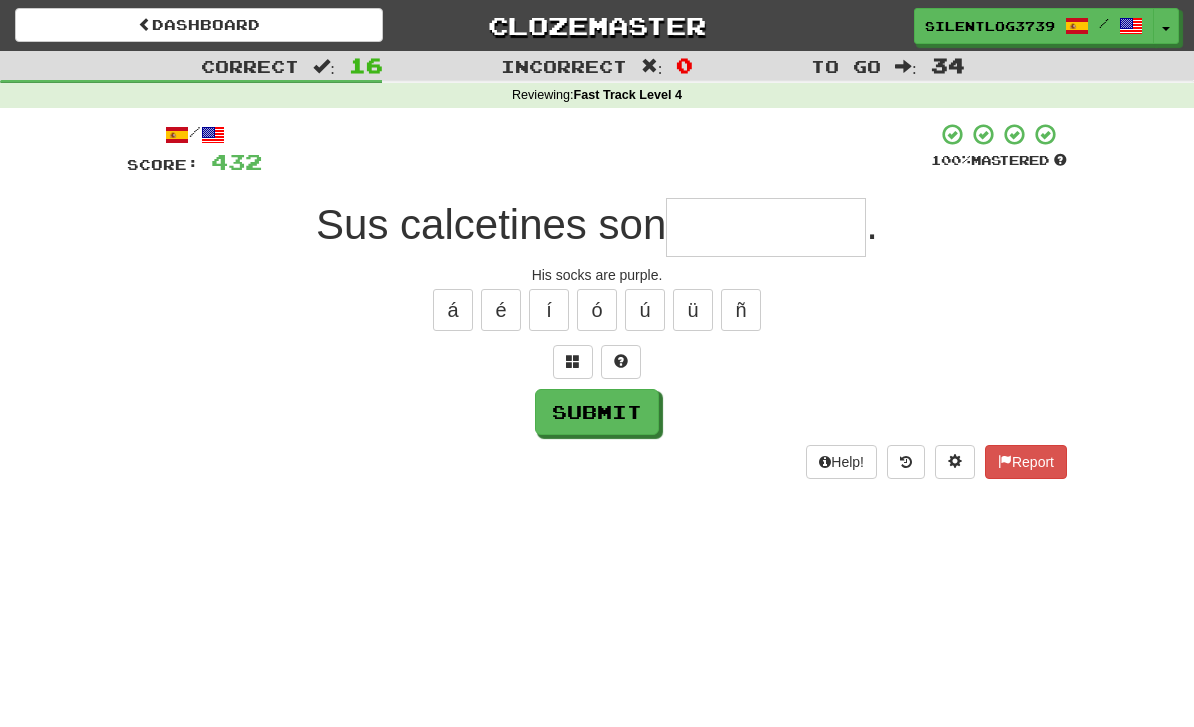 type on "*" 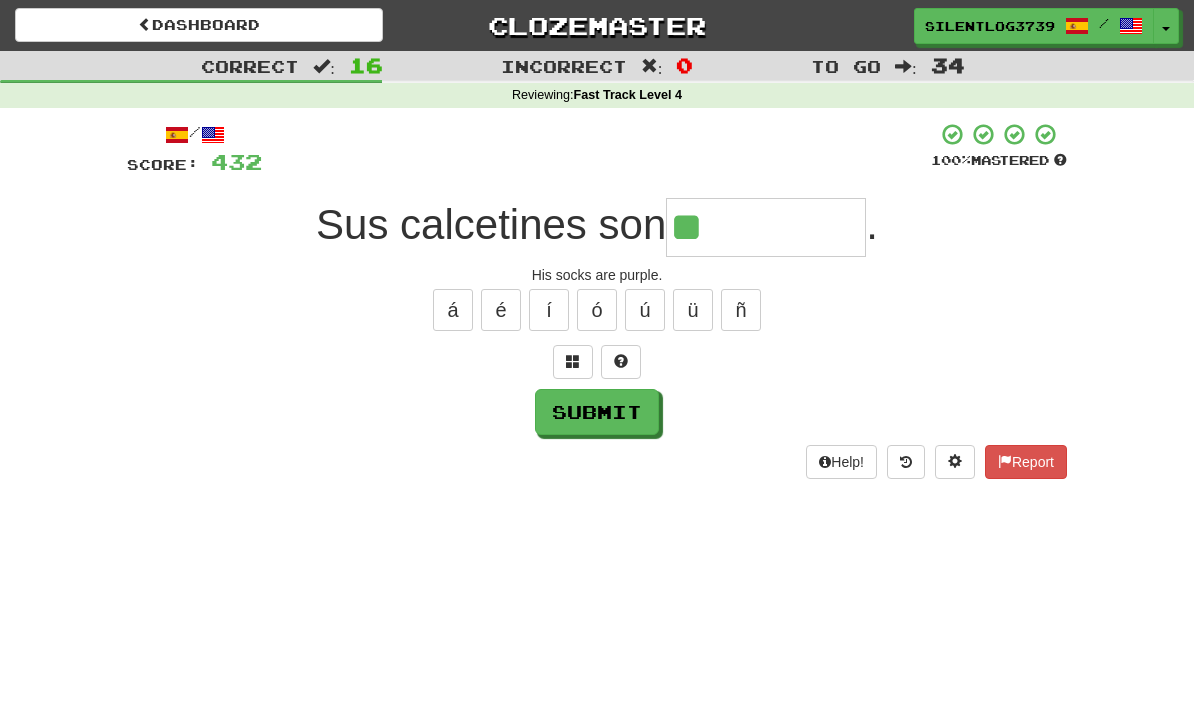 type on "*******" 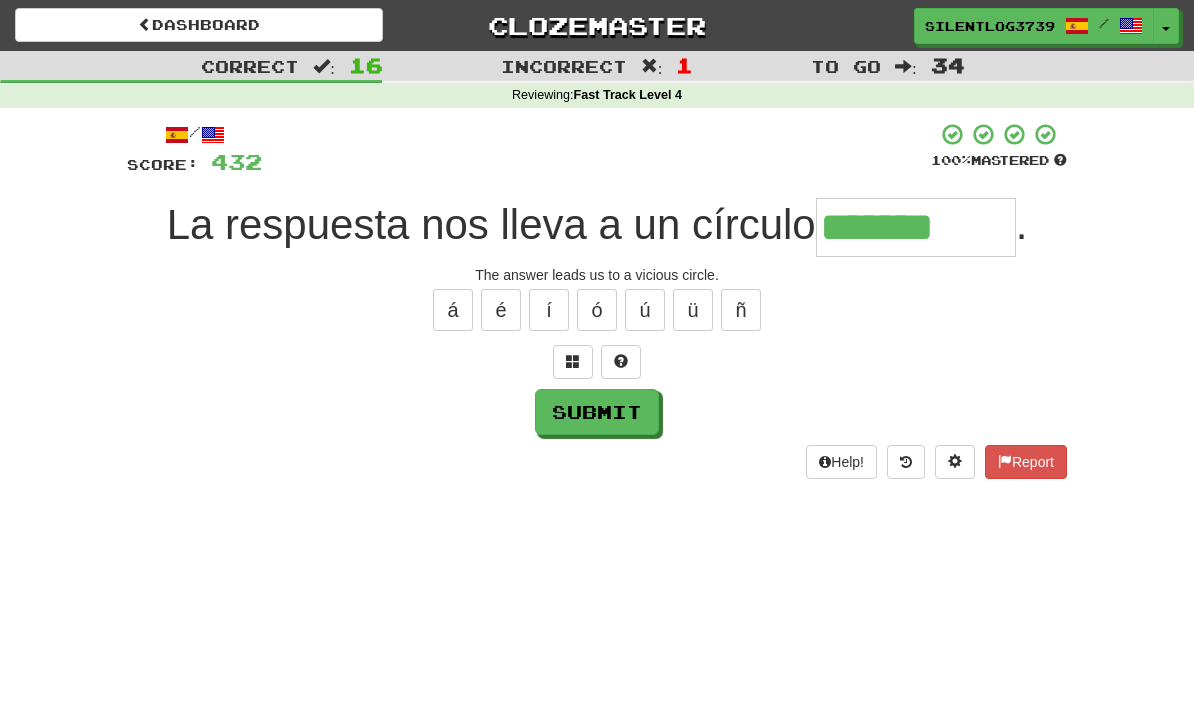 type on "*******" 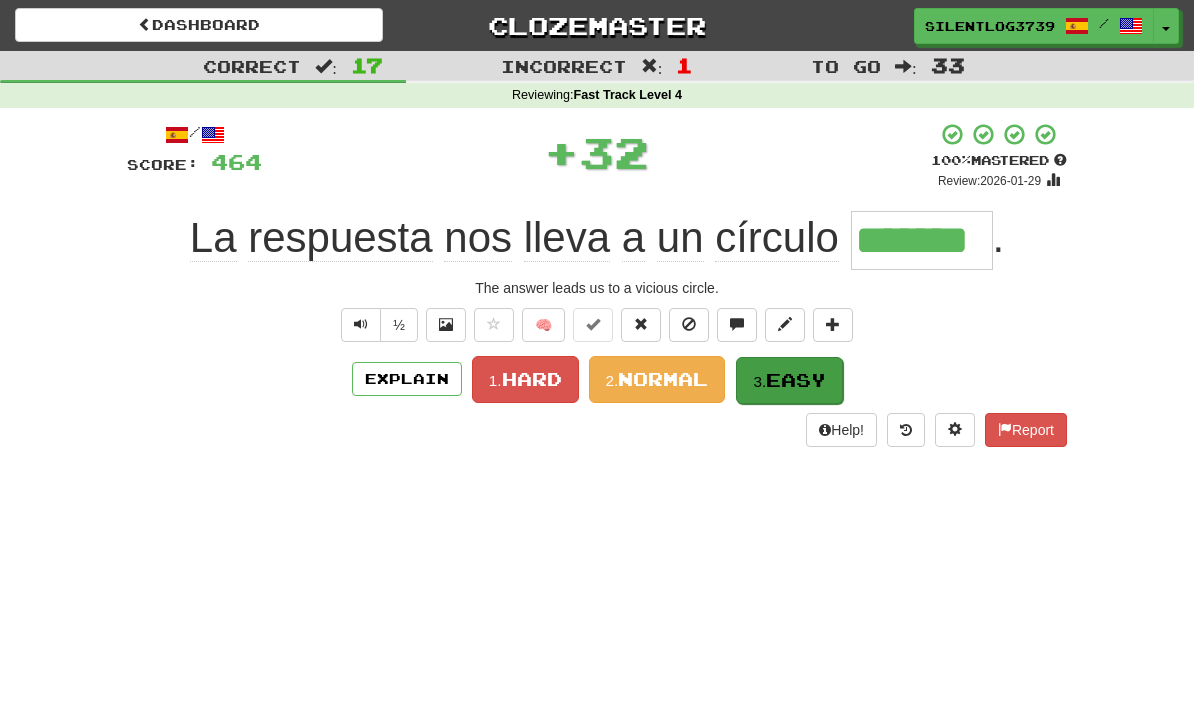 click on "Easy" at bounding box center (796, 380) 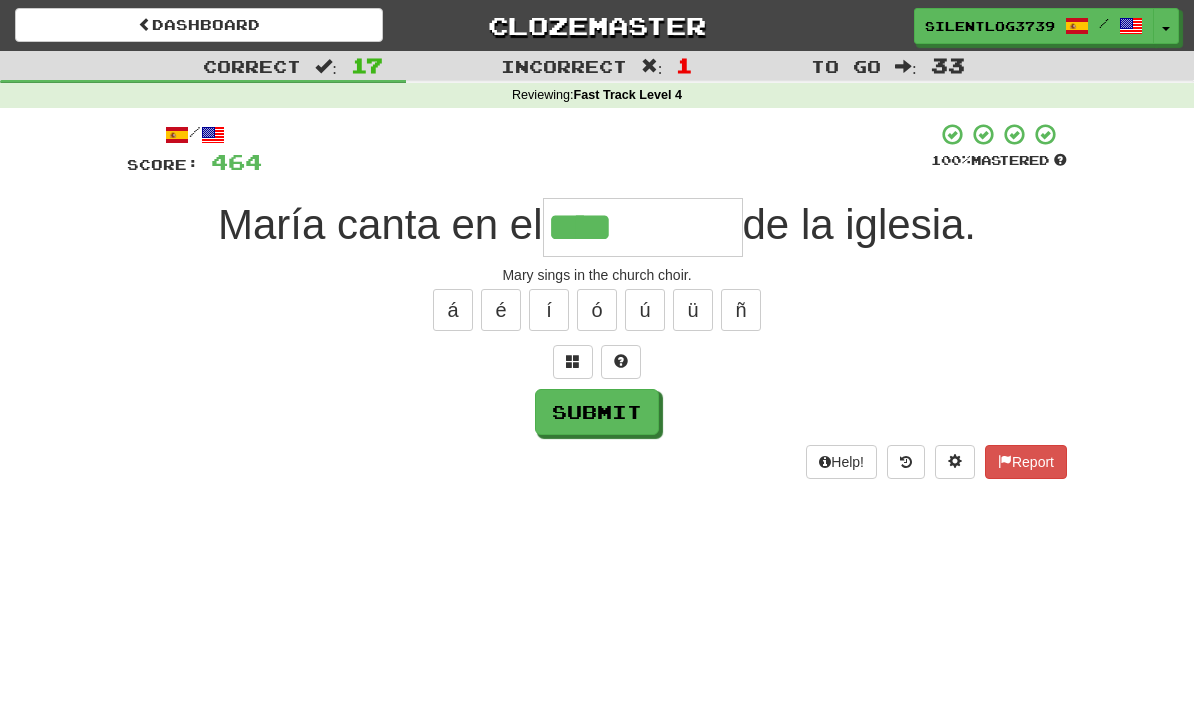type on "****" 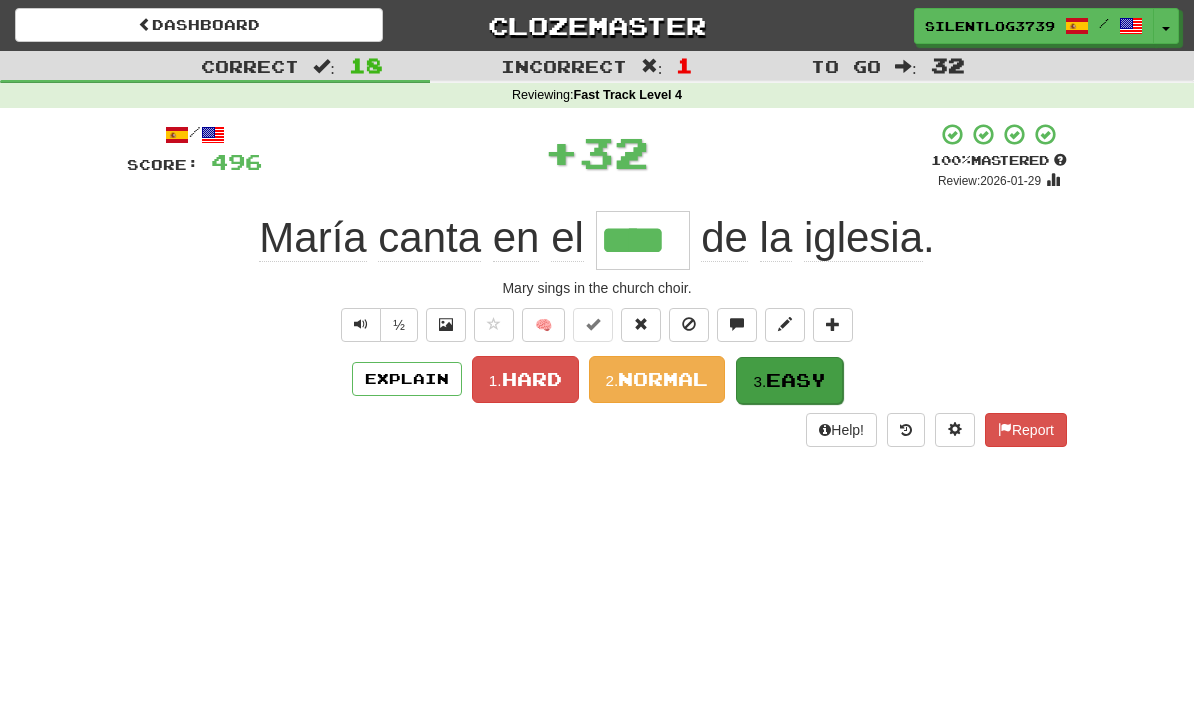 click on "Easy" at bounding box center (796, 380) 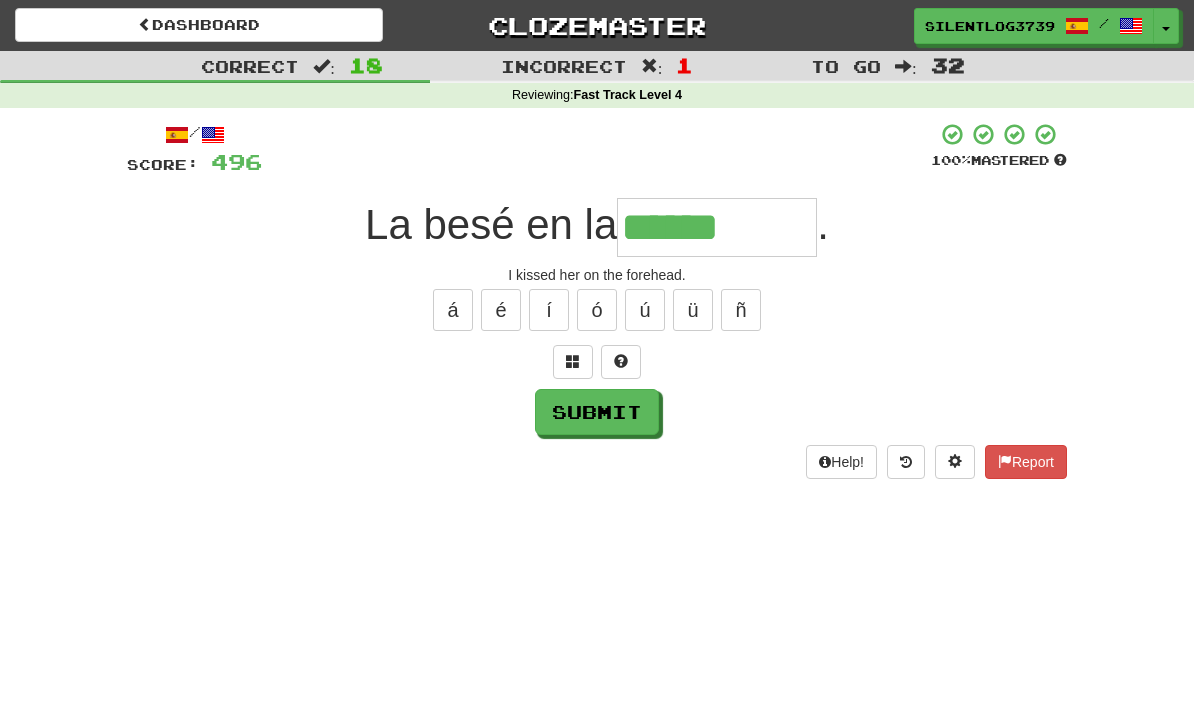 type on "******" 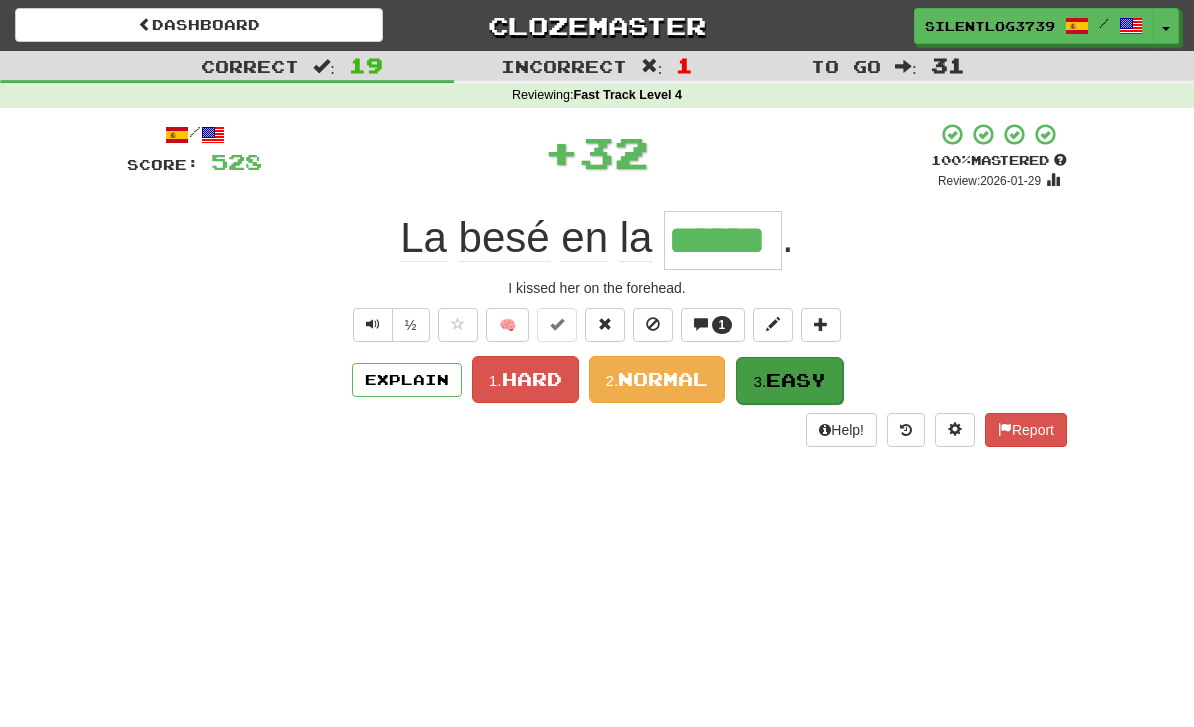 click on "3.  Easy" at bounding box center (789, 380) 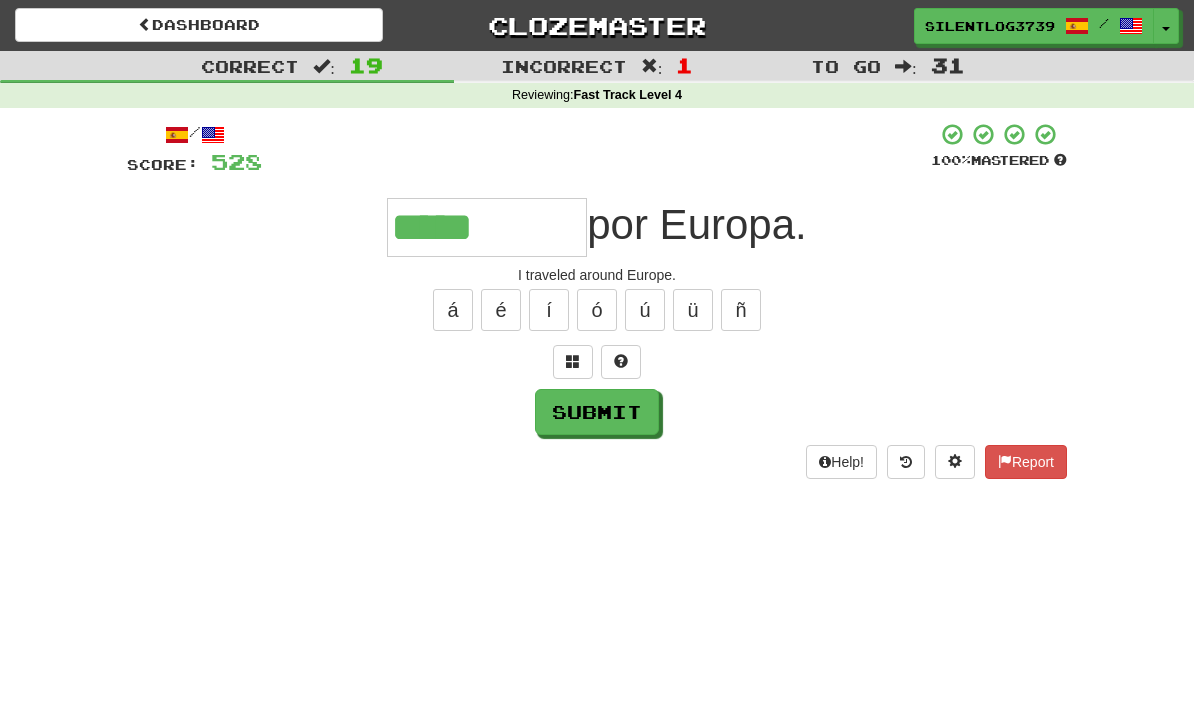 type on "*****" 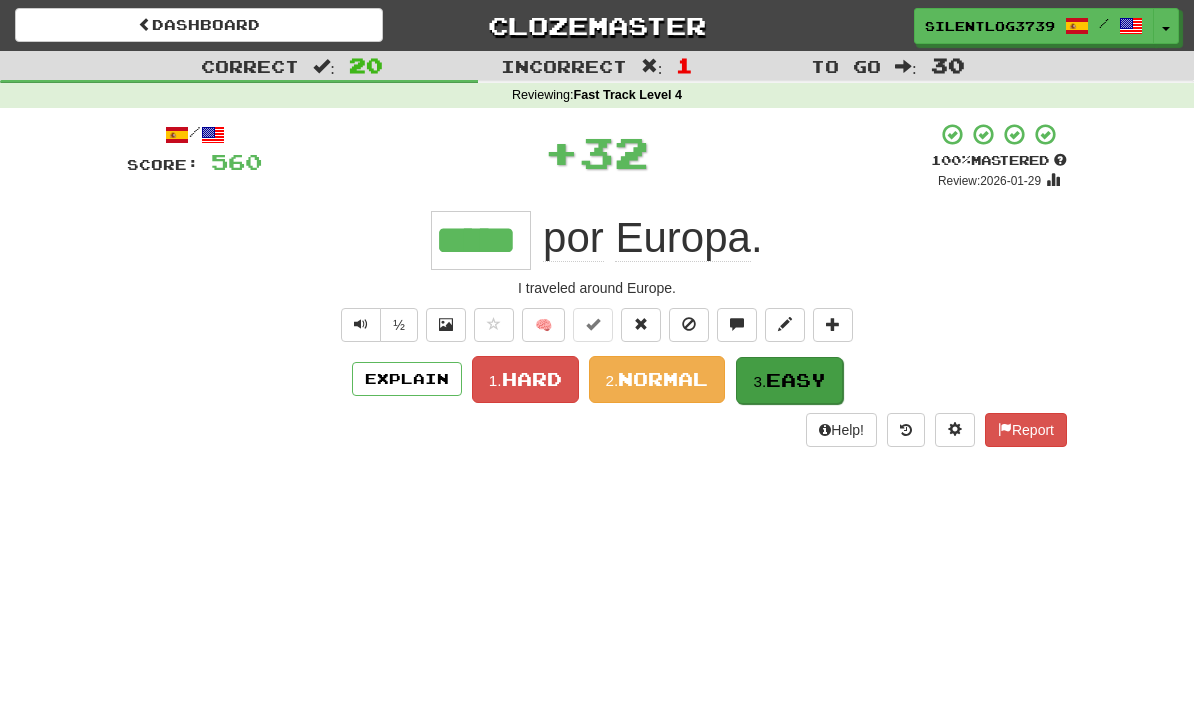 click on "Easy" at bounding box center [796, 380] 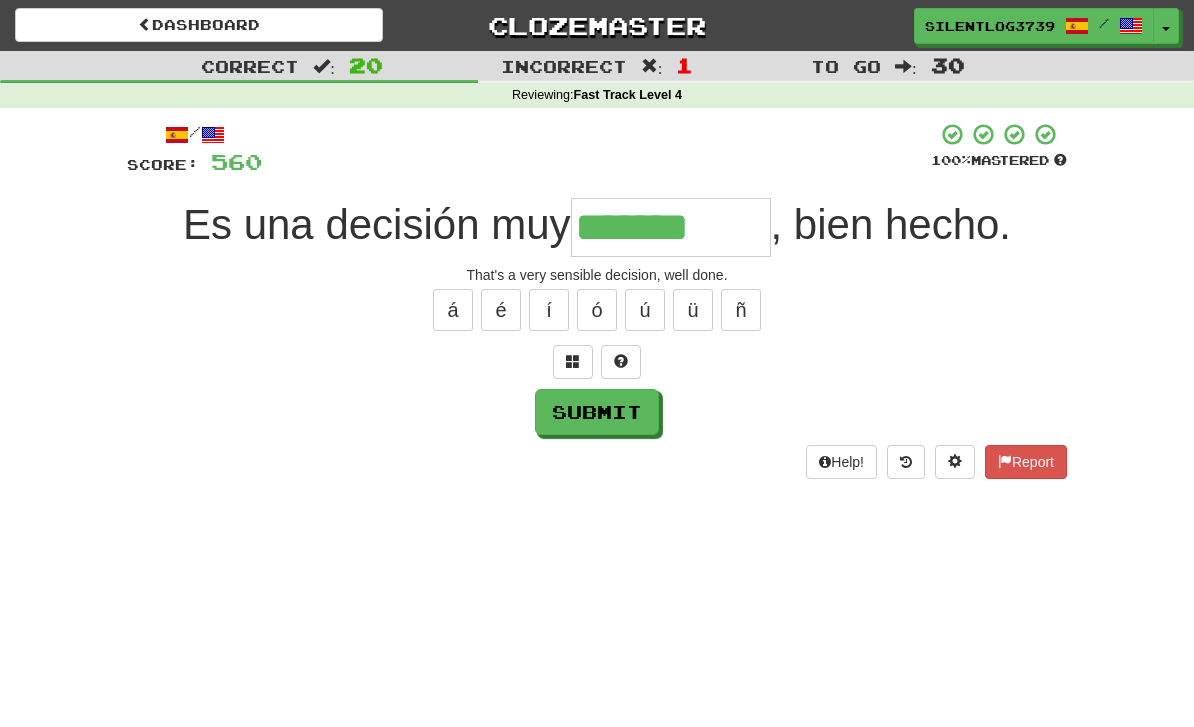 type on "*******" 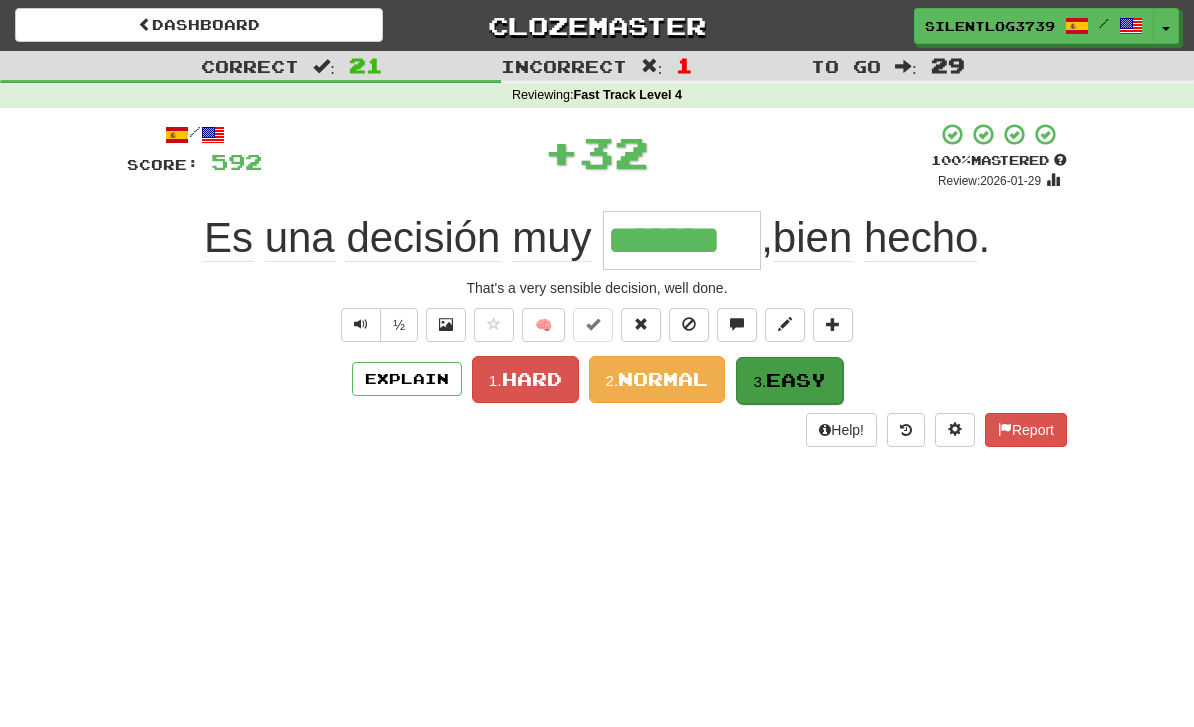 click on "Easy" at bounding box center (796, 380) 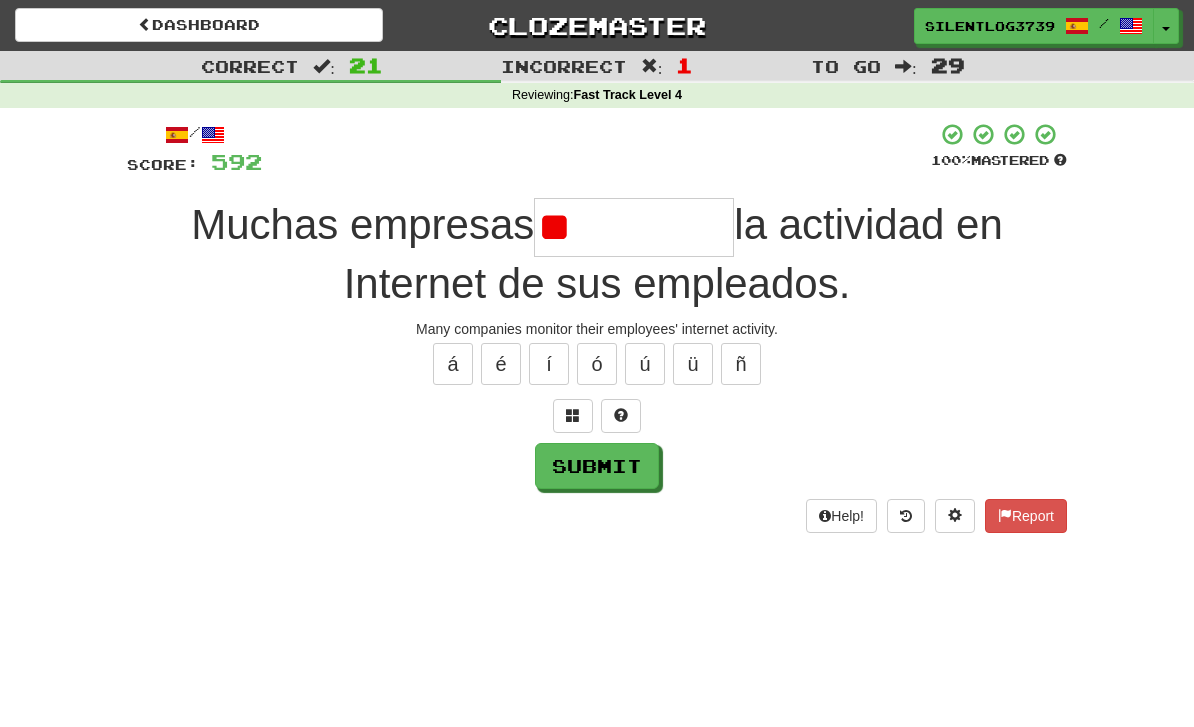type on "*" 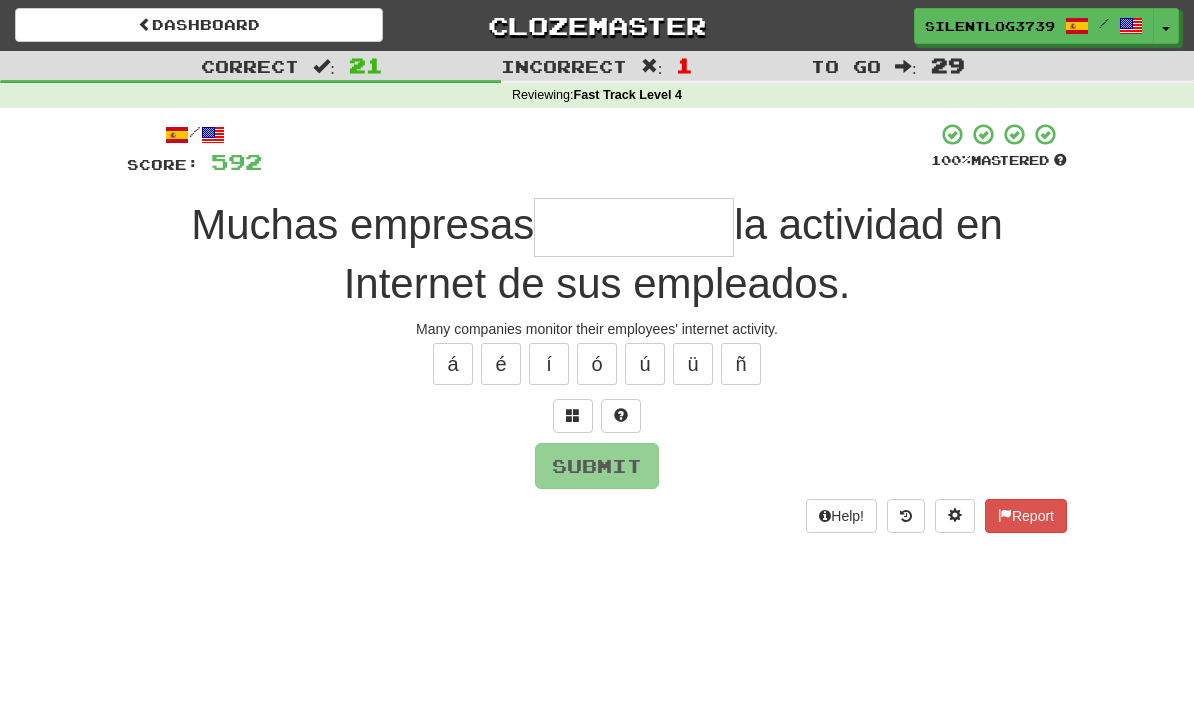 type on "*" 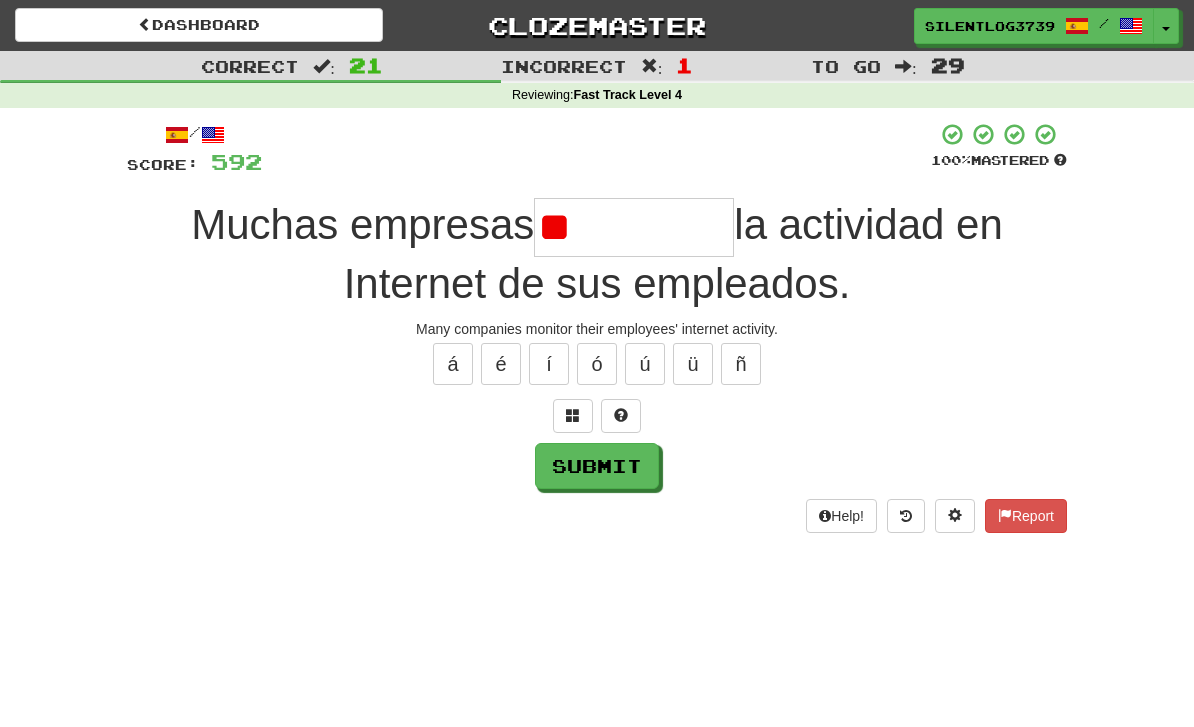 type on "*" 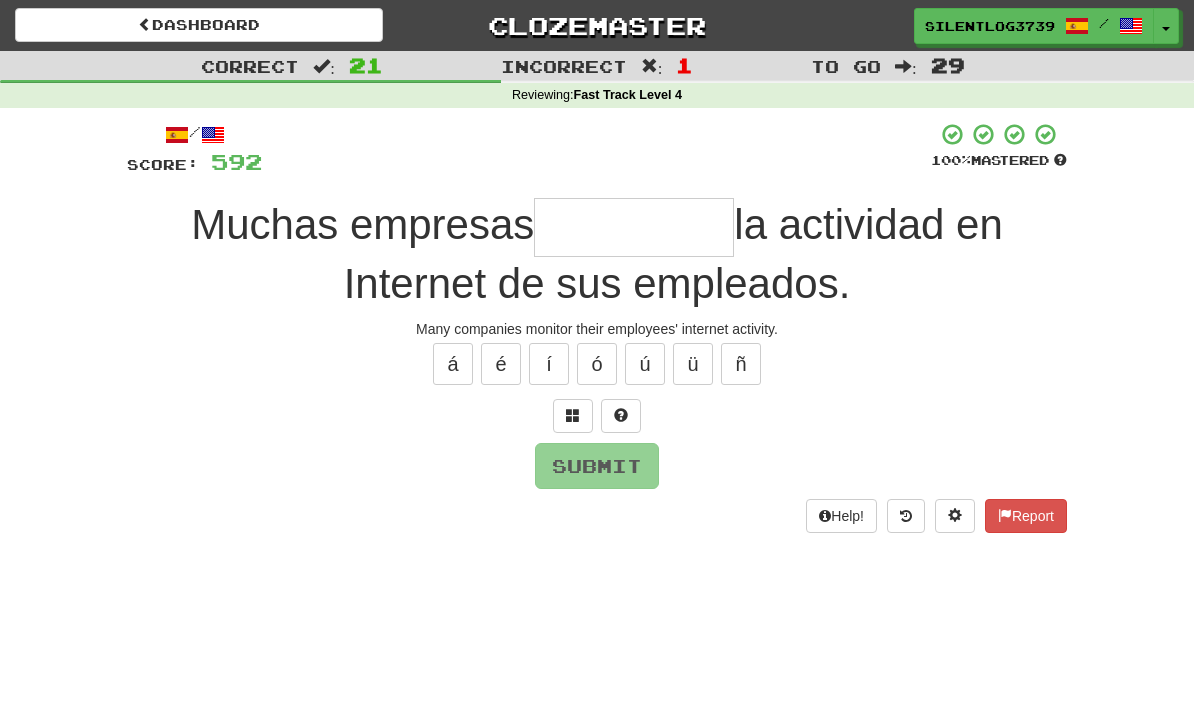 type on "*" 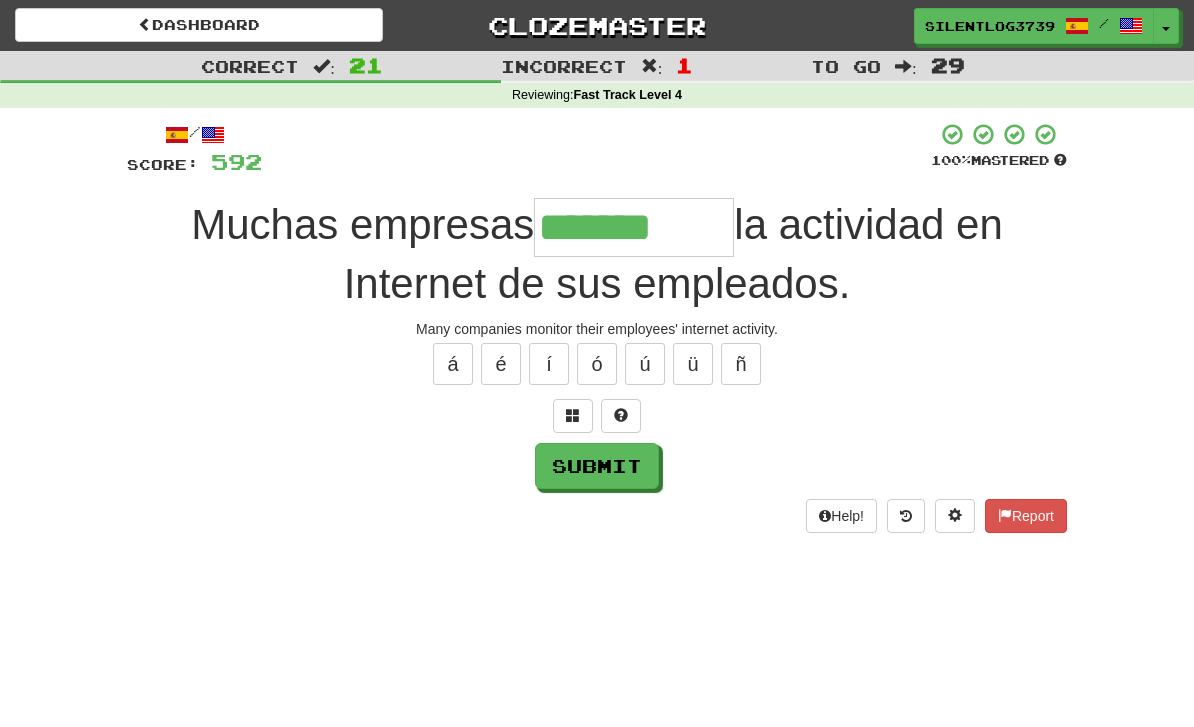 type on "*******" 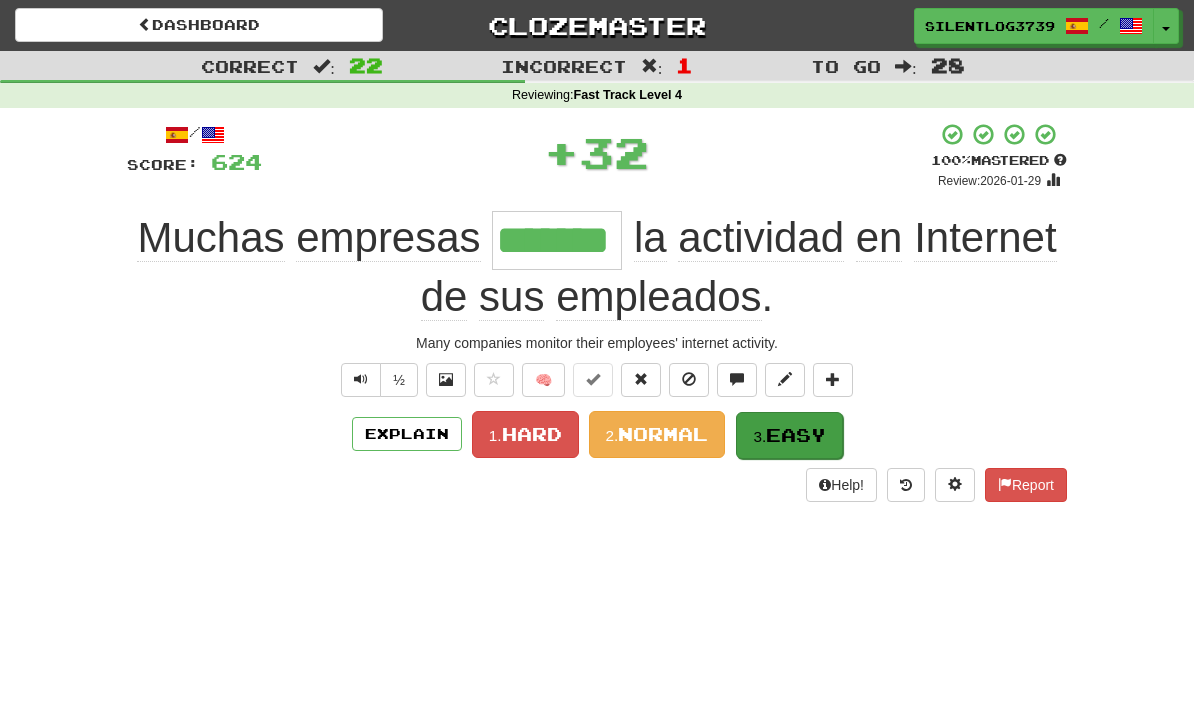 click on "Easy" at bounding box center (796, 435) 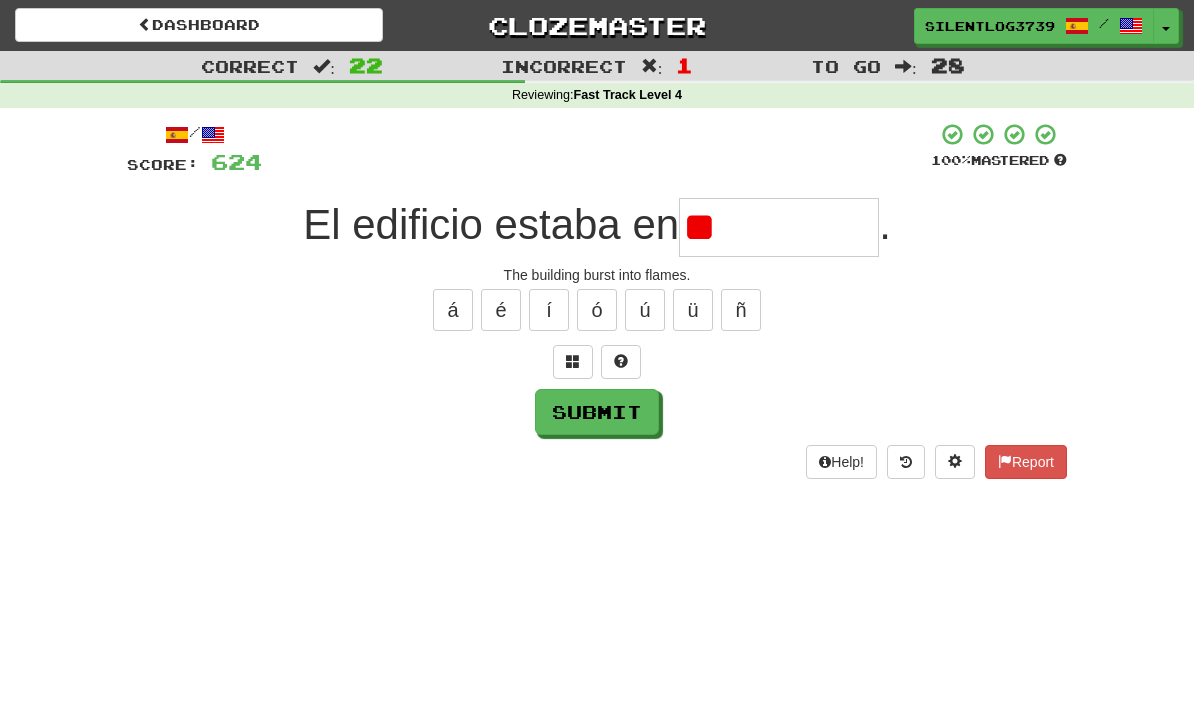 type on "*" 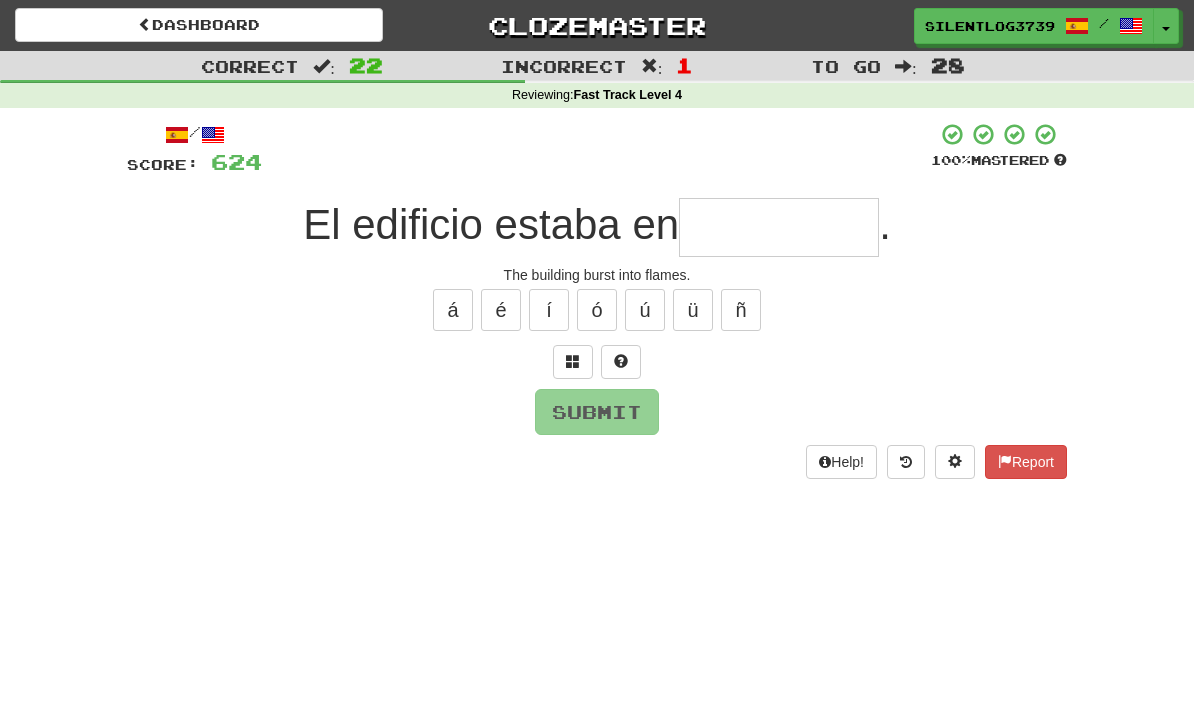 type on "*" 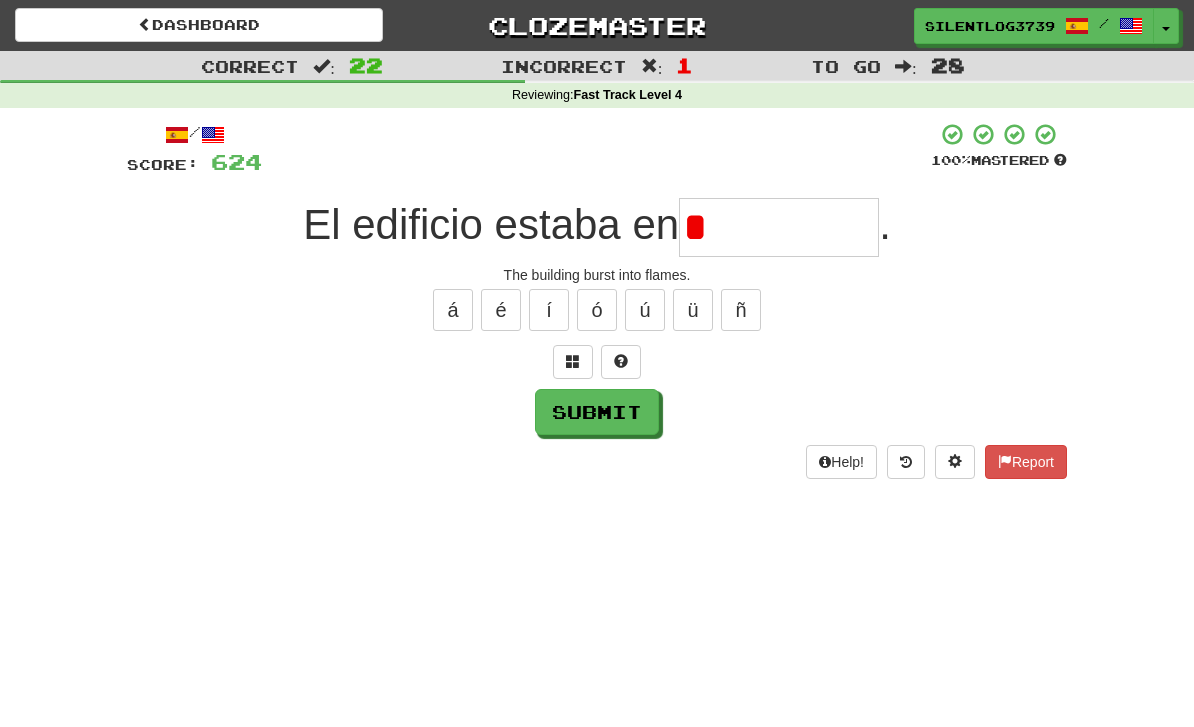 type on "******" 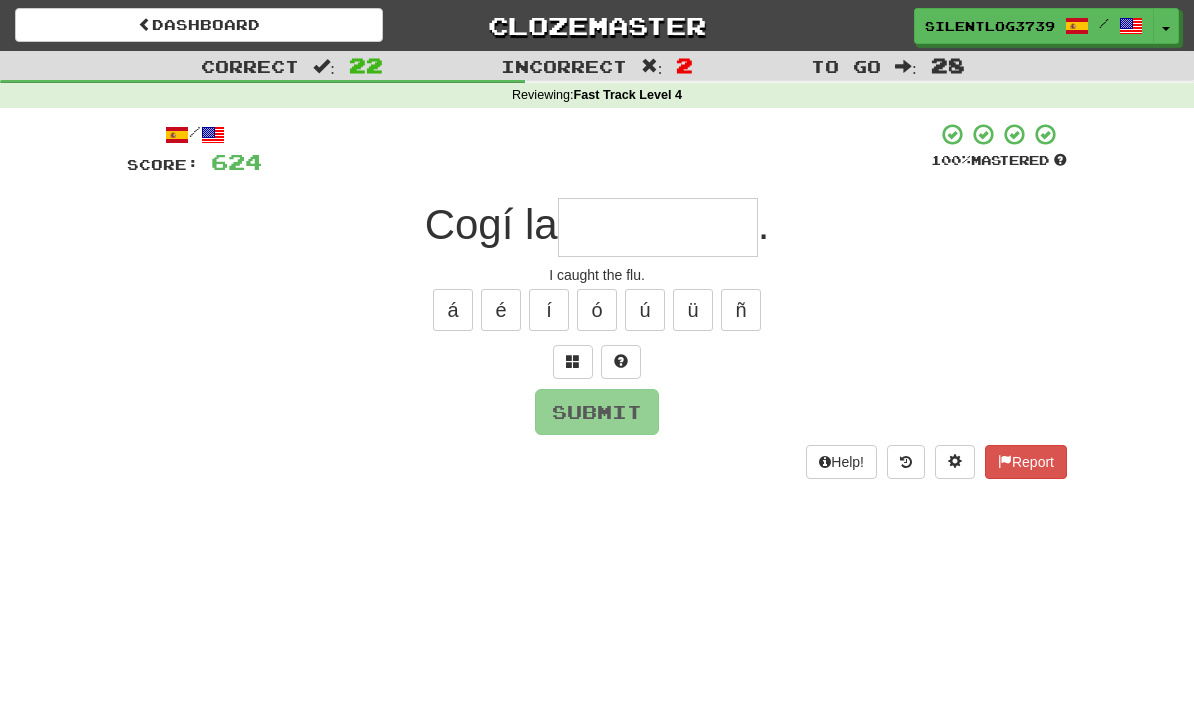 type on "*****" 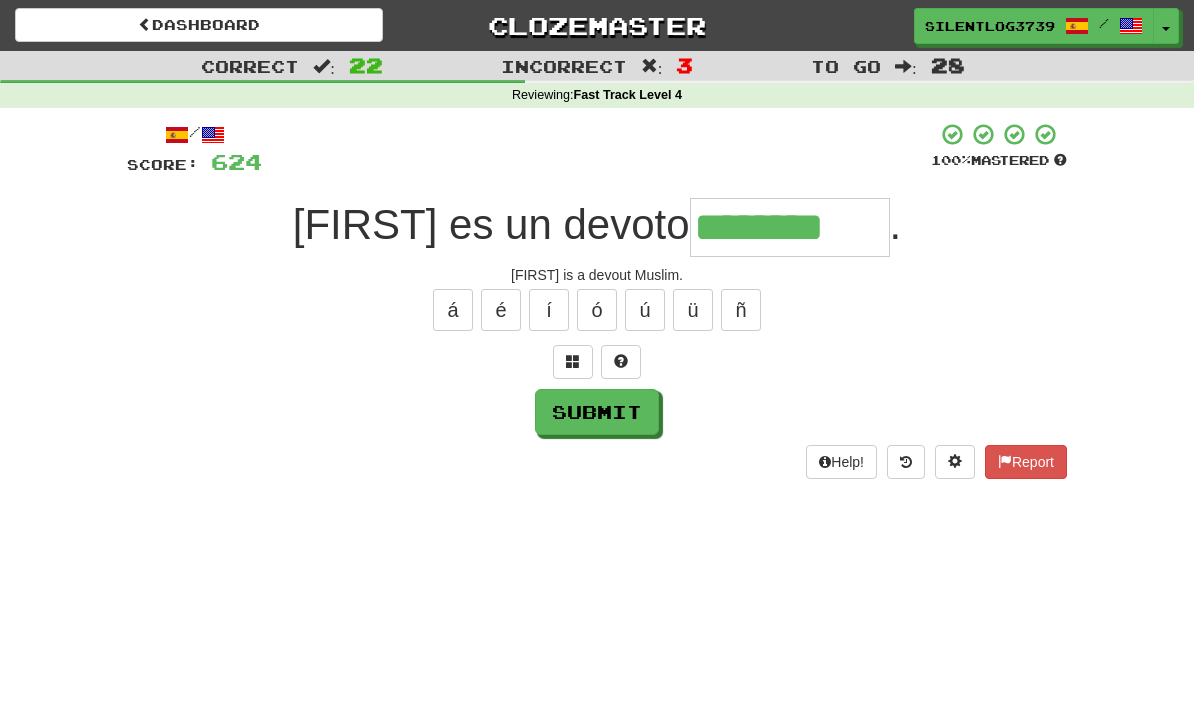 type on "********" 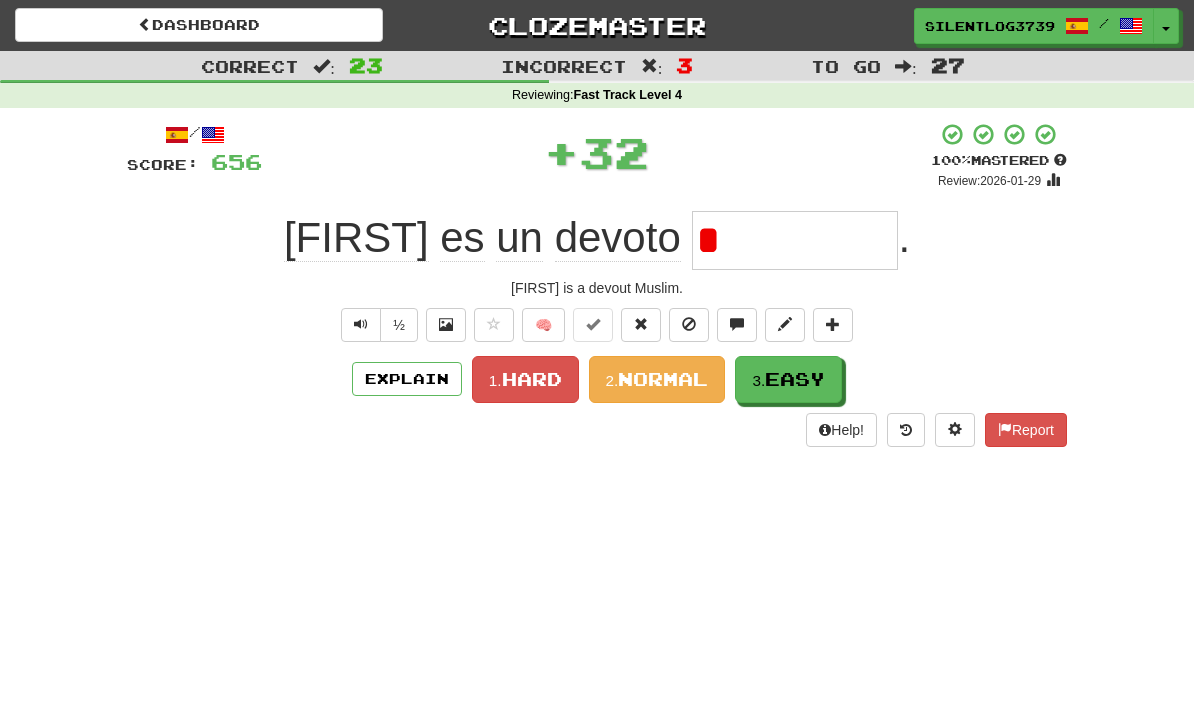 type on "*" 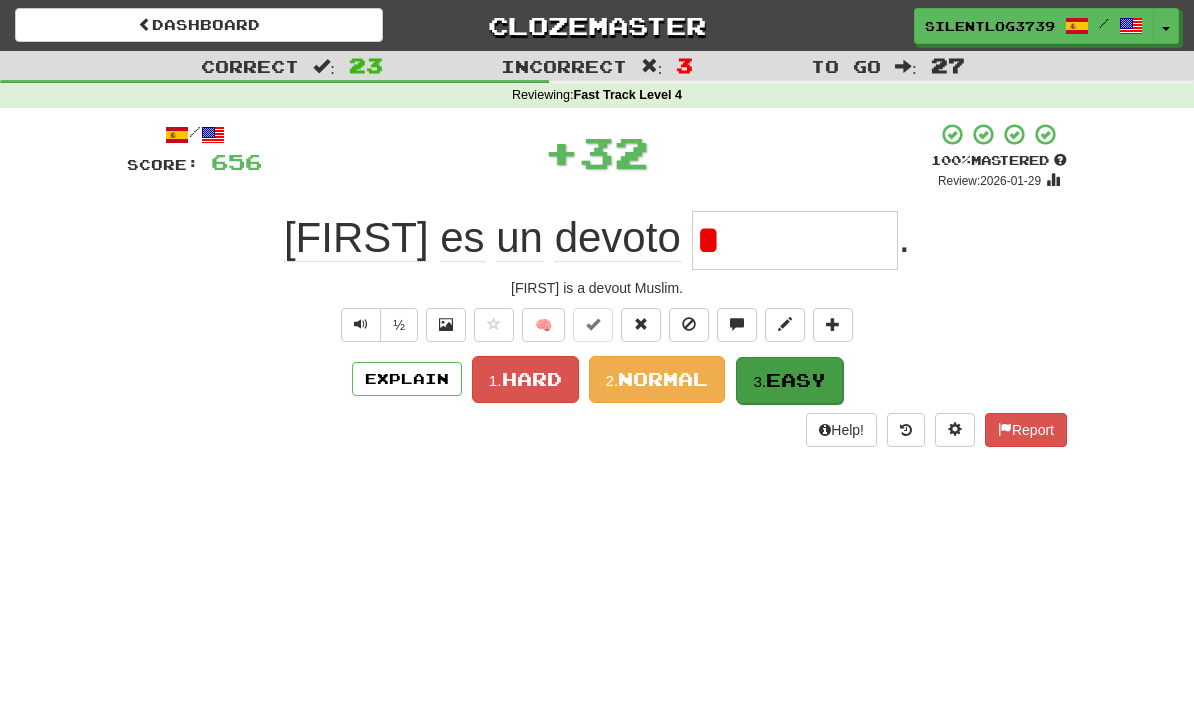 click on "Easy" at bounding box center (796, 380) 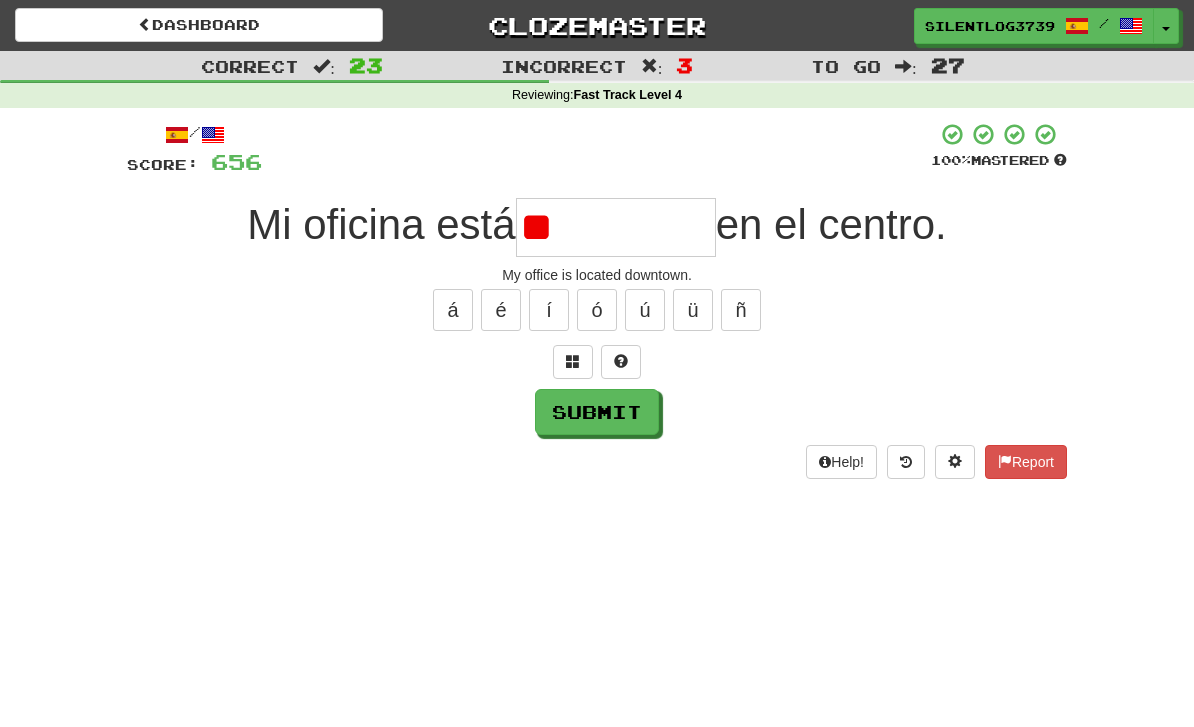 type on "*" 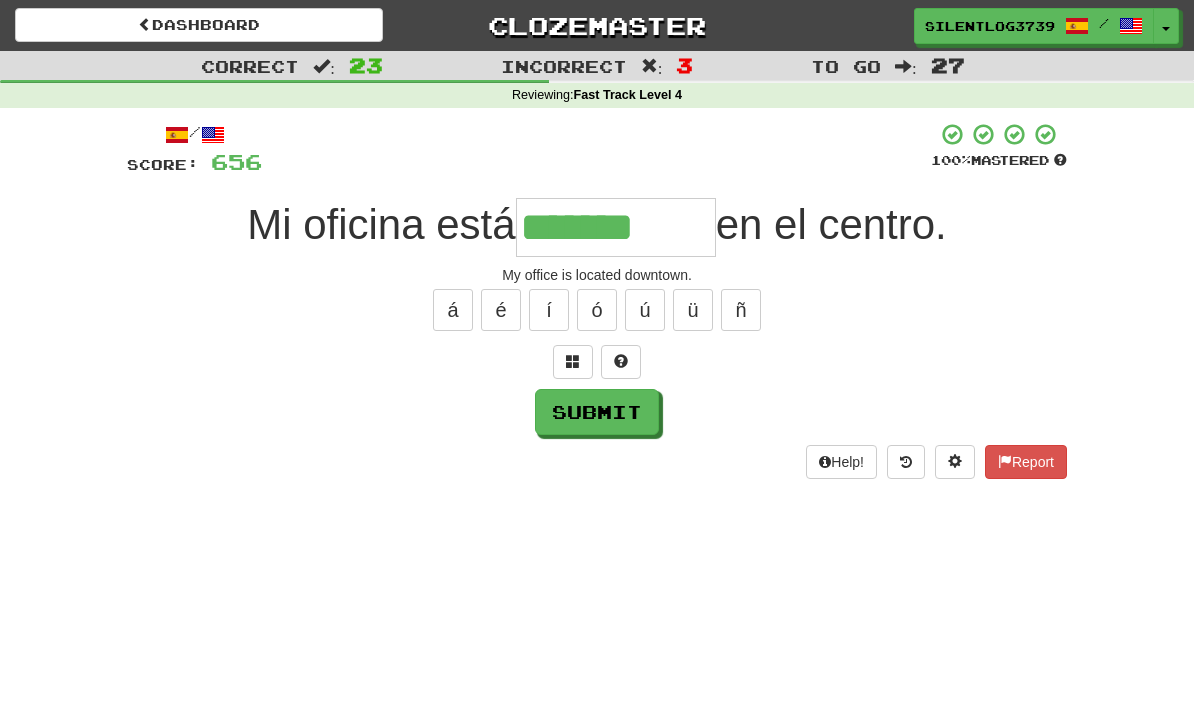 type on "*******" 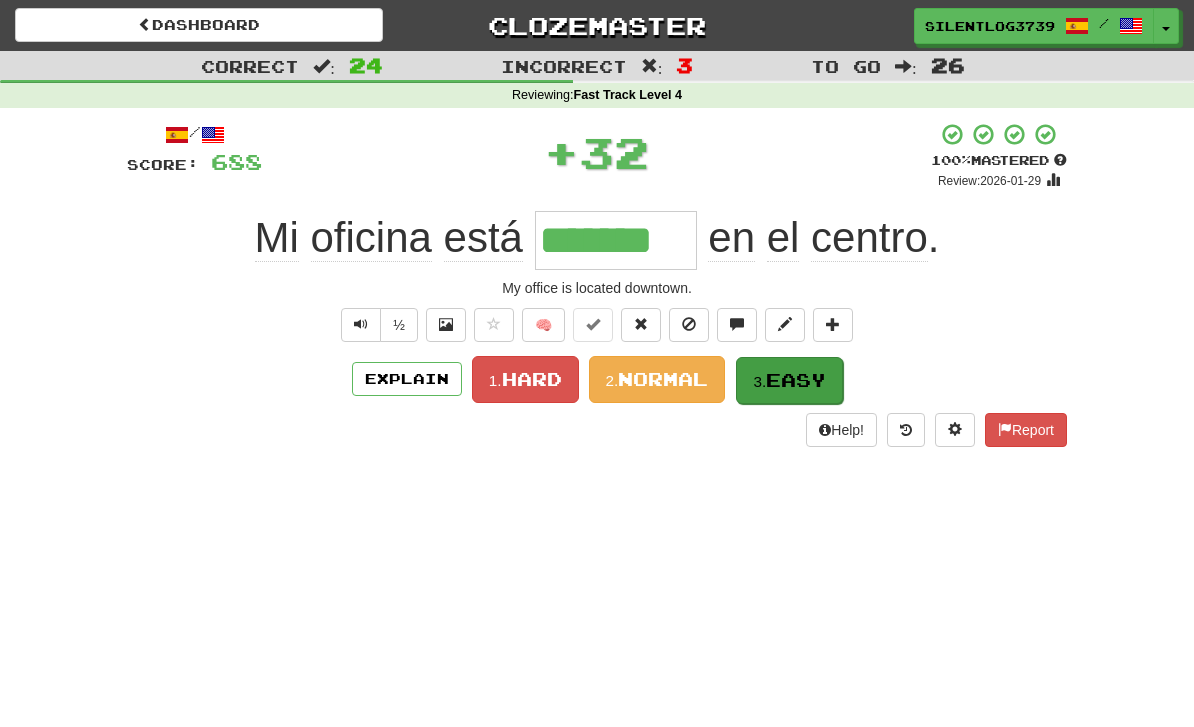 click on "3.  Easy" at bounding box center (789, 380) 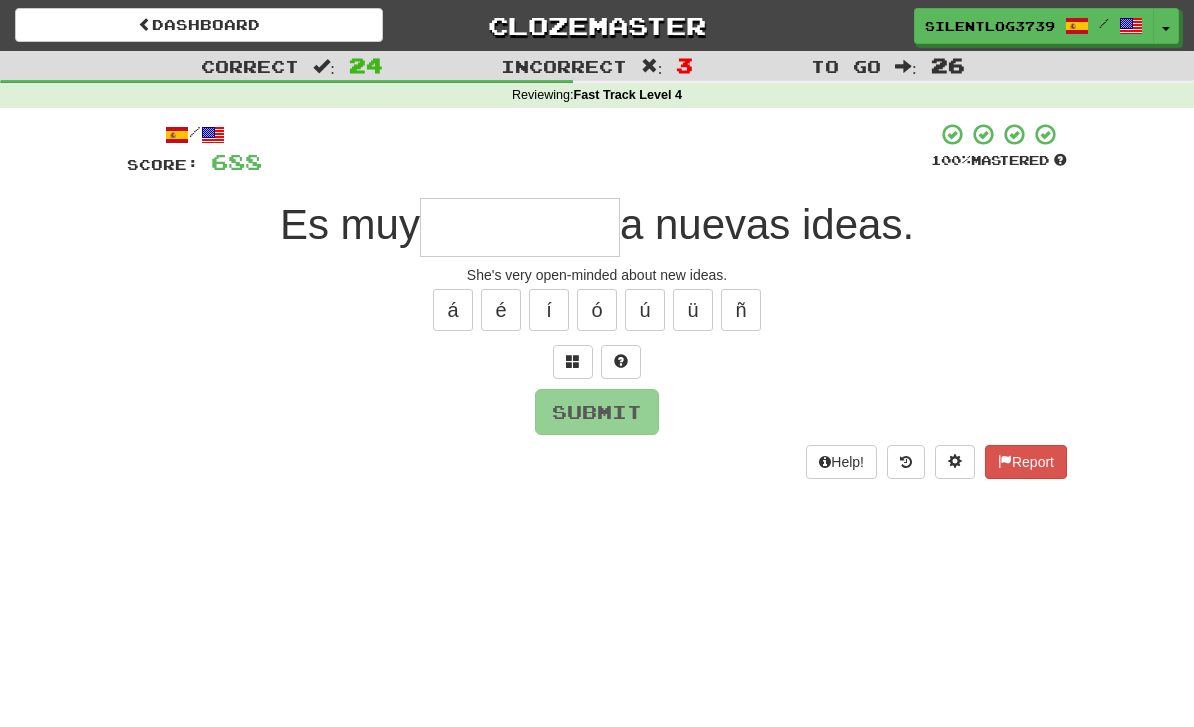type on "*" 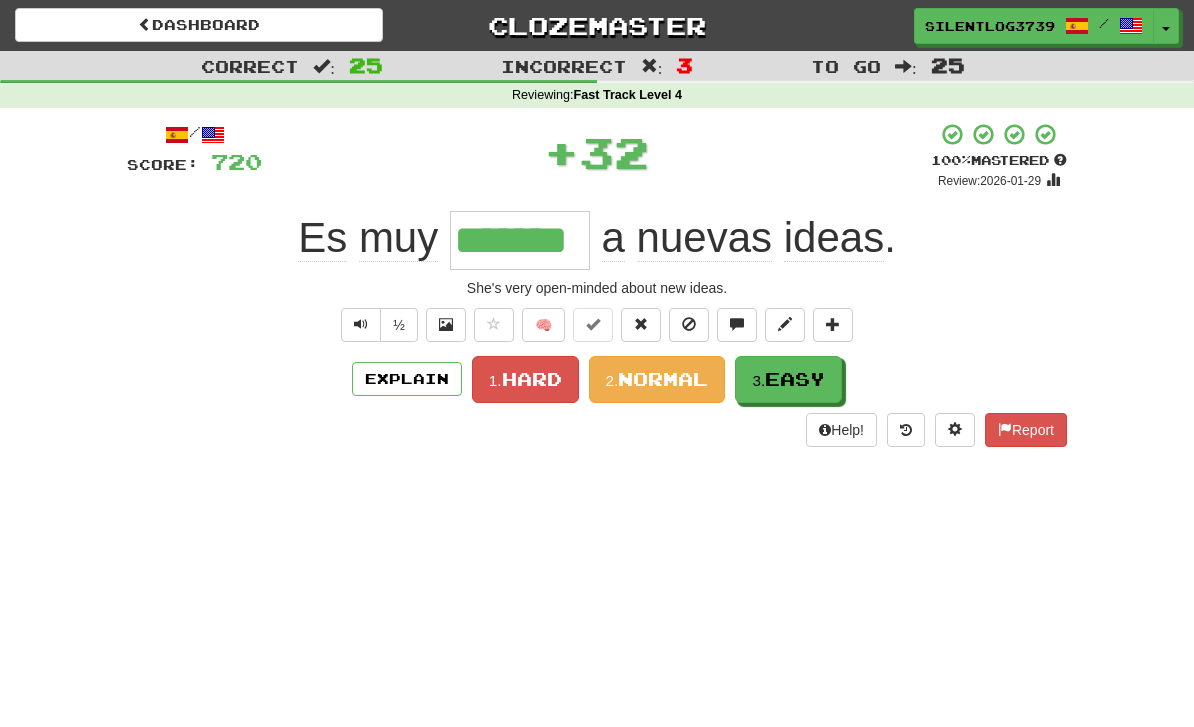 type on "*******" 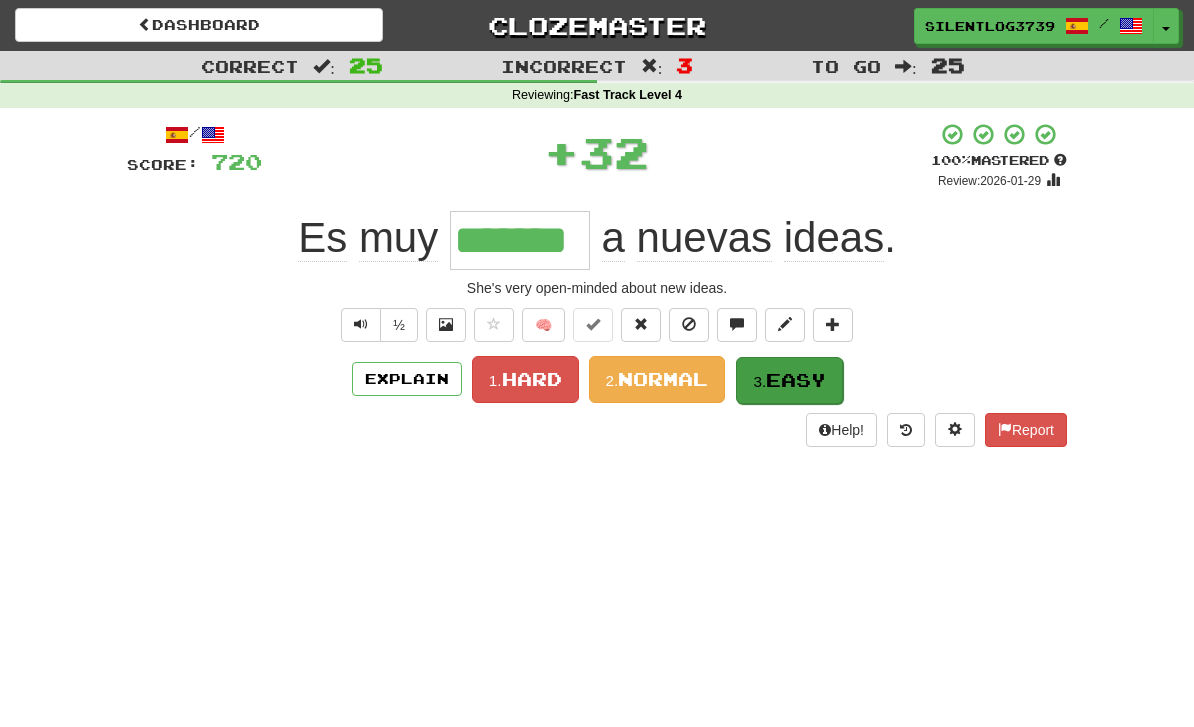 click on "Easy" at bounding box center [796, 380] 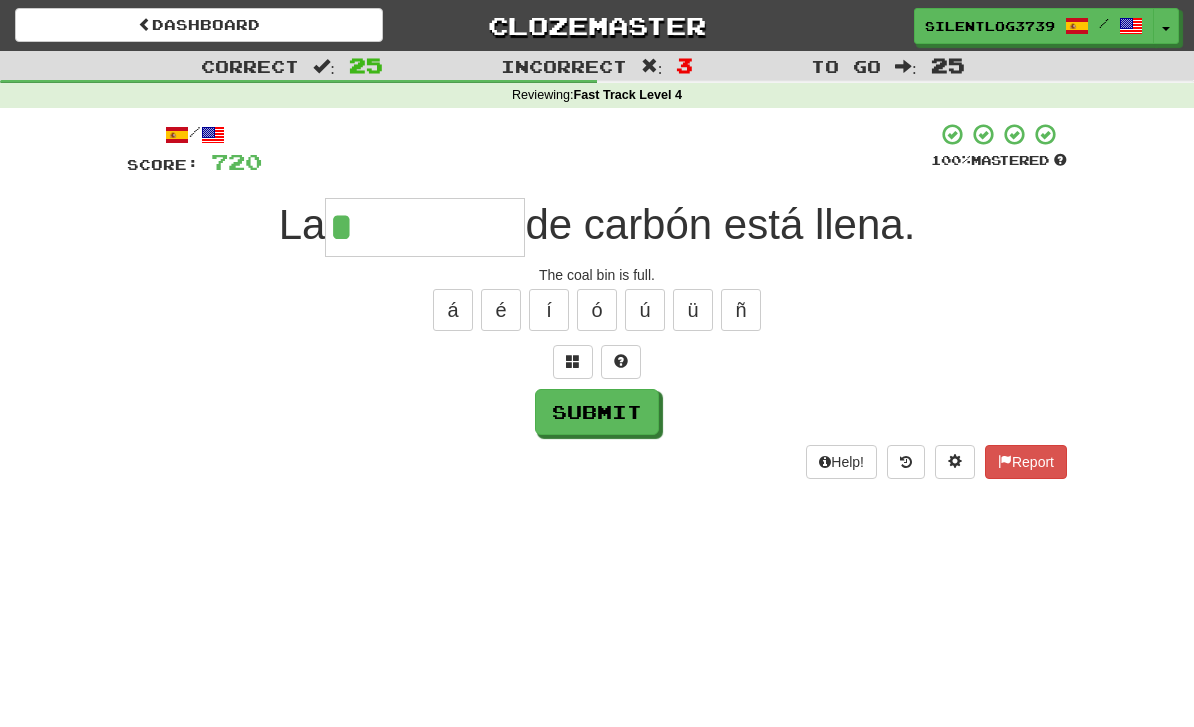 type on "******" 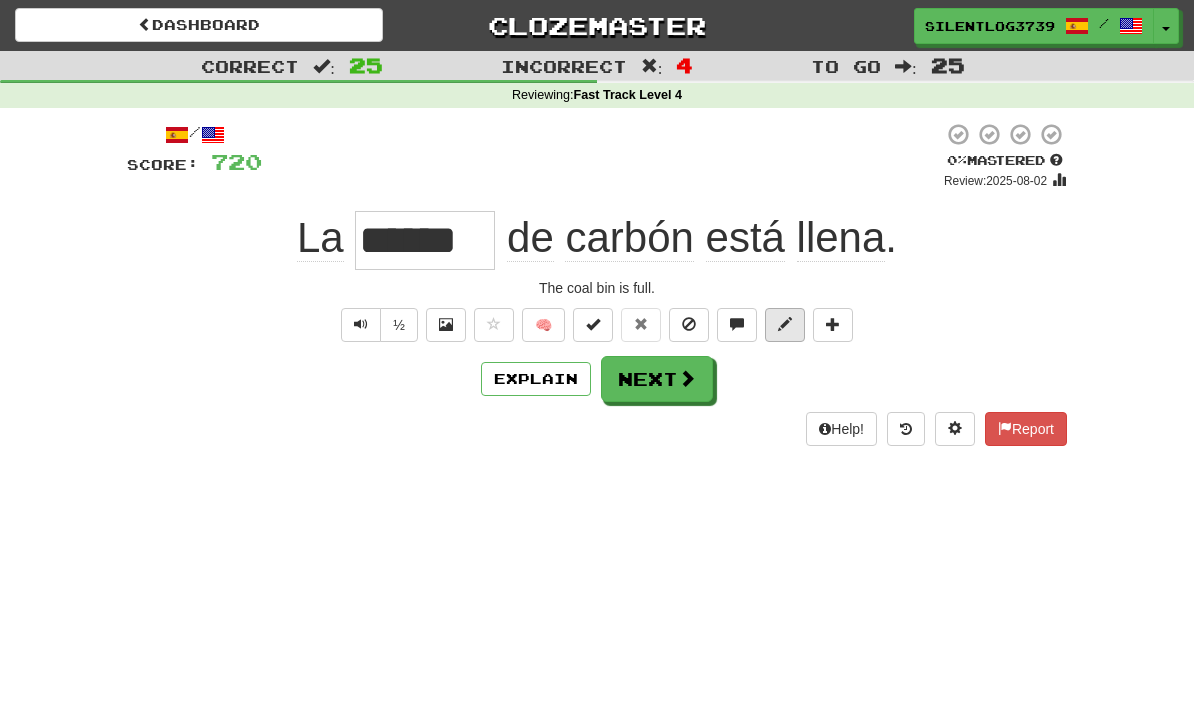 click at bounding box center [785, 324] 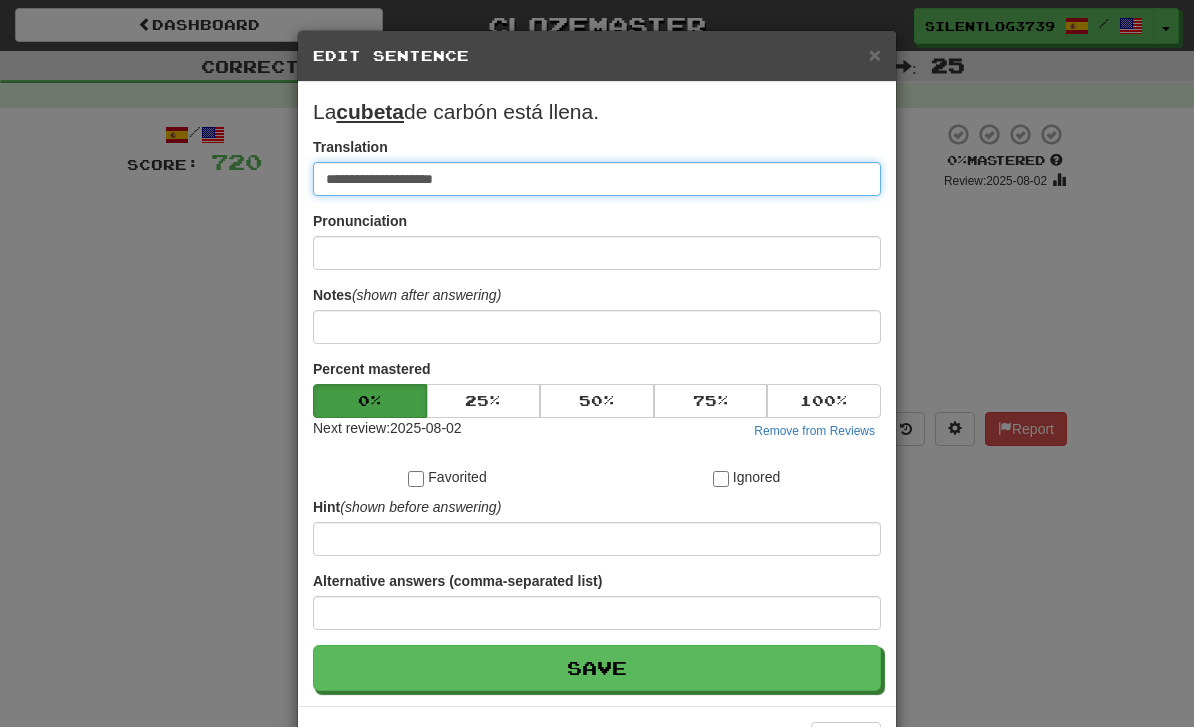 click on "**********" at bounding box center [597, 179] 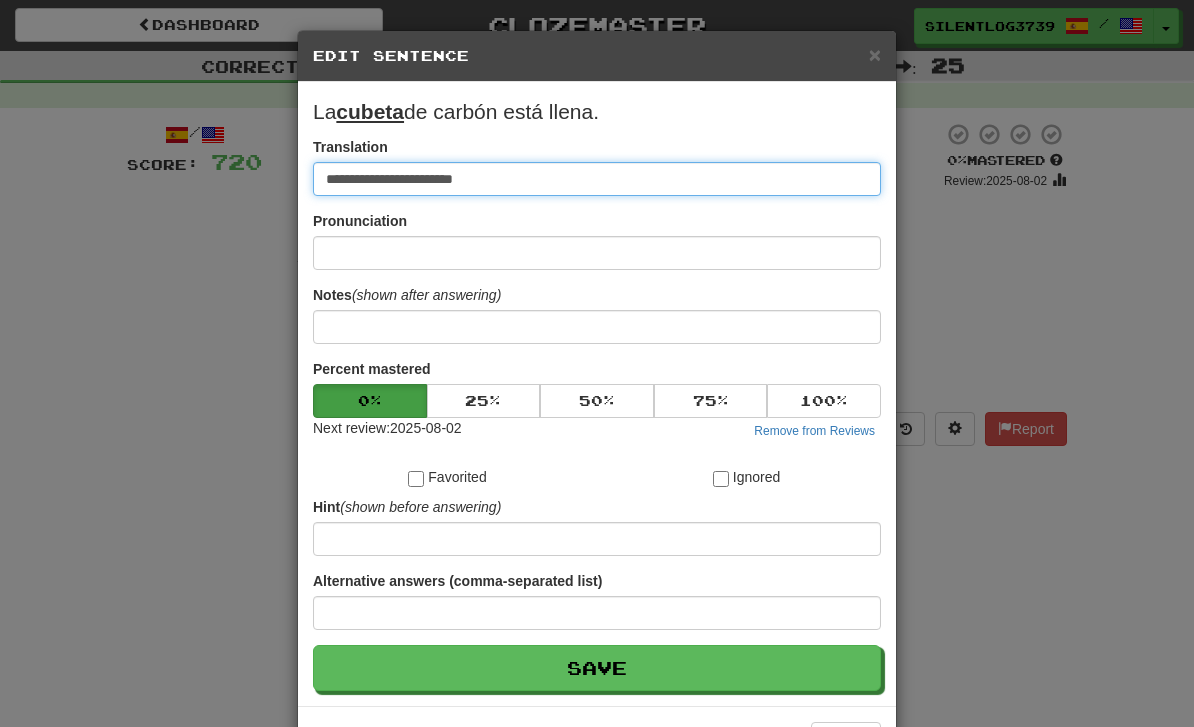 type on "**********" 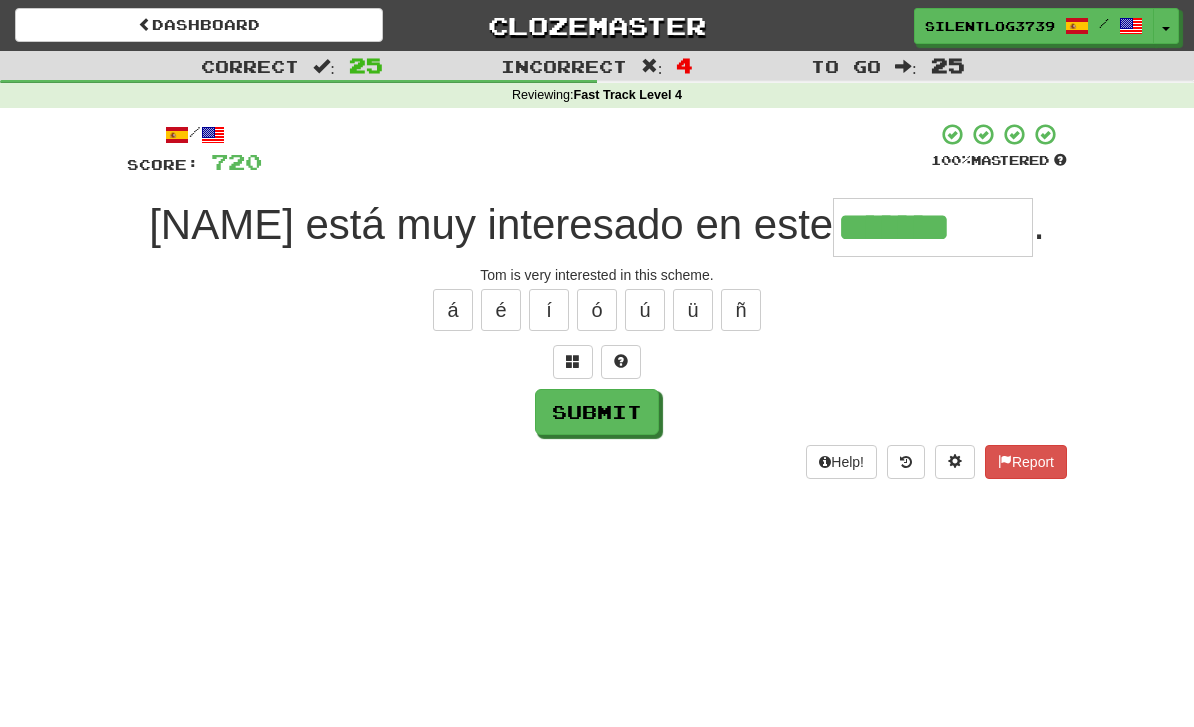 type on "*******" 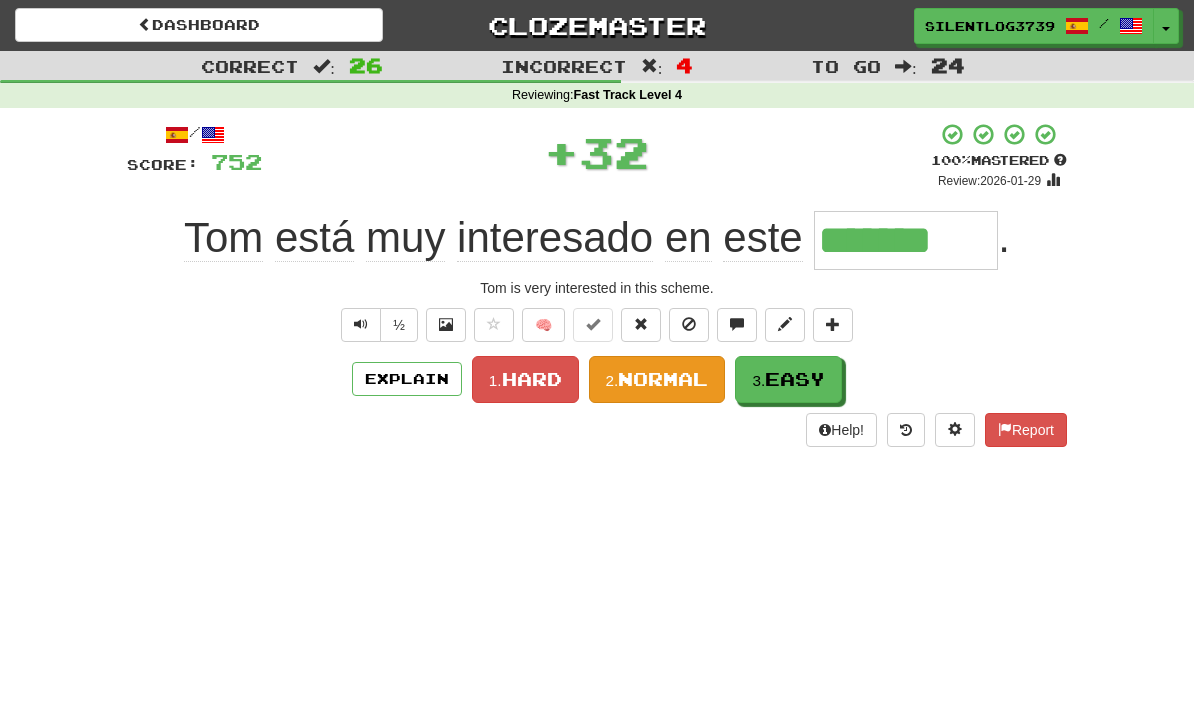 click on "Normal" at bounding box center (663, 379) 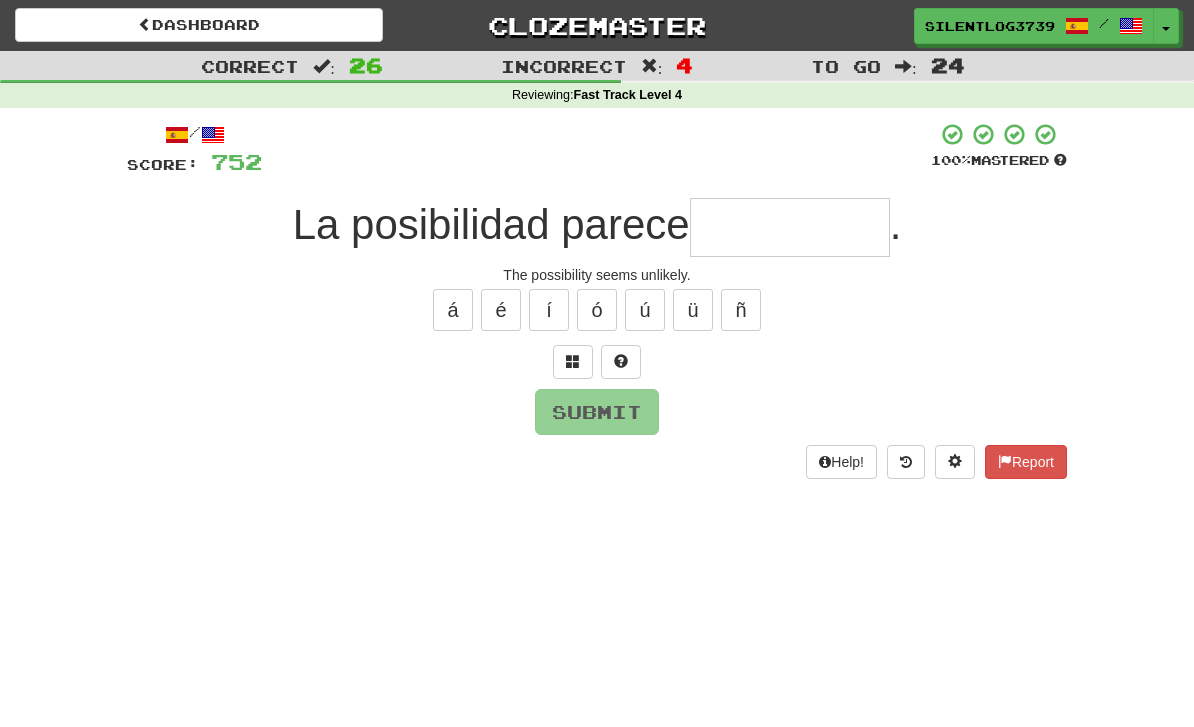 type on "*" 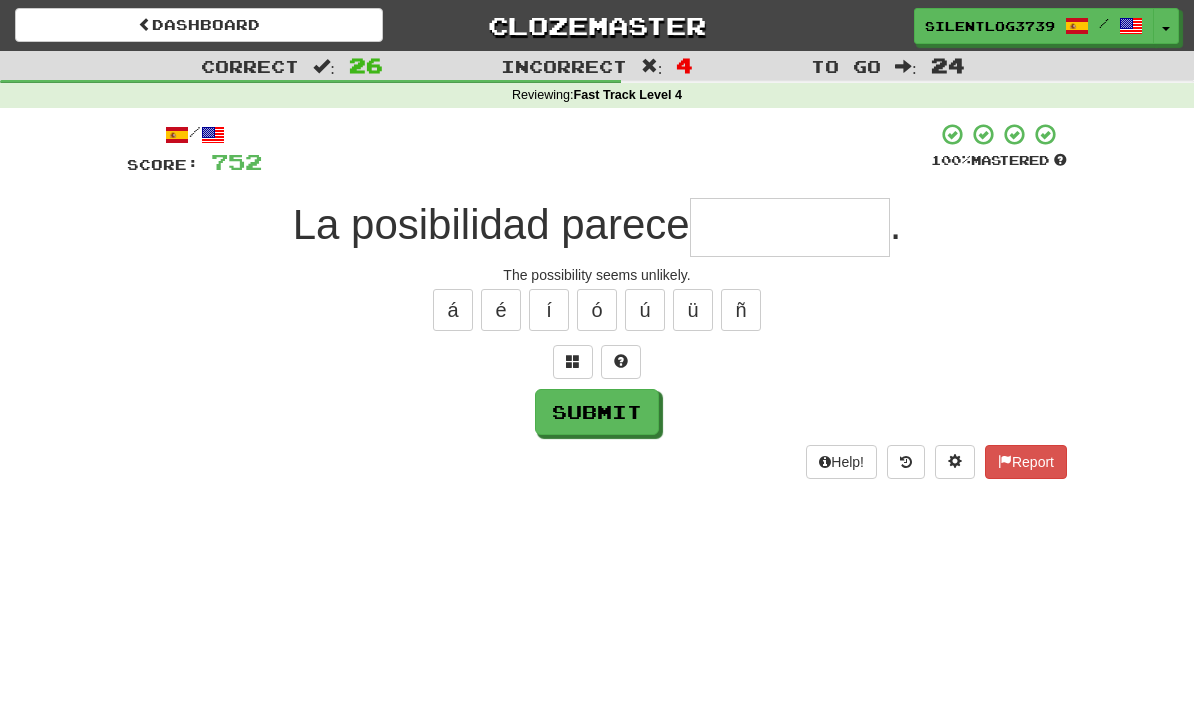 type on "**********" 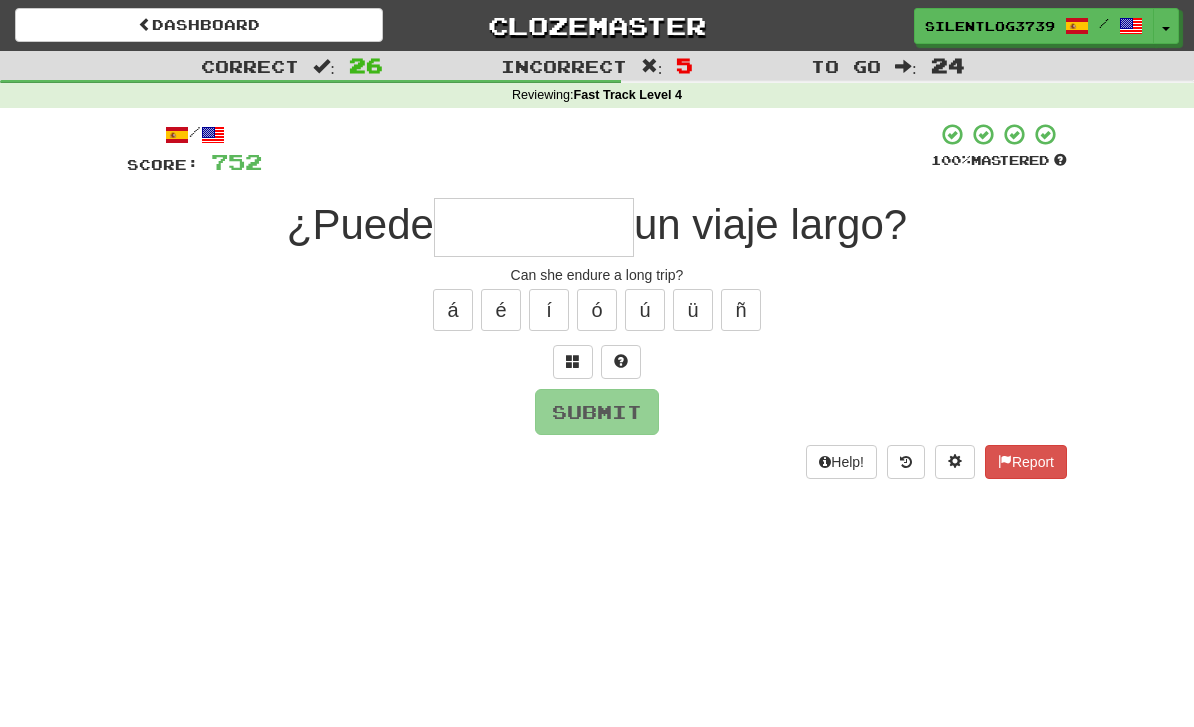 type on "********" 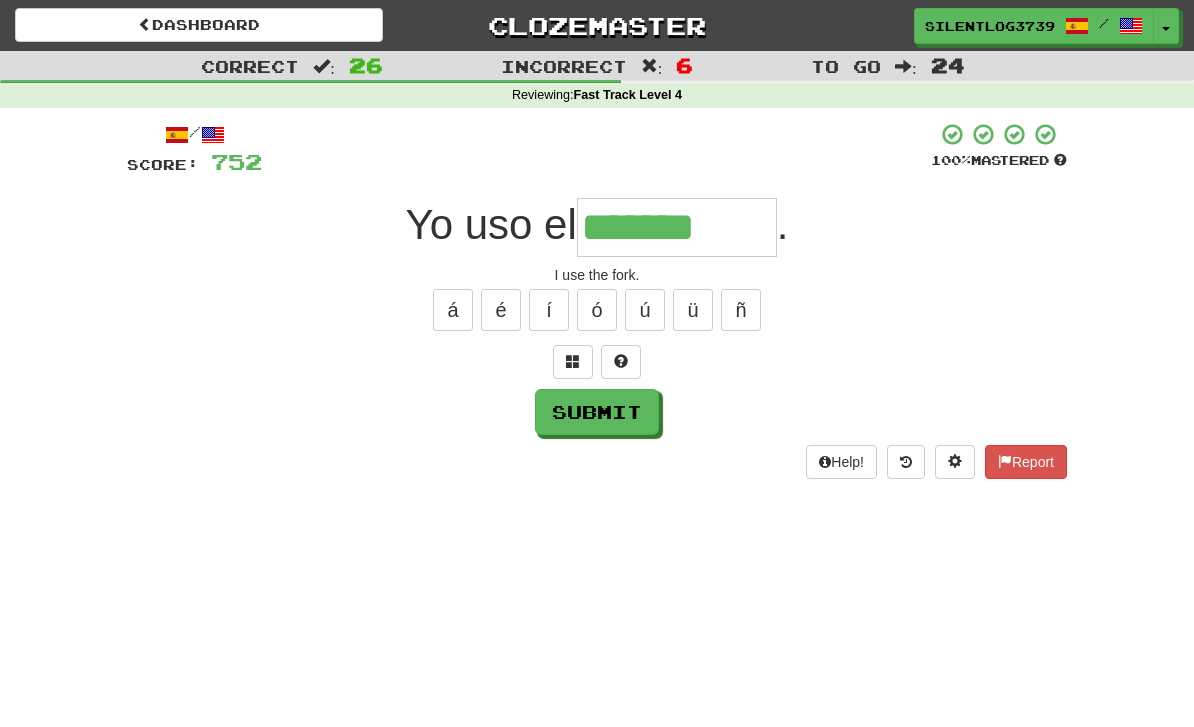 type on "*******" 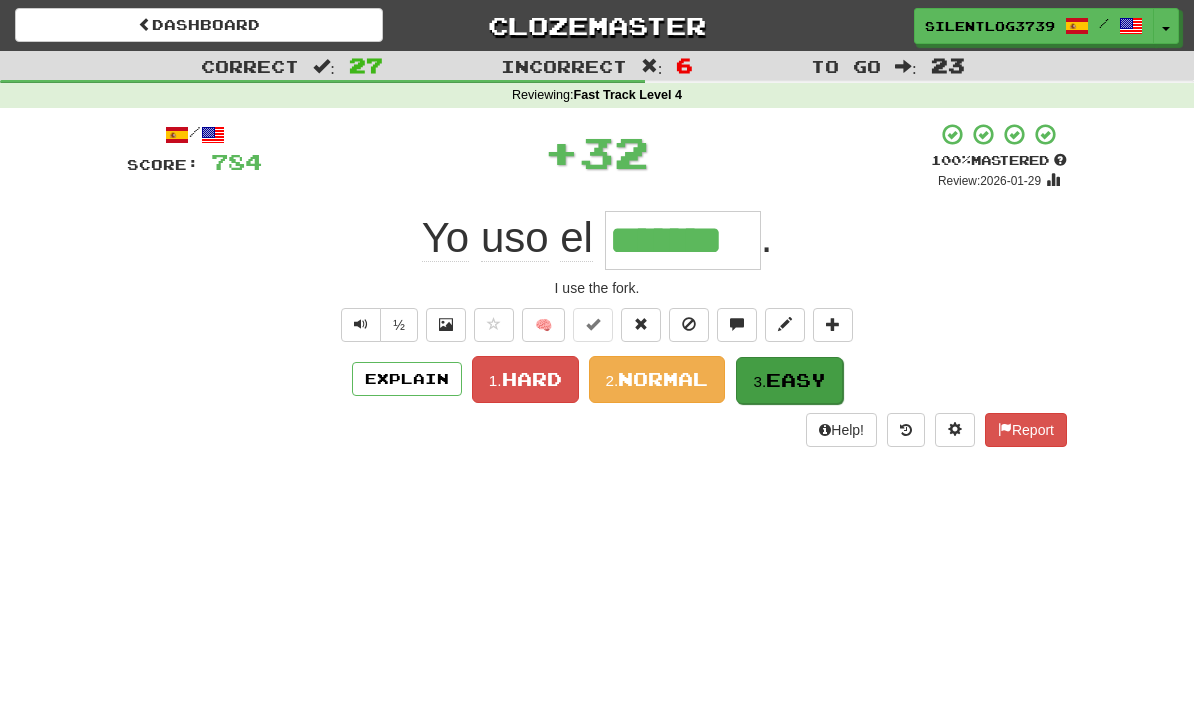 click on "Easy" at bounding box center [796, 380] 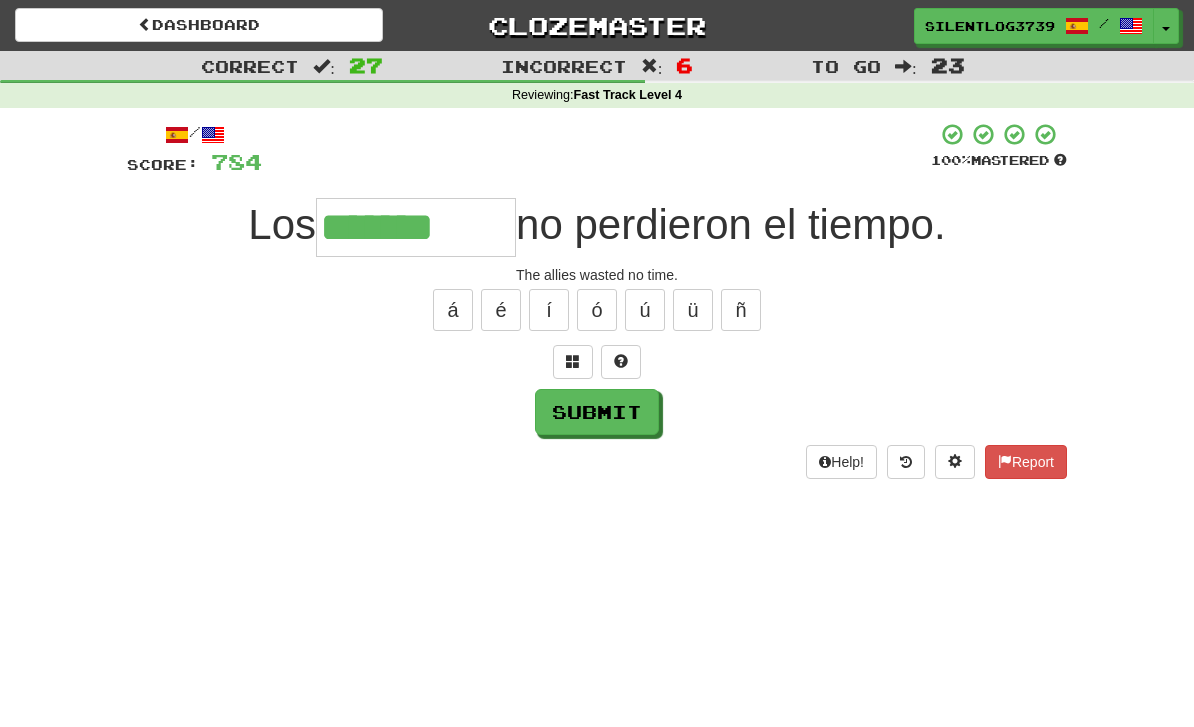 type on "*******" 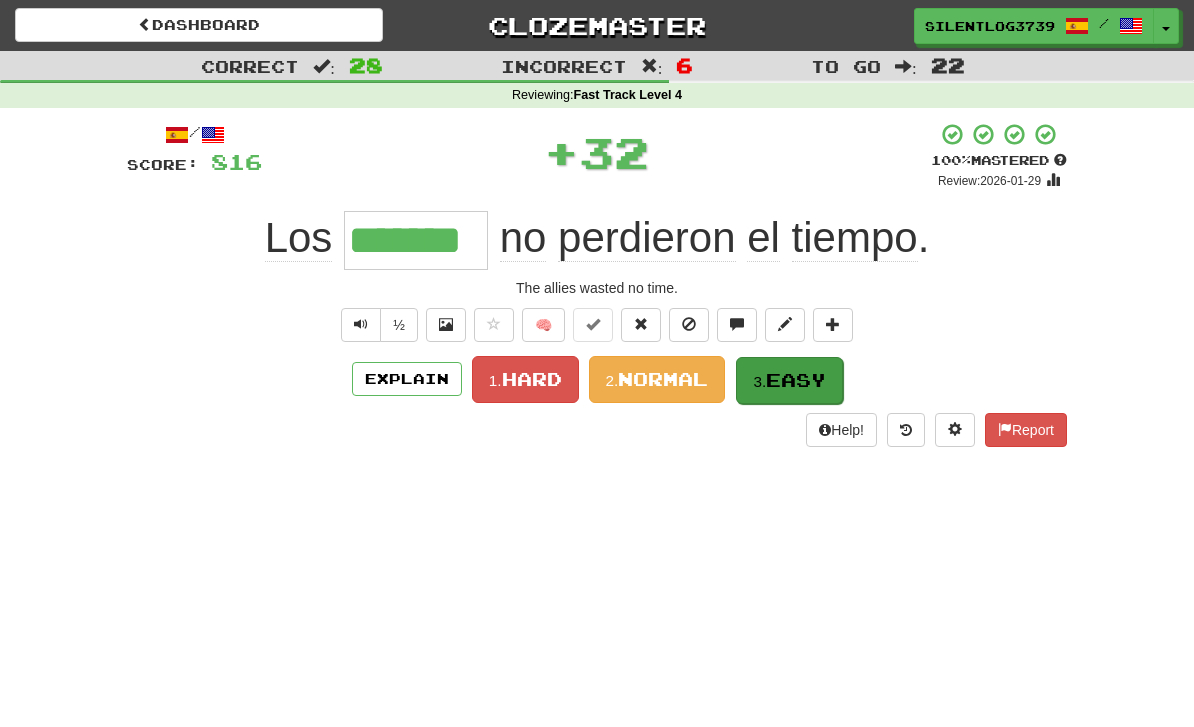 click on "3.  Easy" at bounding box center (789, 380) 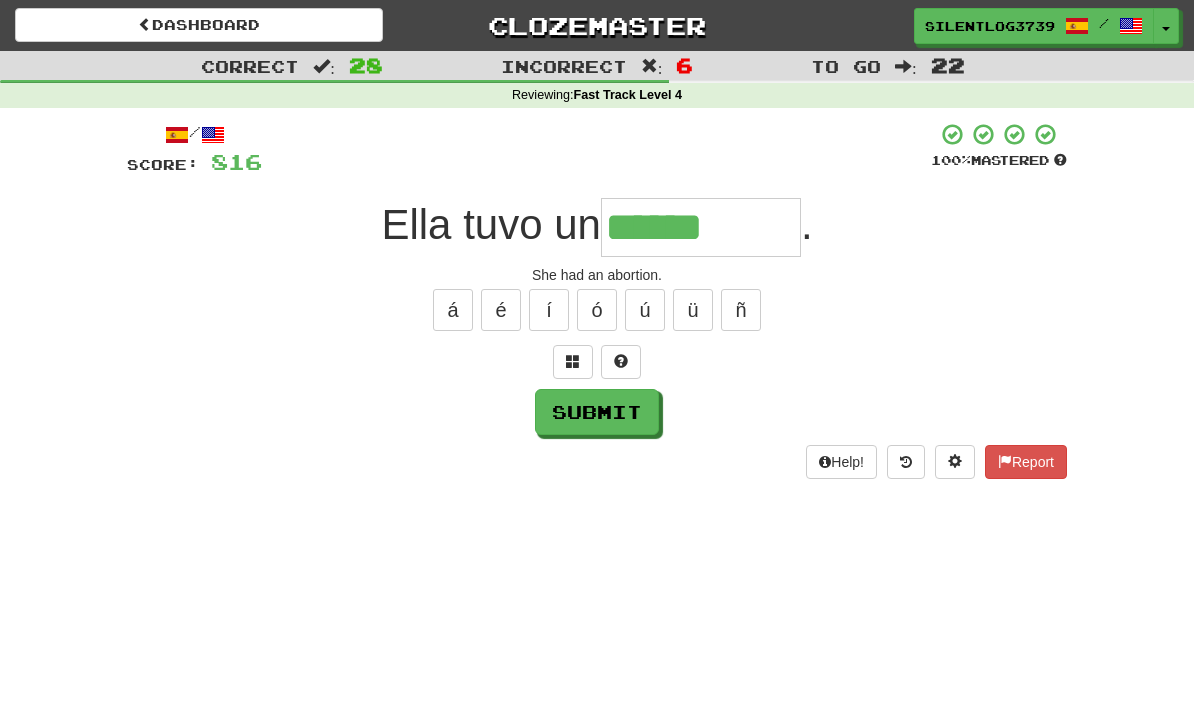 type on "******" 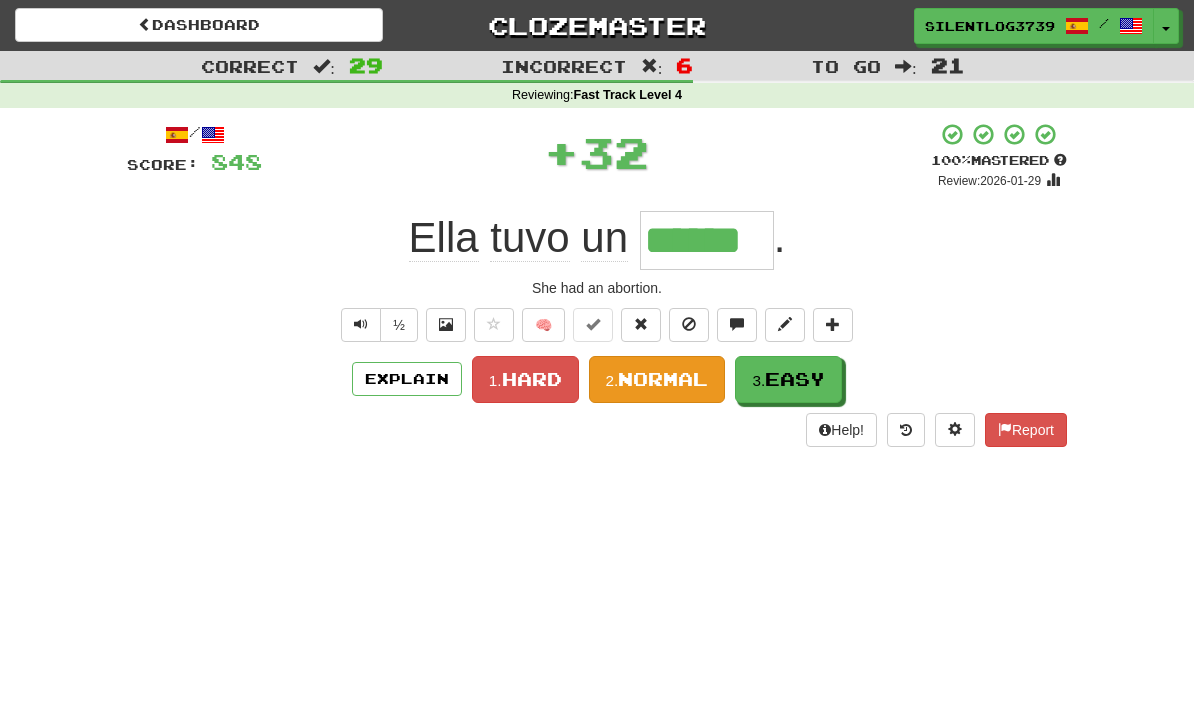 click on "Normal" at bounding box center (663, 379) 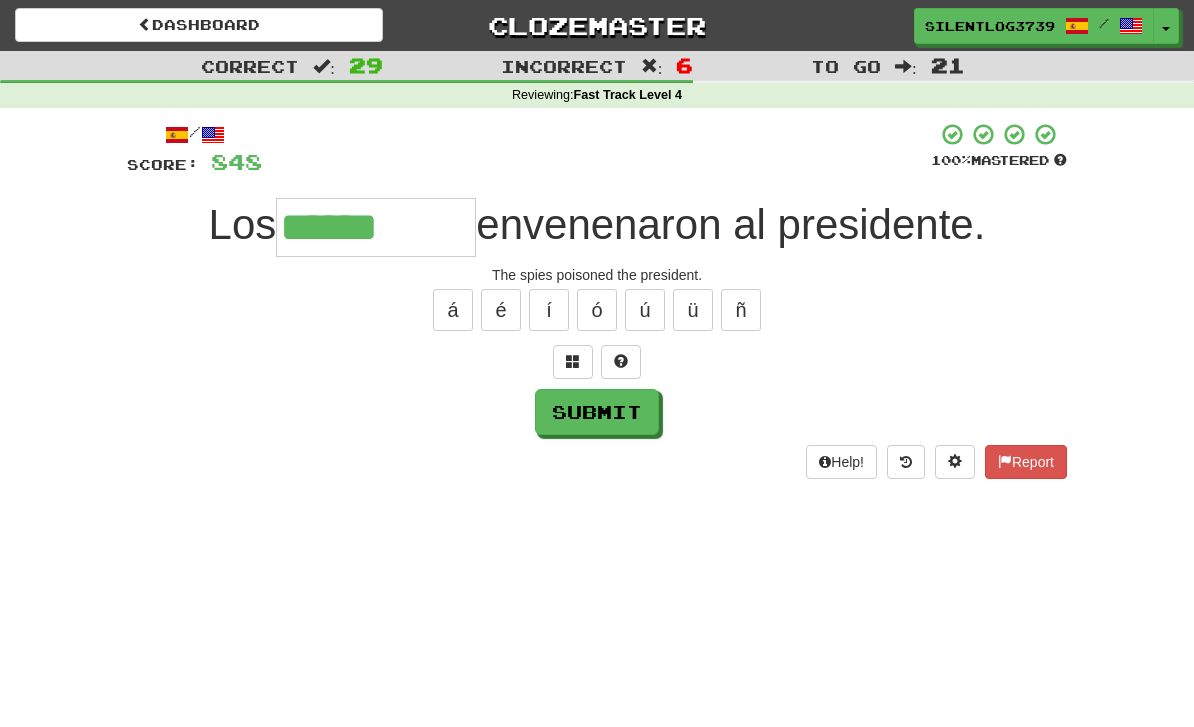 type on "******" 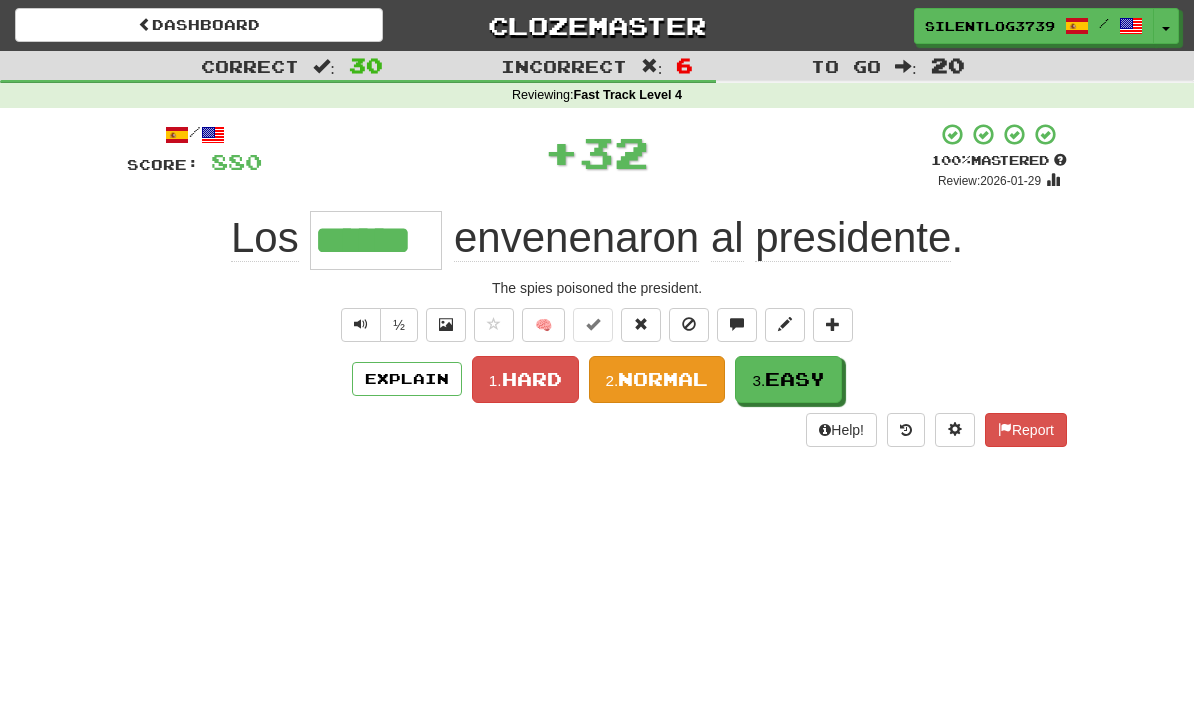 click on "Normal" at bounding box center [663, 379] 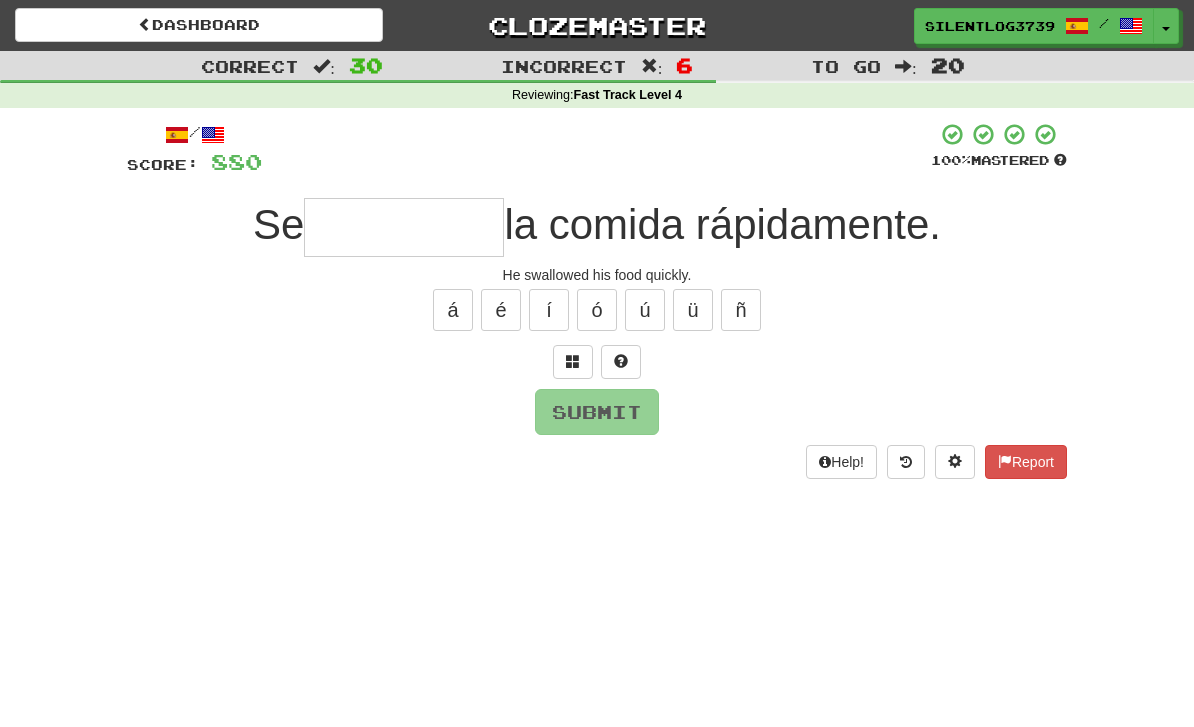 type on "*" 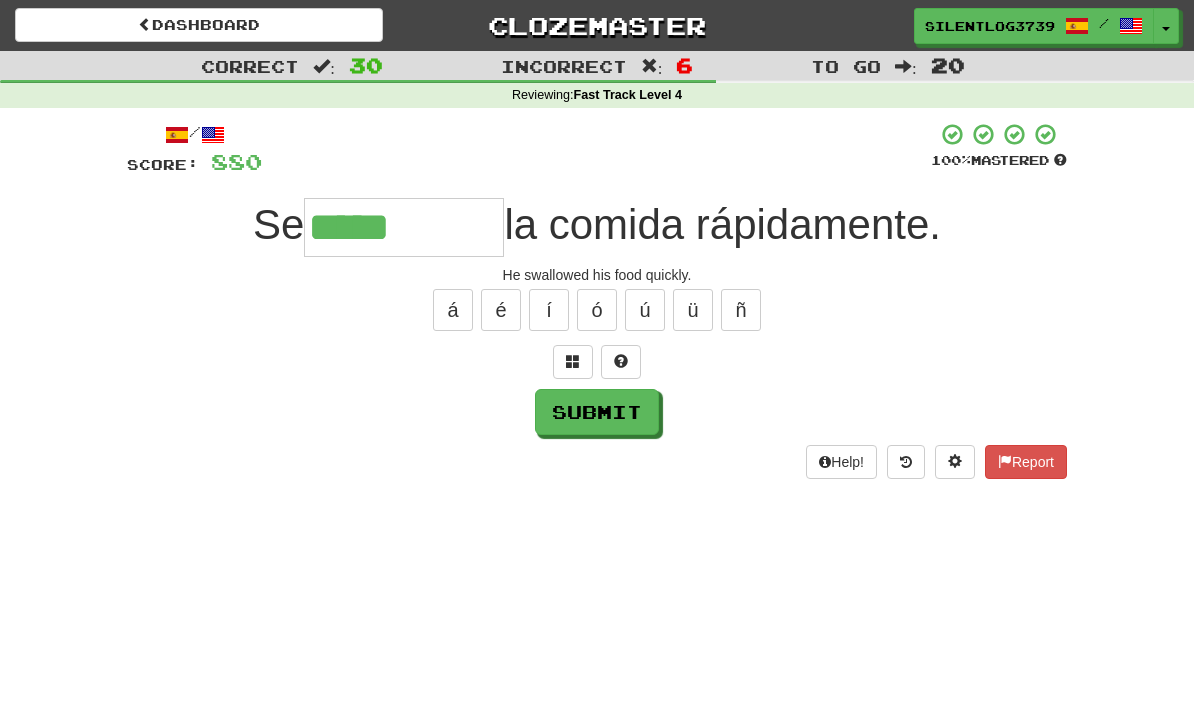 type on "*****" 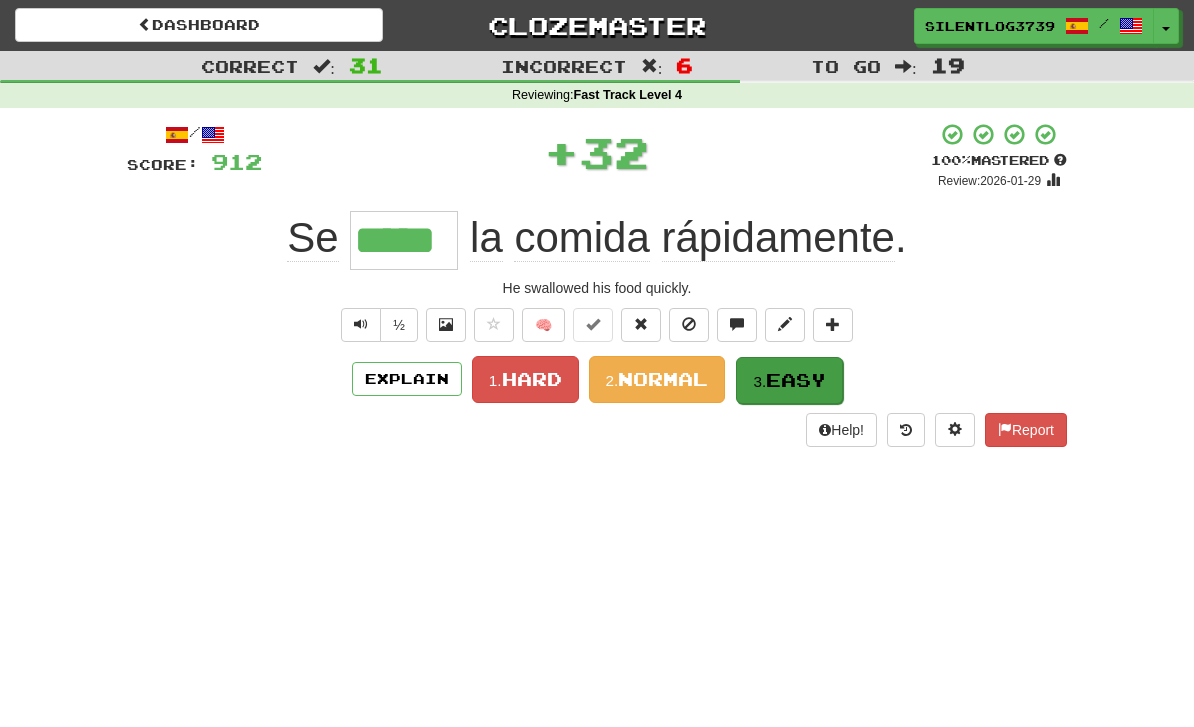 click on "Easy" at bounding box center (796, 380) 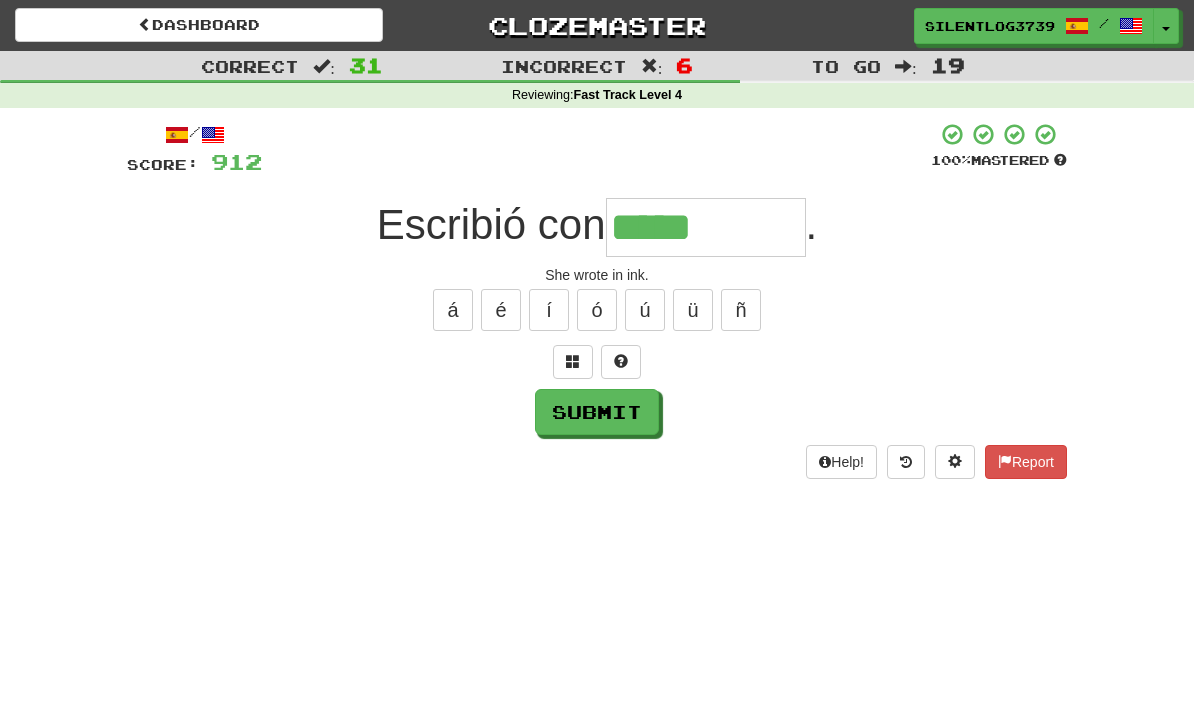 type on "*****" 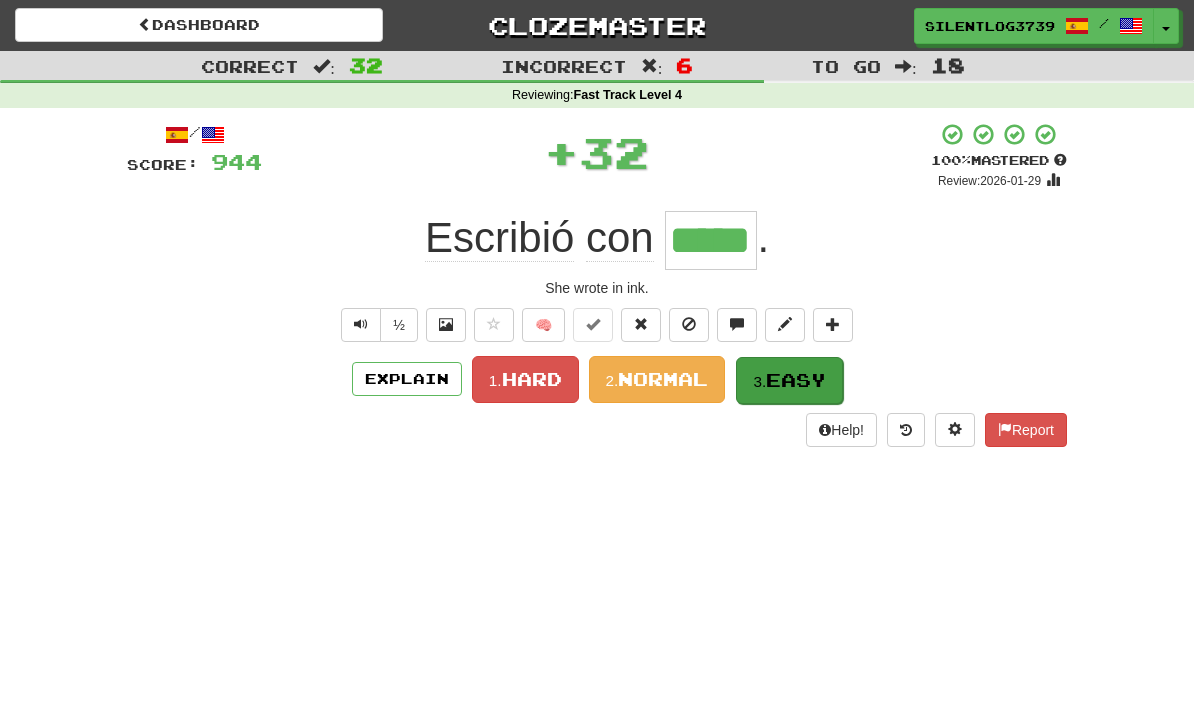 click on "3.  Easy" at bounding box center (789, 380) 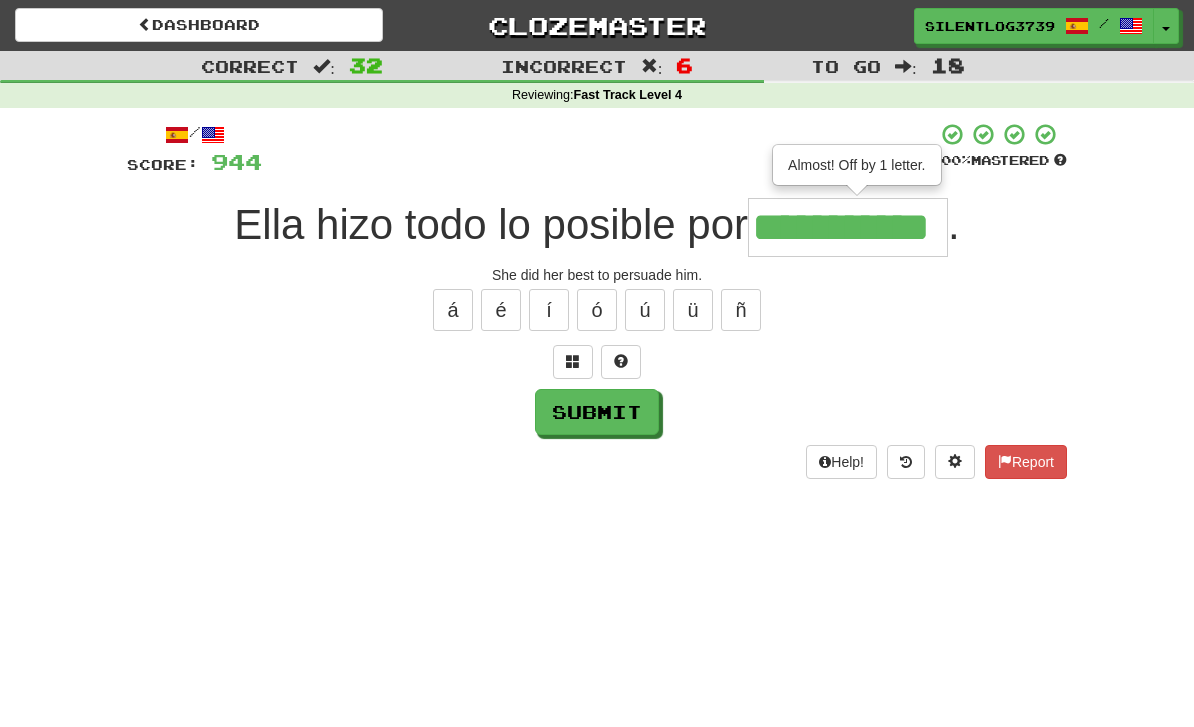 type on "**********" 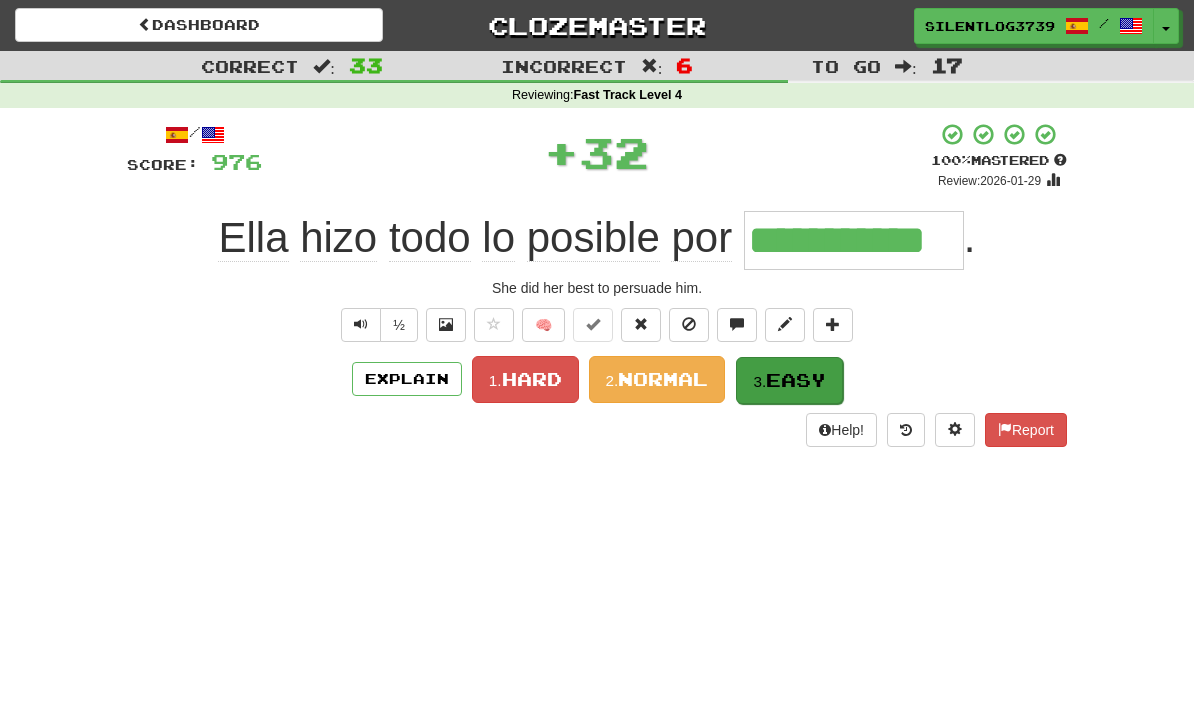 click on "3.  Easy" at bounding box center [789, 380] 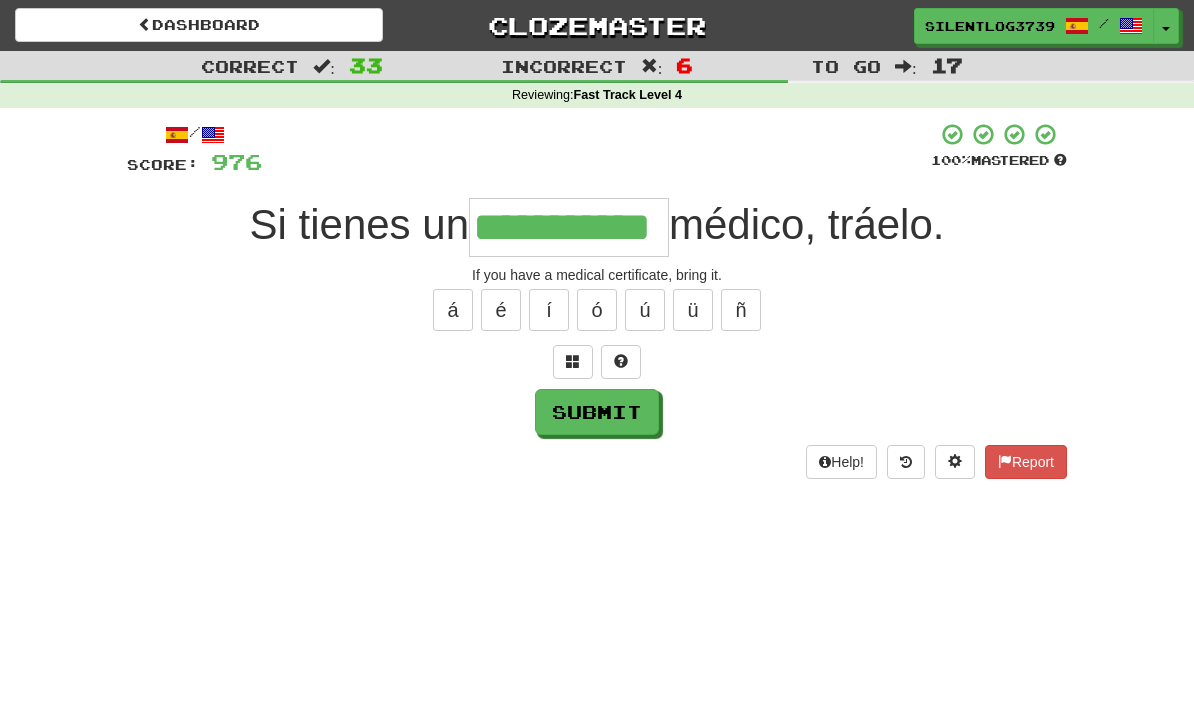 type on "**********" 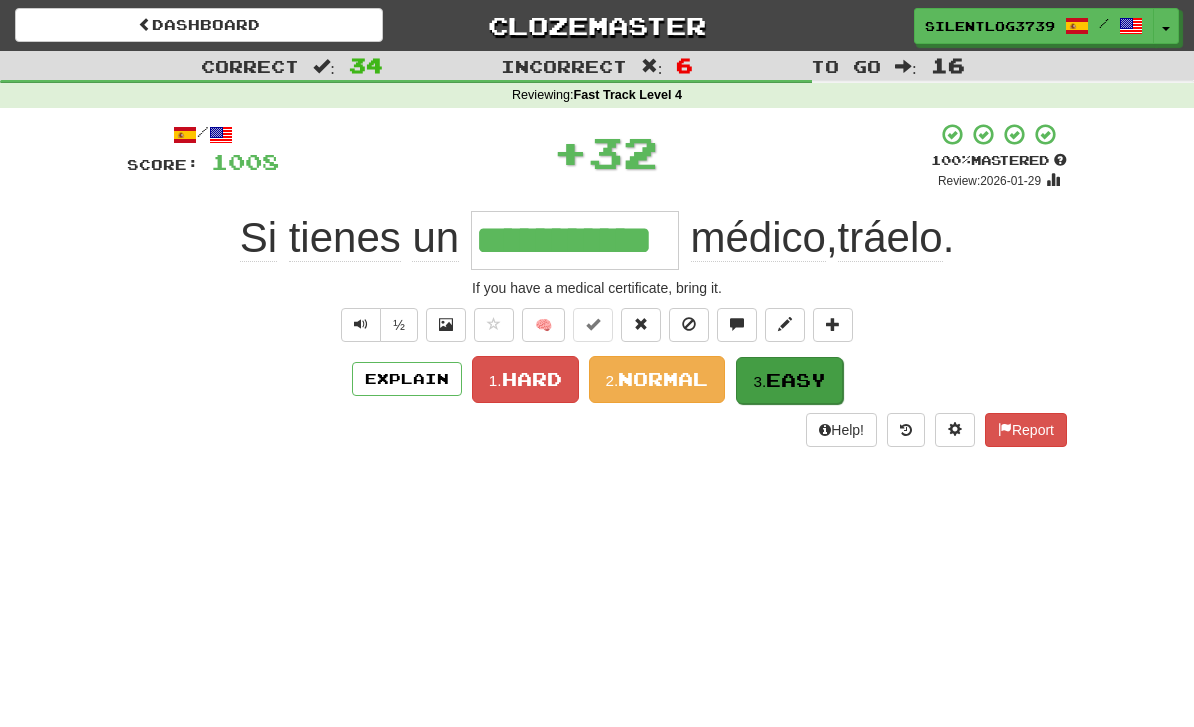 click on "3.  Easy" at bounding box center (789, 380) 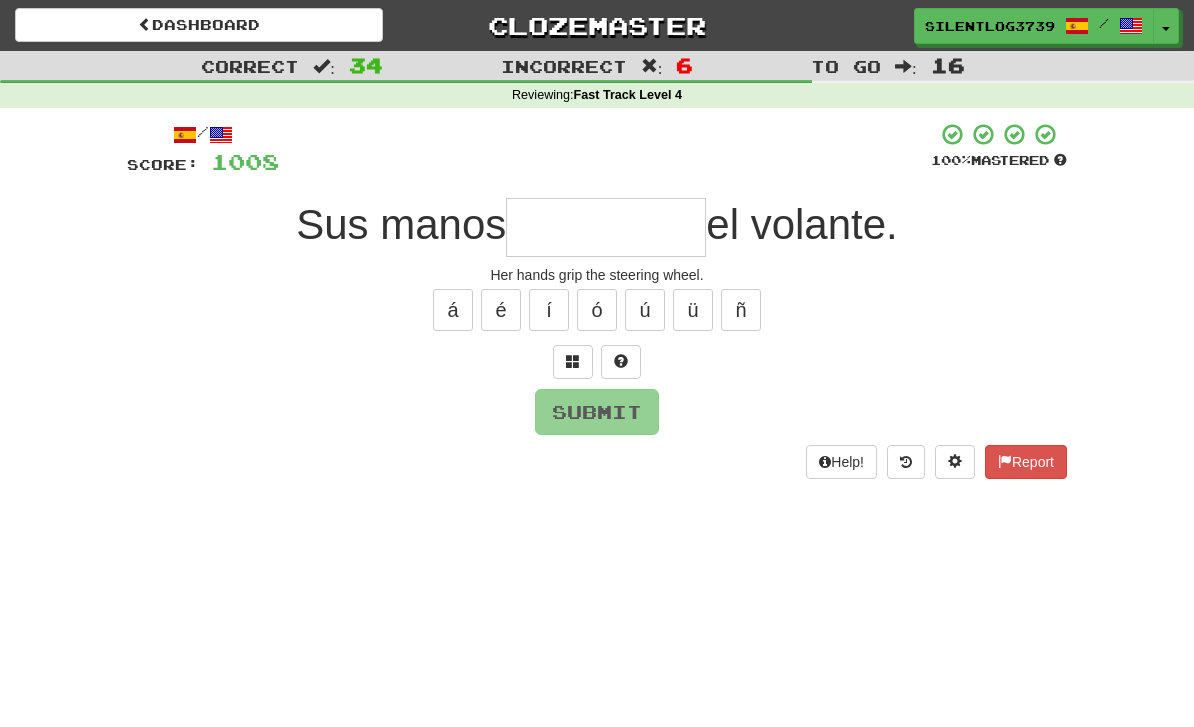 type on "*" 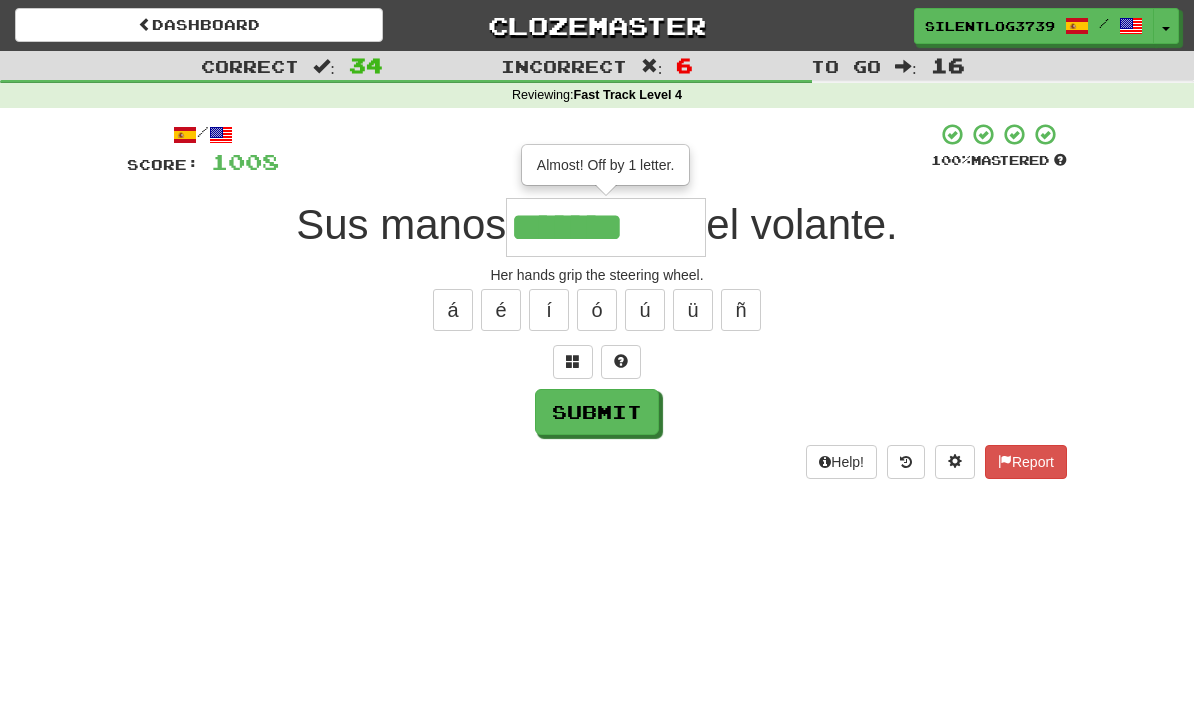 type on "*******" 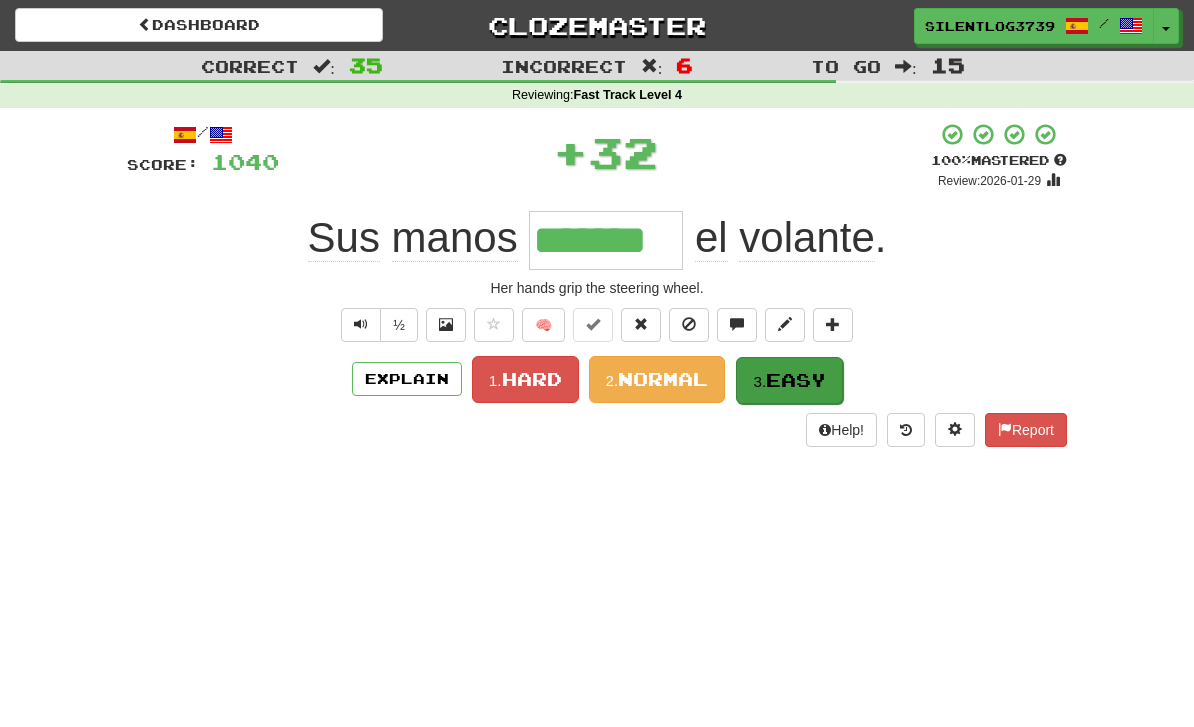 click on "Easy" at bounding box center (796, 380) 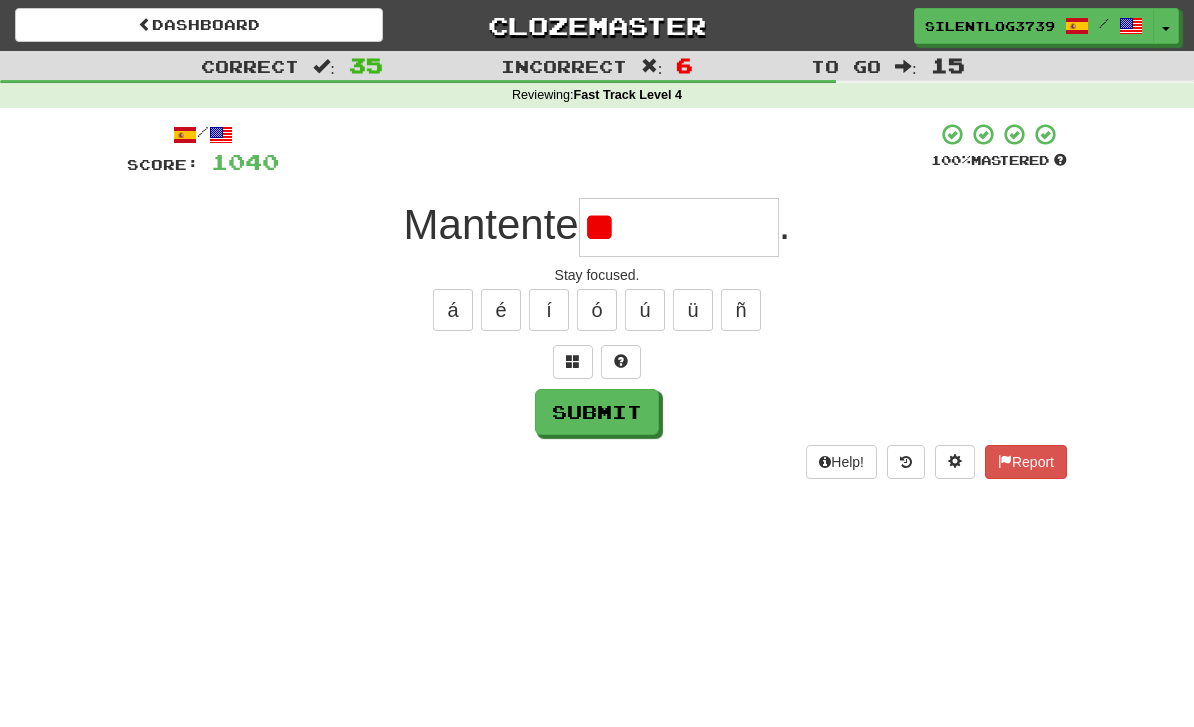 type on "*" 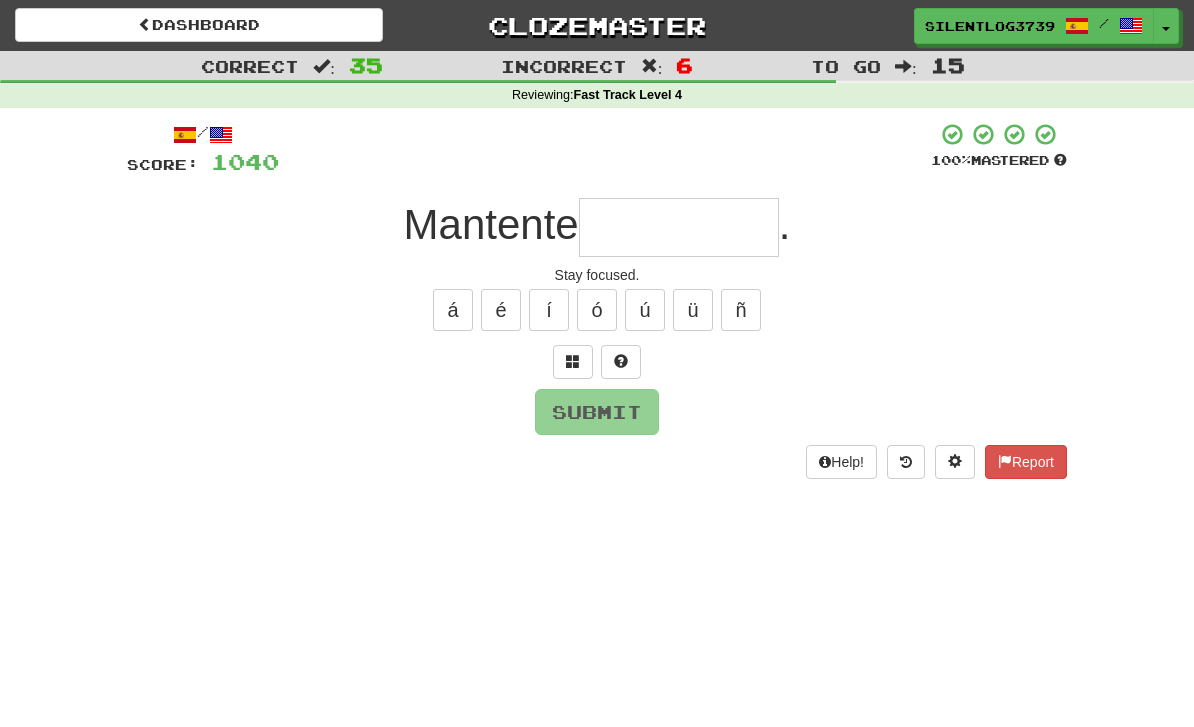 type on "*" 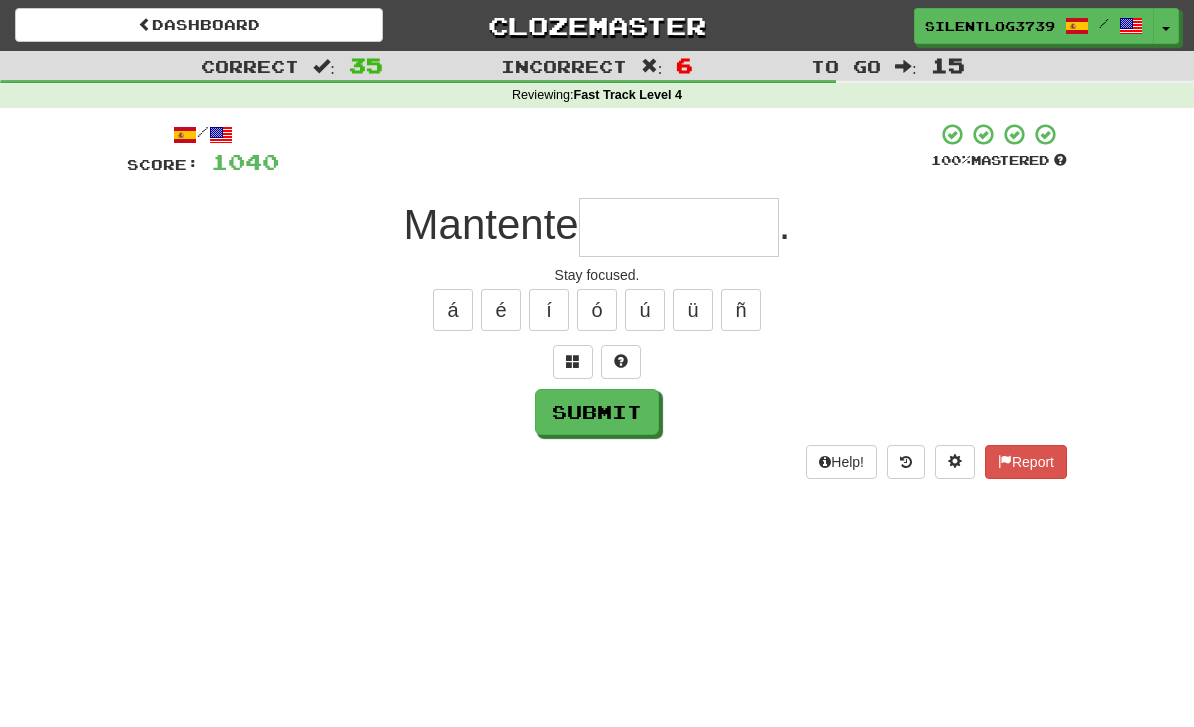 type on "*" 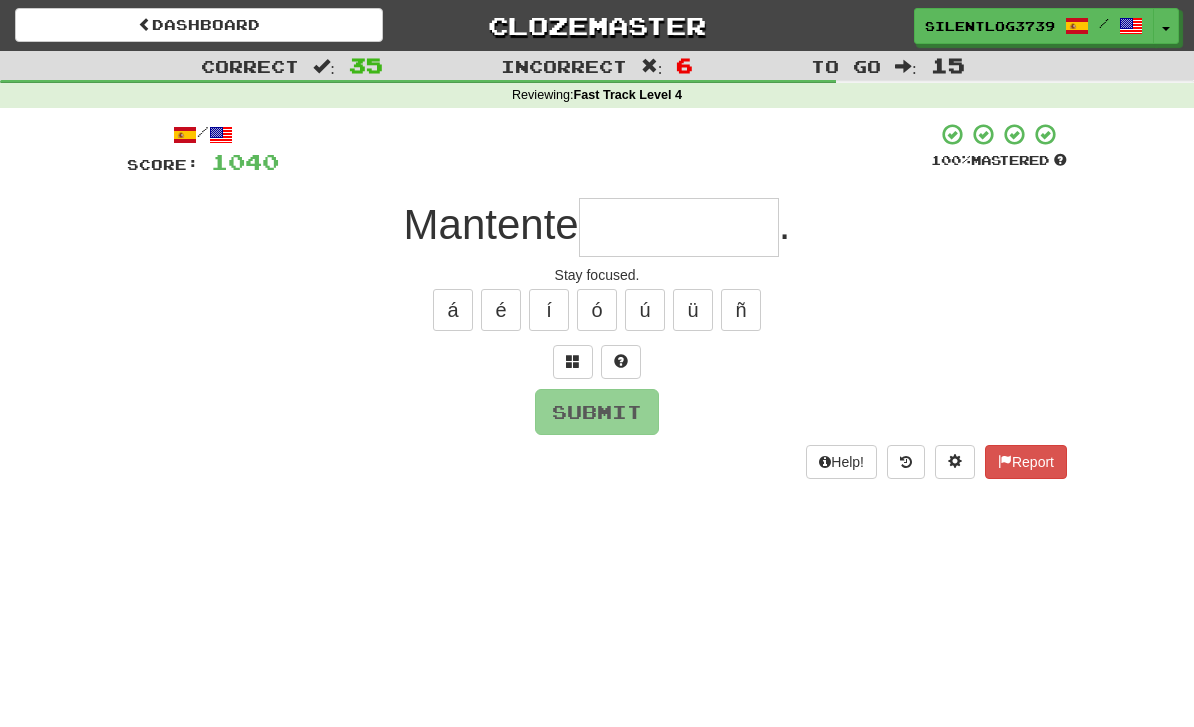 type on "*" 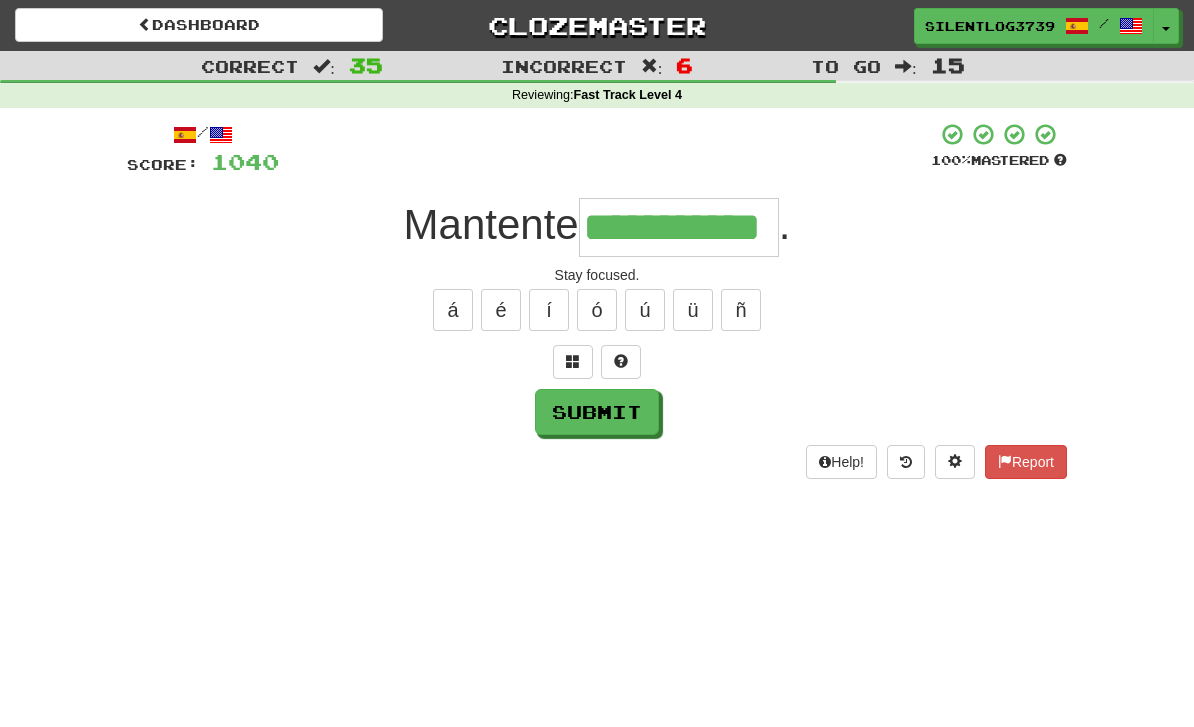 type on "**********" 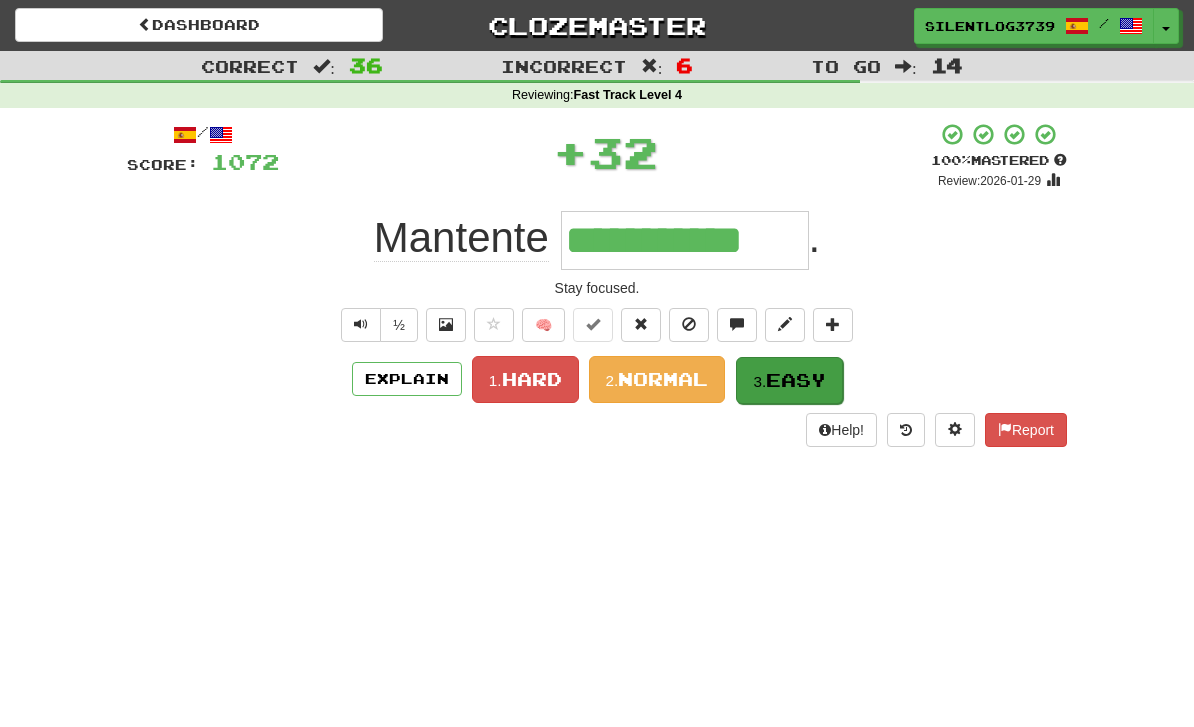 click on "Easy" at bounding box center (796, 380) 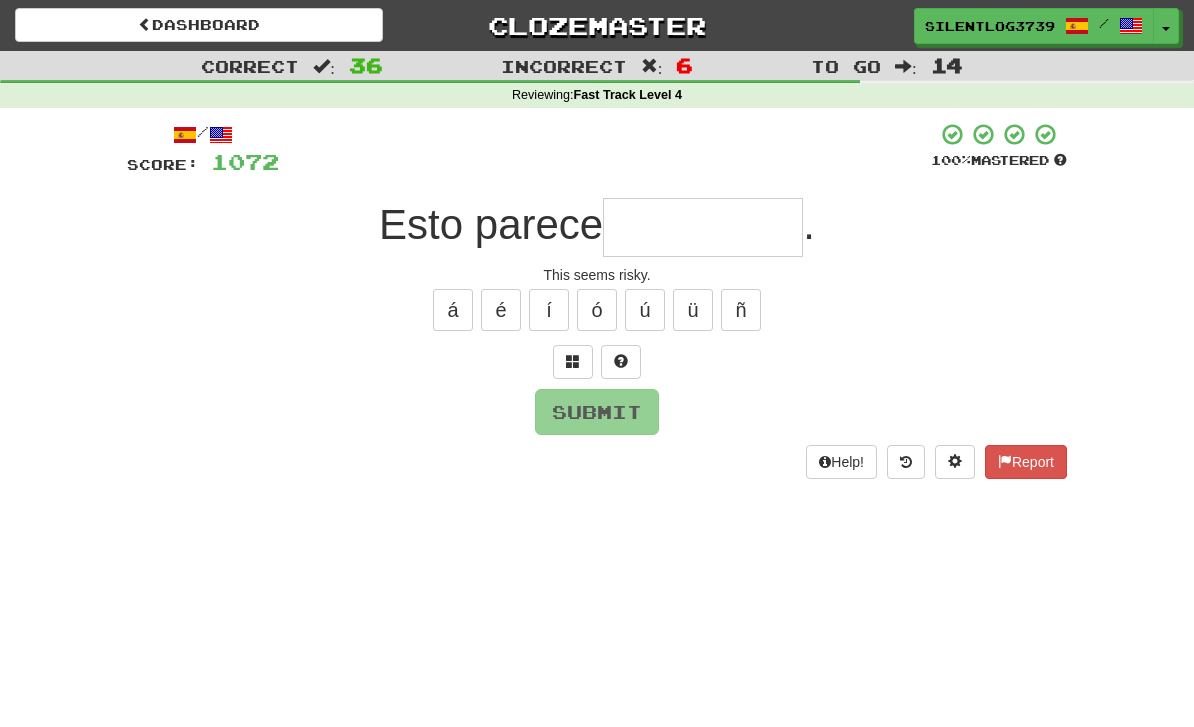 type on "*" 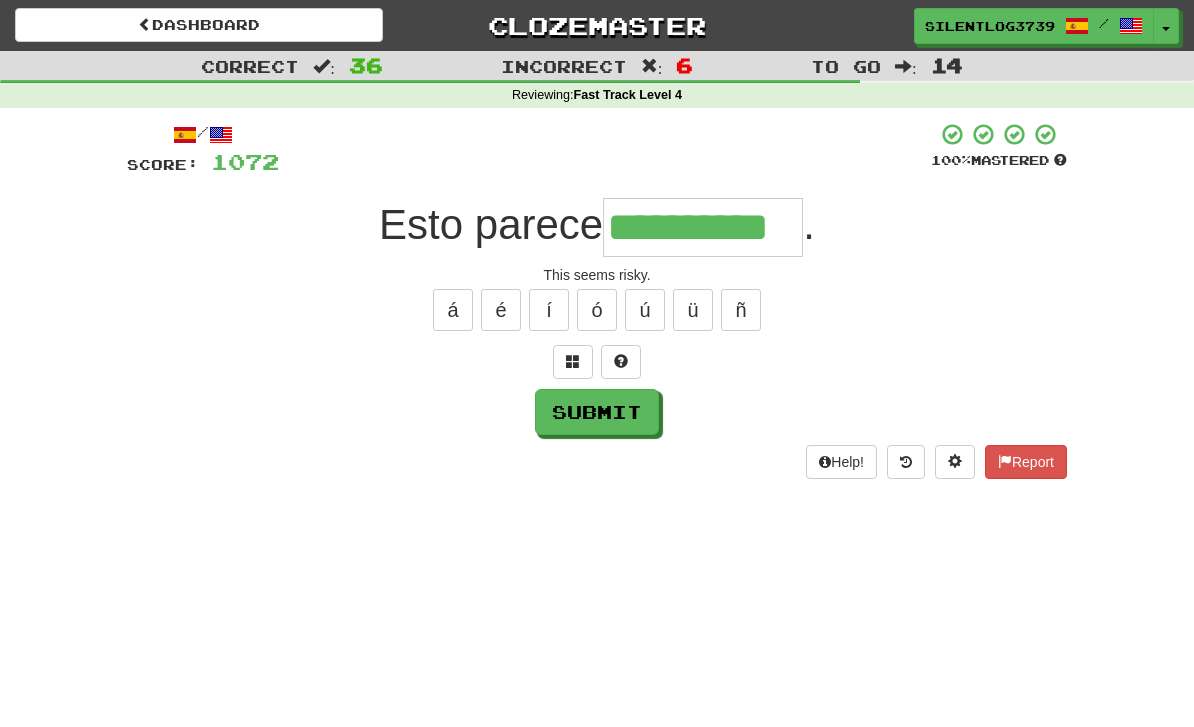 type on "**********" 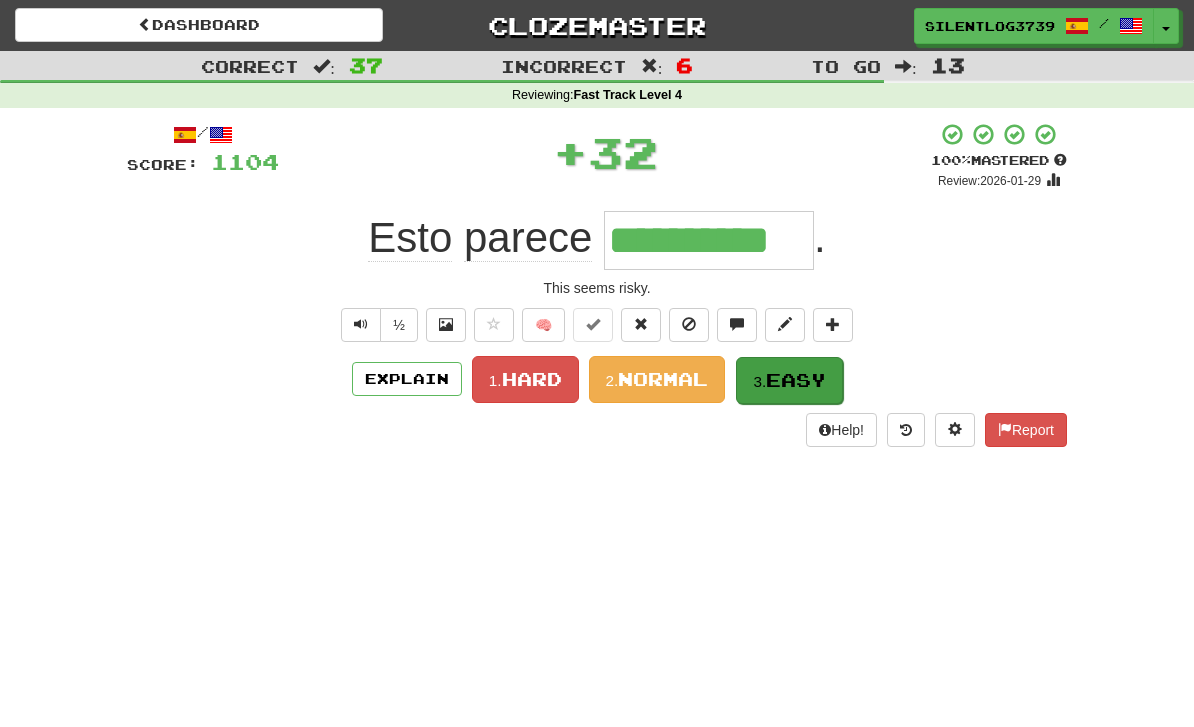 click on "3.  Easy" at bounding box center [789, 380] 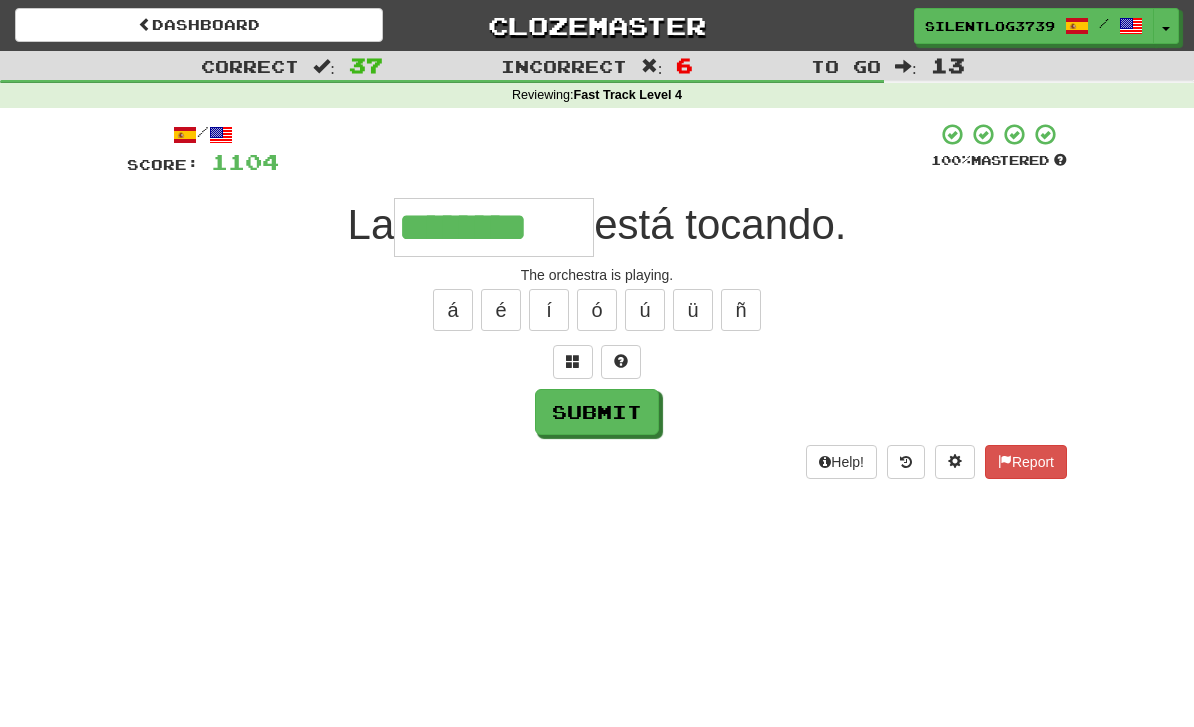 type on "********" 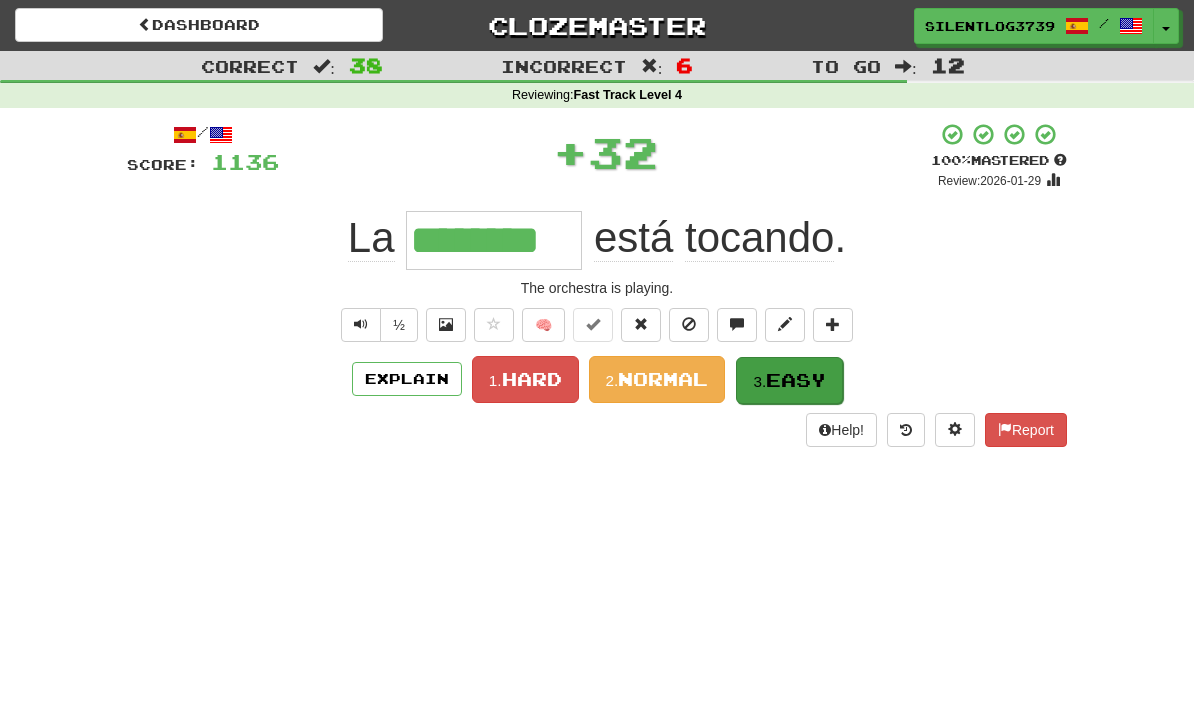 click on "Easy" at bounding box center [796, 380] 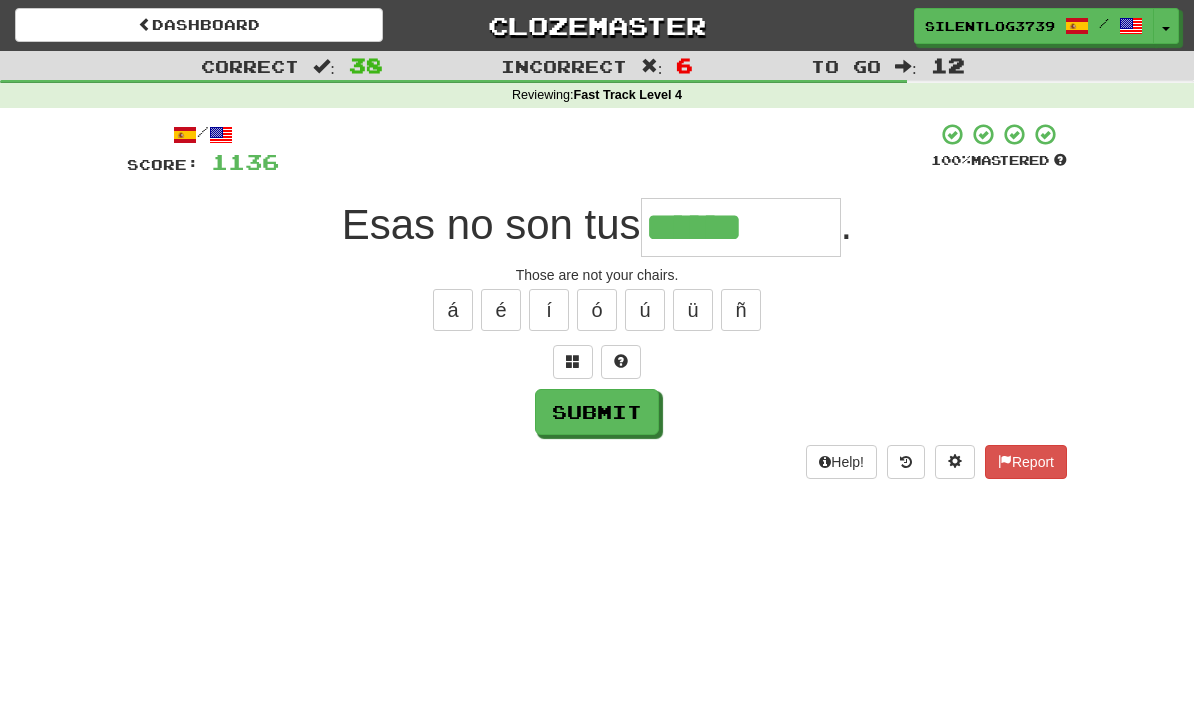type on "******" 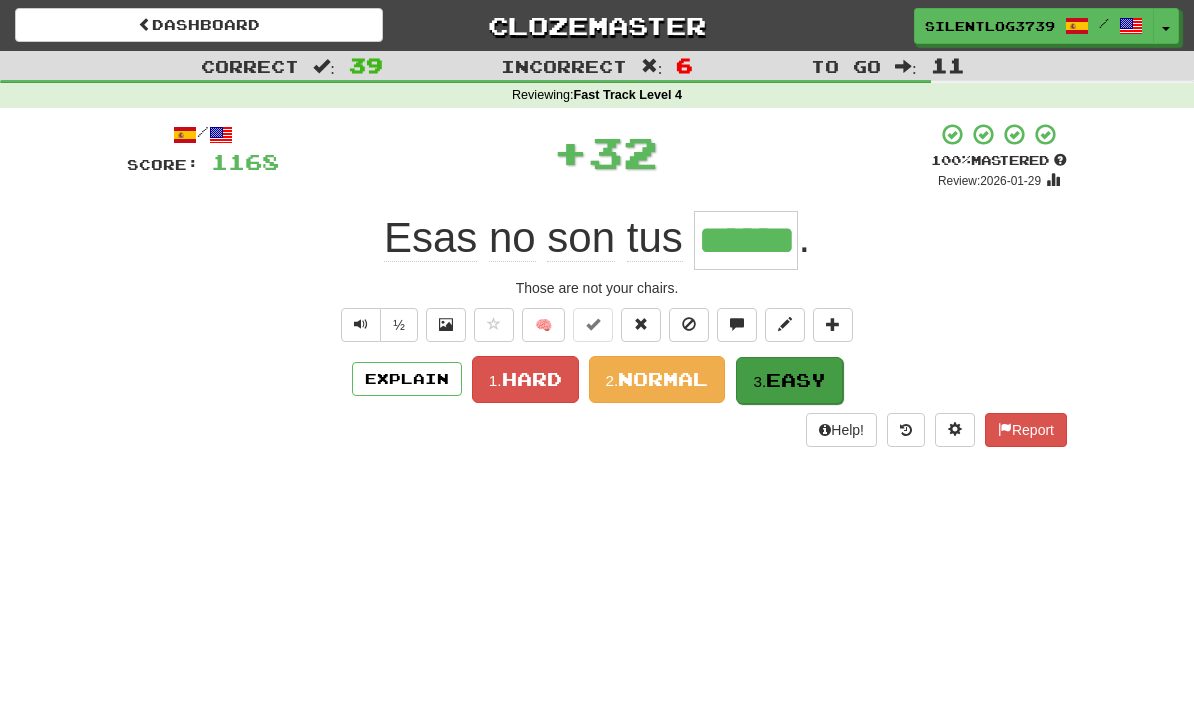 click on "Easy" at bounding box center [796, 380] 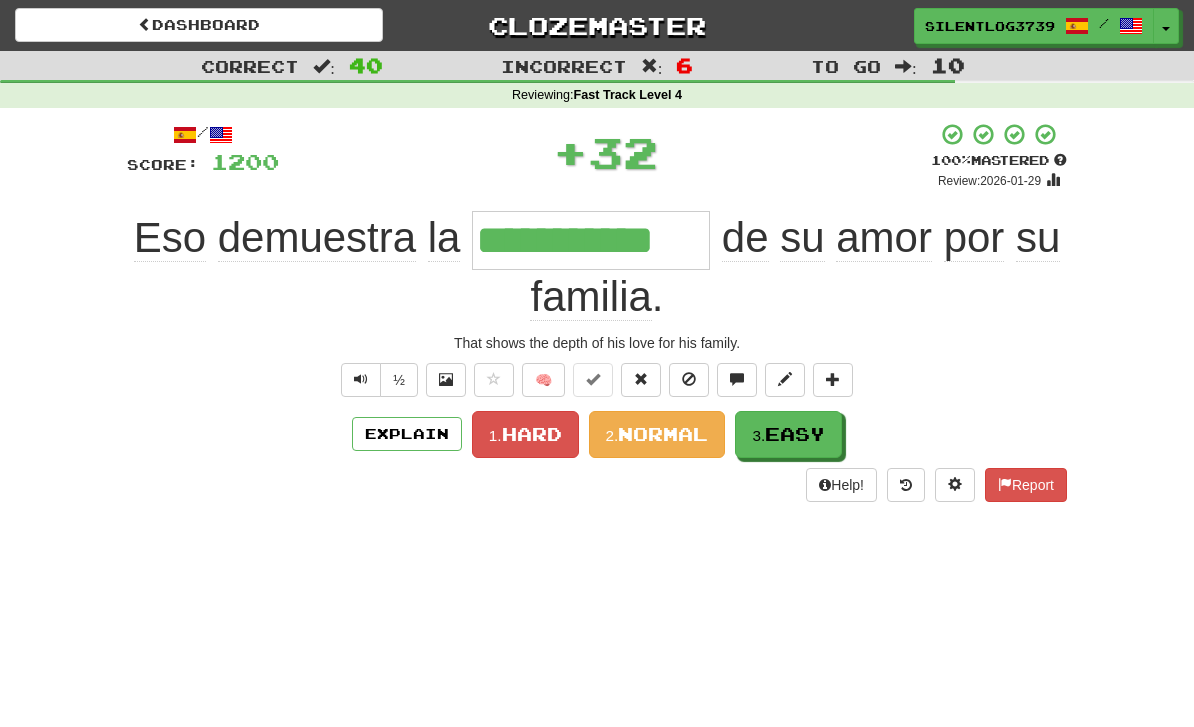 type on "**********" 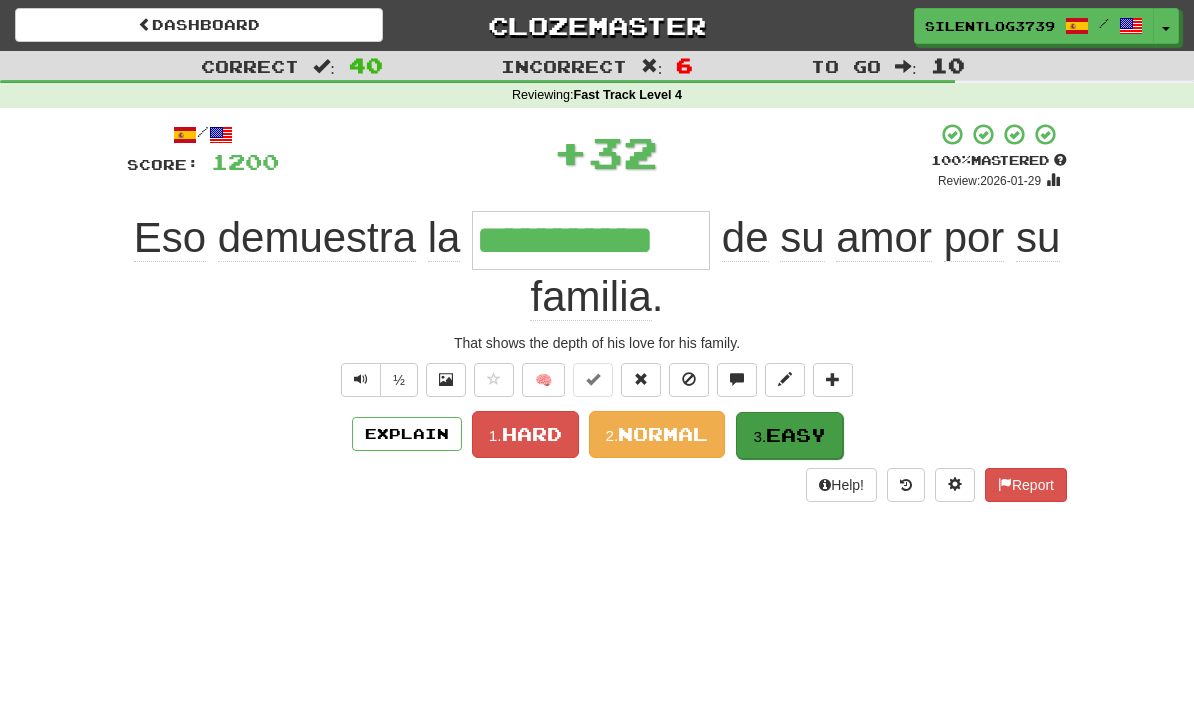 click on "Easy" at bounding box center [796, 435] 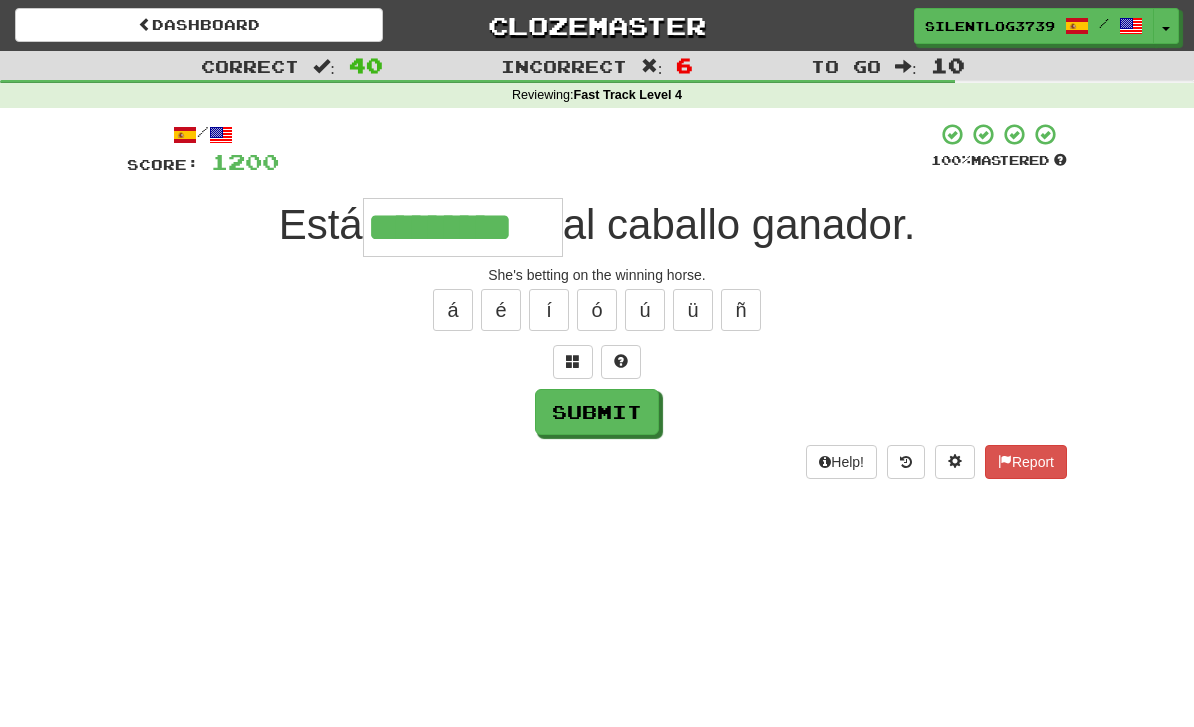 type on "*********" 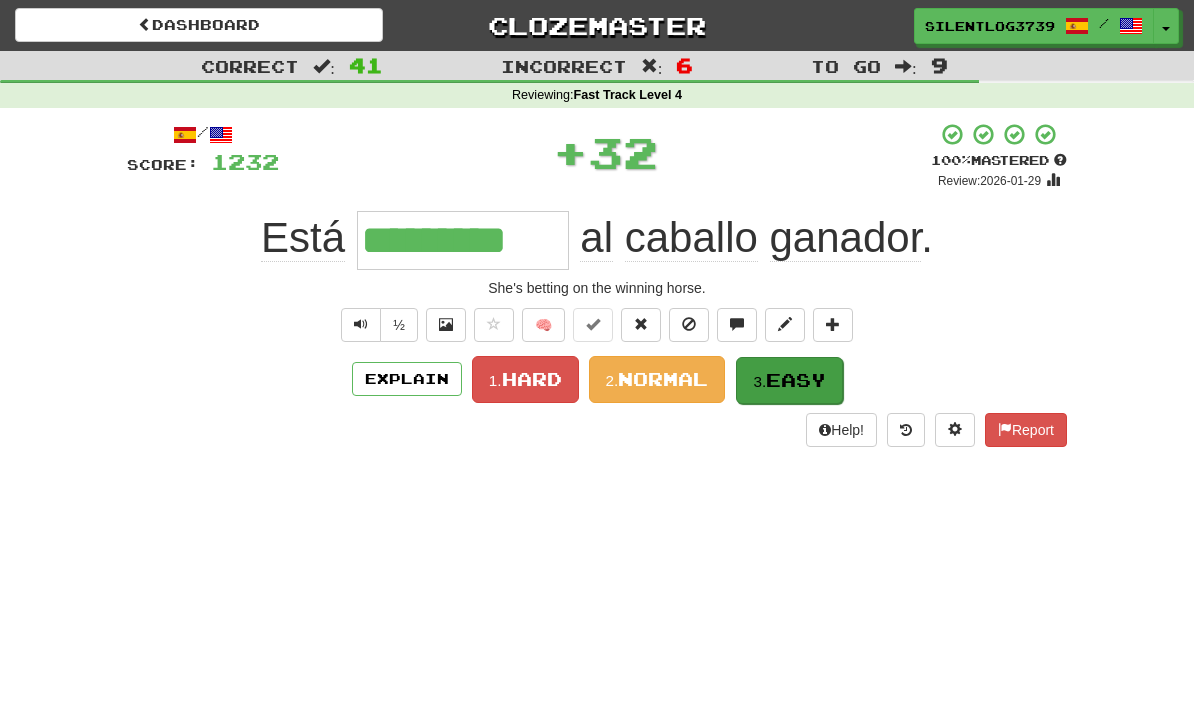 click on "Easy" at bounding box center (796, 380) 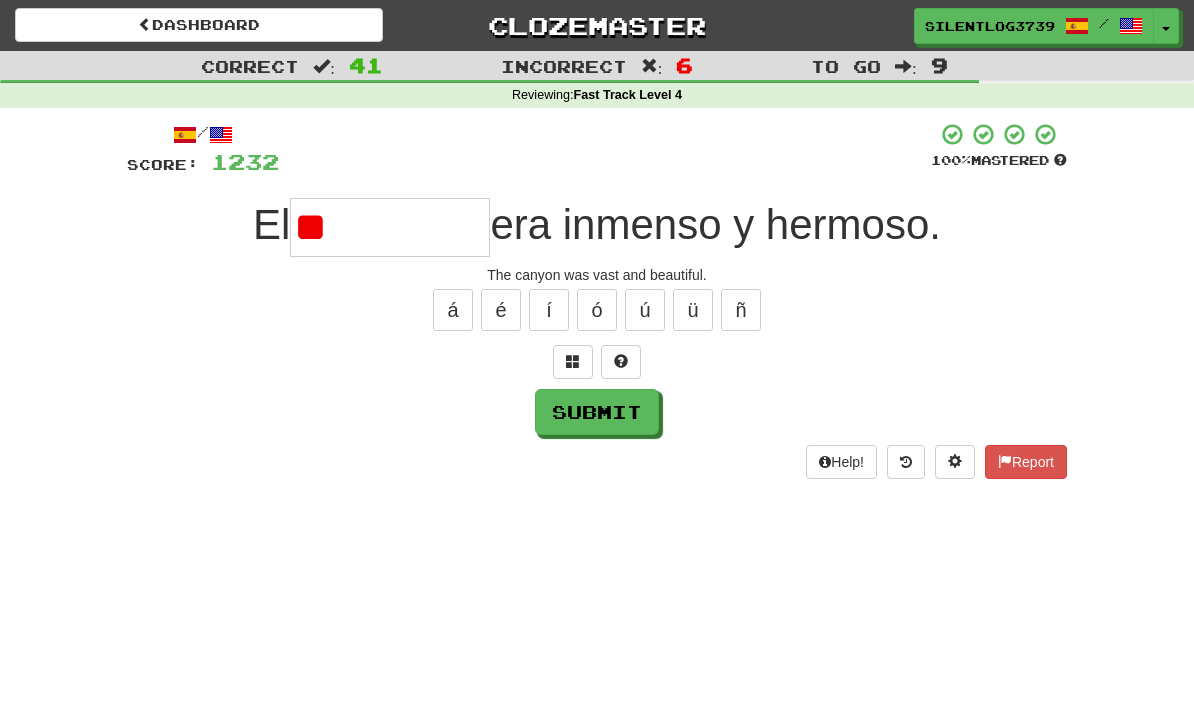 type on "*" 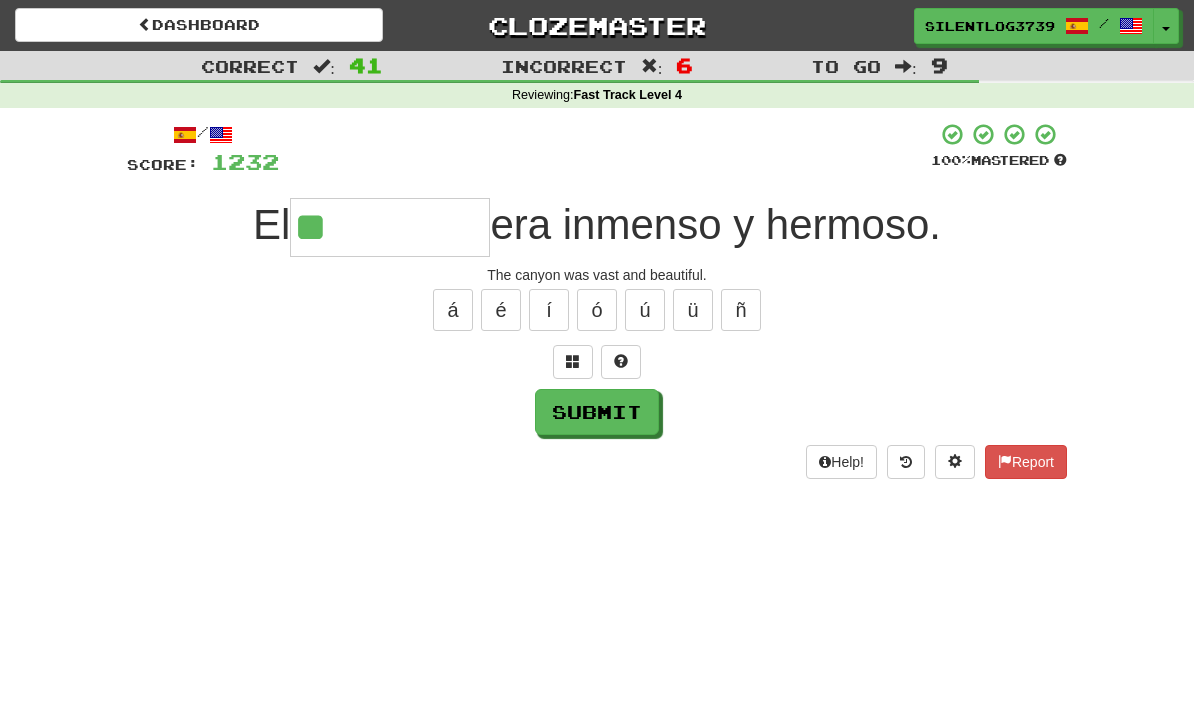 type on "*****" 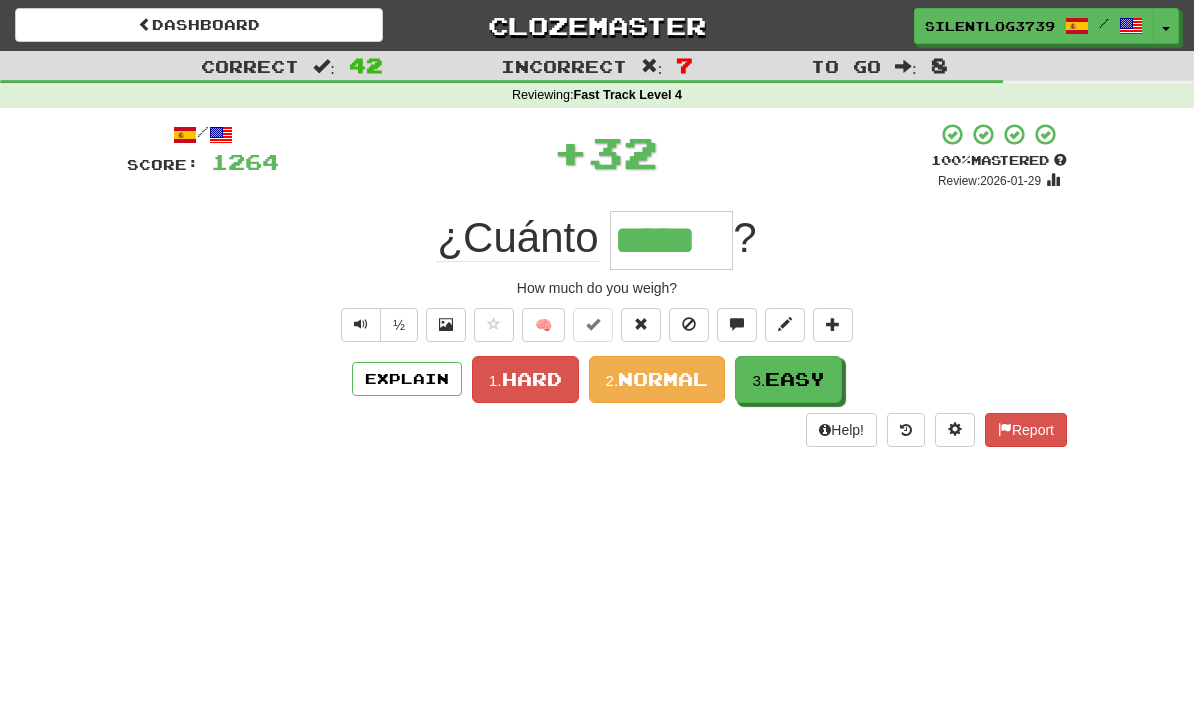 type on "*****" 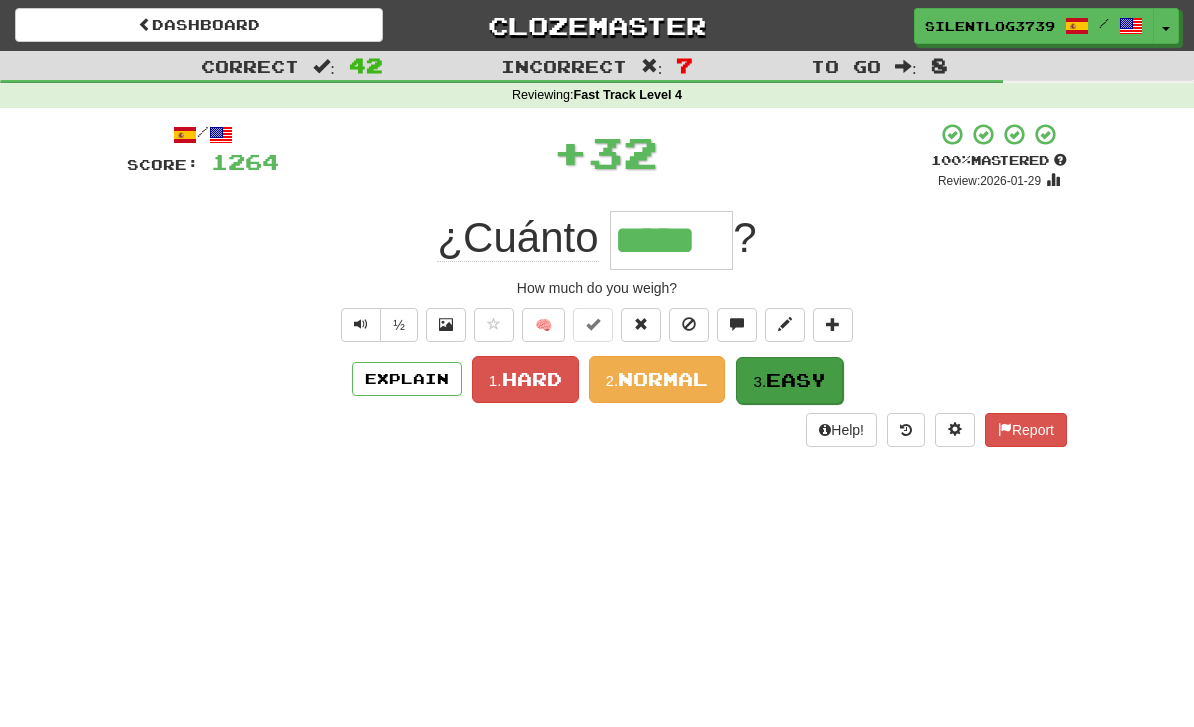 click on "Easy" at bounding box center [796, 380] 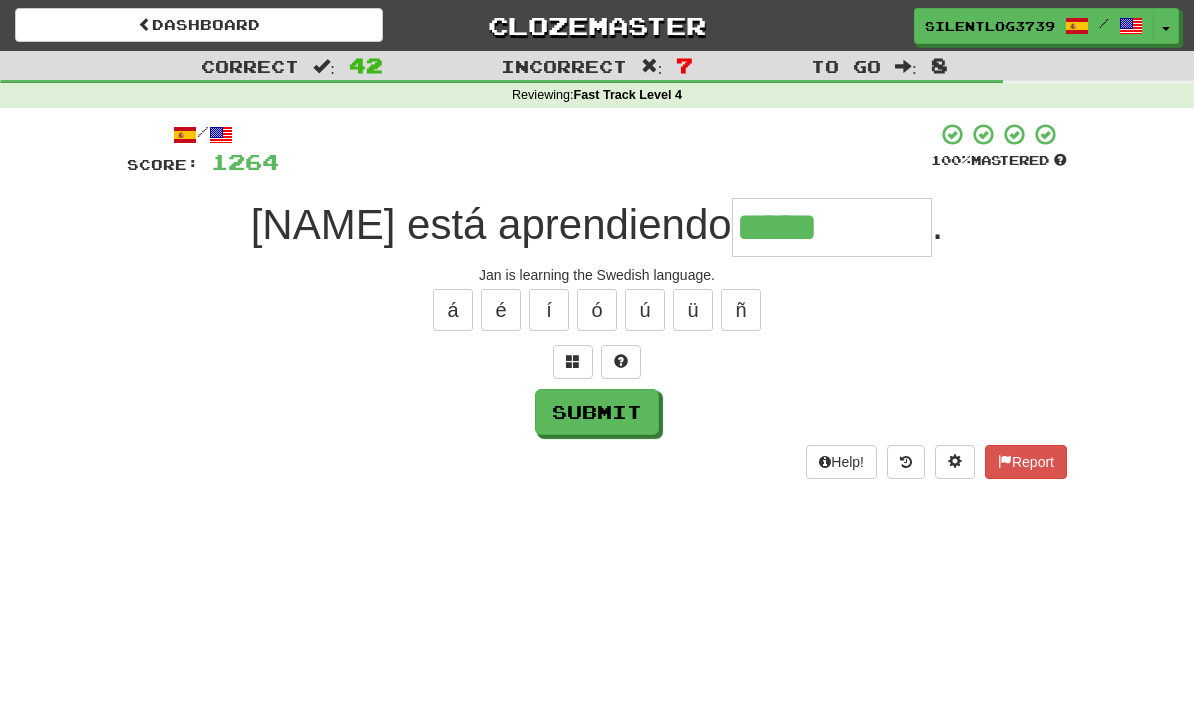 type on "*****" 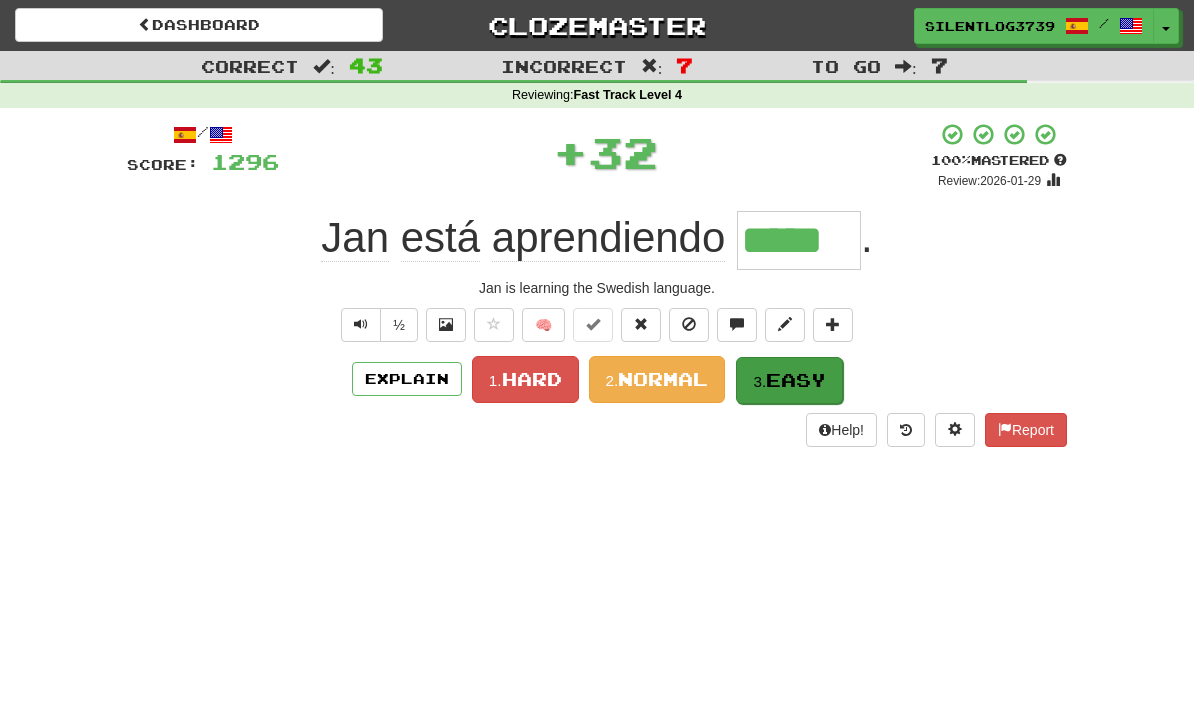 click on "3.  Easy" at bounding box center (789, 380) 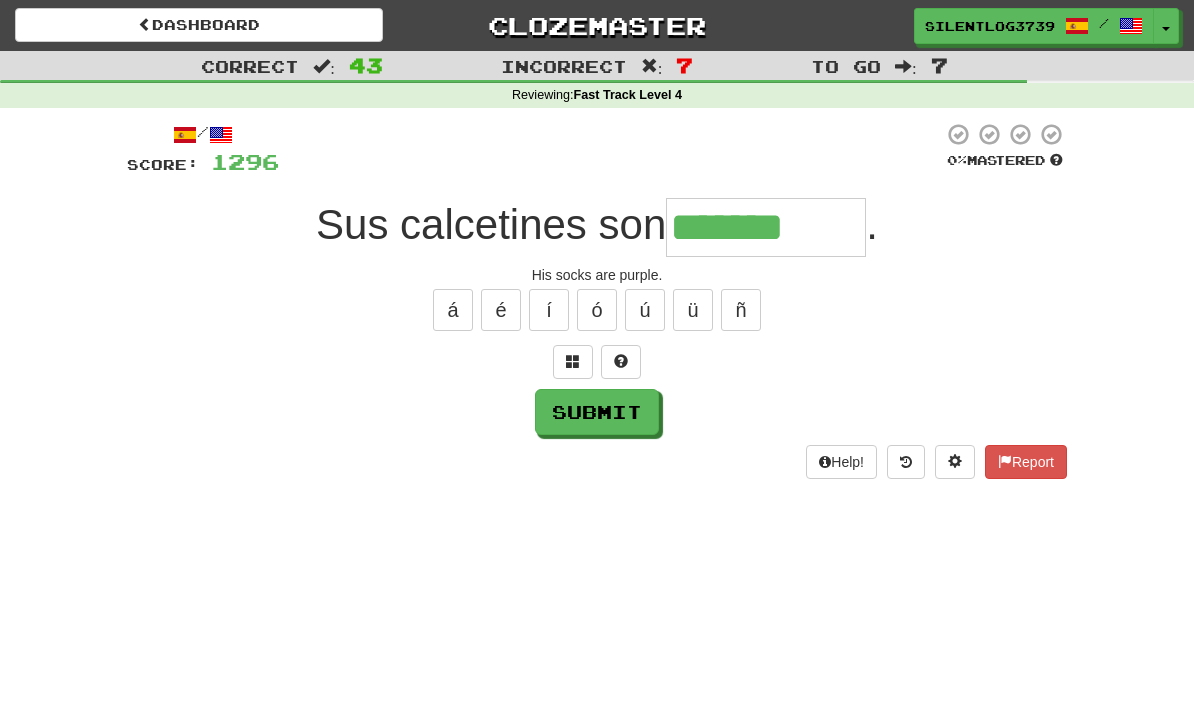 type on "*******" 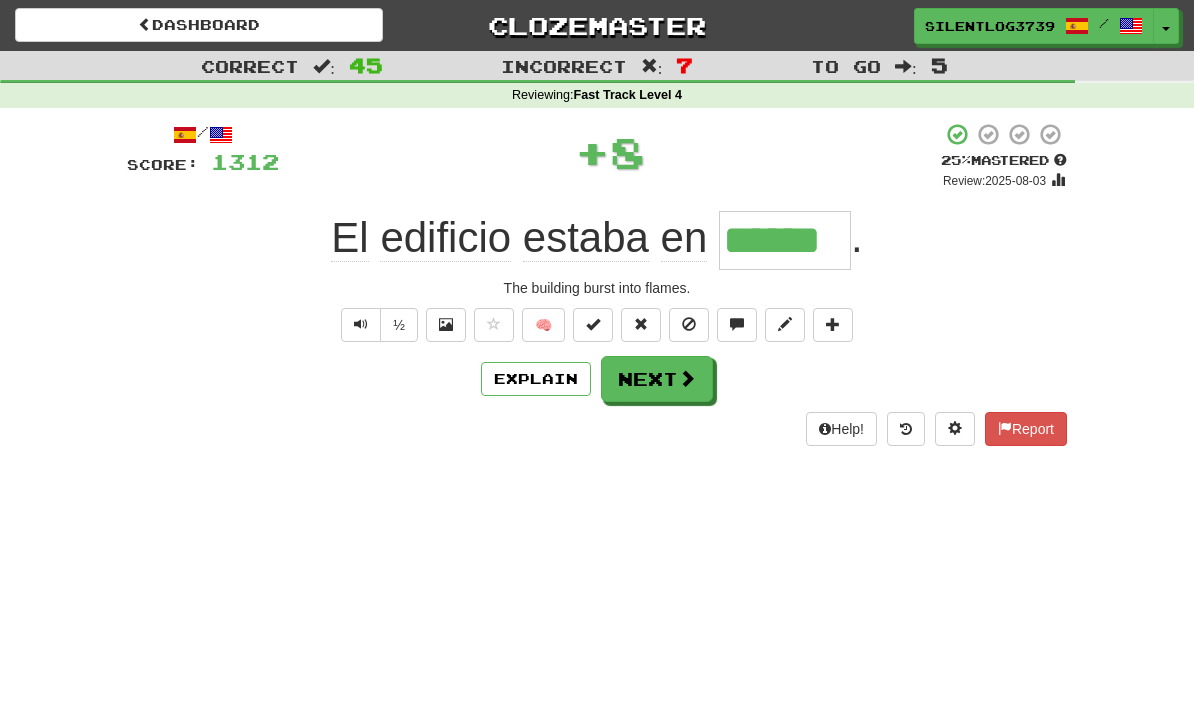 type on "******" 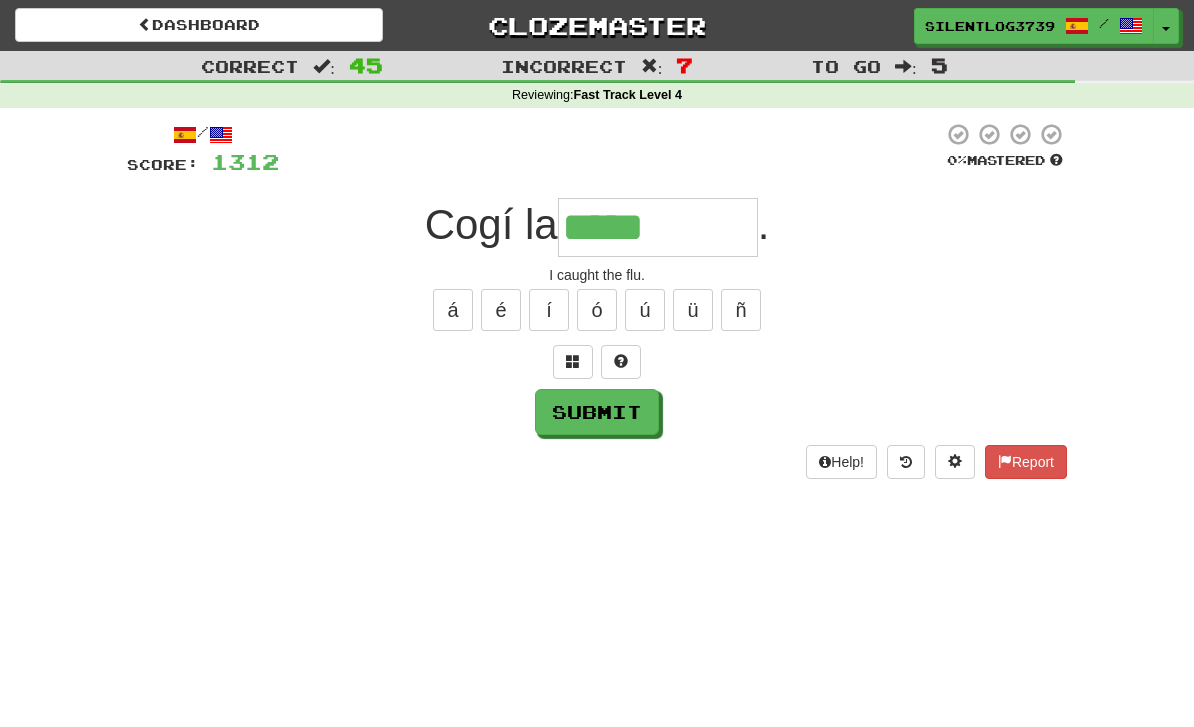 type on "*****" 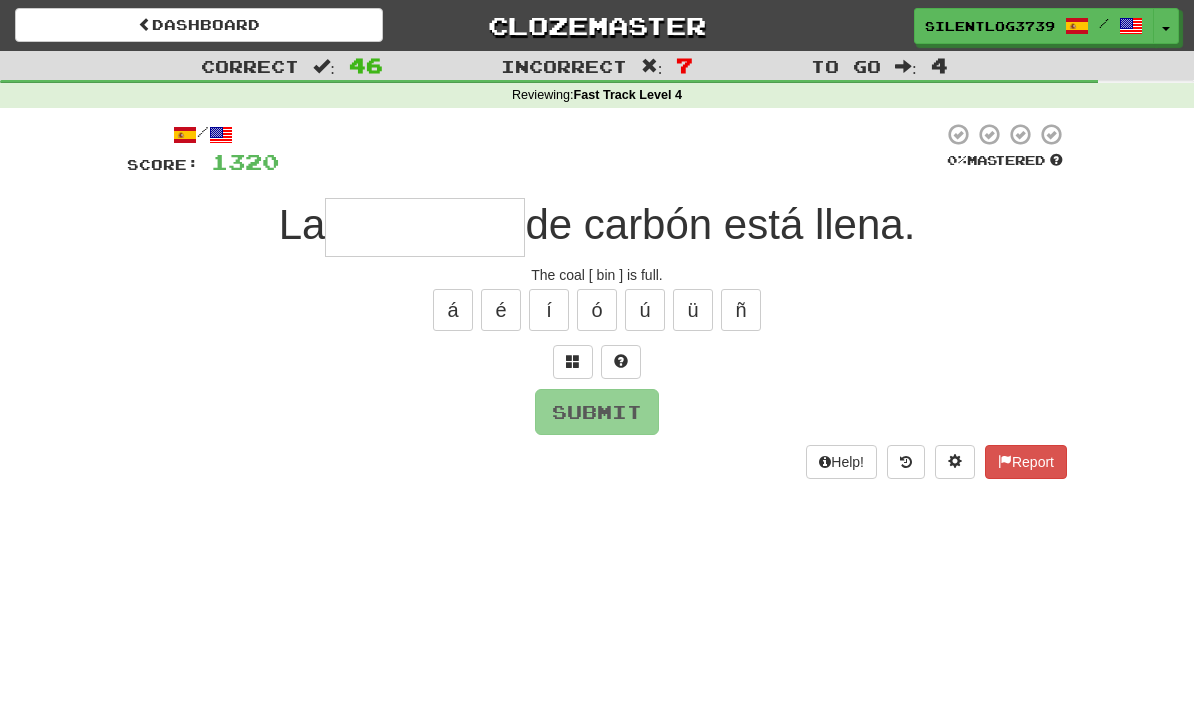 type on "******" 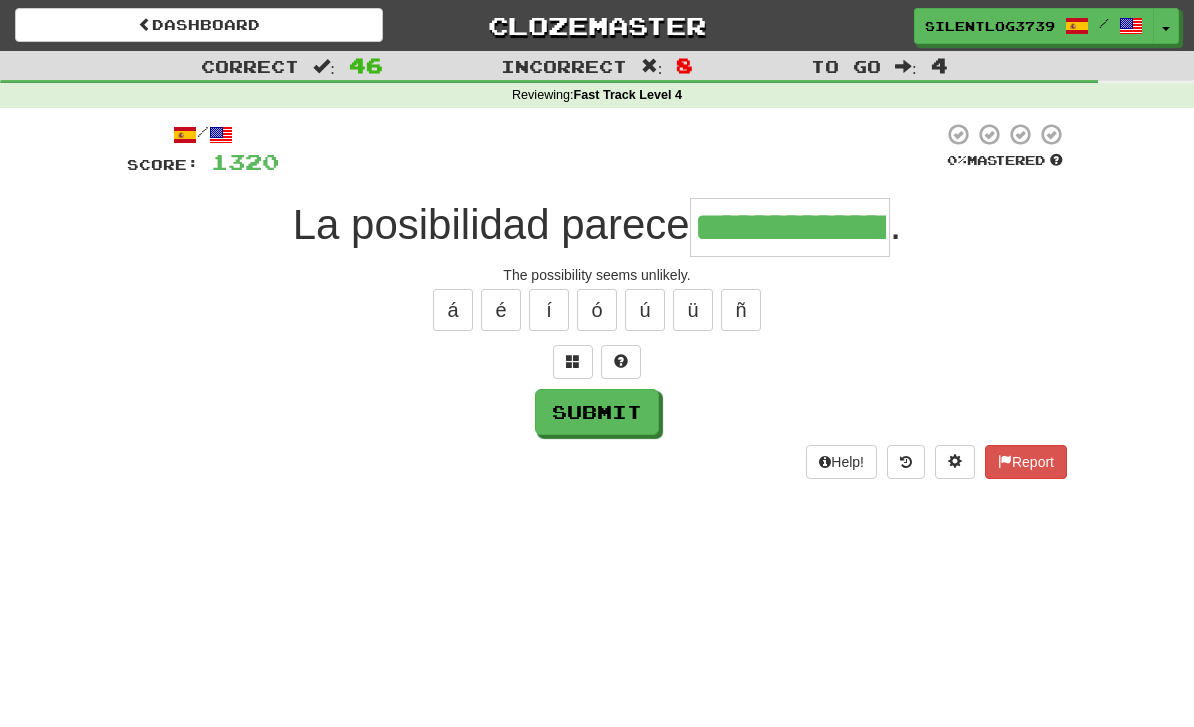 type on "**********" 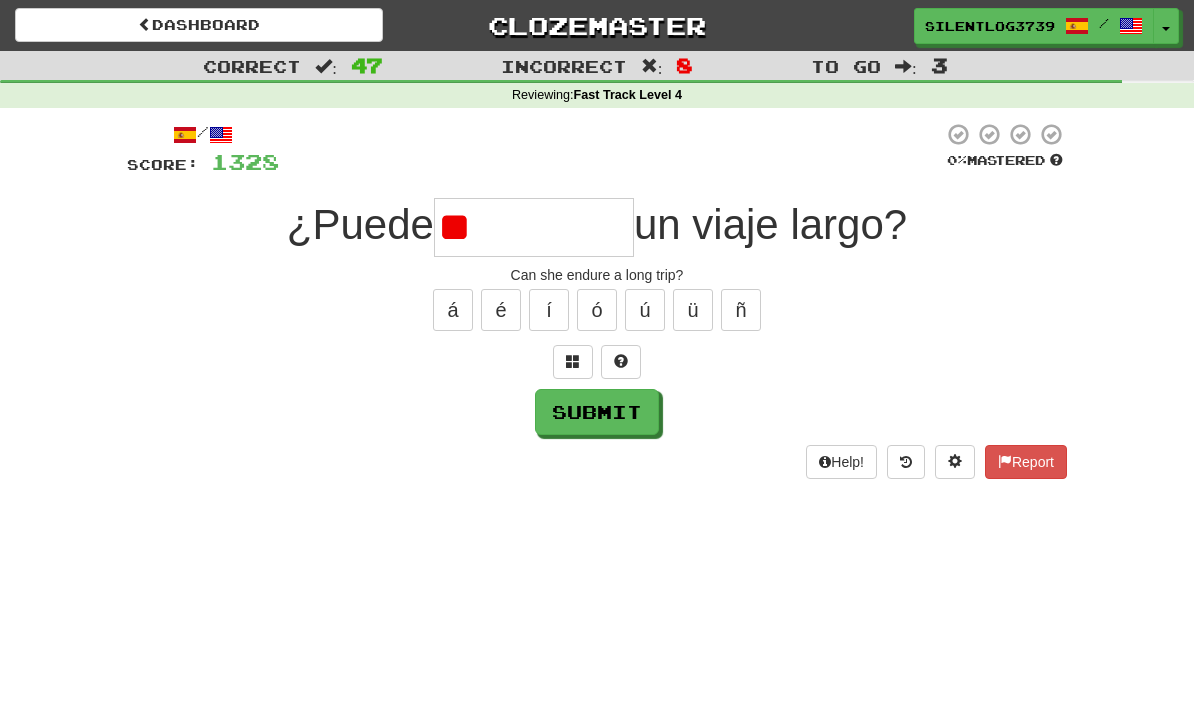 type on "*" 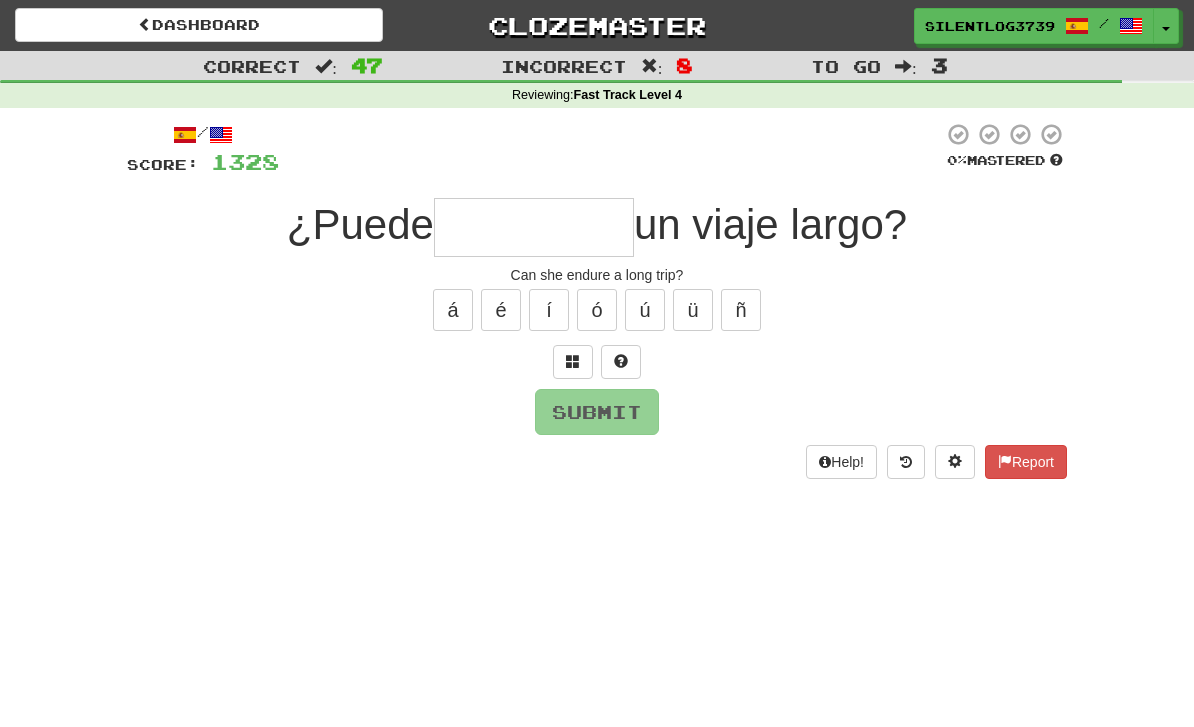 type on "*" 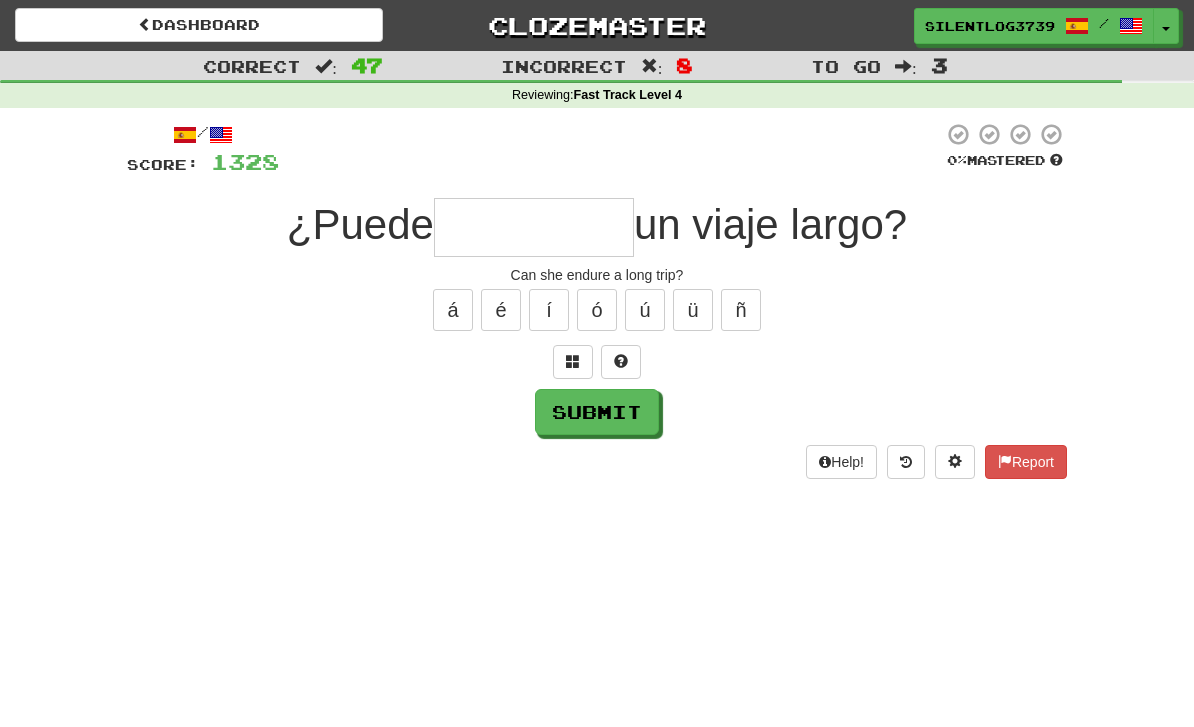 type on "*" 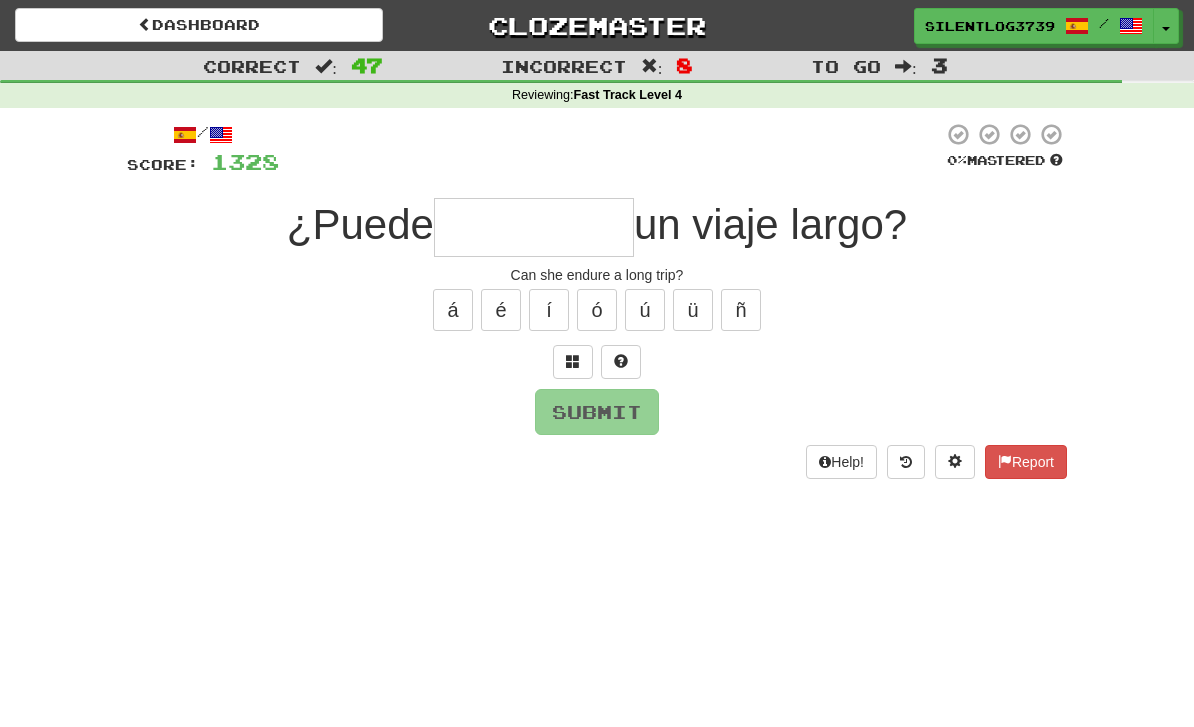 type on "*" 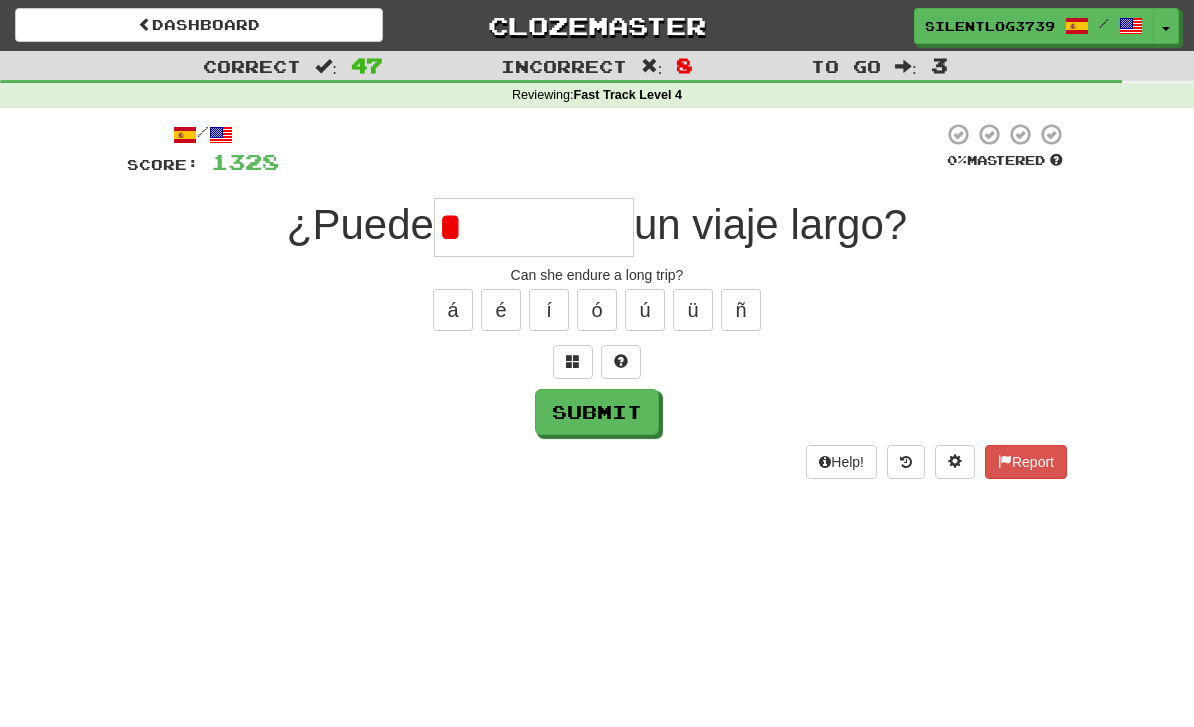 type on "********" 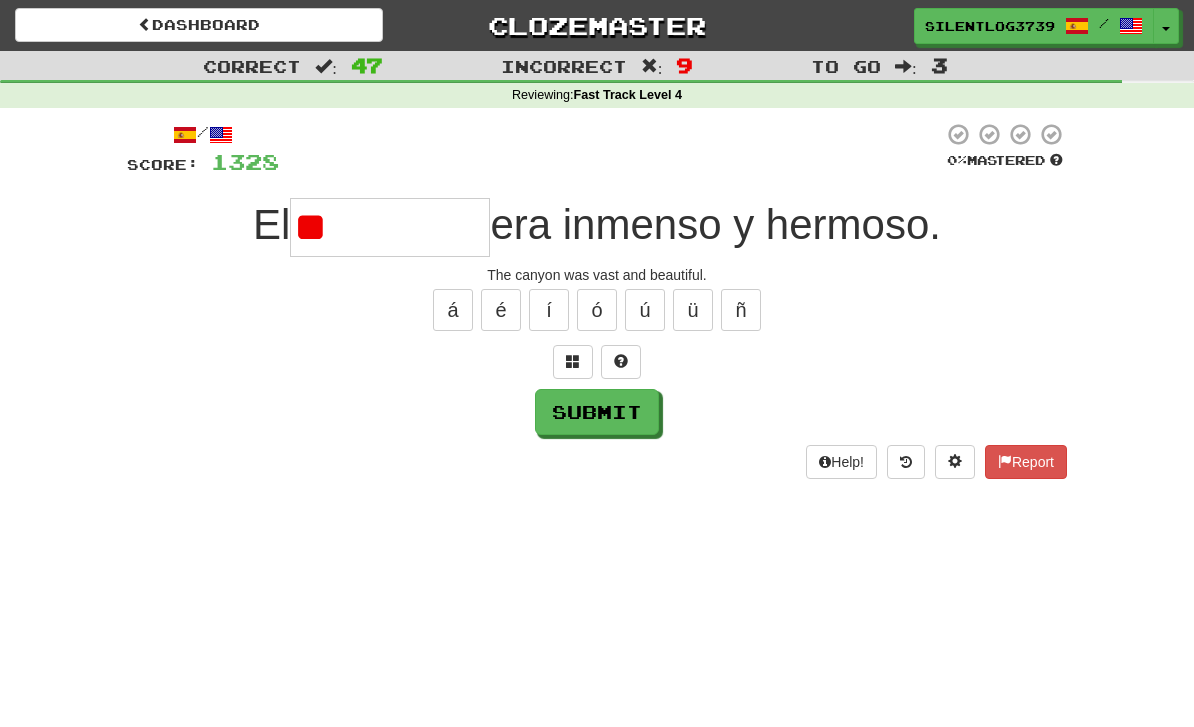 type on "*" 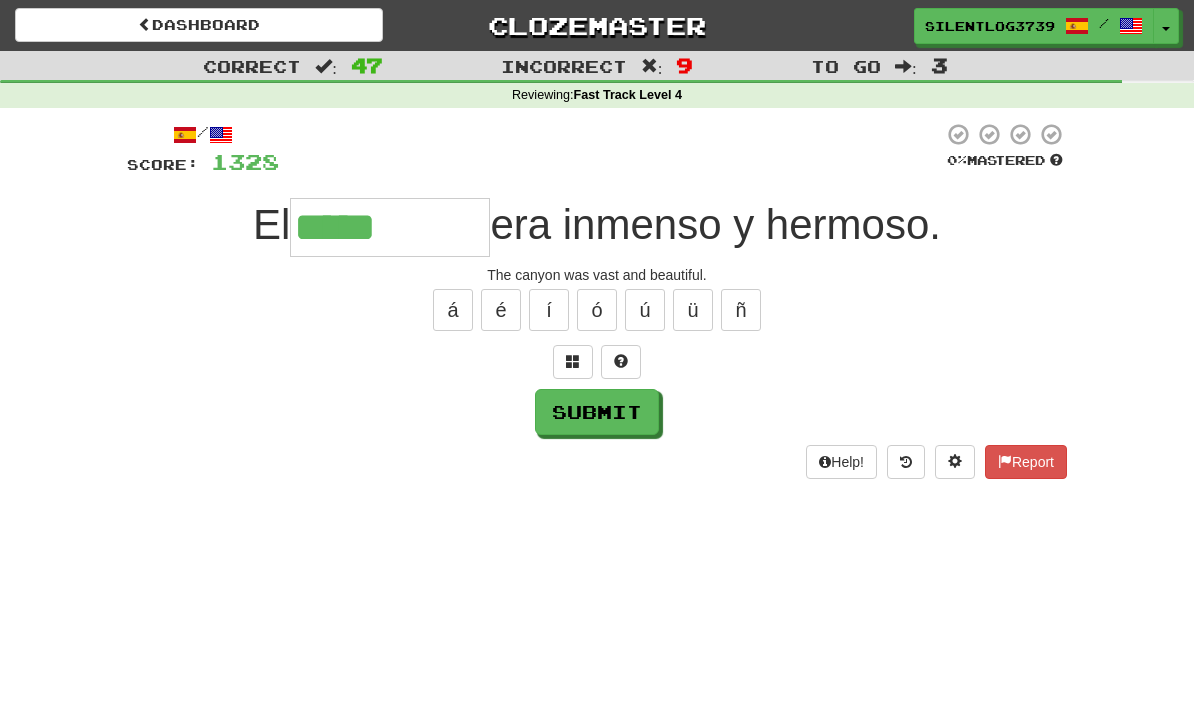 type on "*****" 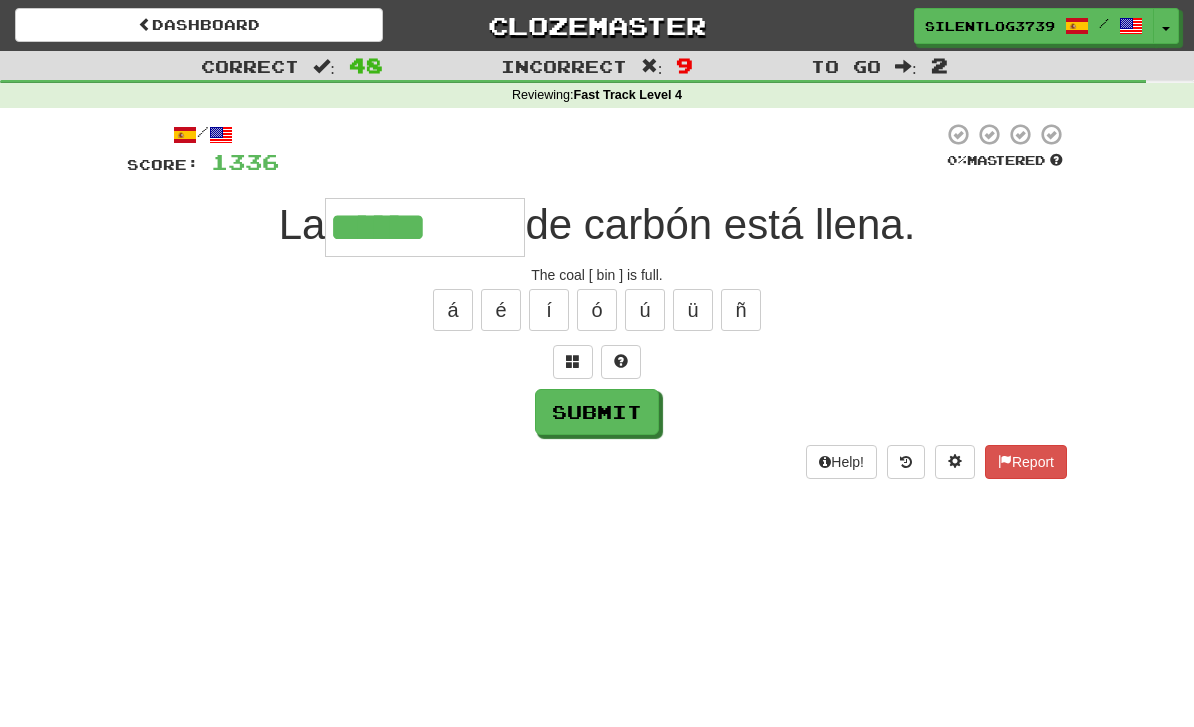 type on "******" 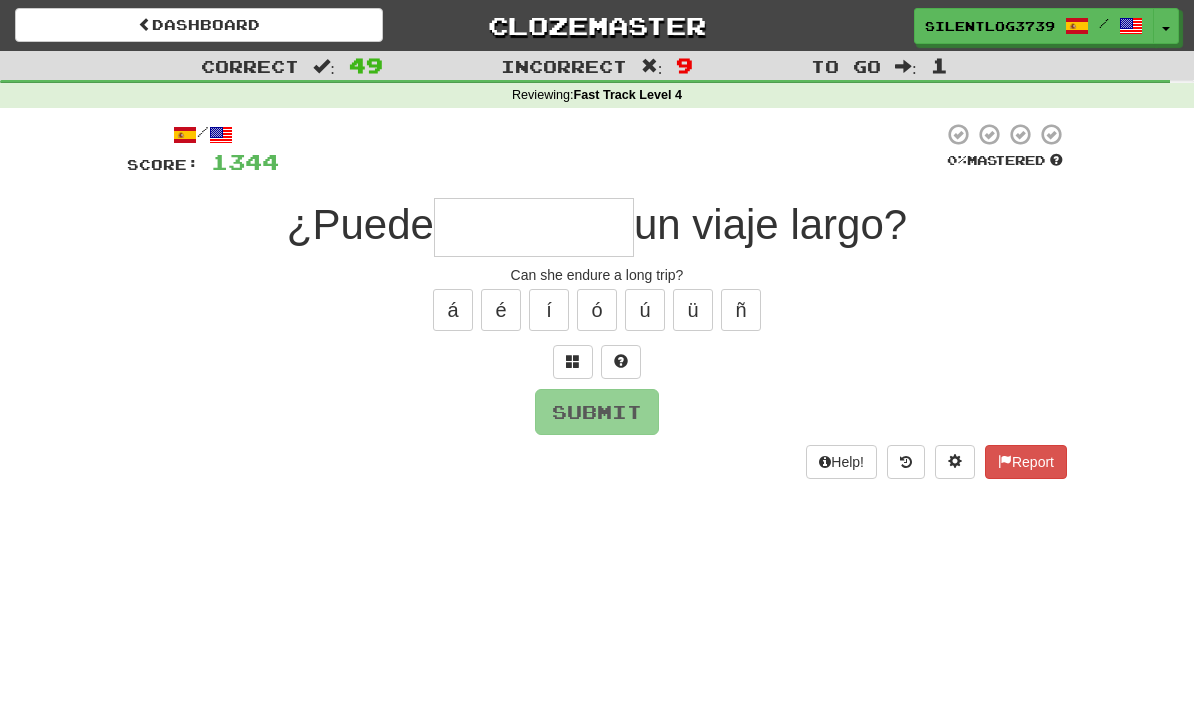 type on "*" 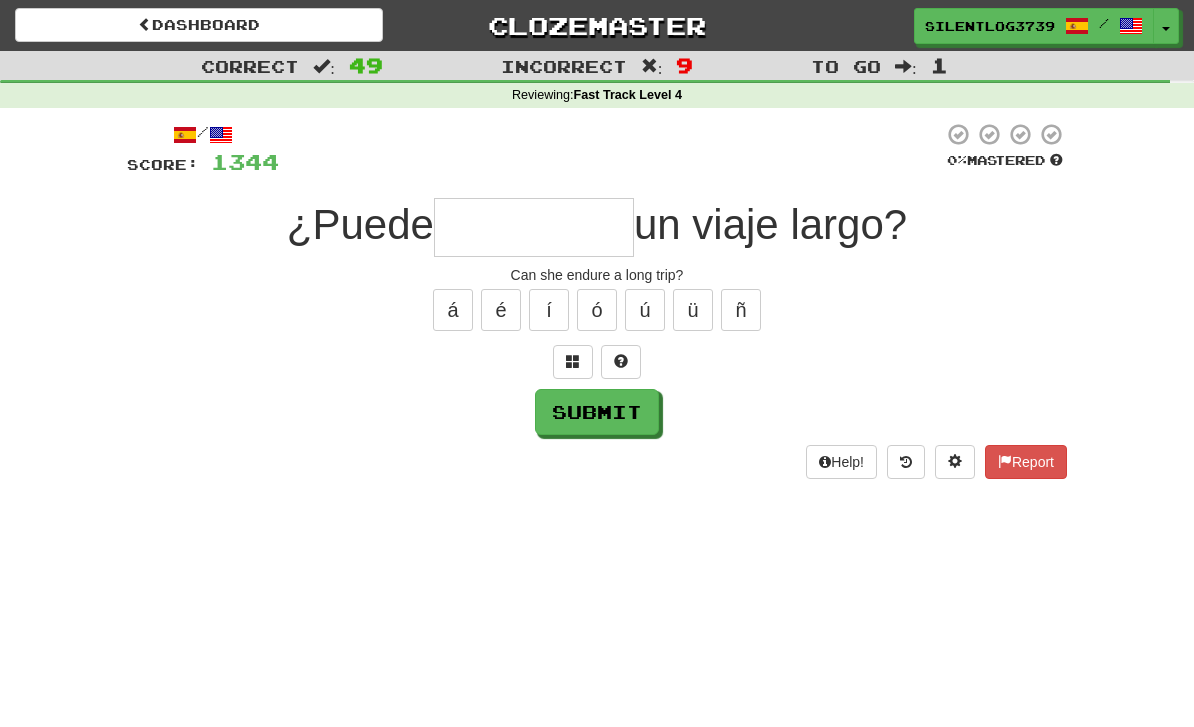 type on "*" 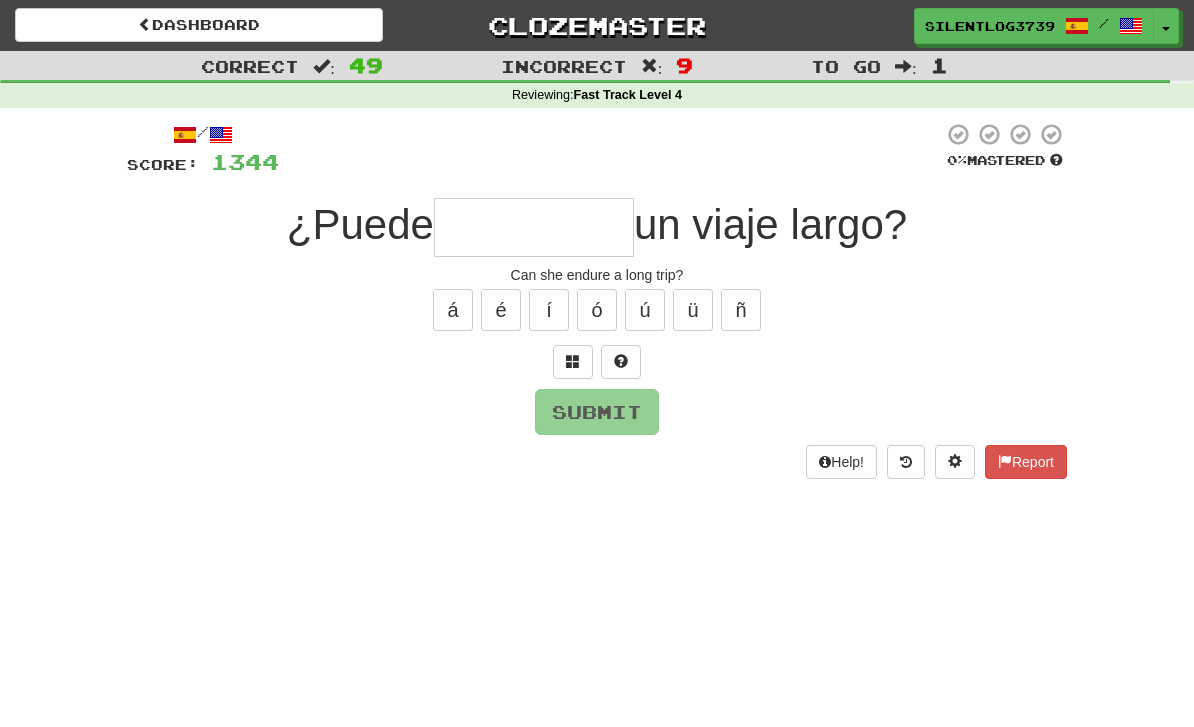 type on "*" 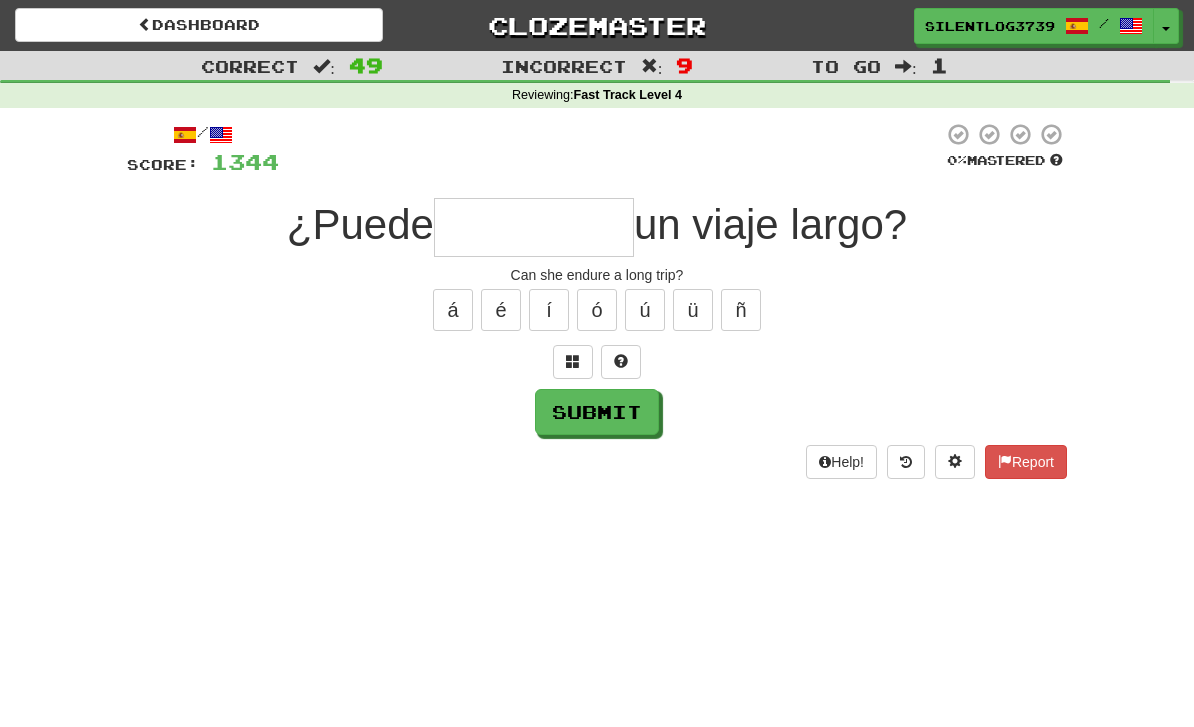 type on "*" 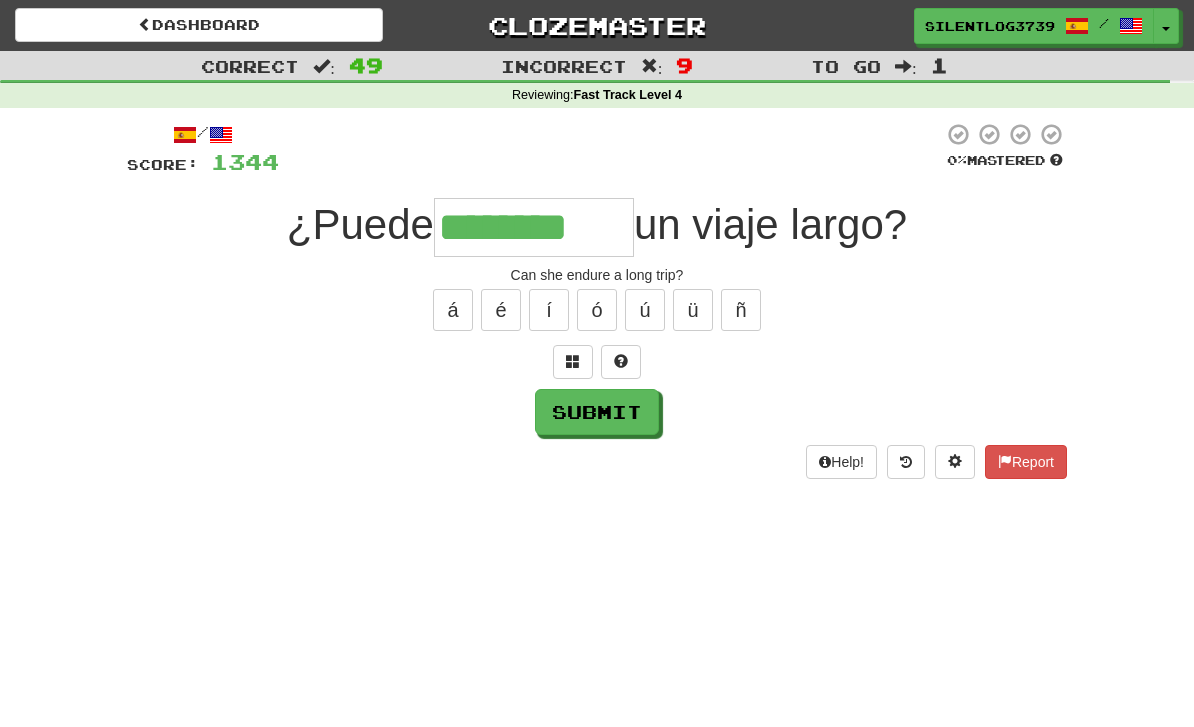 type on "********" 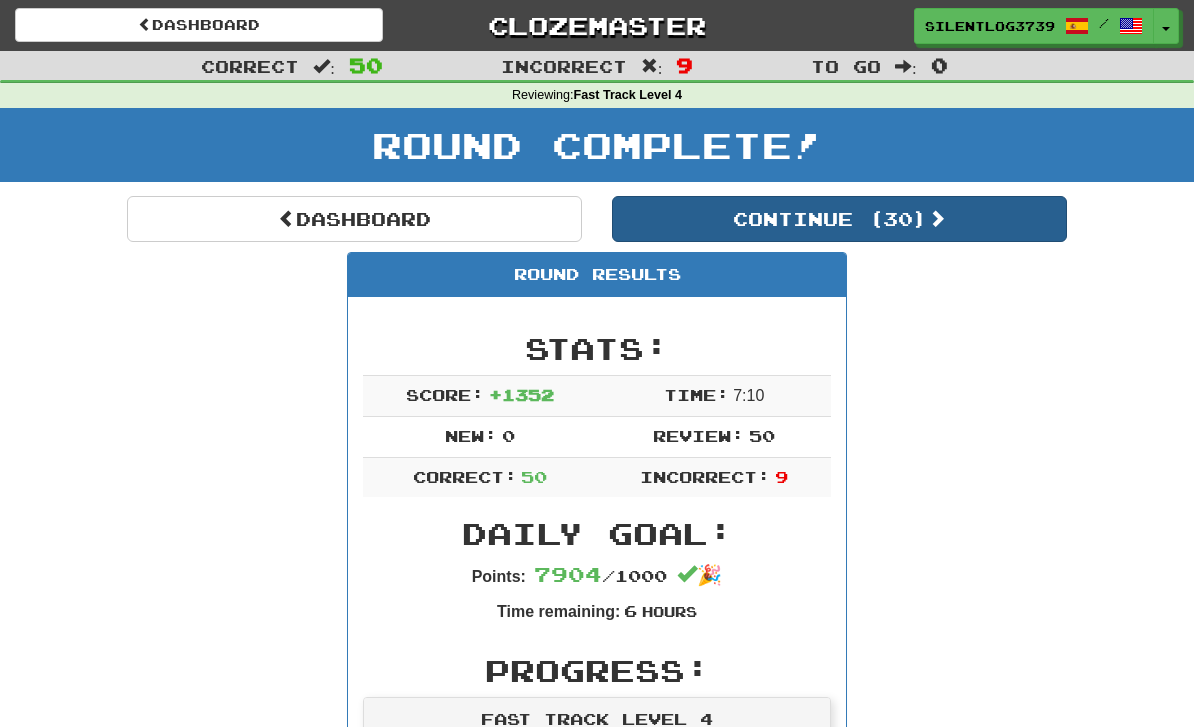 click on "Continue ( 30 )" at bounding box center (839, 219) 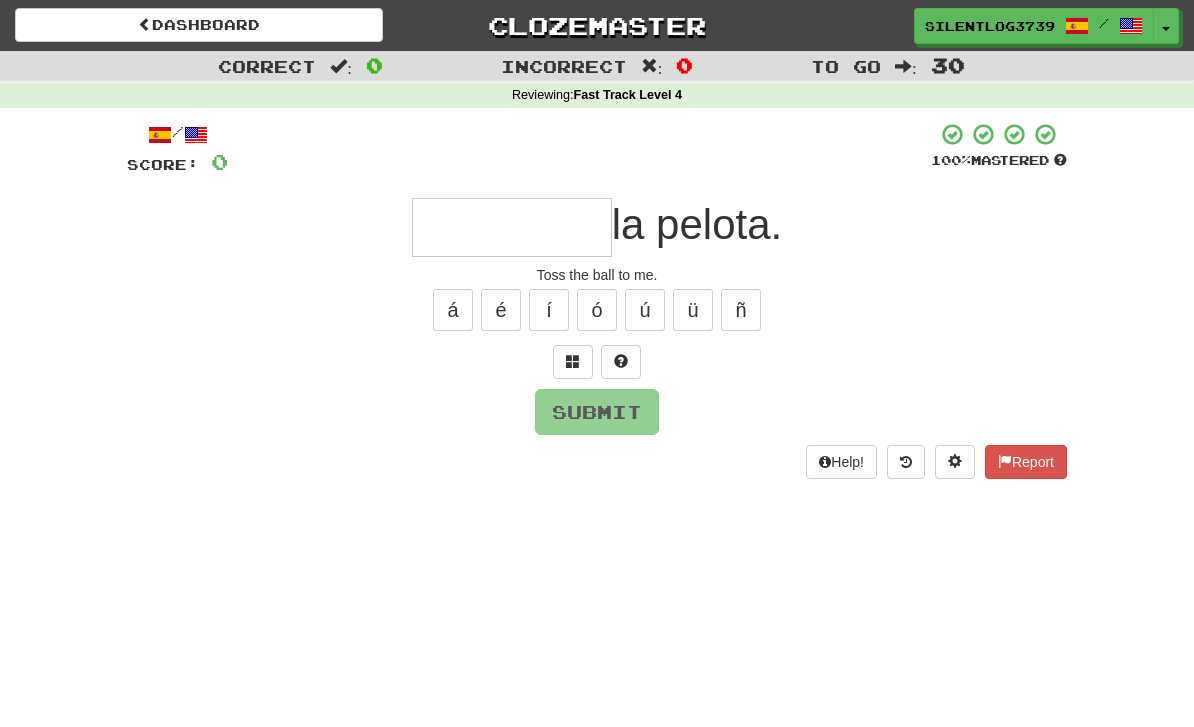 type on "*" 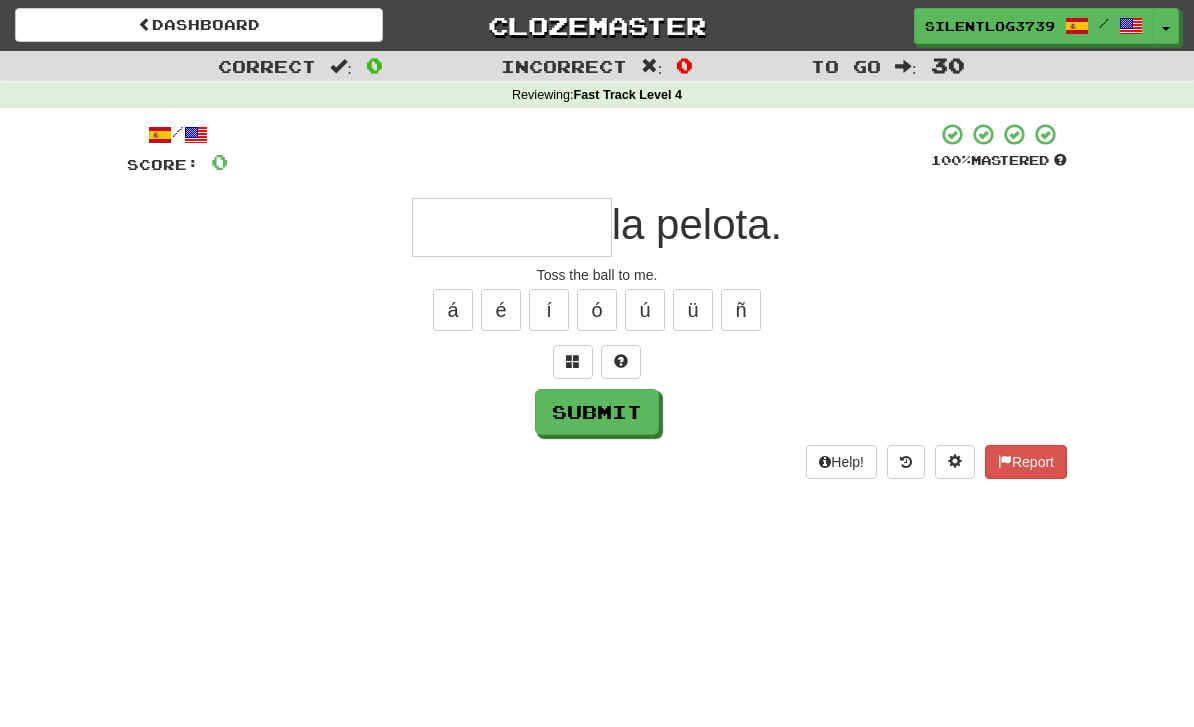 type on "*" 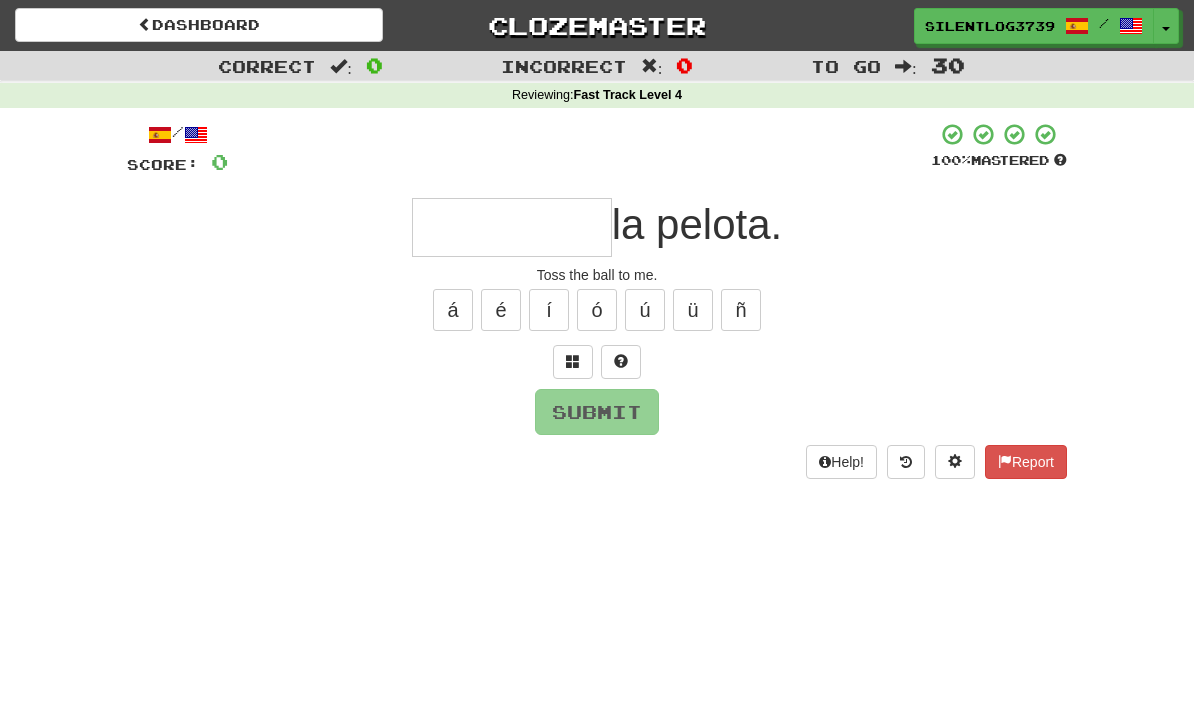 type on "*" 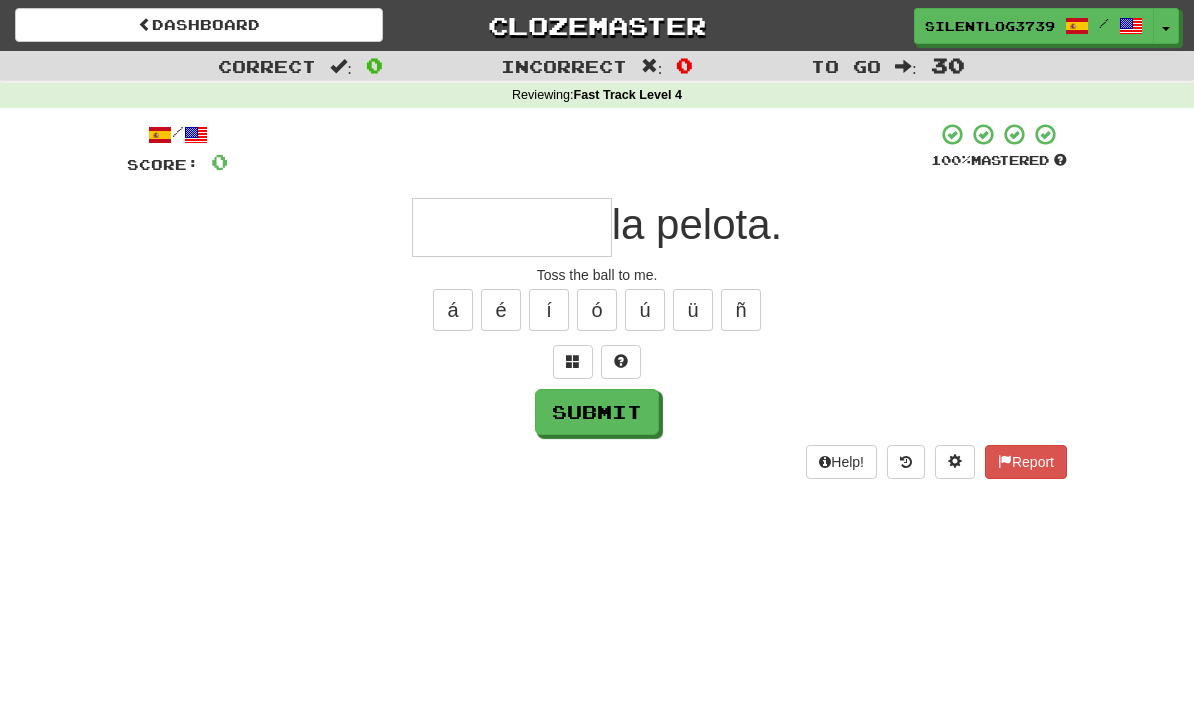 type on "*" 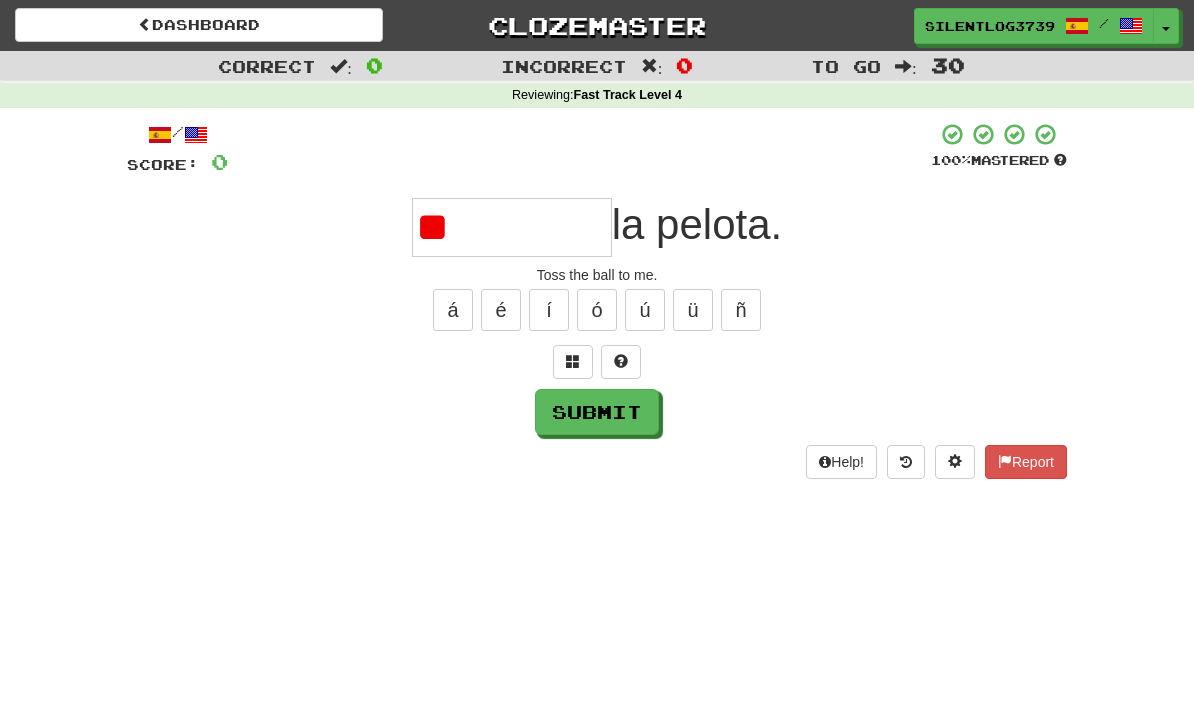 type on "*" 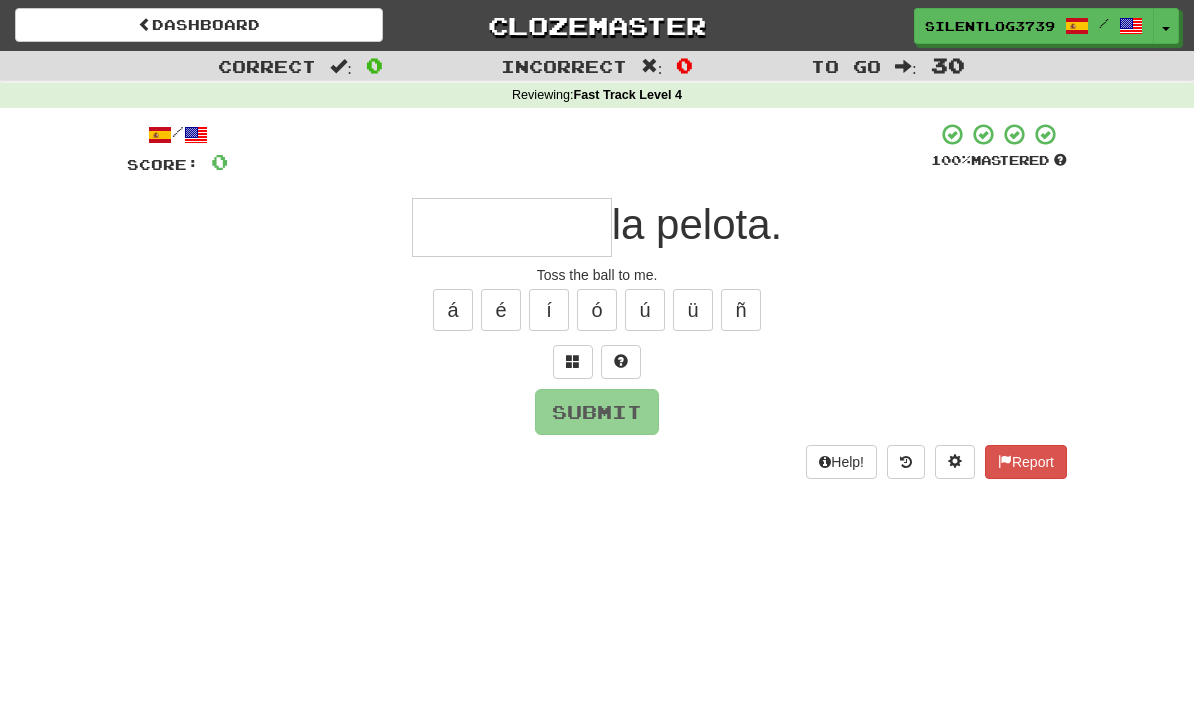 type on "*" 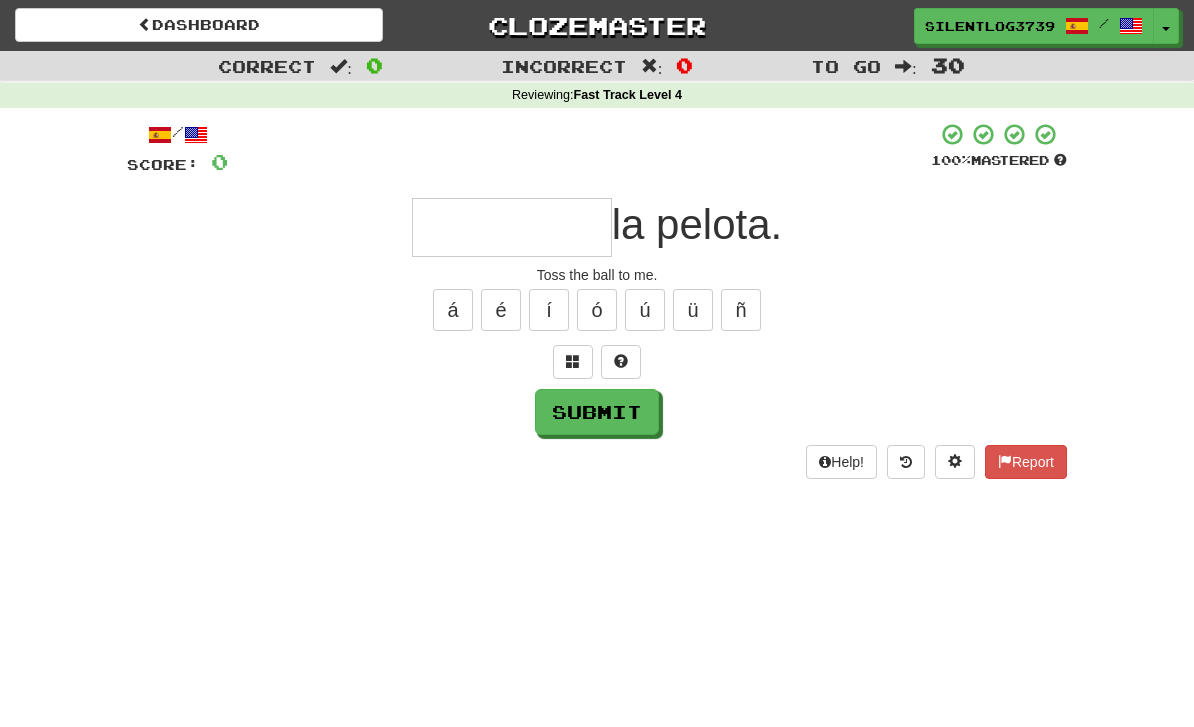 type on "*" 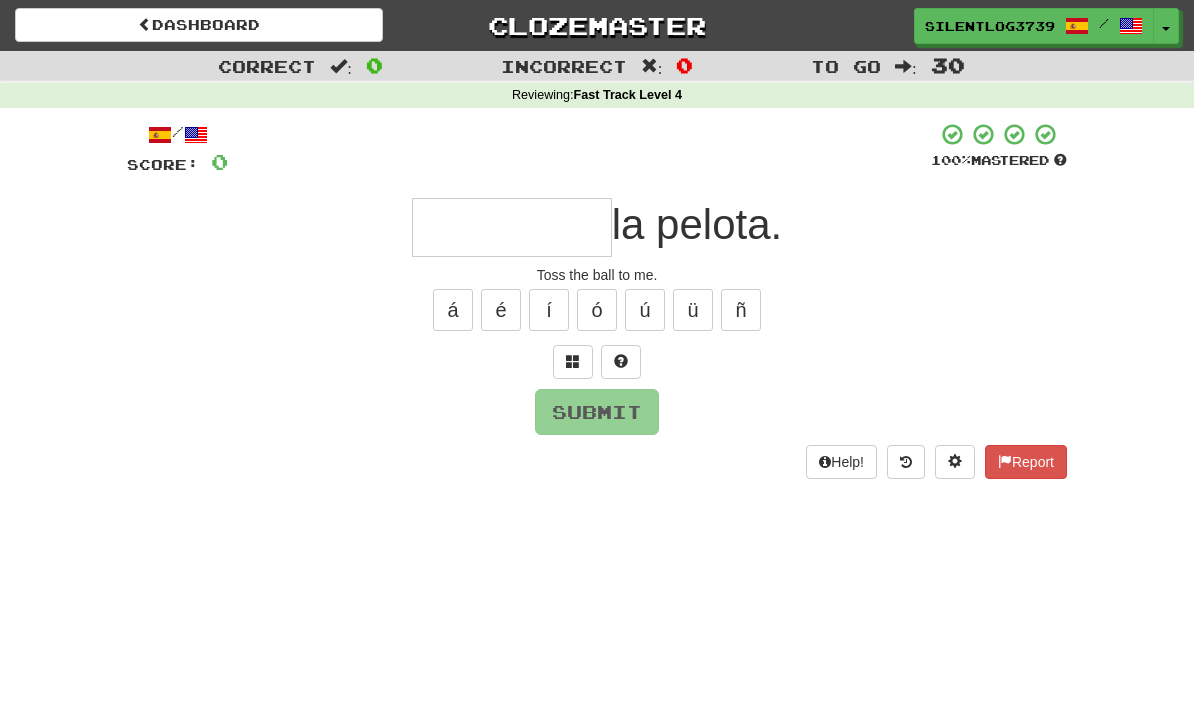 type on "*" 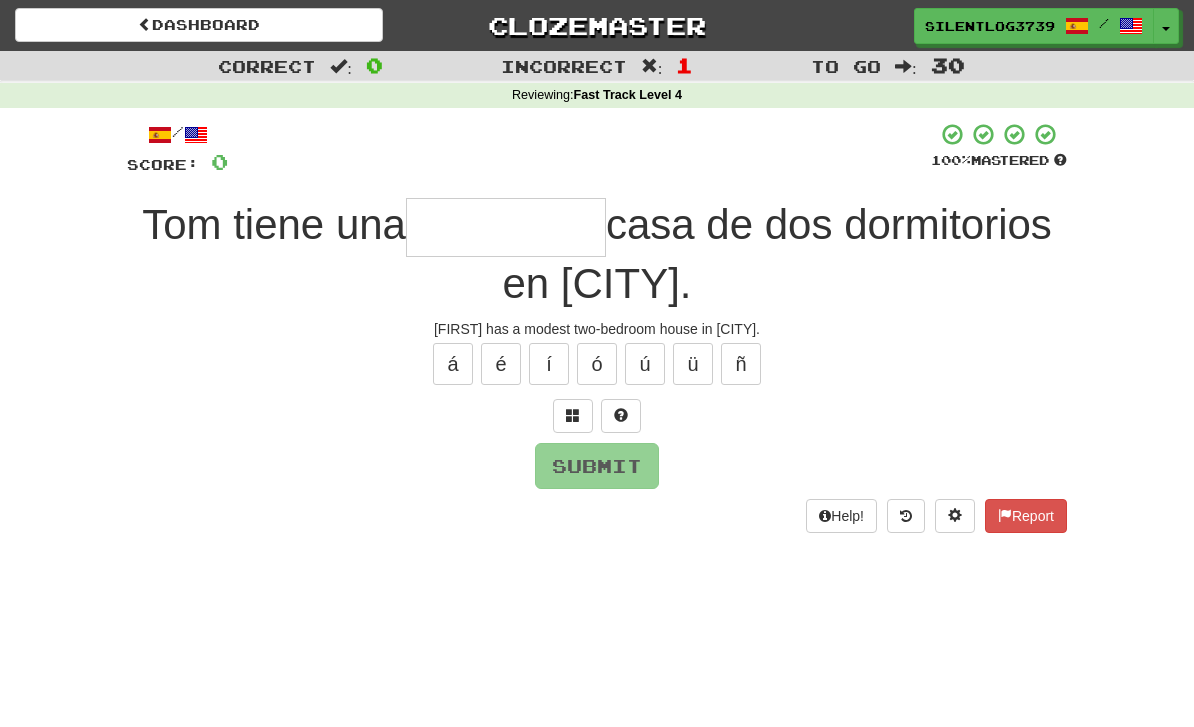 type on "*" 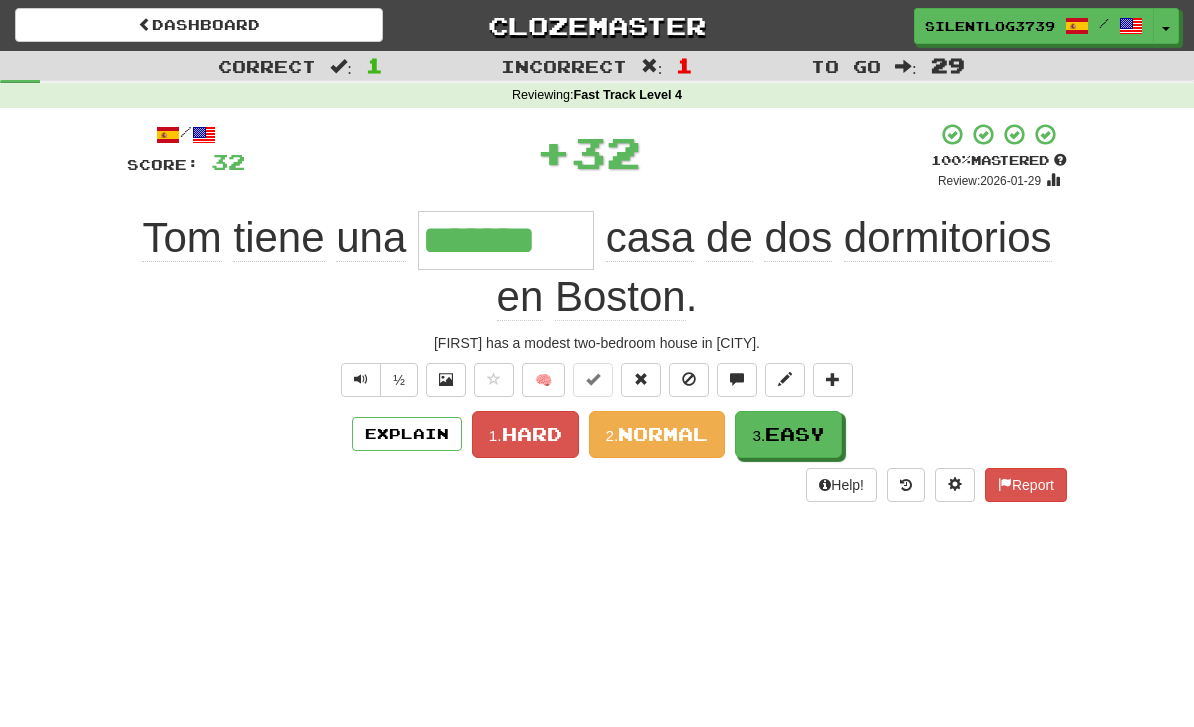type on "*******" 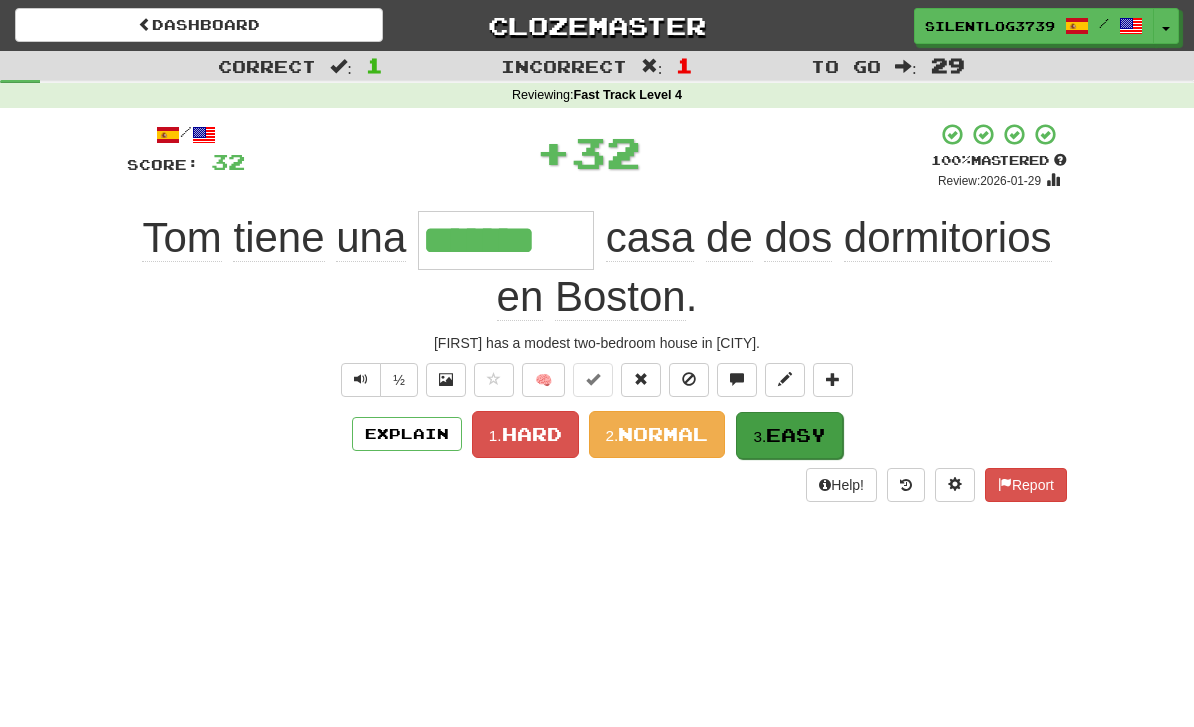 click on "3.  Easy" at bounding box center [789, 435] 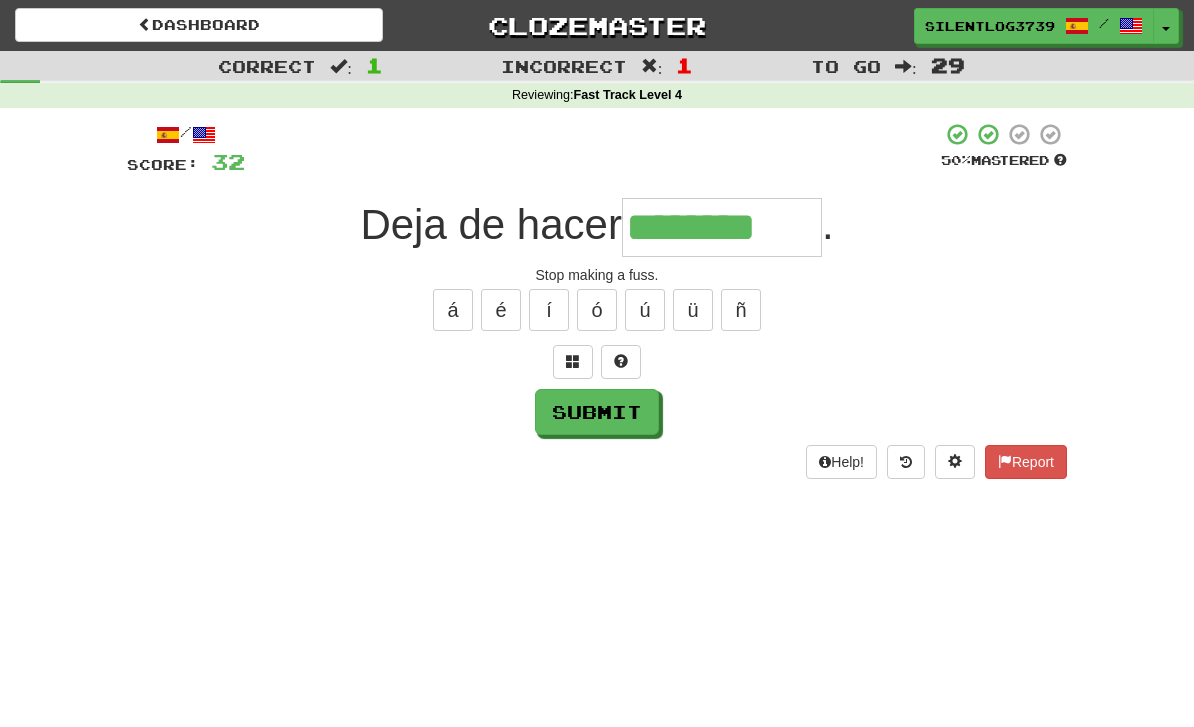 type on "********" 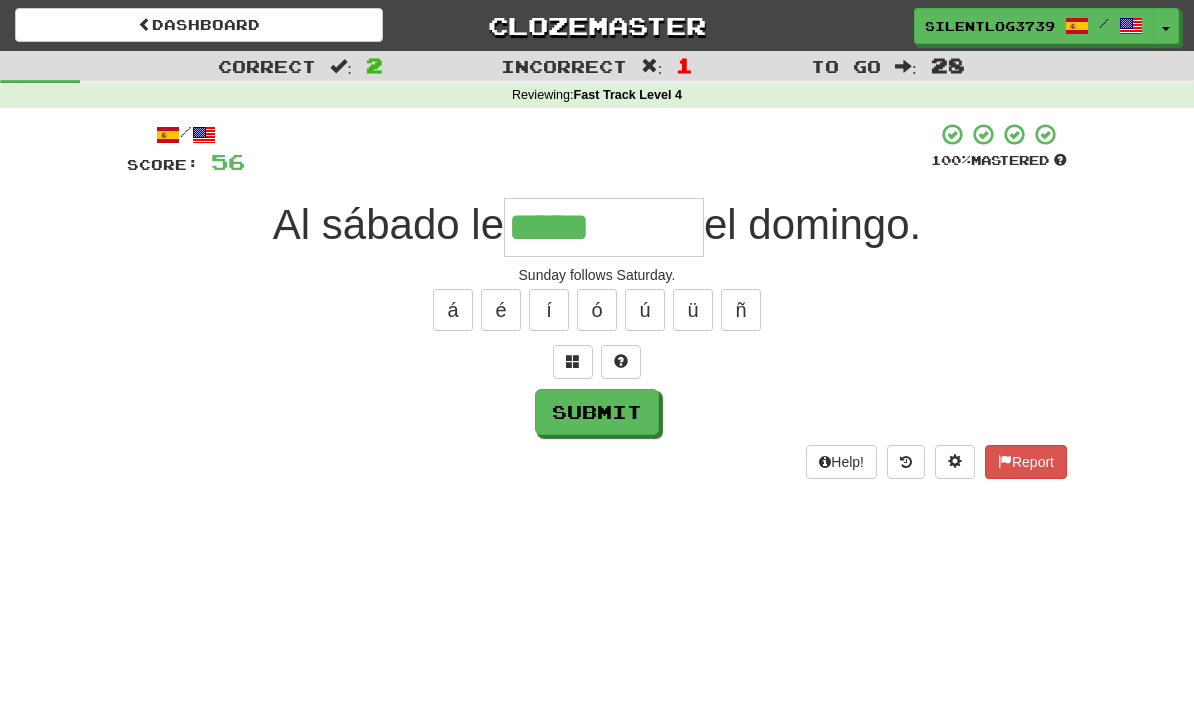type on "*****" 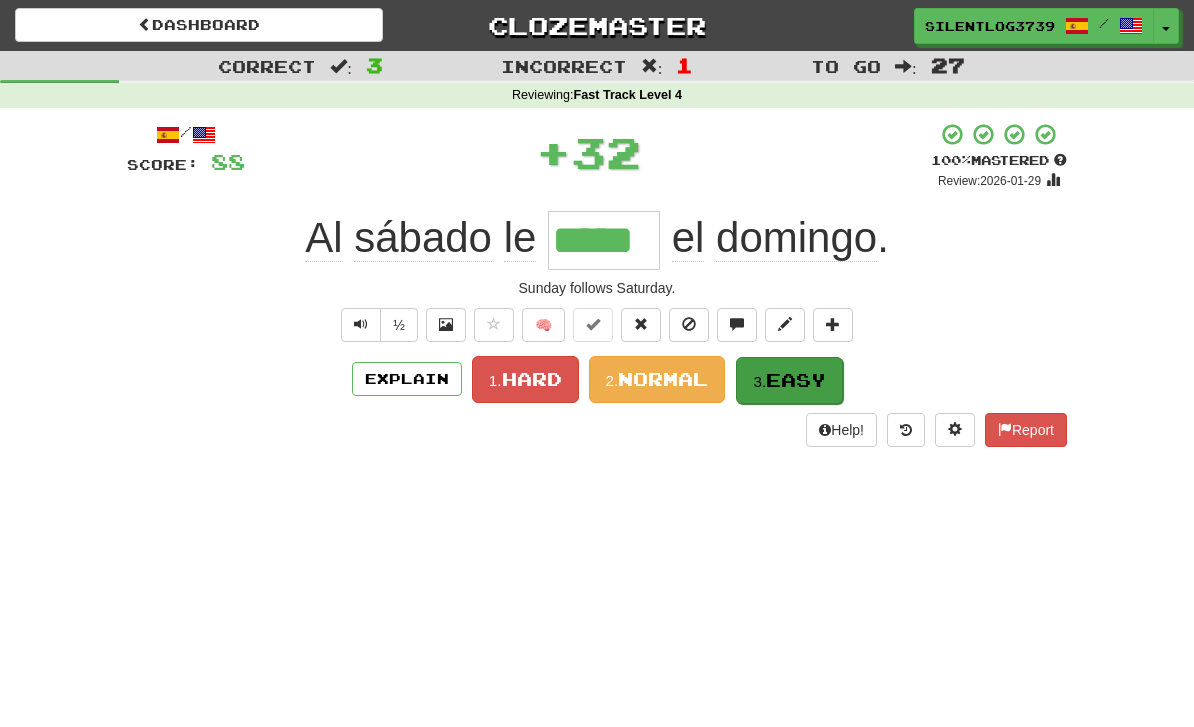click on "3.  Easy" at bounding box center [789, 380] 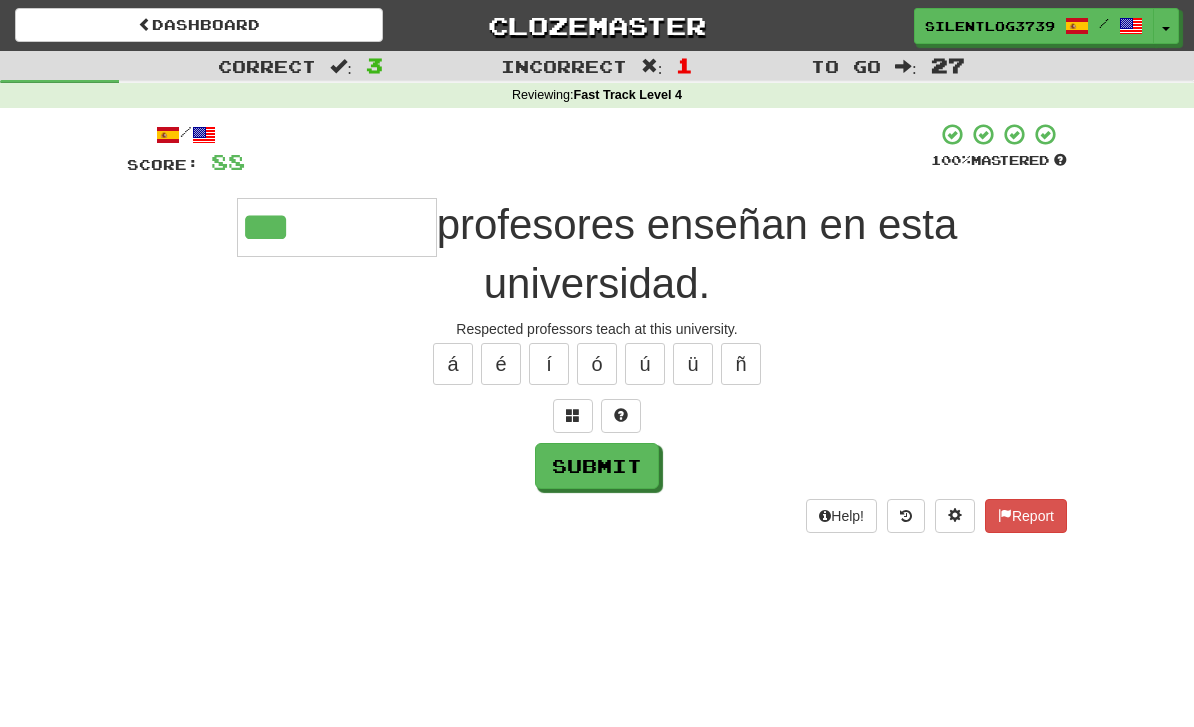 type on "*********" 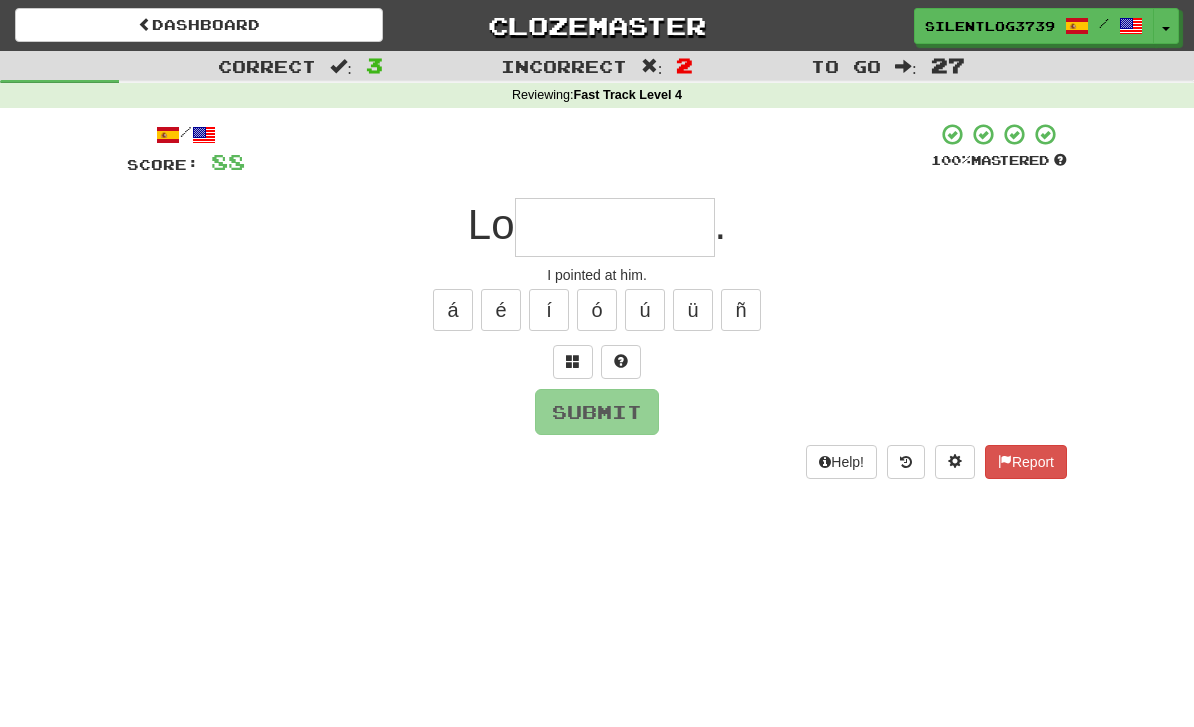 type on "*" 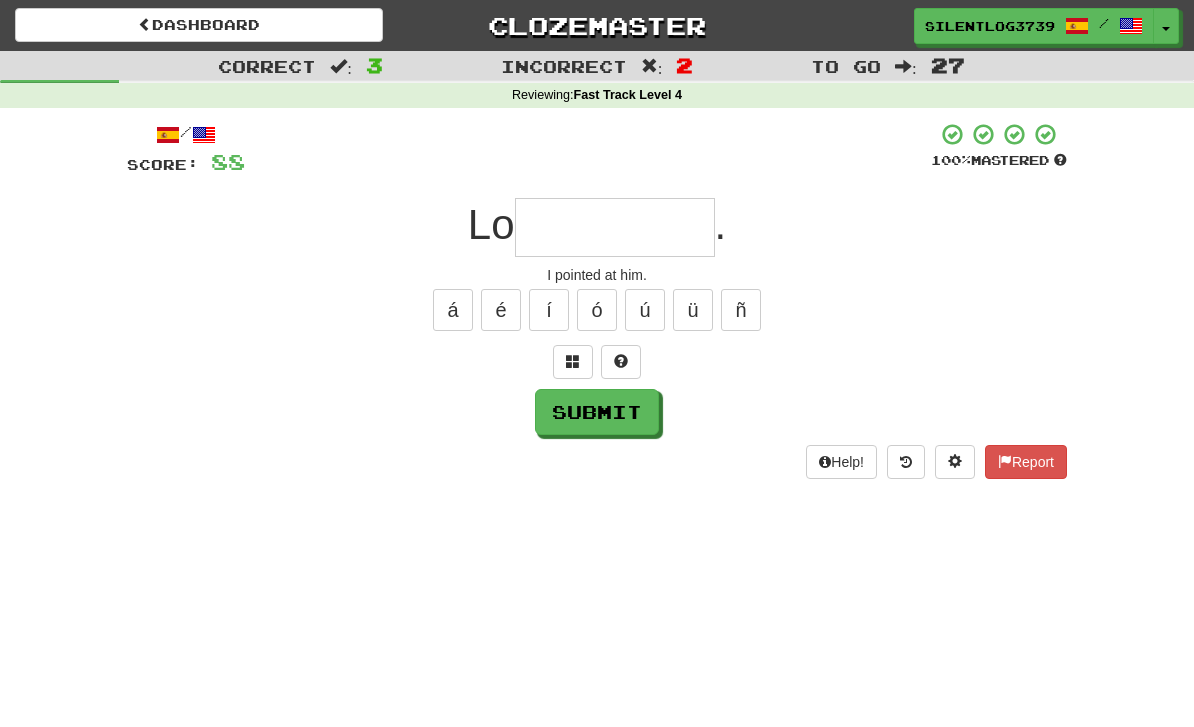type on "*" 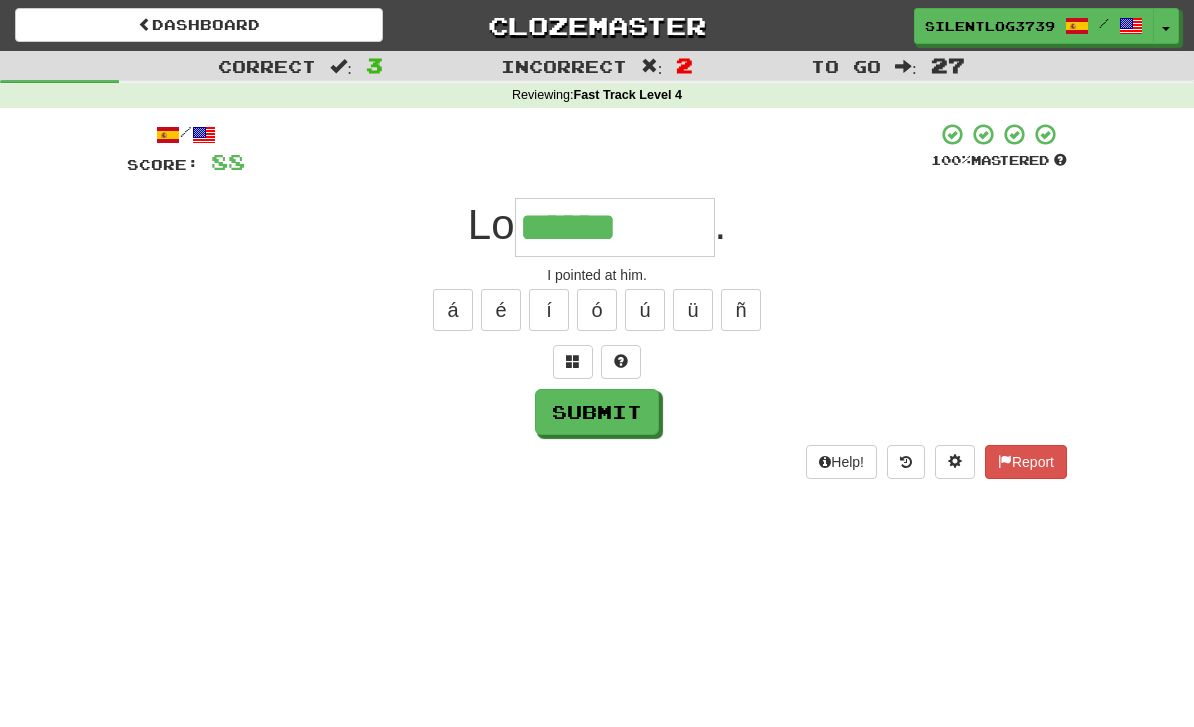 type on "******" 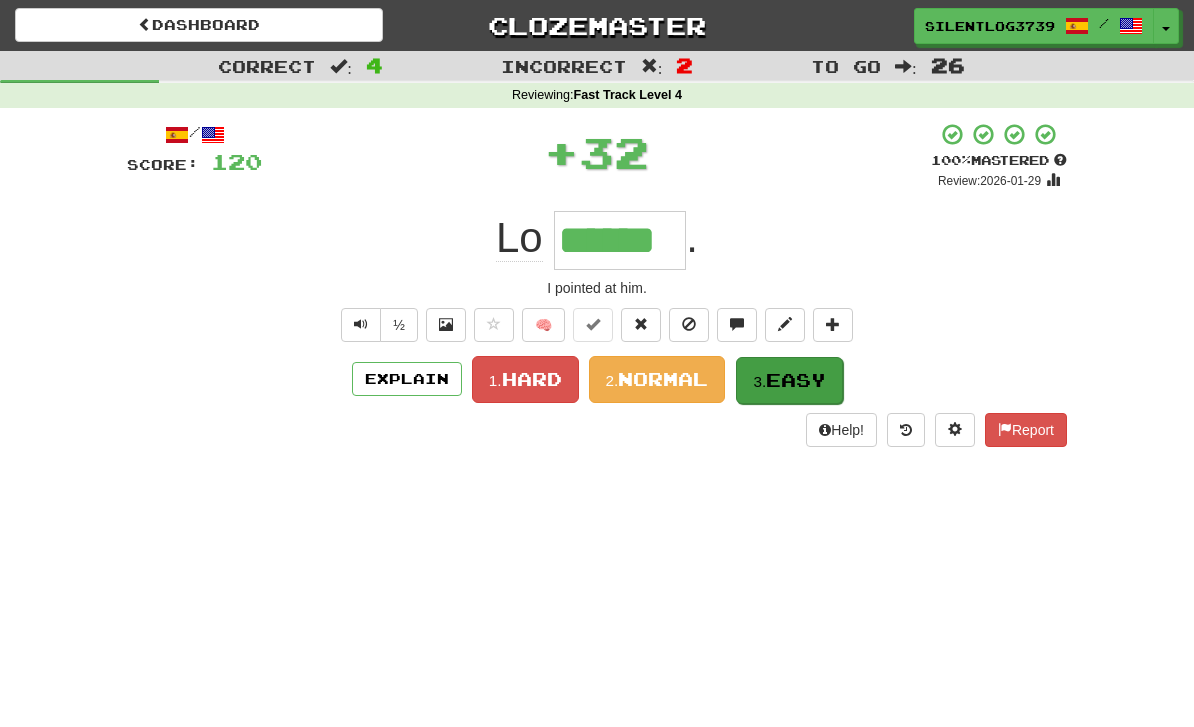click on "Easy" at bounding box center [796, 380] 